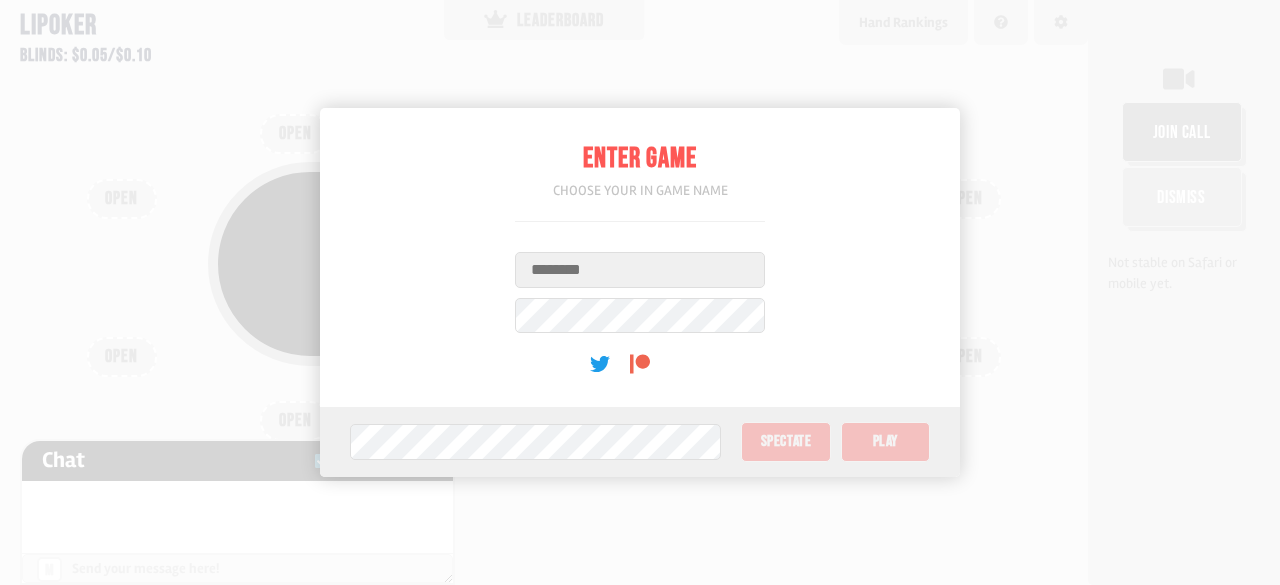 scroll, scrollTop: 0, scrollLeft: 0, axis: both 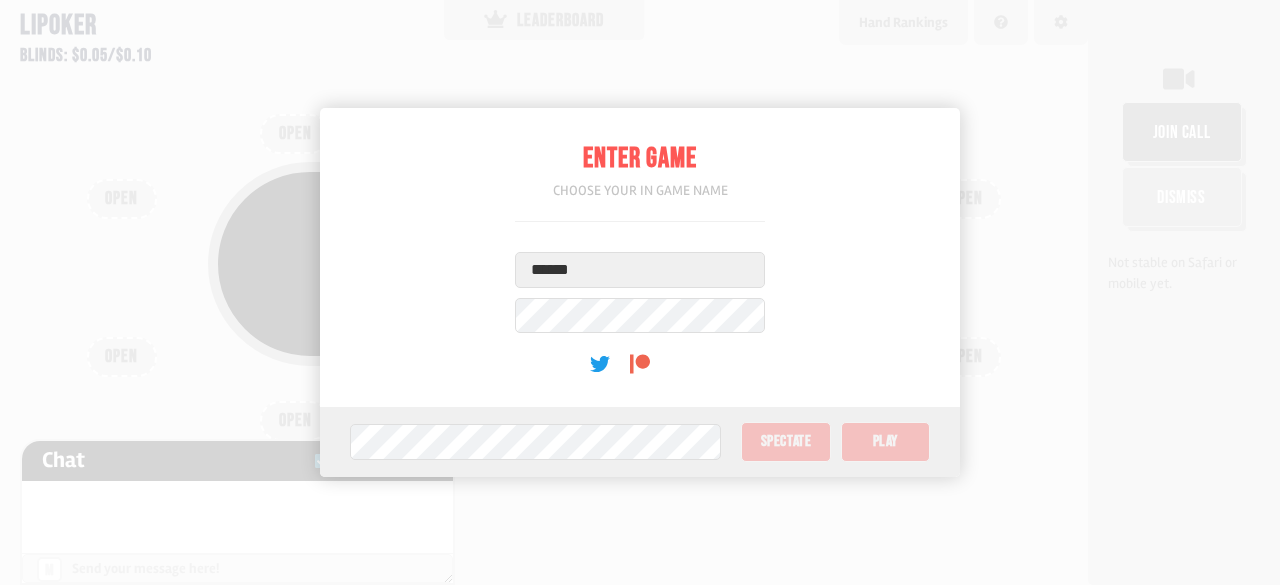 click on "******" at bounding box center (640, 270) 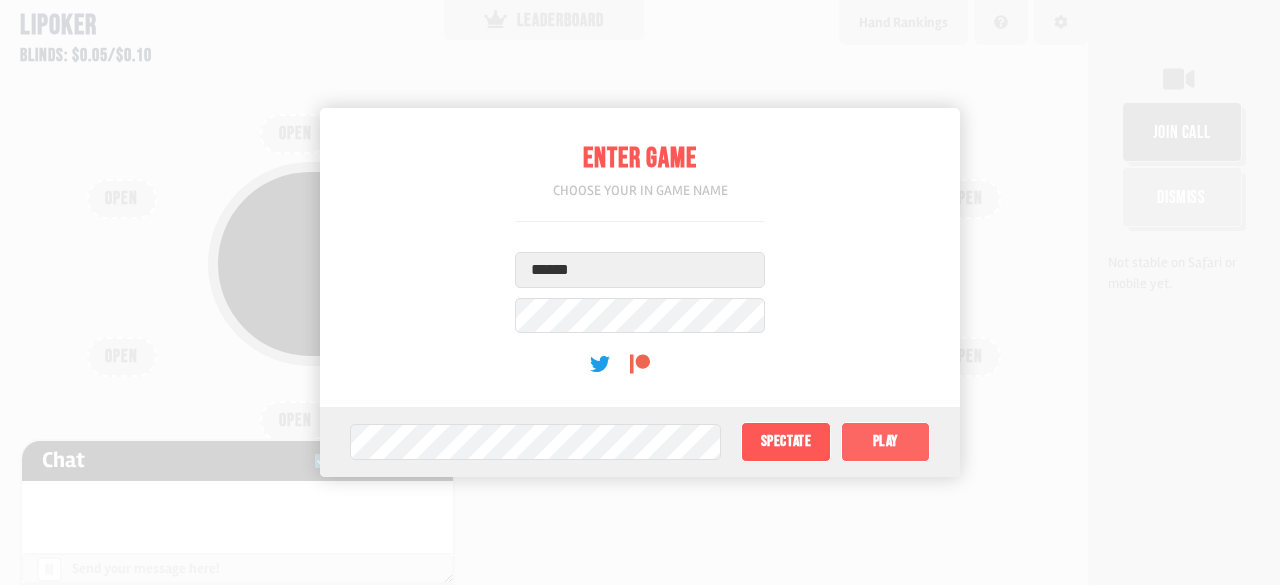 click on "Play" at bounding box center [885, 442] 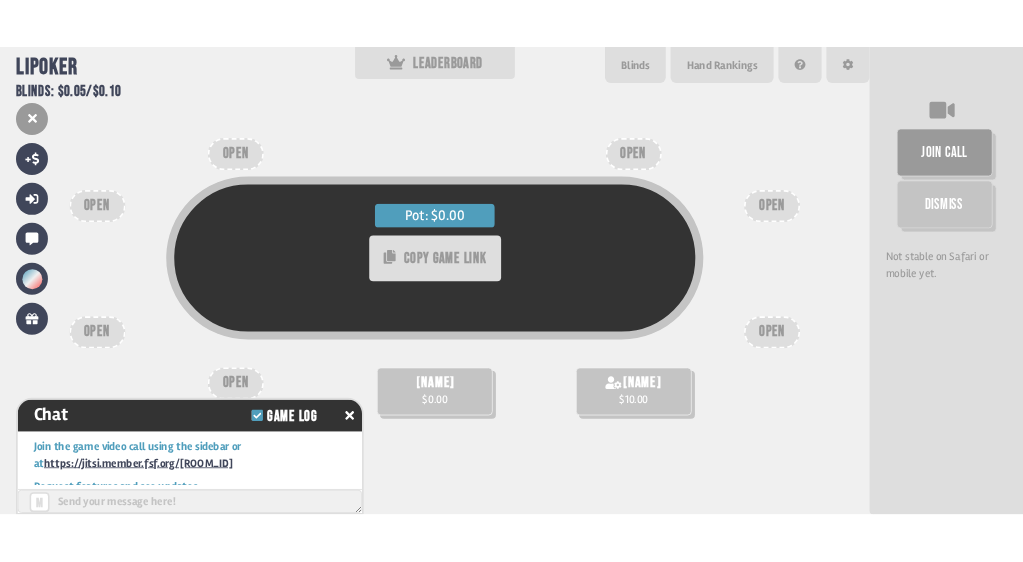 scroll, scrollTop: 82, scrollLeft: 0, axis: vertical 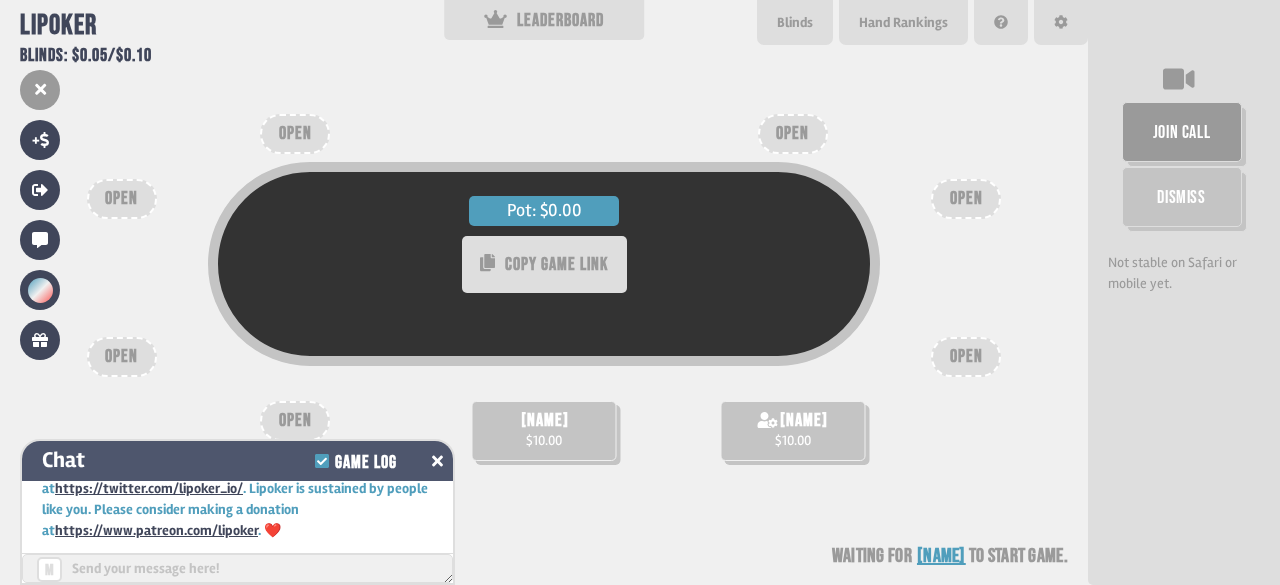 click at bounding box center (437, 461) 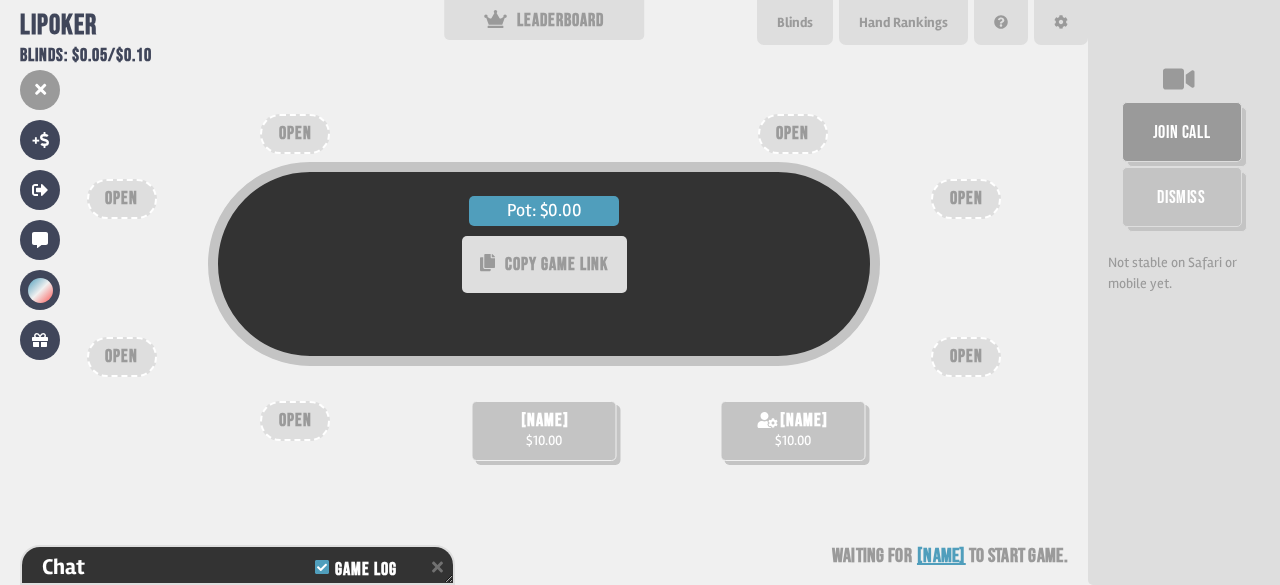 click on "join call" at bounding box center (1182, 132) 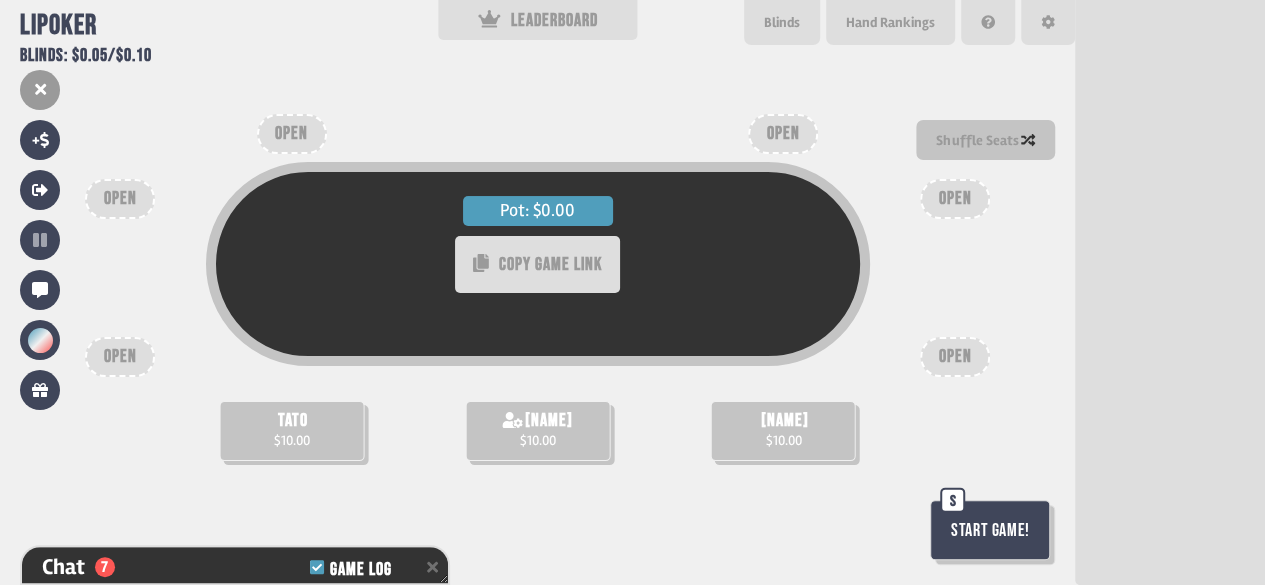 scroll, scrollTop: 100, scrollLeft: 0, axis: vertical 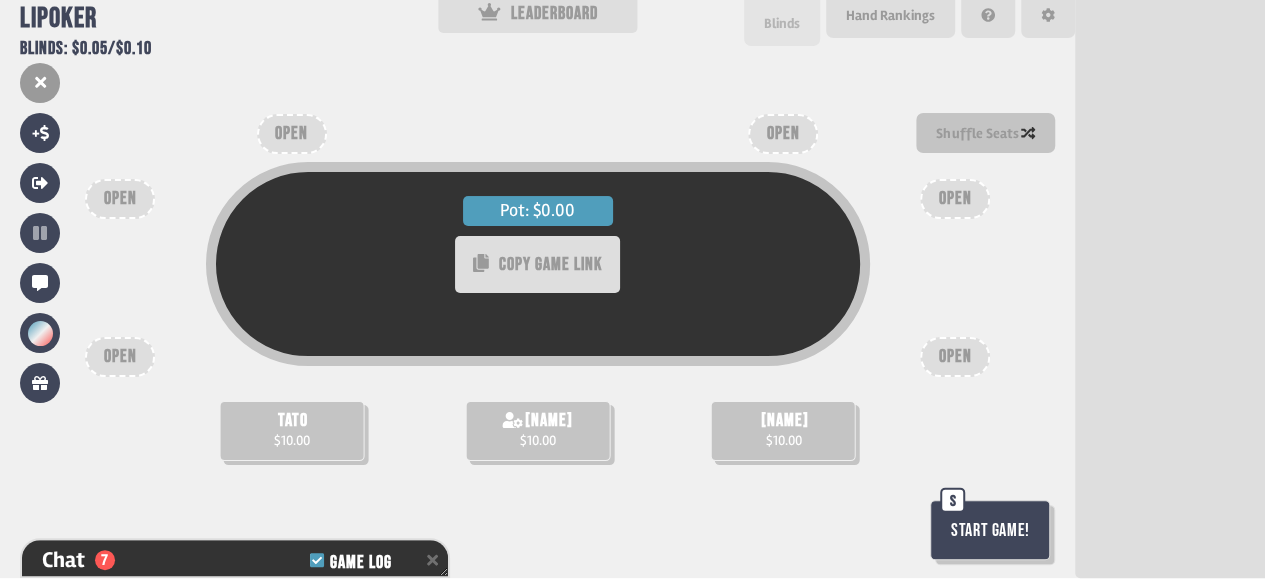 click on "Blinds" at bounding box center (782, 19) 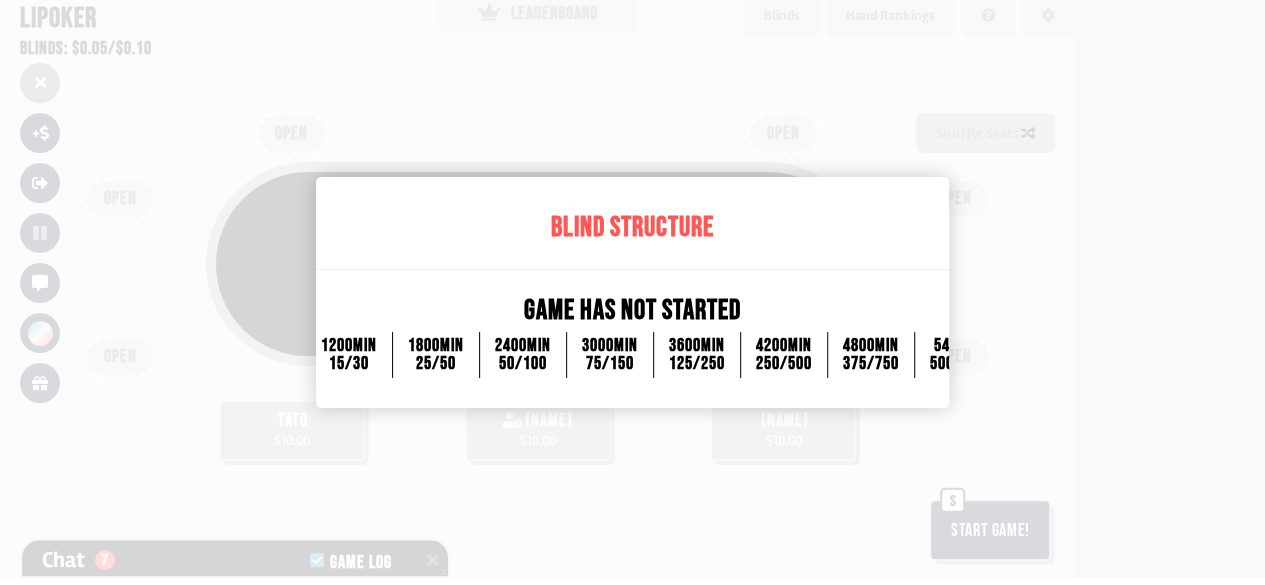 click at bounding box center (632, 292) 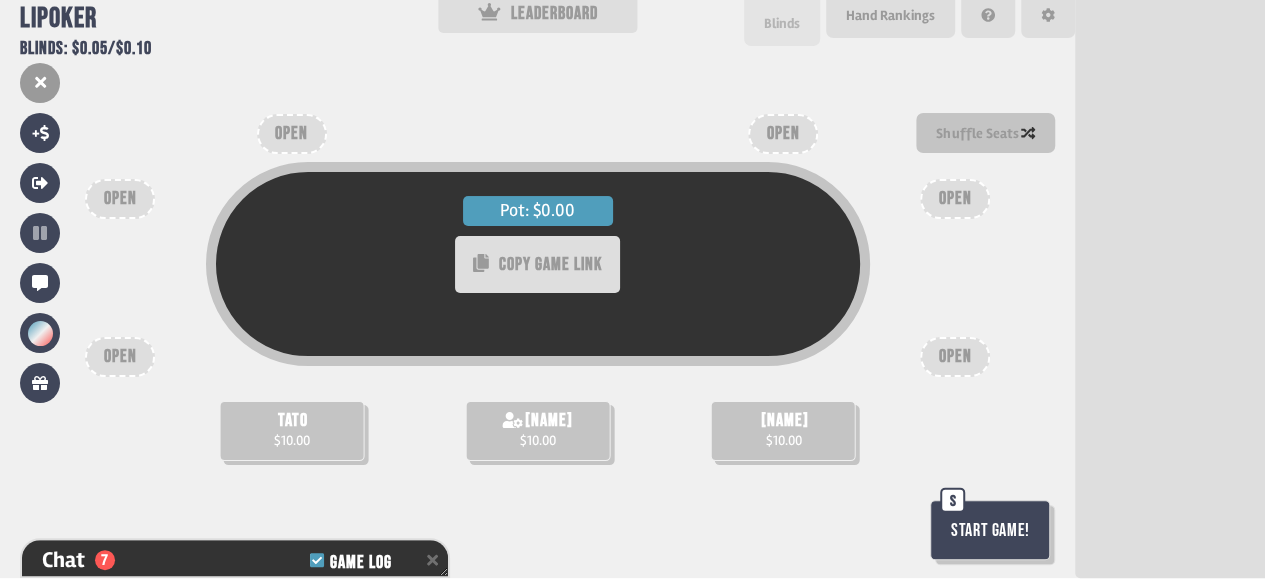 click on "Blinds" at bounding box center [782, 23] 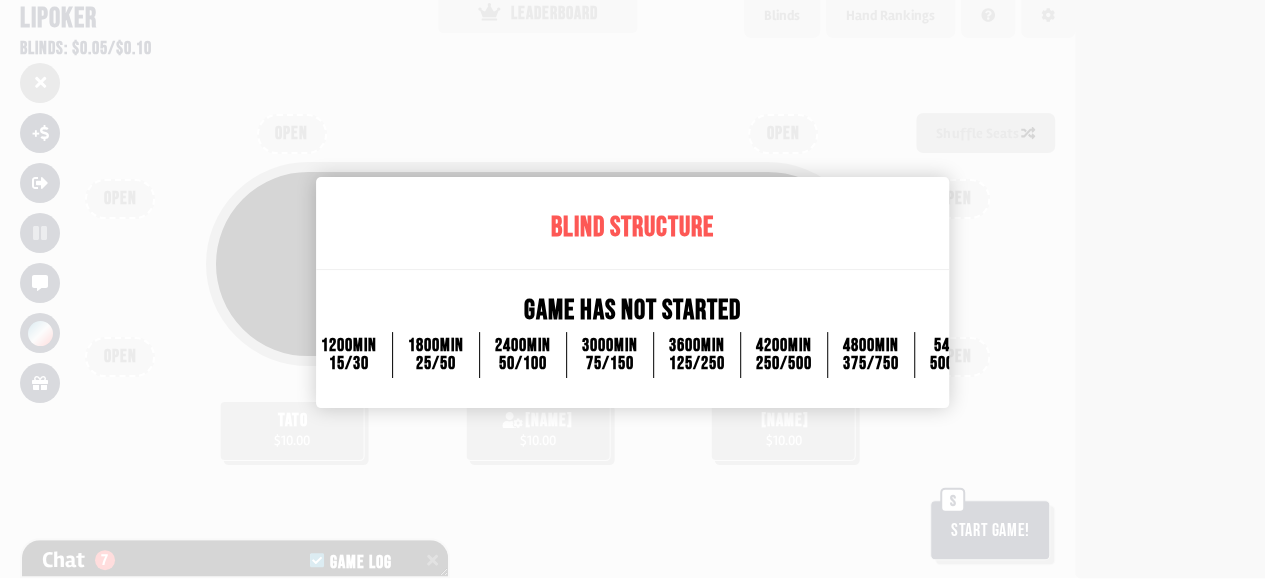 click at bounding box center (632, 292) 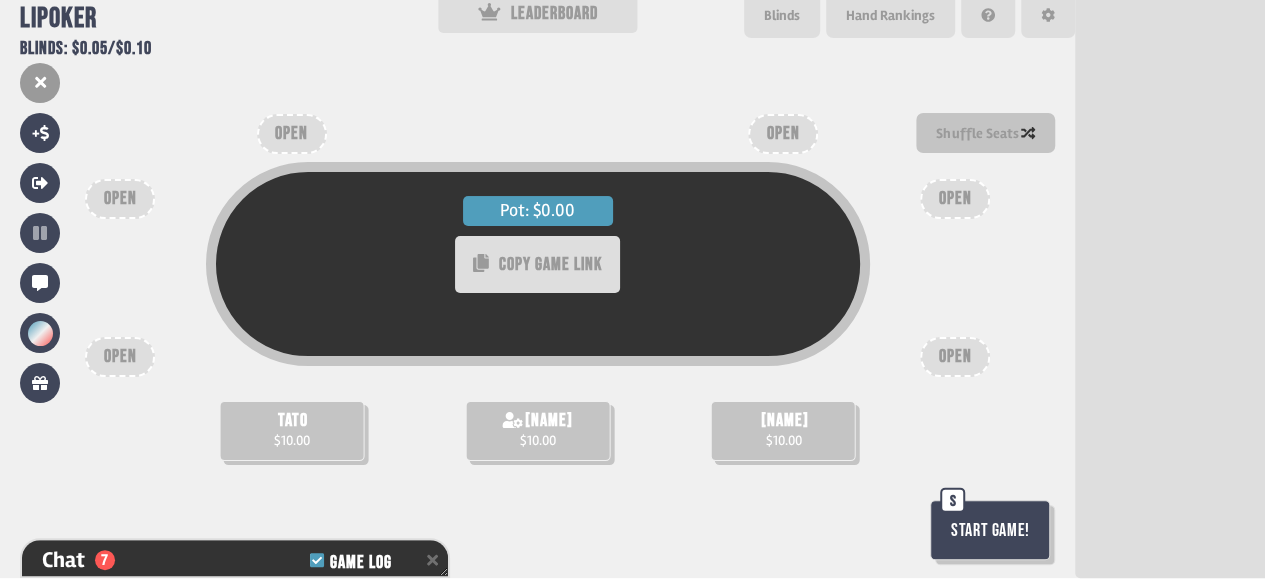 click on "Start Game!" at bounding box center [990, 530] 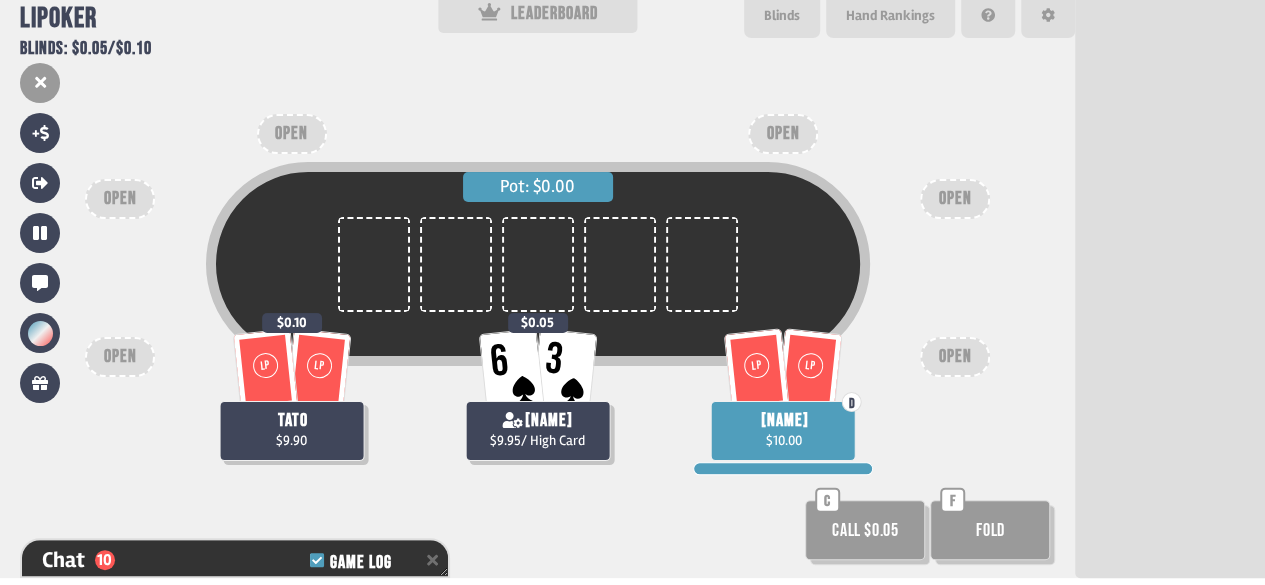 scroll, scrollTop: 98, scrollLeft: 0, axis: vertical 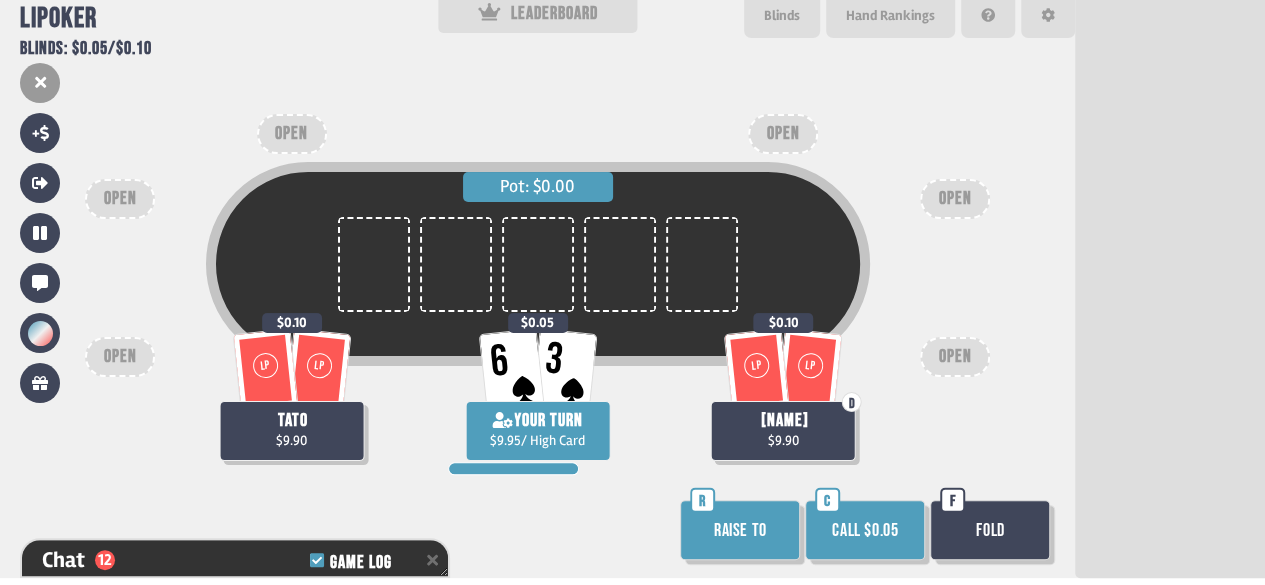 click on "Call $0.05" at bounding box center [865, 530] 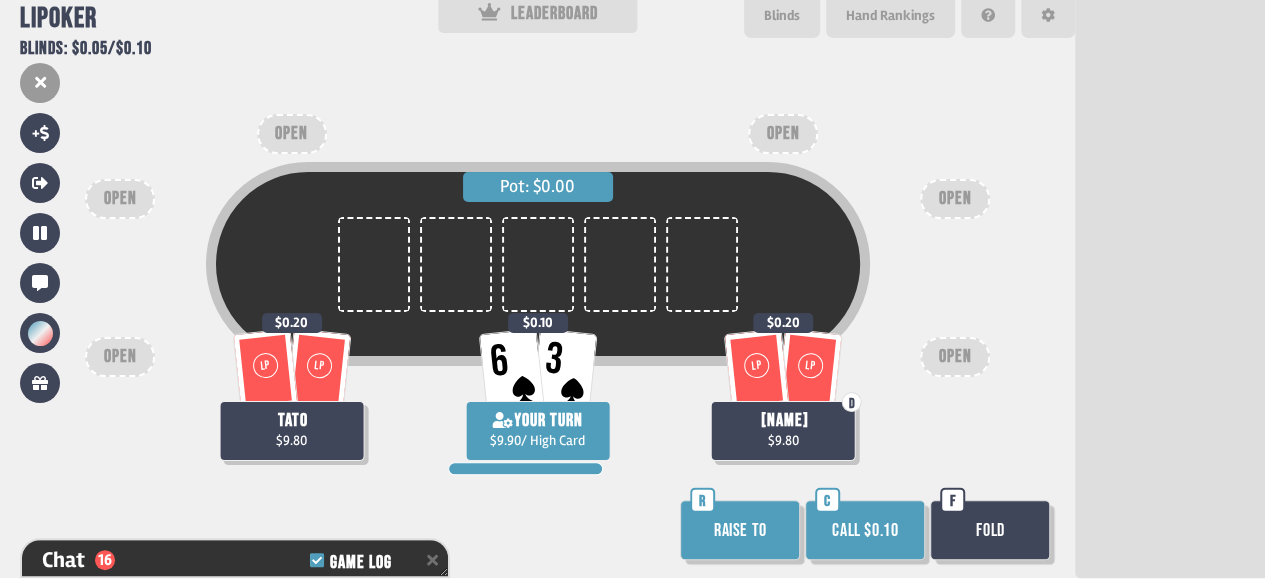 click on "Call $0.10" at bounding box center (865, 530) 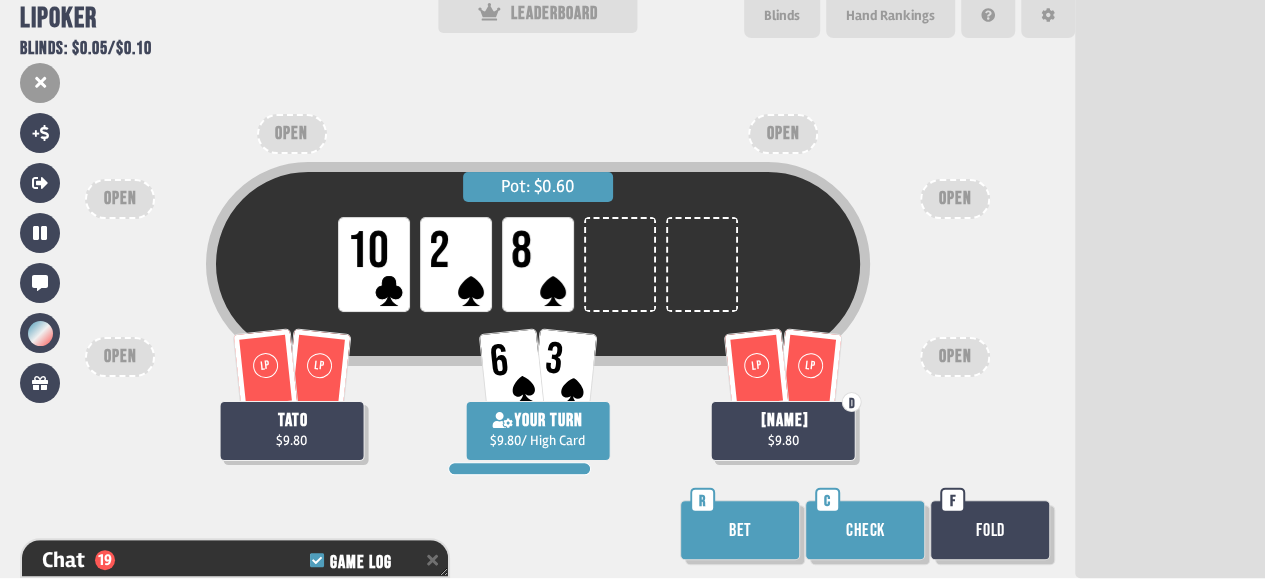 click on "Bet" at bounding box center [740, 530] 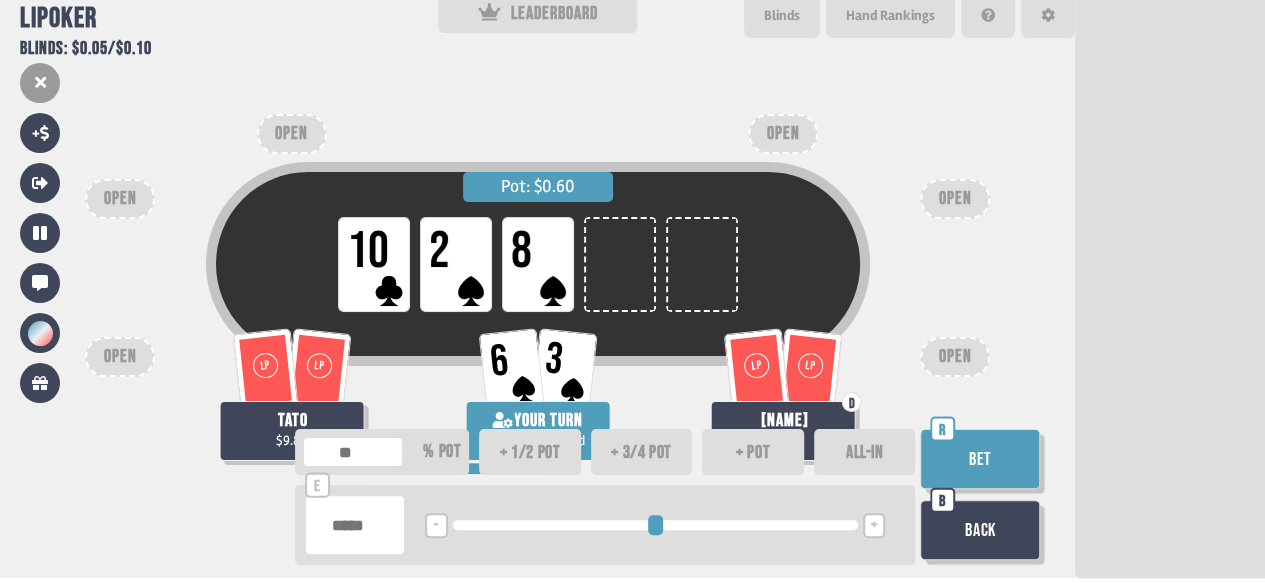 click on "Bet" at bounding box center [980, 459] 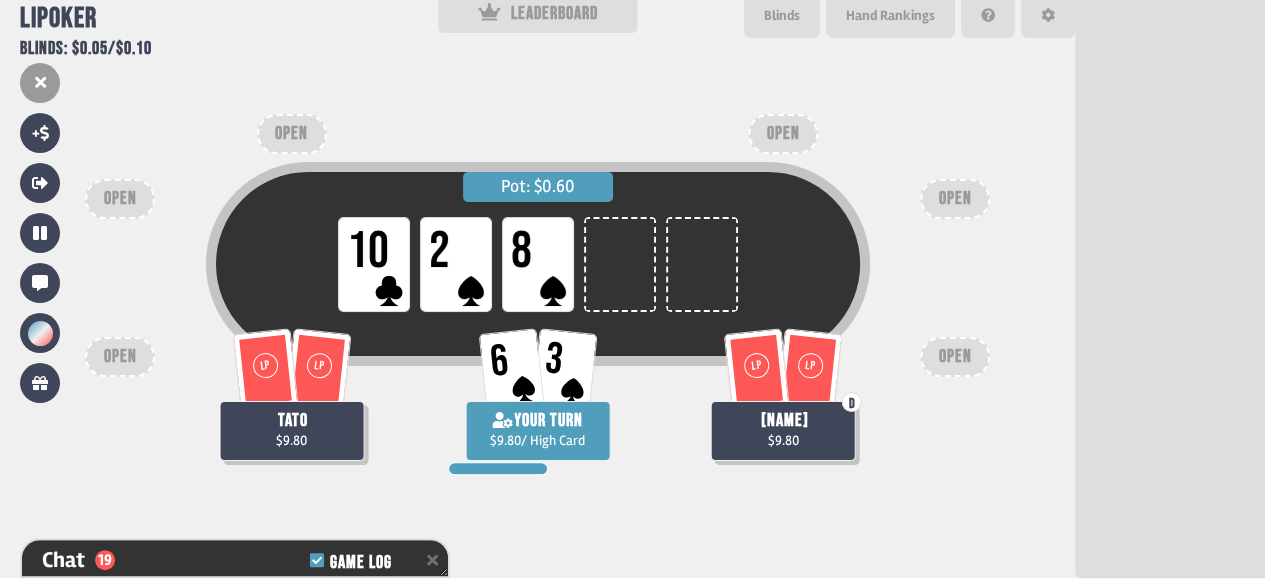 scroll, scrollTop: 759, scrollLeft: 0, axis: vertical 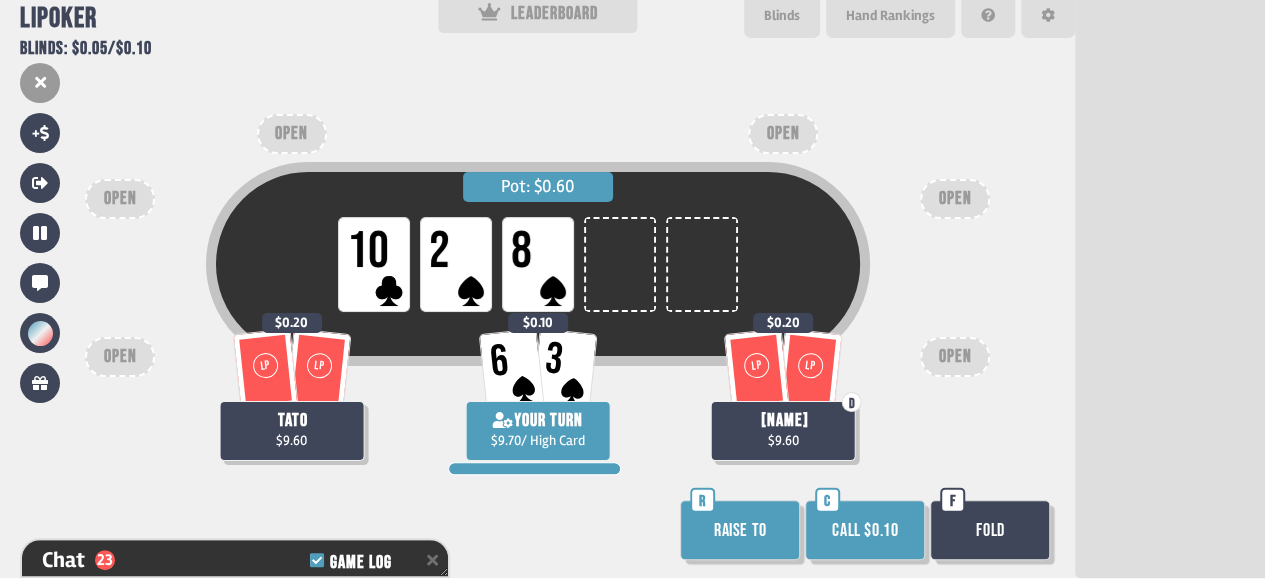 click on "Call $0.10" at bounding box center (865, 530) 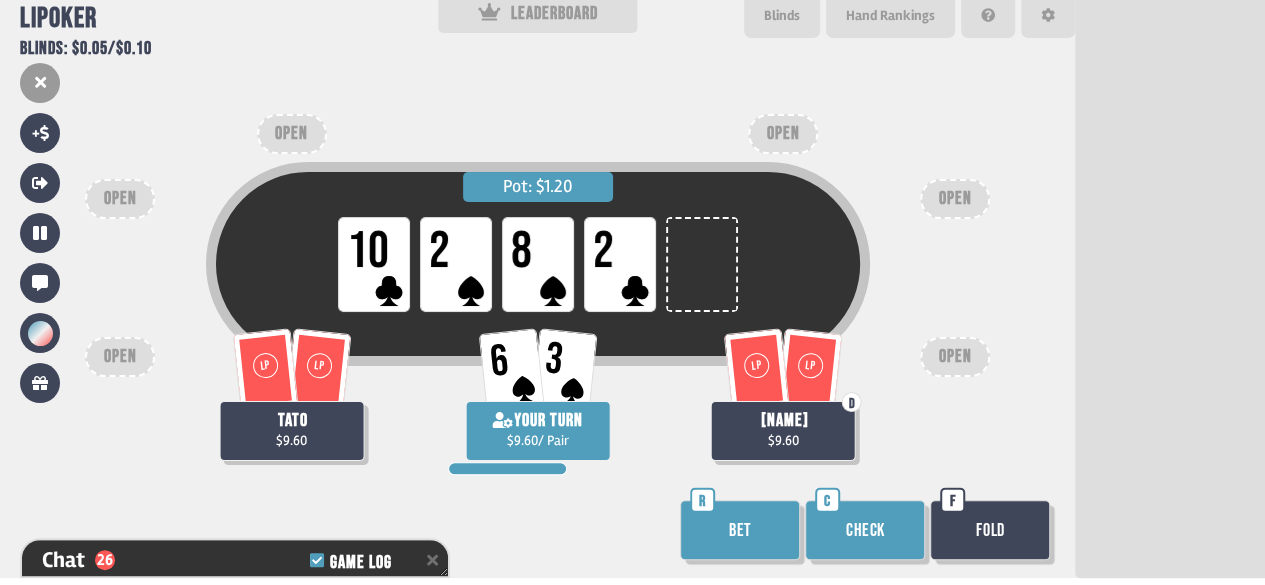 click on "Check" at bounding box center (865, 530) 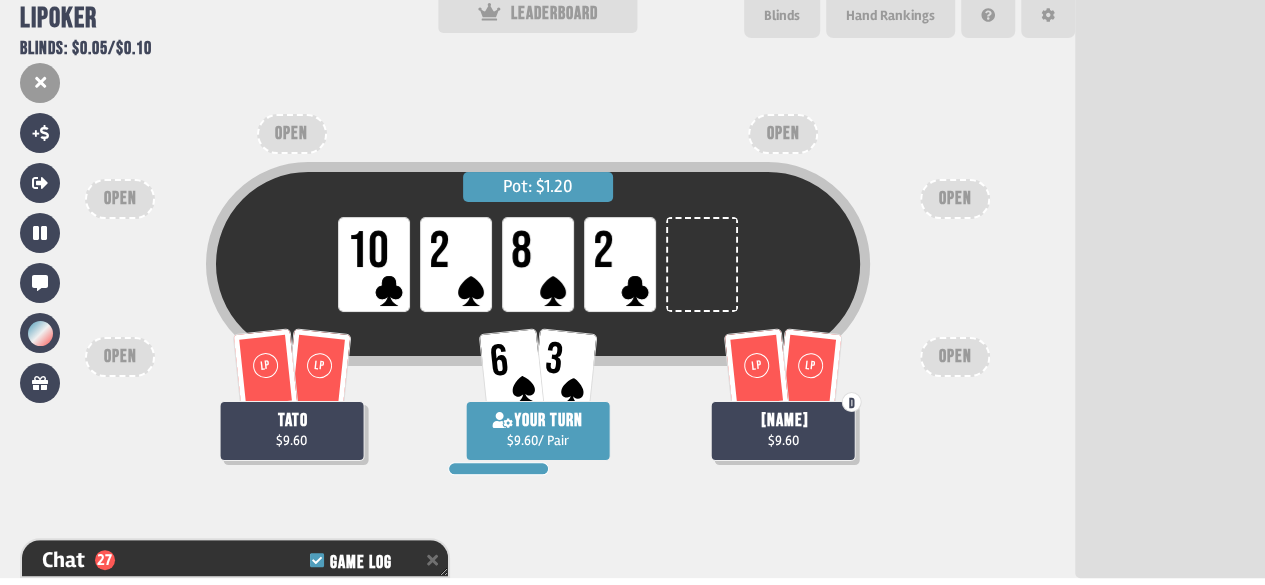 click on "Support us on   Patreon !" at bounding box center [632, 555] 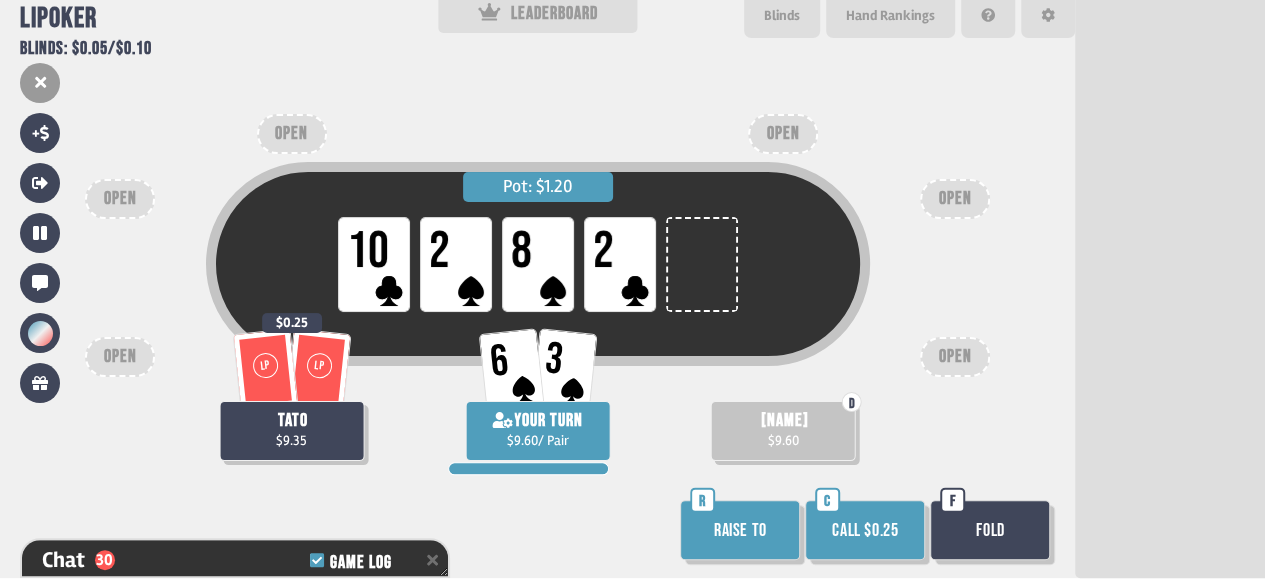 click on "Call $0.25" at bounding box center (865, 530) 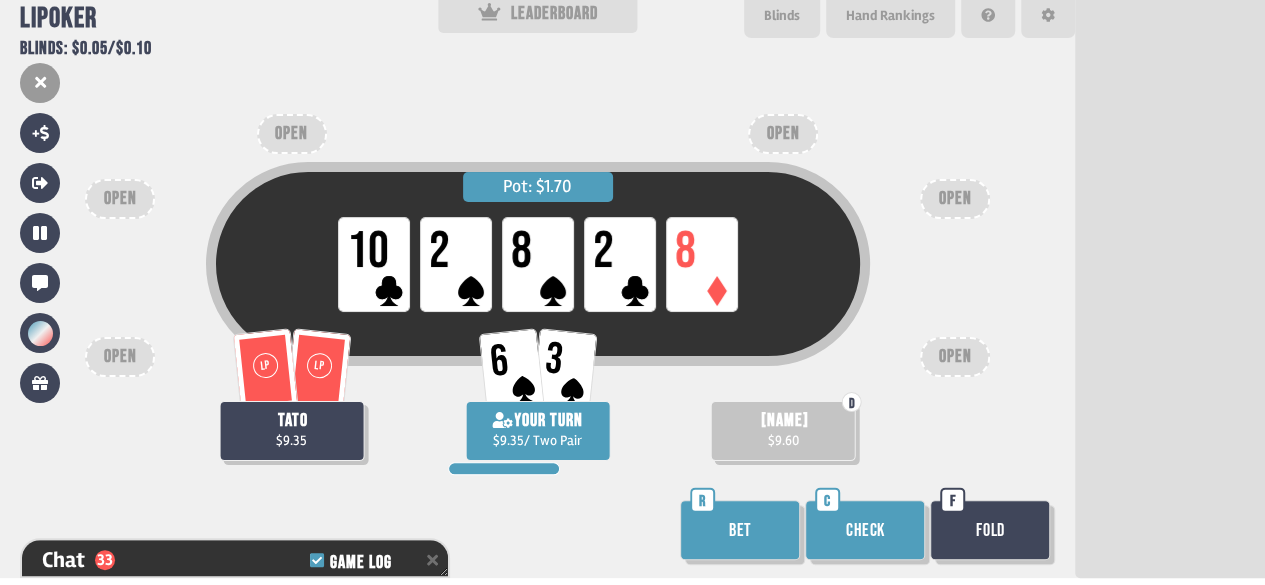 click on "Check" at bounding box center [865, 530] 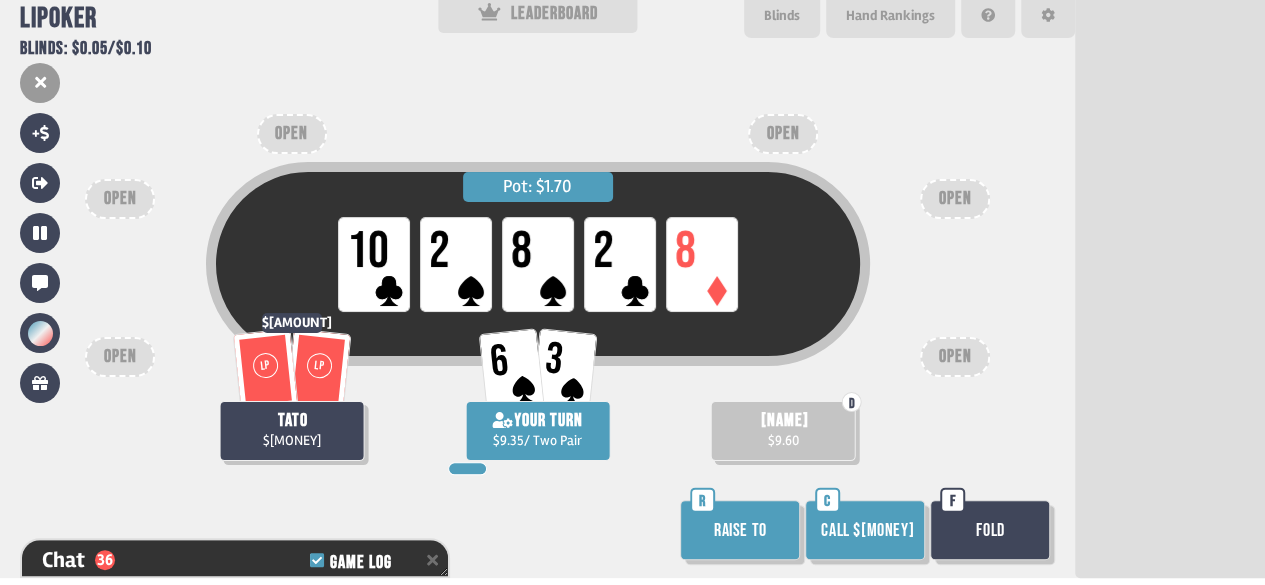 click on "Fold" at bounding box center [990, 530] 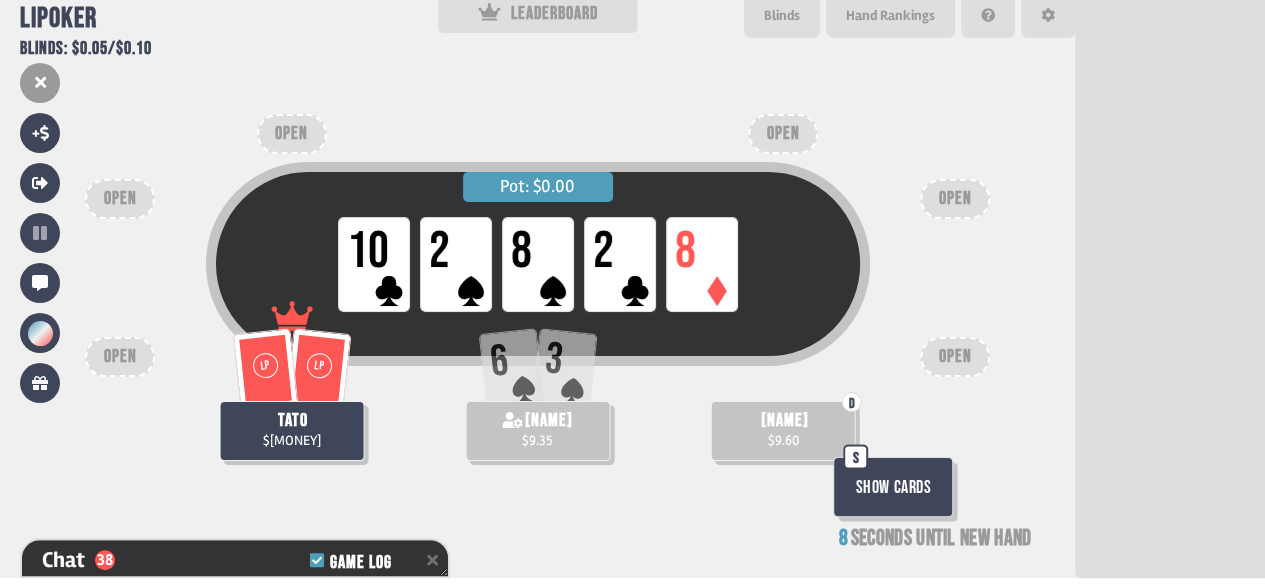 scroll, scrollTop: 100, scrollLeft: 0, axis: vertical 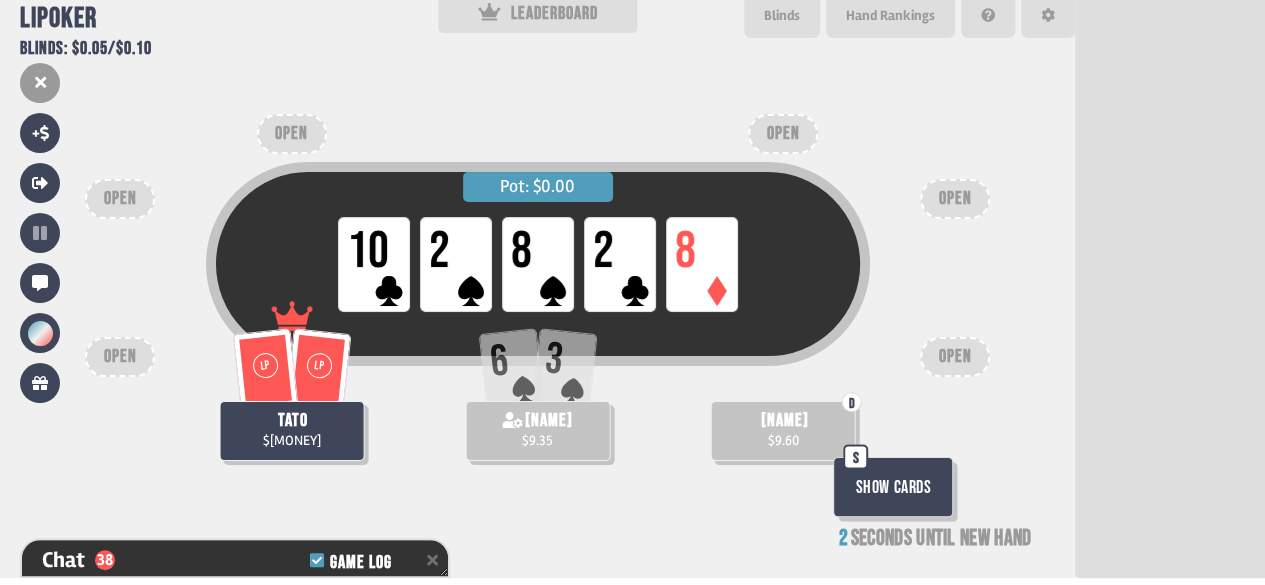 click on "Show Cards" at bounding box center (893, 487) 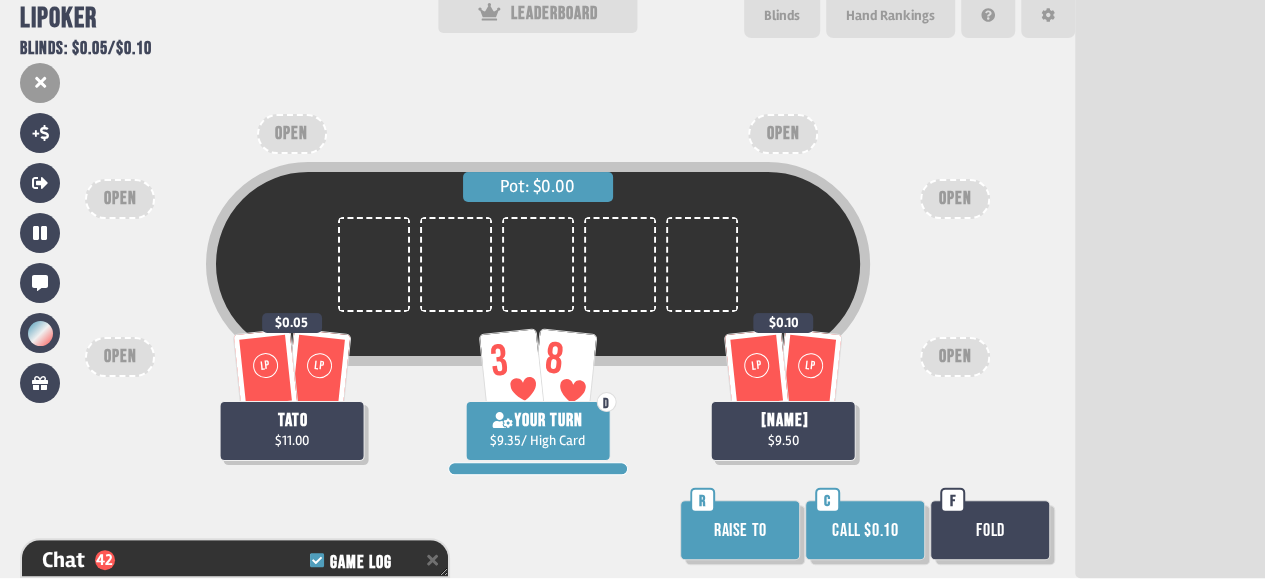 scroll, scrollTop: 98, scrollLeft: 0, axis: vertical 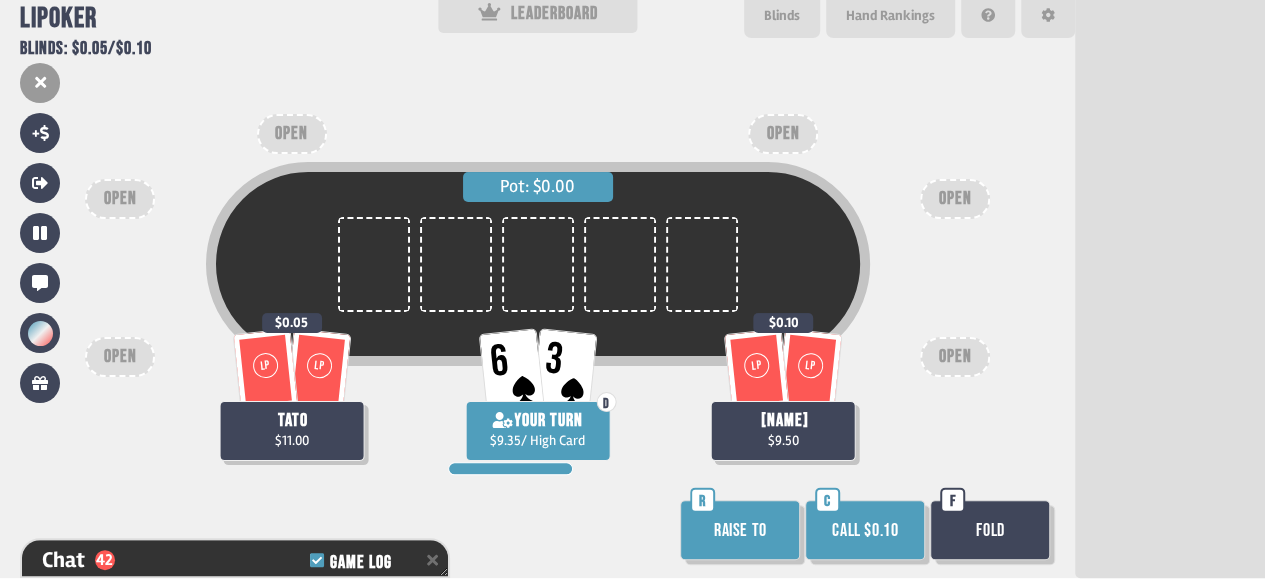 click on "Call $0.10" at bounding box center (865, 530) 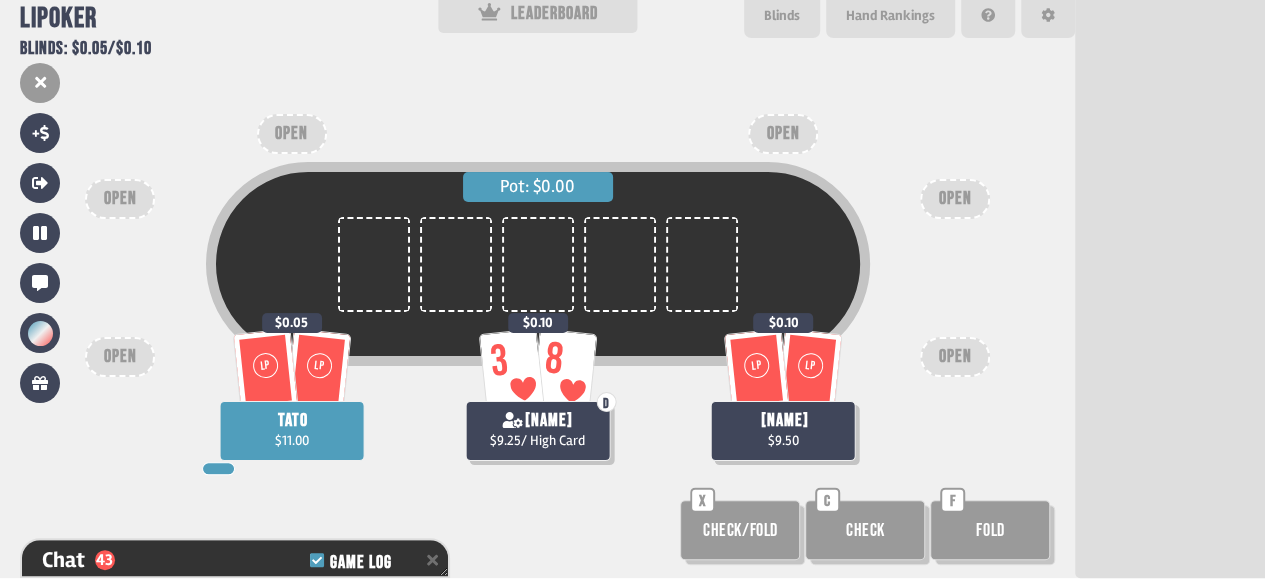 click on "Pot: $0.00   LP LP tato $11.00  $0.05  LP LP nico $9.50  $0.10  3 8 D daniel $9.25   / High Card $0.10  OPEN OPEN OPEN OPEN OPEN OPEN Check/Fold X Check C Fold F" at bounding box center [537, 292] 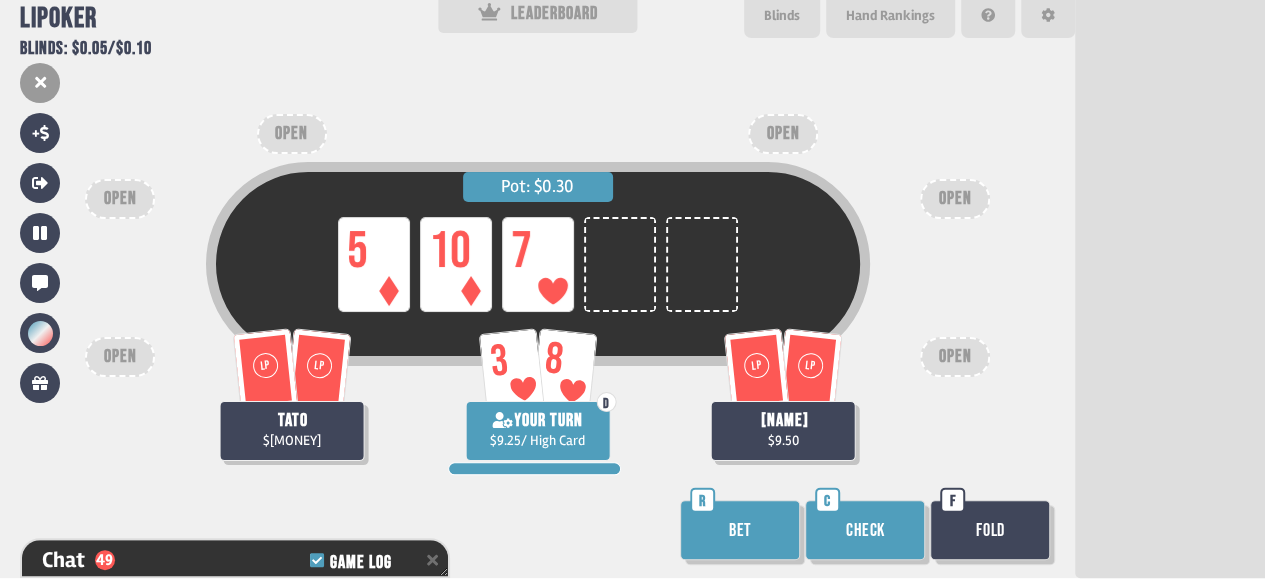click on "Check" at bounding box center [865, 530] 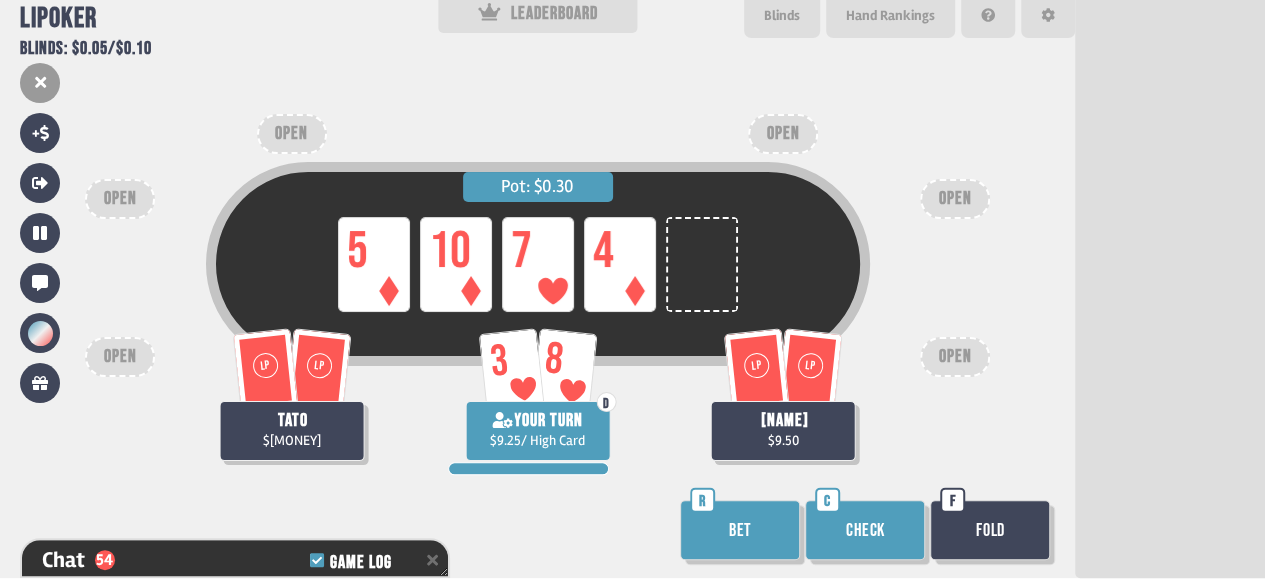 click on "Check" at bounding box center [865, 530] 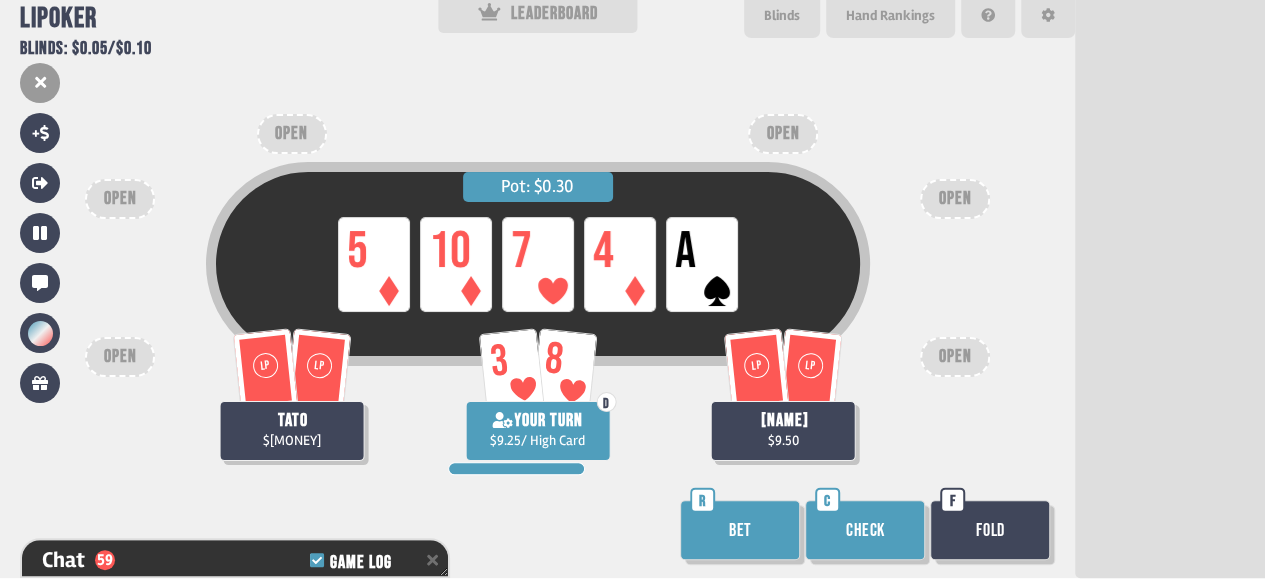 click on "Check" at bounding box center [865, 530] 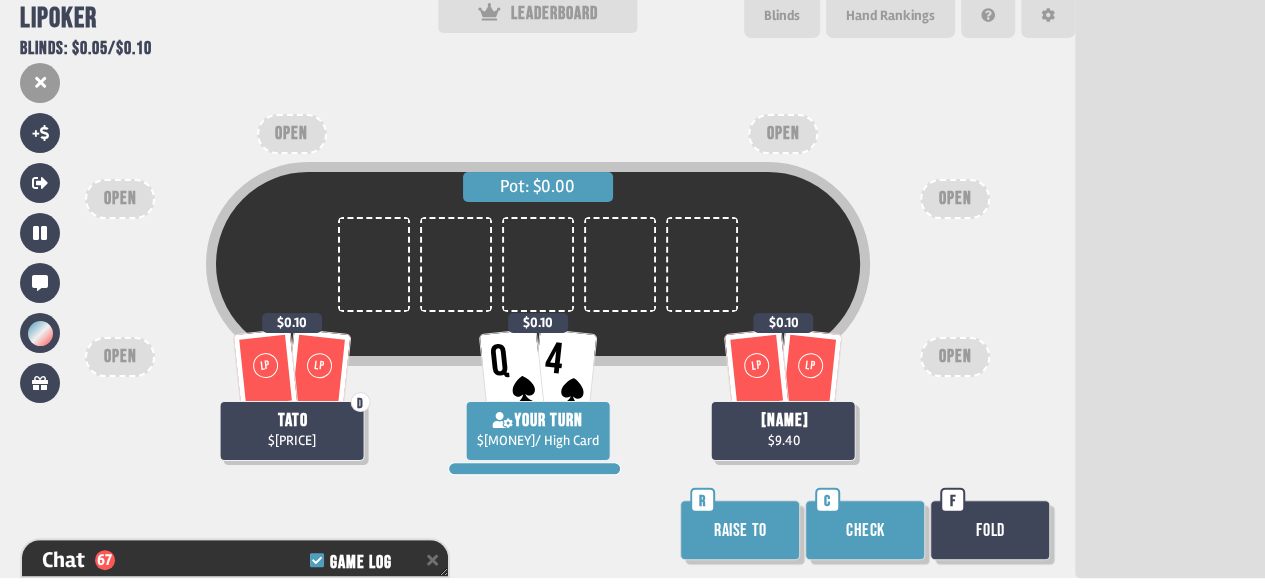 click on "Check" at bounding box center (865, 530) 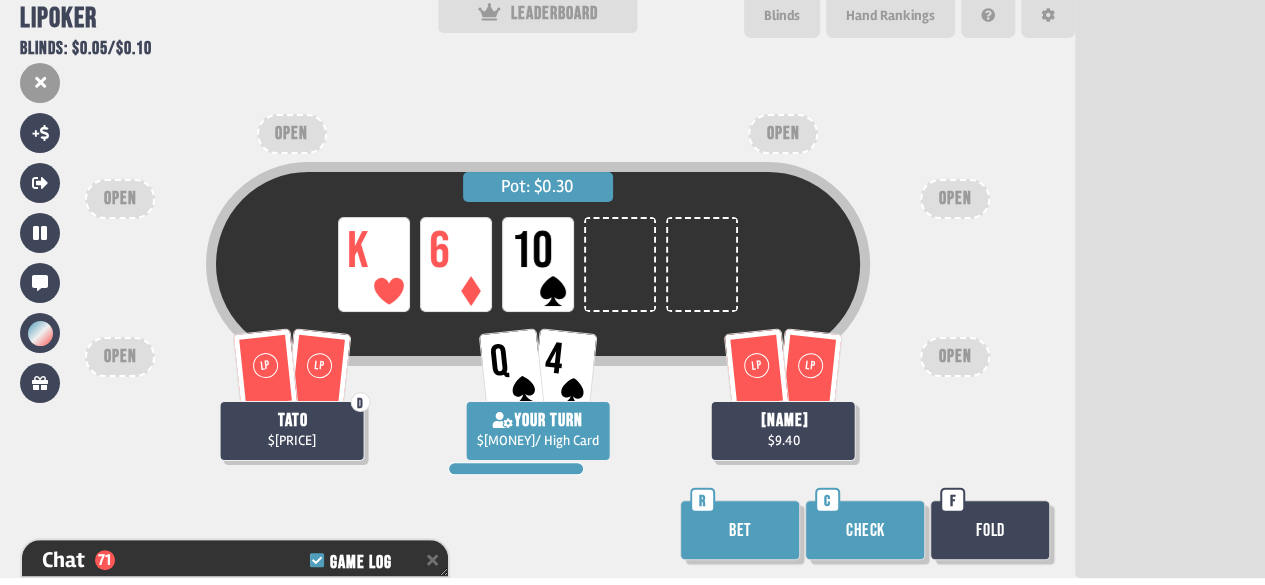 click on "Check" at bounding box center (865, 530) 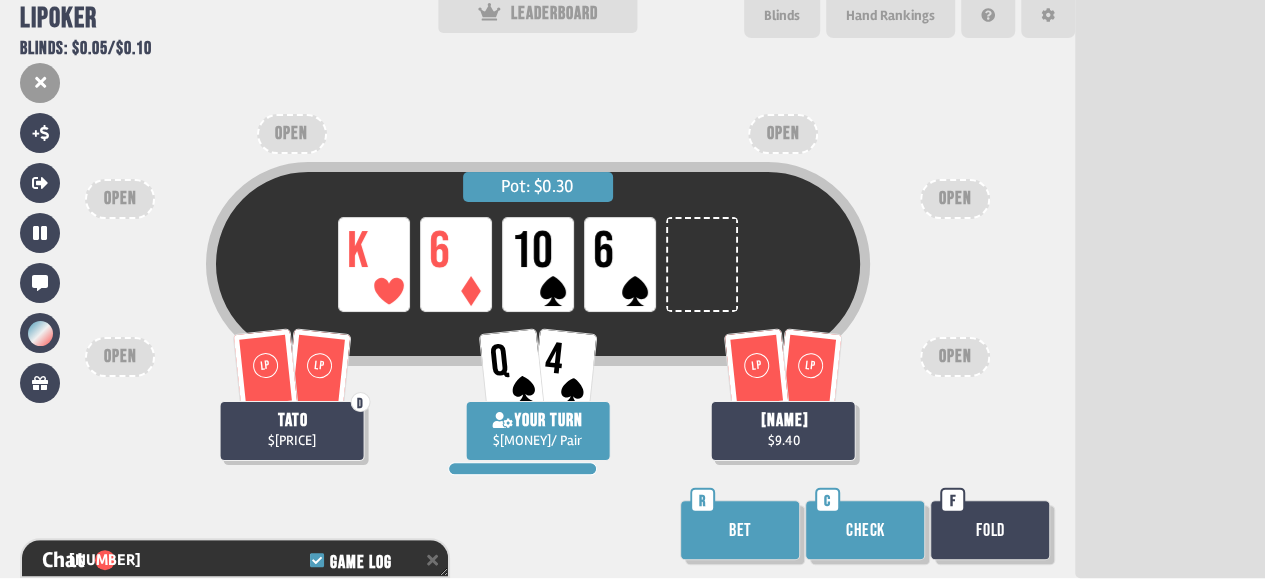 click on "Check" at bounding box center (865, 530) 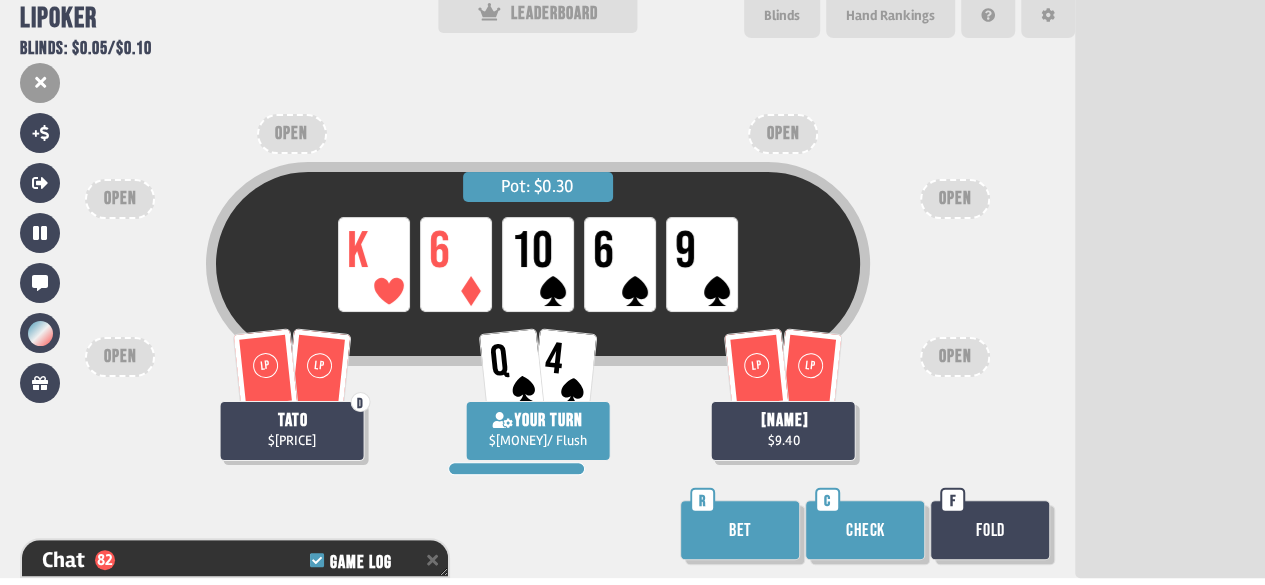 click on "Bet" at bounding box center (740, 530) 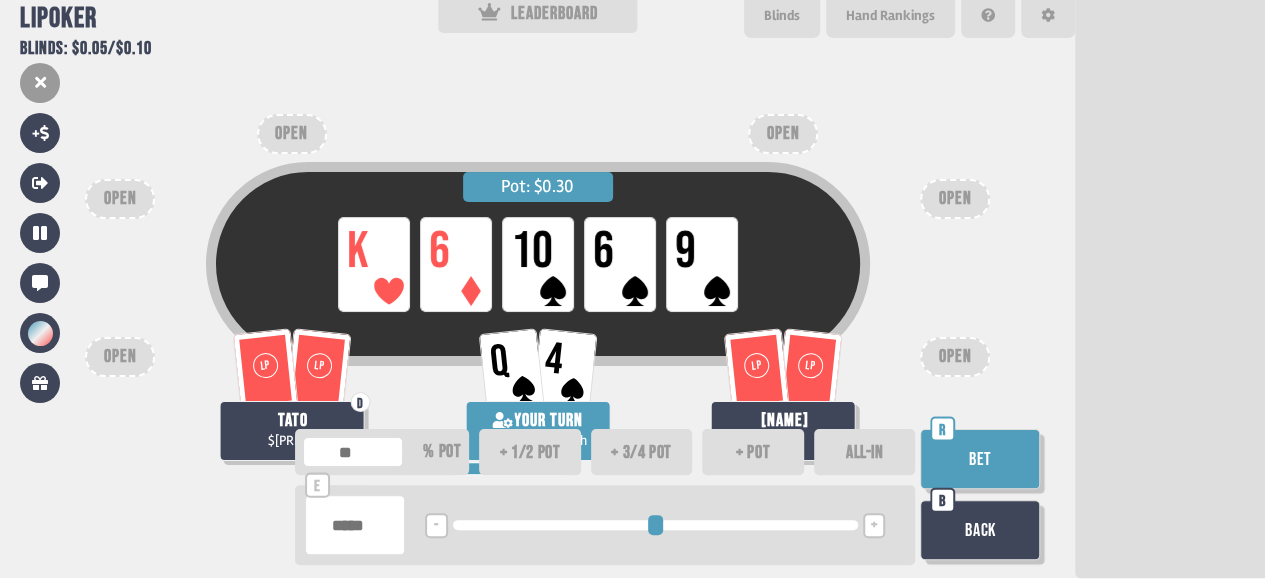 click on "Bet" at bounding box center [980, 459] 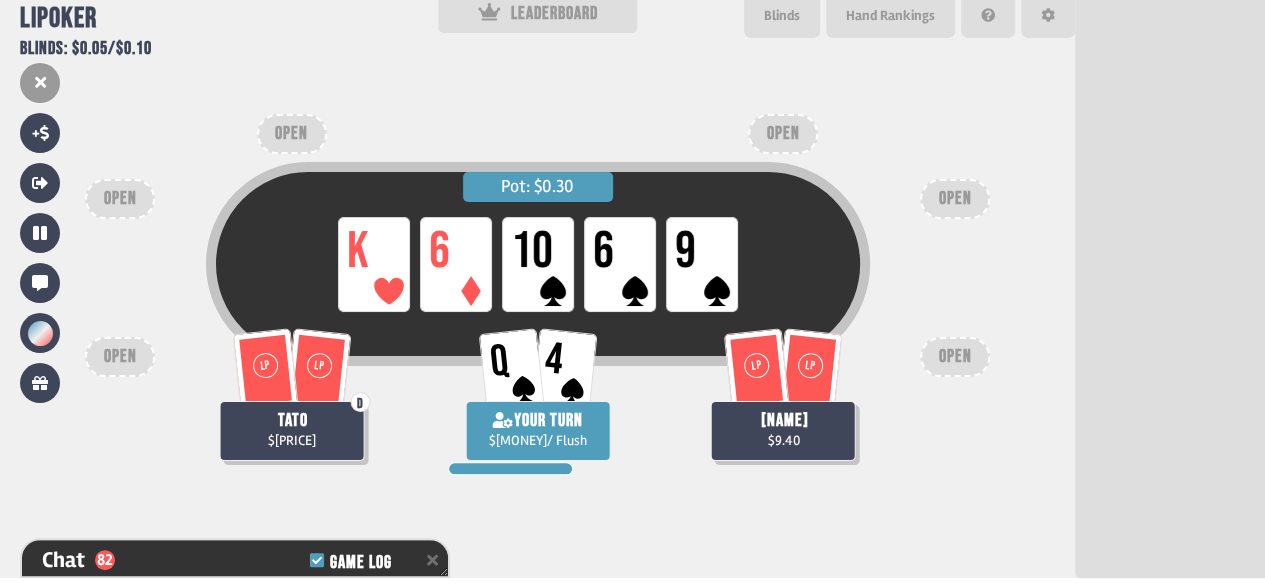 scroll, scrollTop: 2557, scrollLeft: 0, axis: vertical 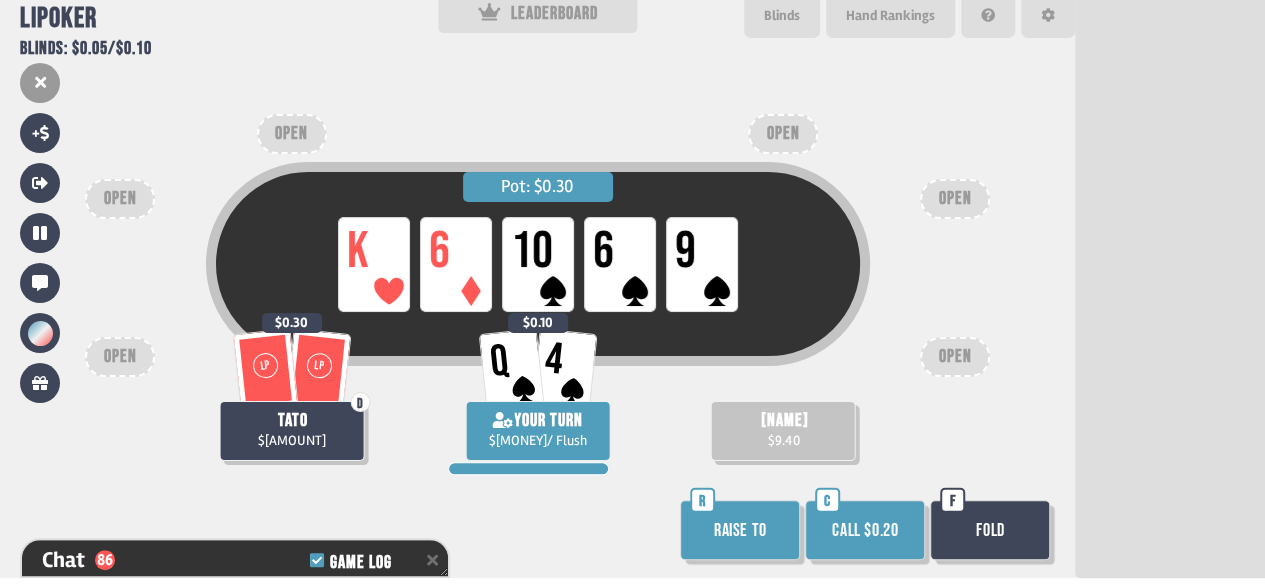 click on "Raise to" at bounding box center (740, 530) 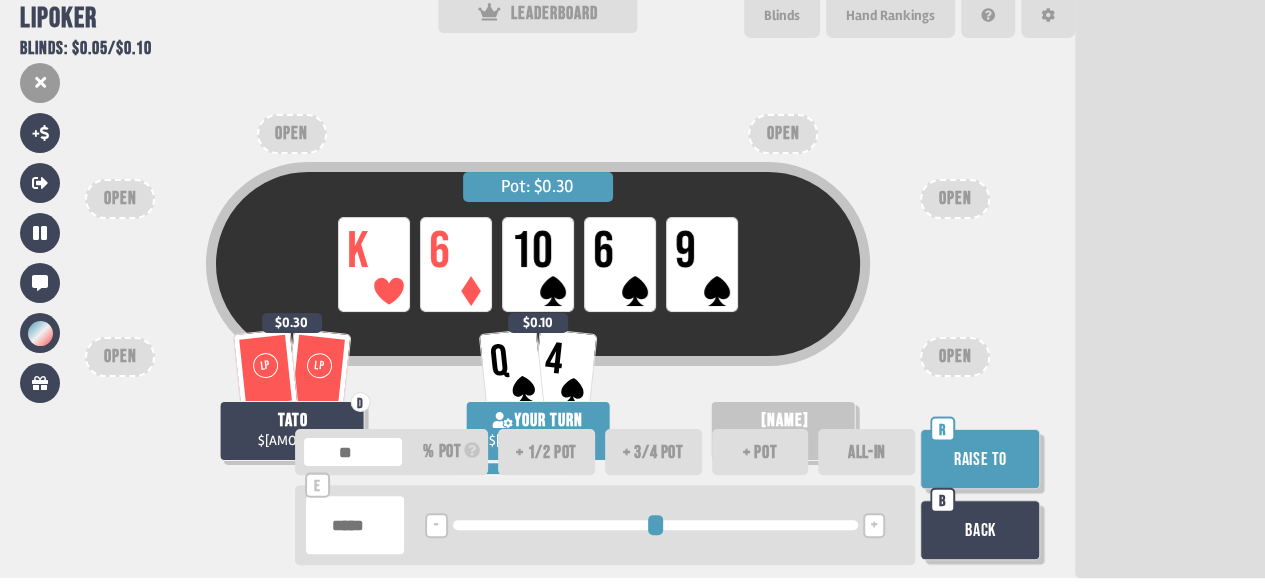 click on "Raise to" at bounding box center [980, 459] 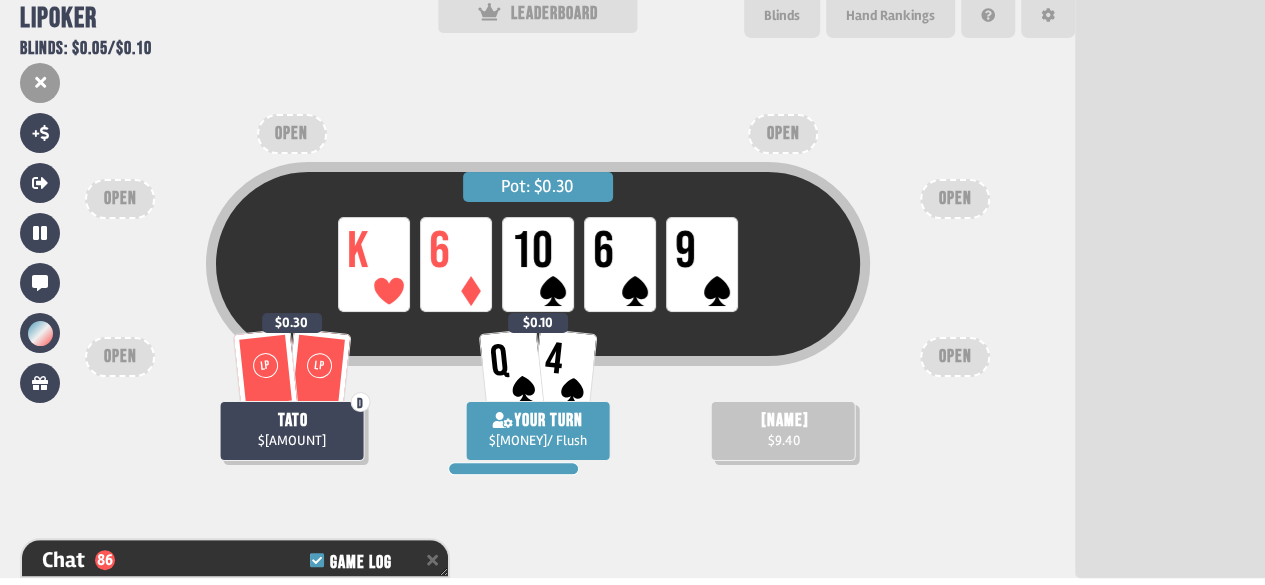 scroll, scrollTop: 2673, scrollLeft: 0, axis: vertical 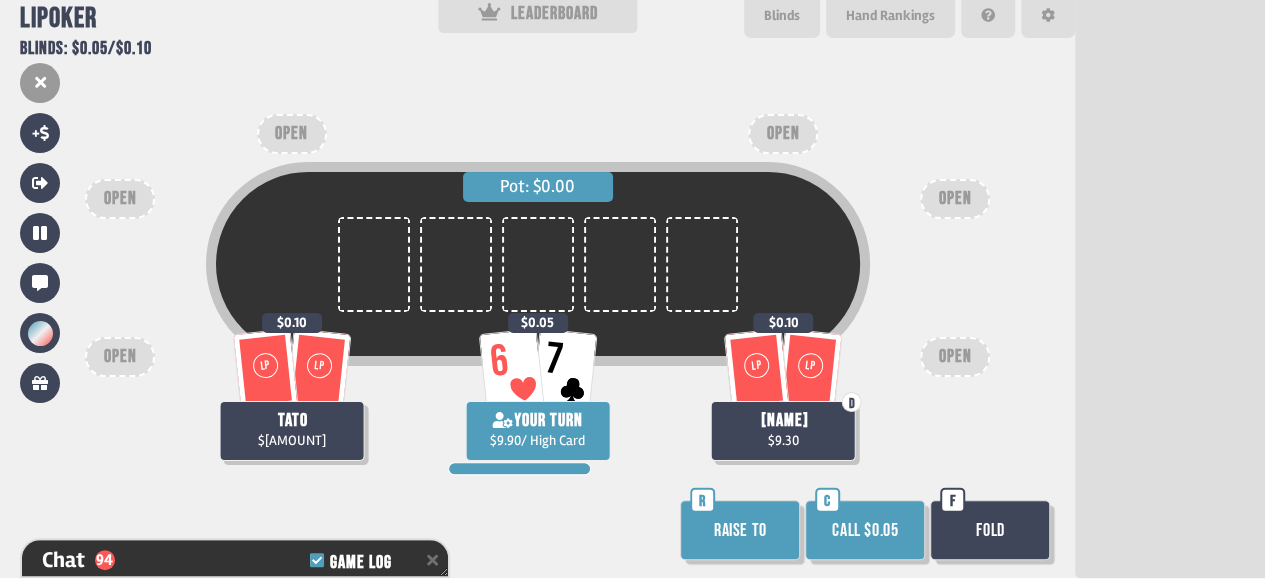 click on "Call $0.05" at bounding box center (865, 530) 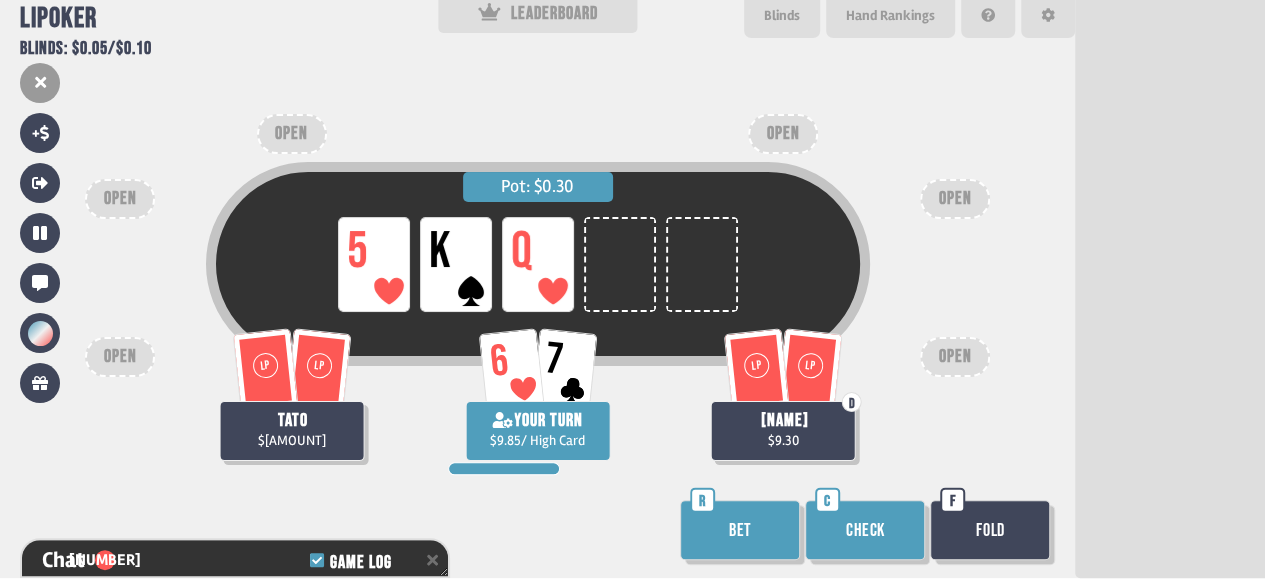 click on "Check" at bounding box center [865, 530] 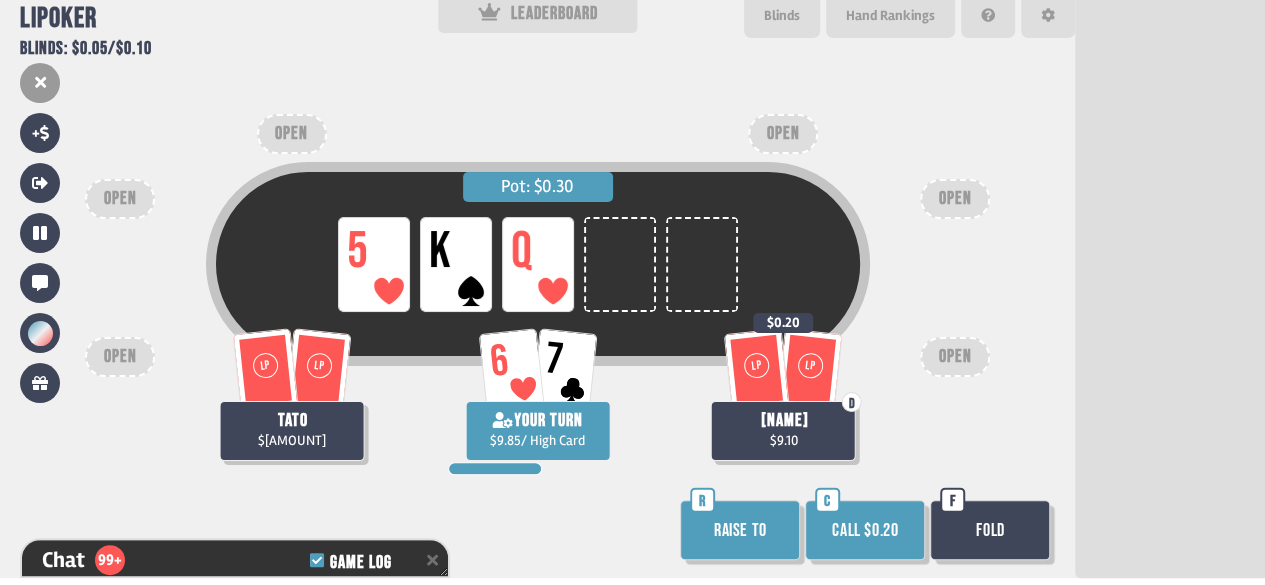 click on "Call $0.20" at bounding box center (865, 530) 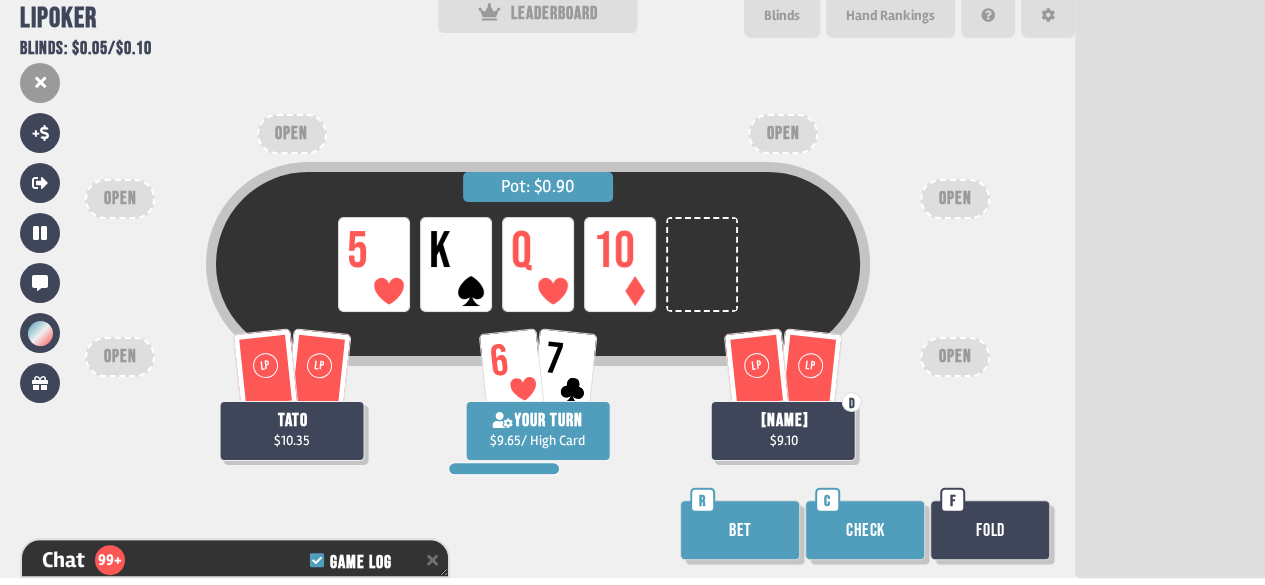 click on "Check" at bounding box center [865, 530] 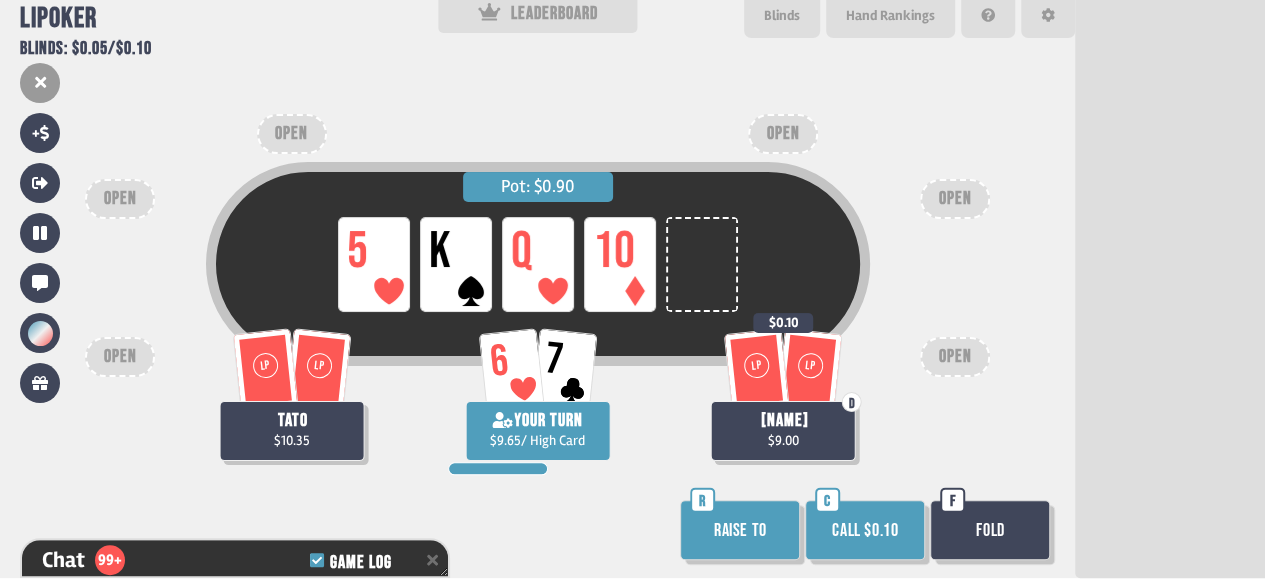 click on "Fold" at bounding box center [990, 530] 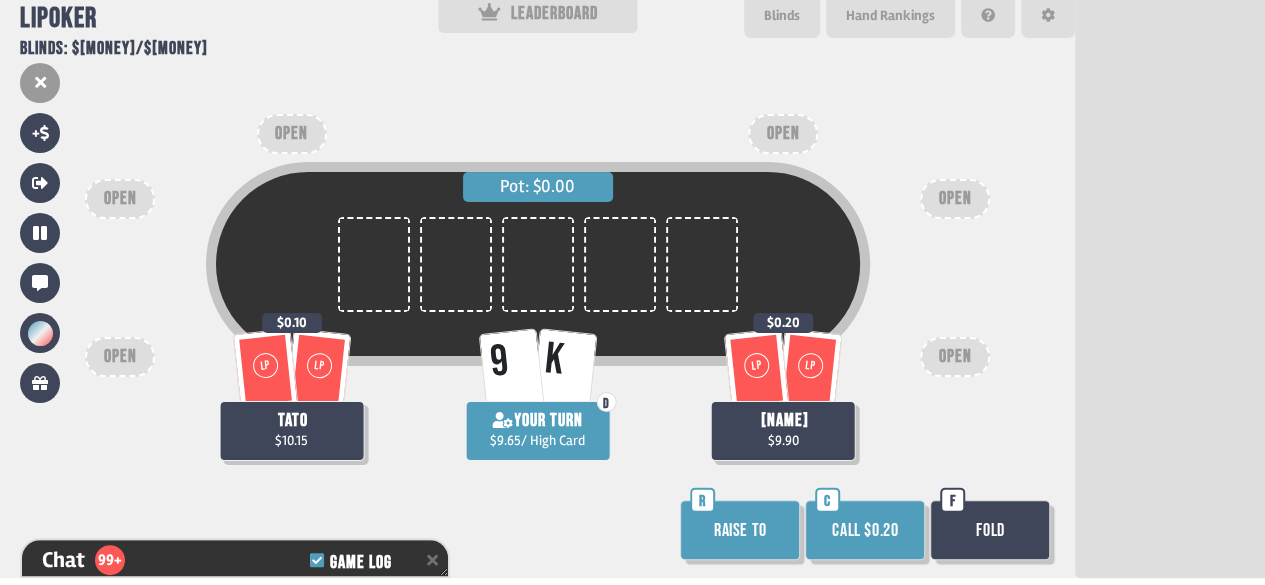 scroll, scrollTop: 98, scrollLeft: 0, axis: vertical 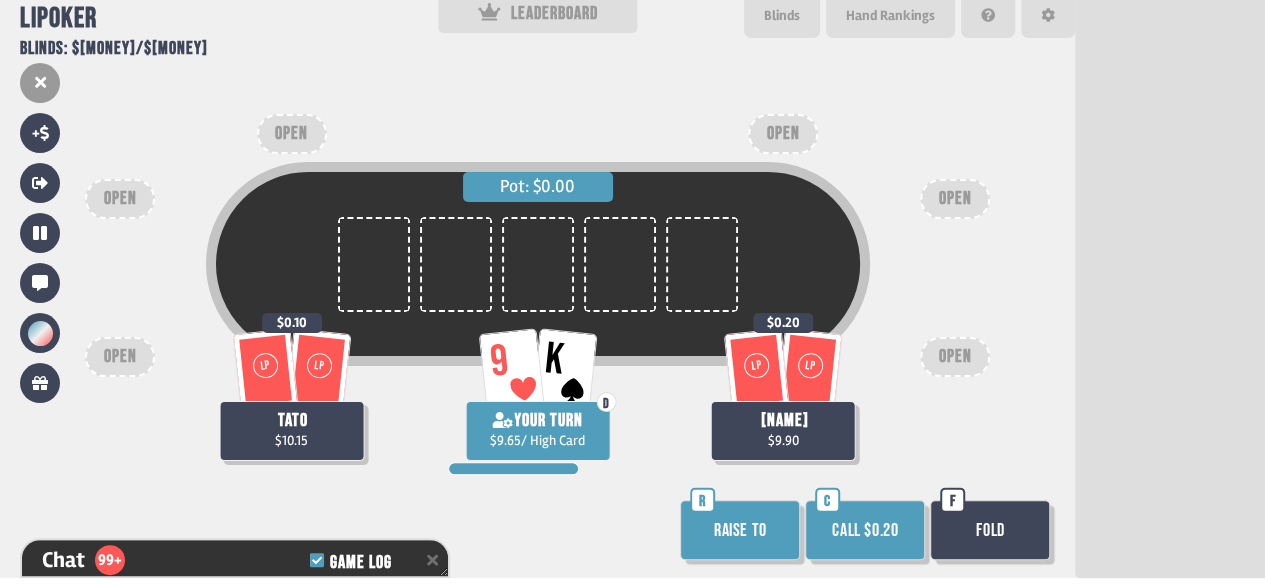 click on "Call $0.20" at bounding box center [865, 530] 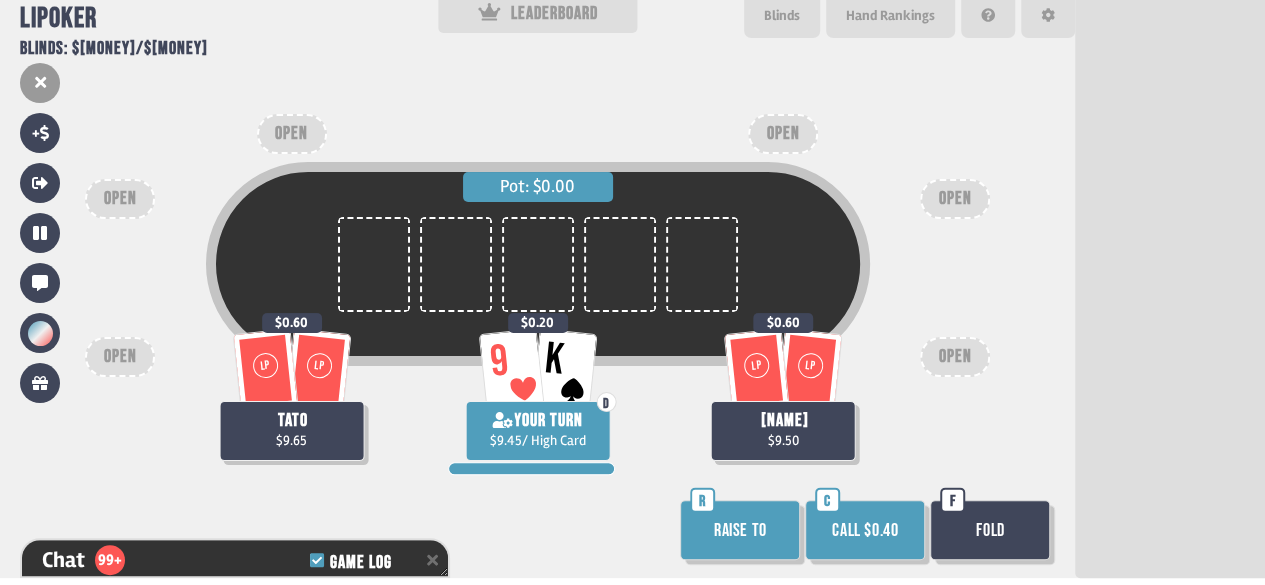 click on "Call $0.40" at bounding box center [865, 530] 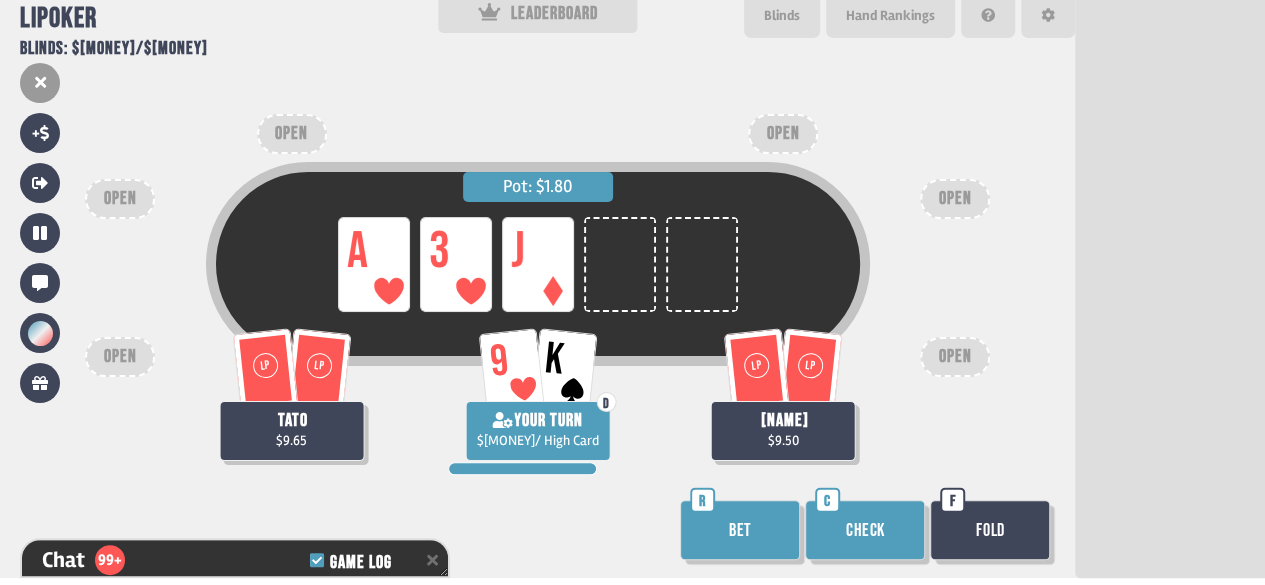 click on "Check" at bounding box center [865, 530] 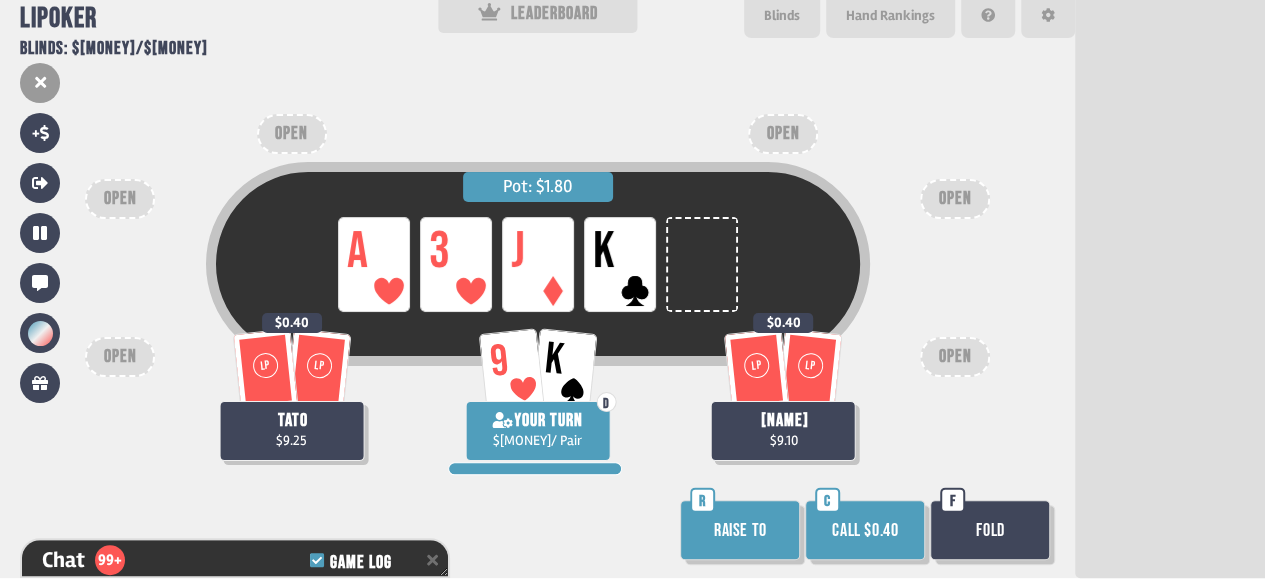click on "Call $0.40" at bounding box center (865, 530) 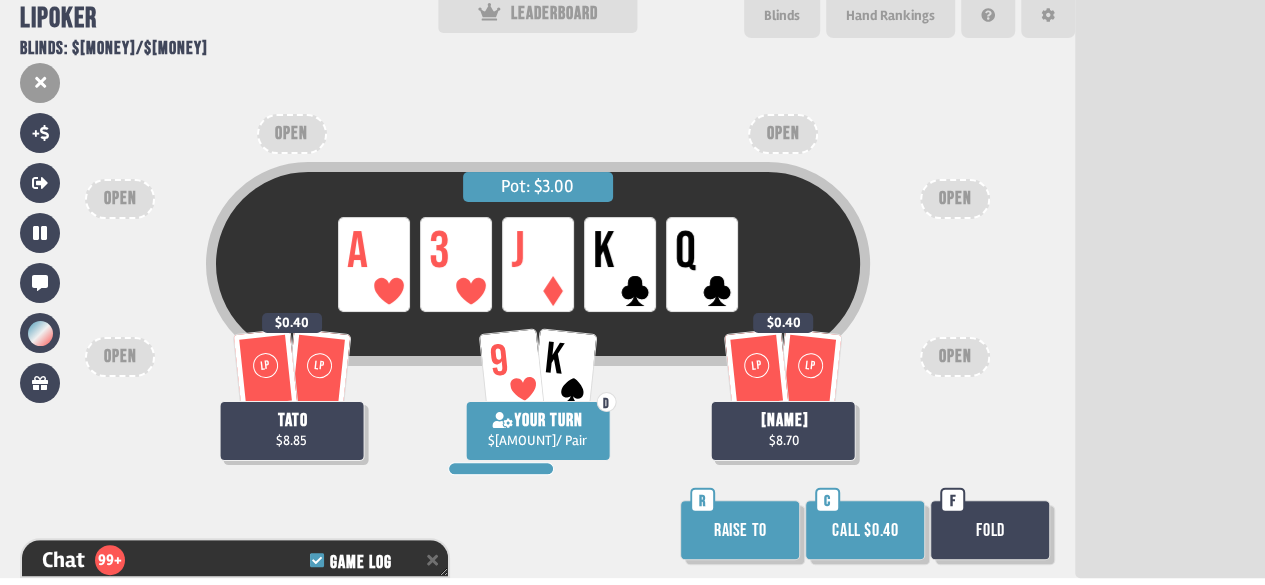 click on "Fold" at bounding box center (990, 530) 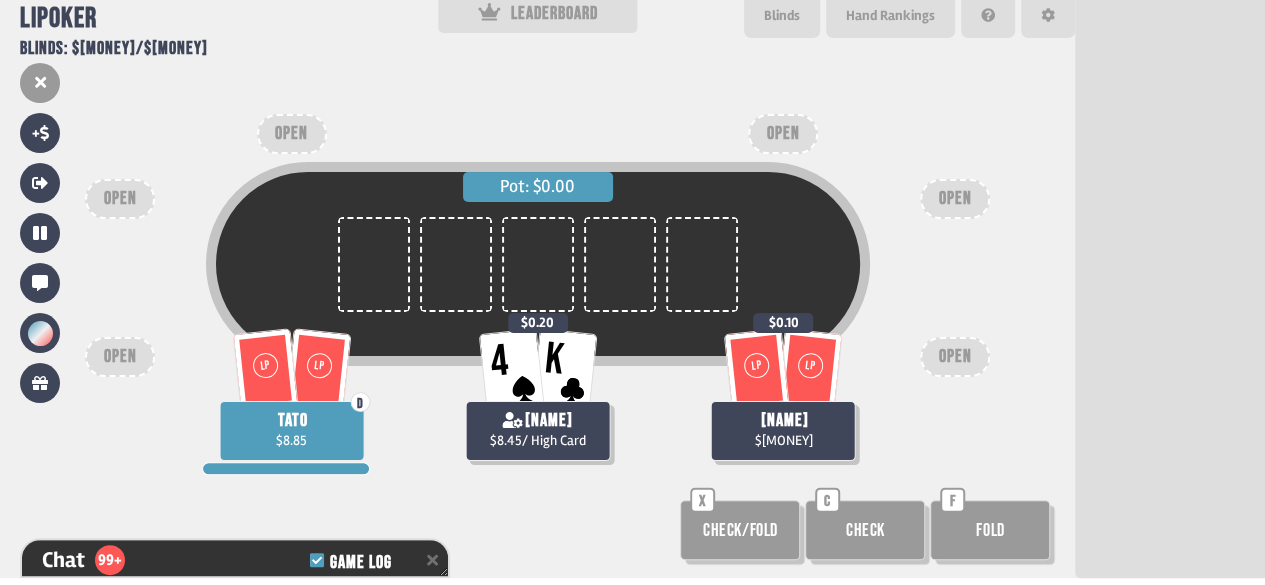 scroll, scrollTop: 98, scrollLeft: 0, axis: vertical 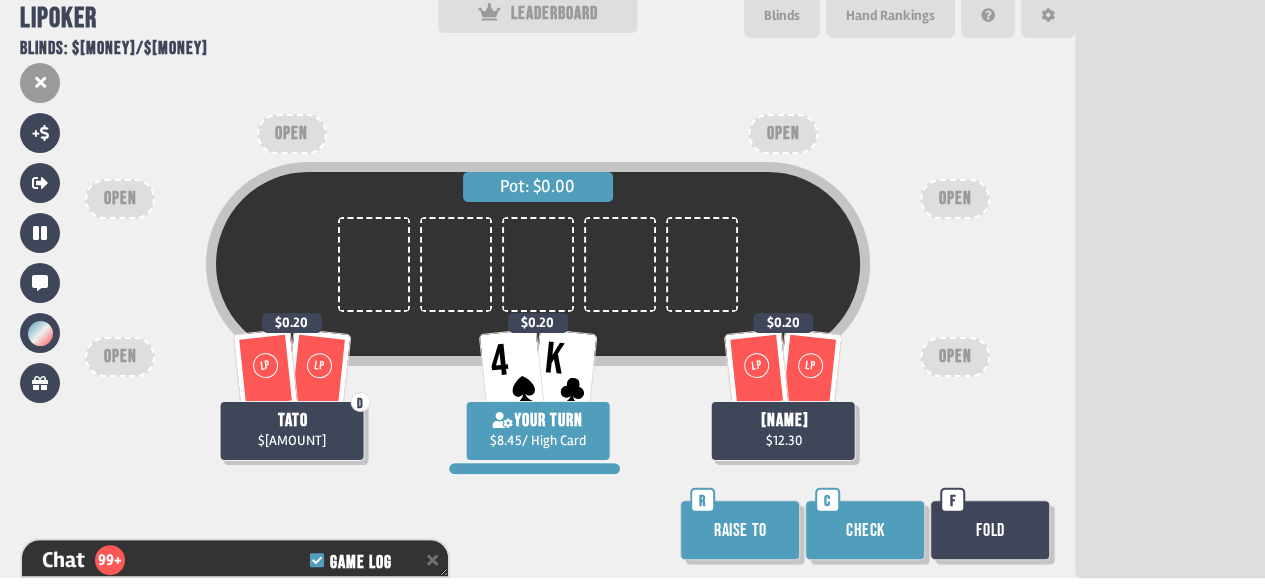 click on "Check" at bounding box center [865, 530] 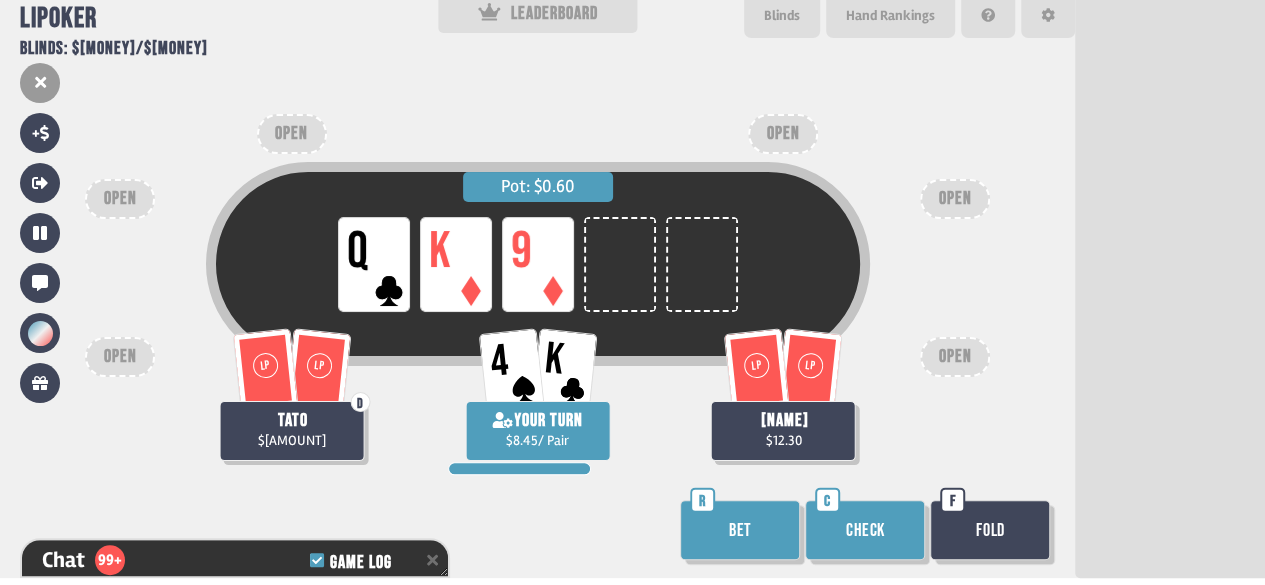 click on "Bet" at bounding box center (740, 530) 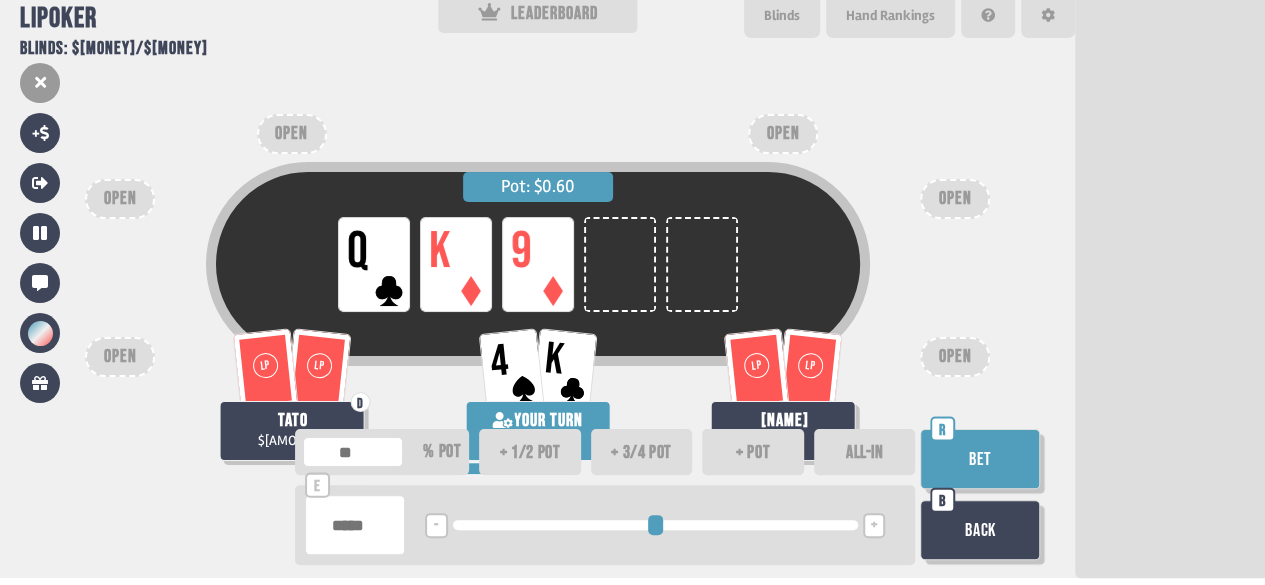 click on "Bet" at bounding box center [980, 459] 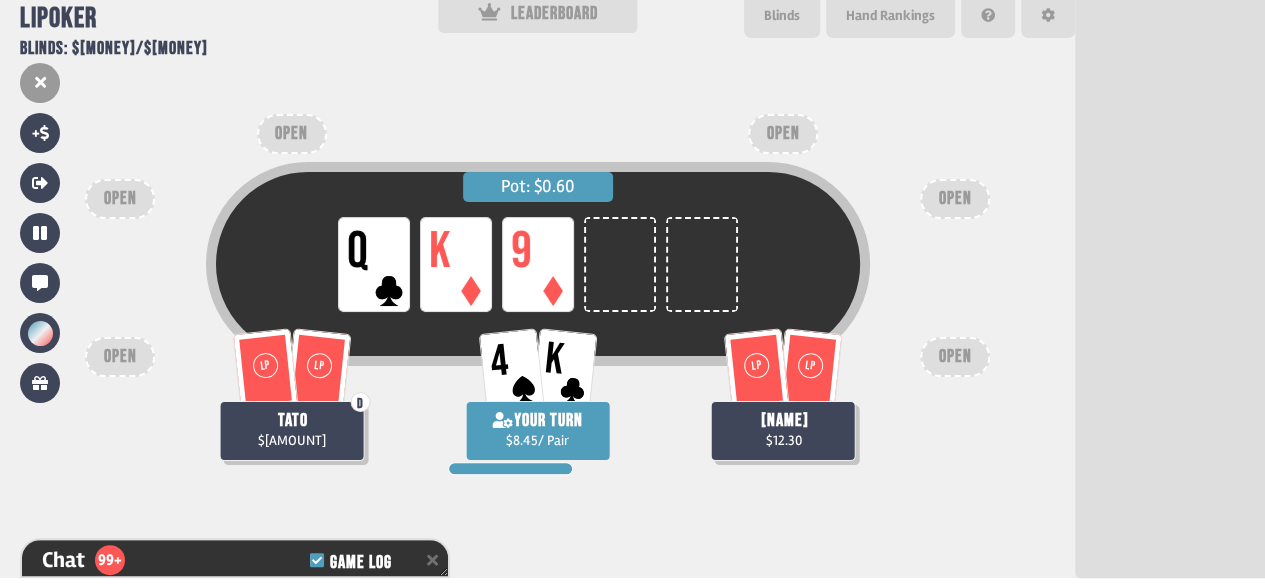 scroll, scrollTop: 4587, scrollLeft: 0, axis: vertical 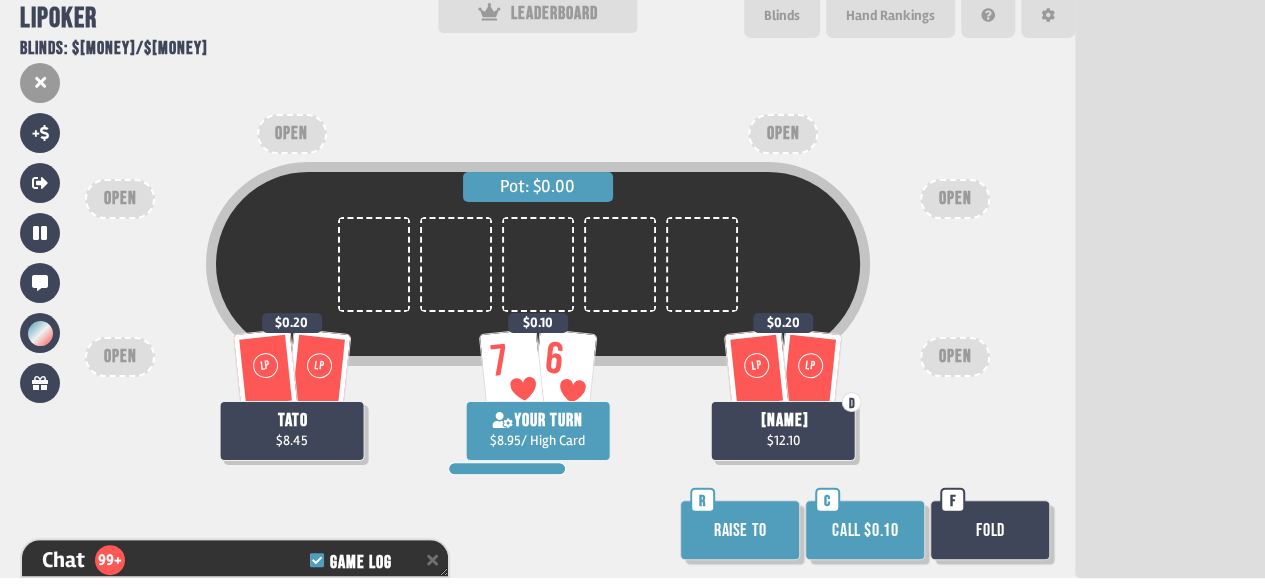 click on "Call $0.10" at bounding box center (865, 530) 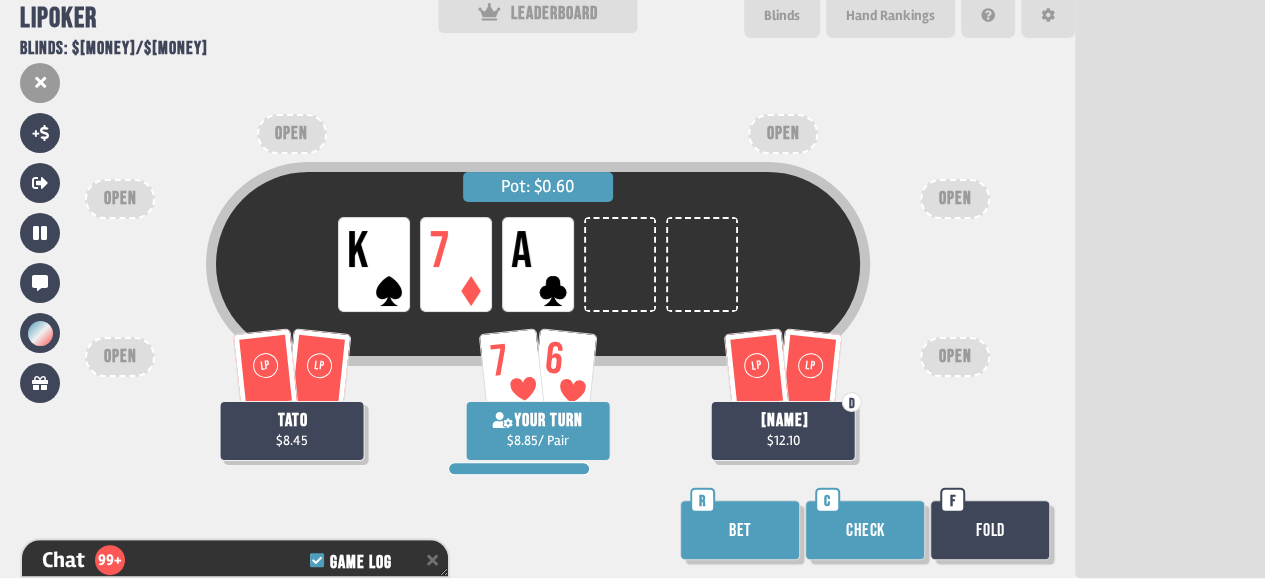 click on "Check" at bounding box center (865, 530) 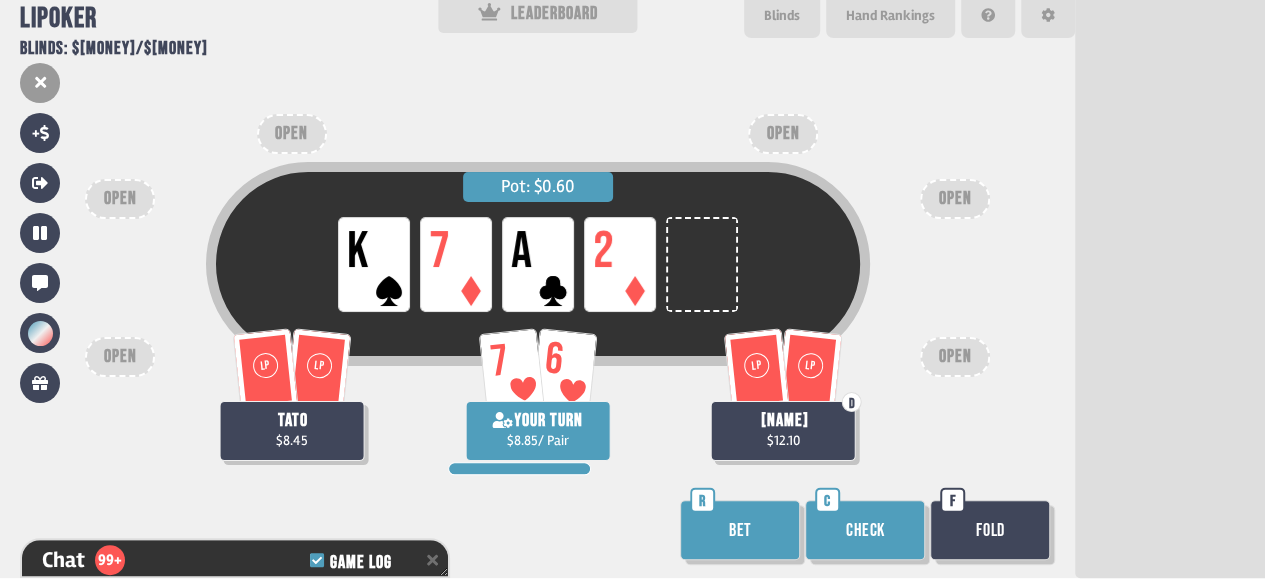 click on "Check" at bounding box center (865, 530) 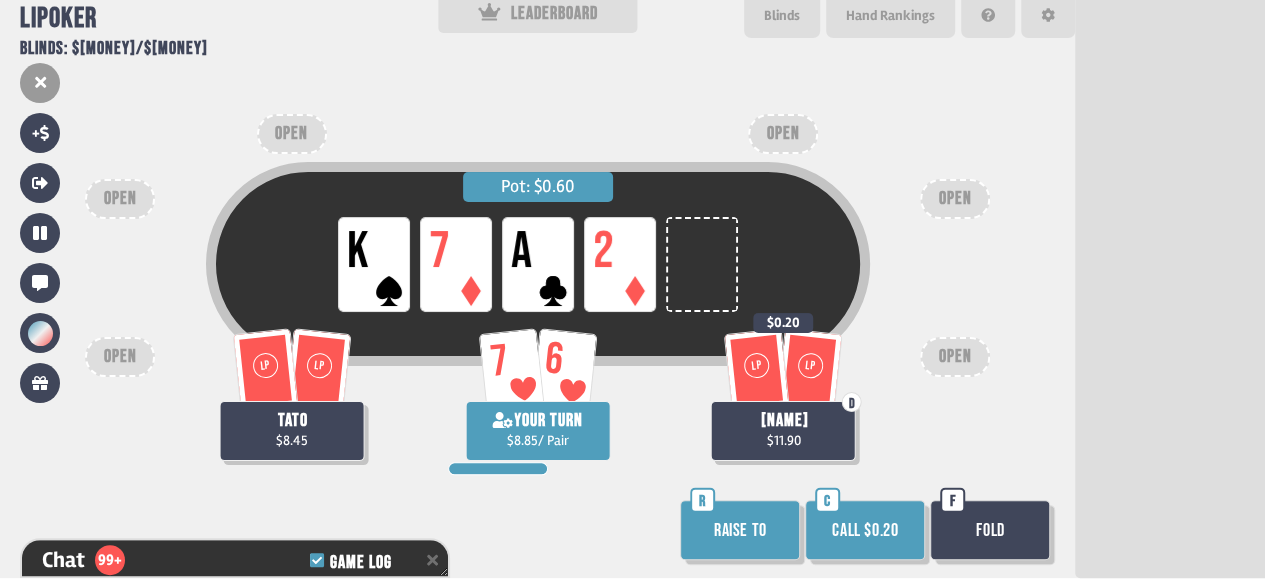 click on "Call $0.20" at bounding box center (865, 530) 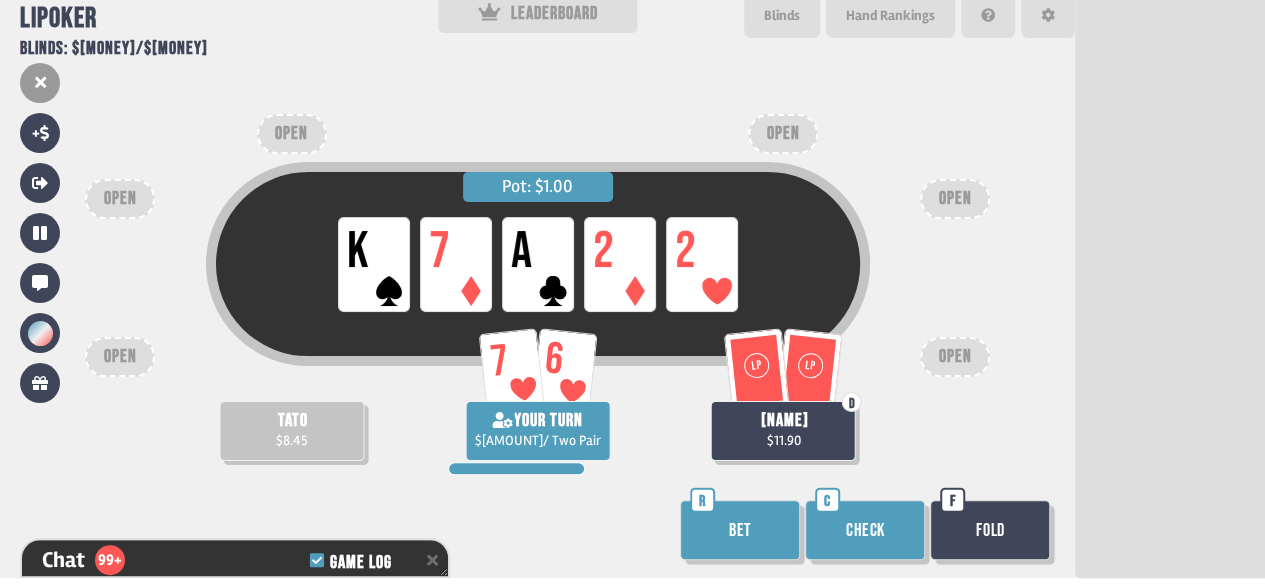 click on "Check" at bounding box center [865, 530] 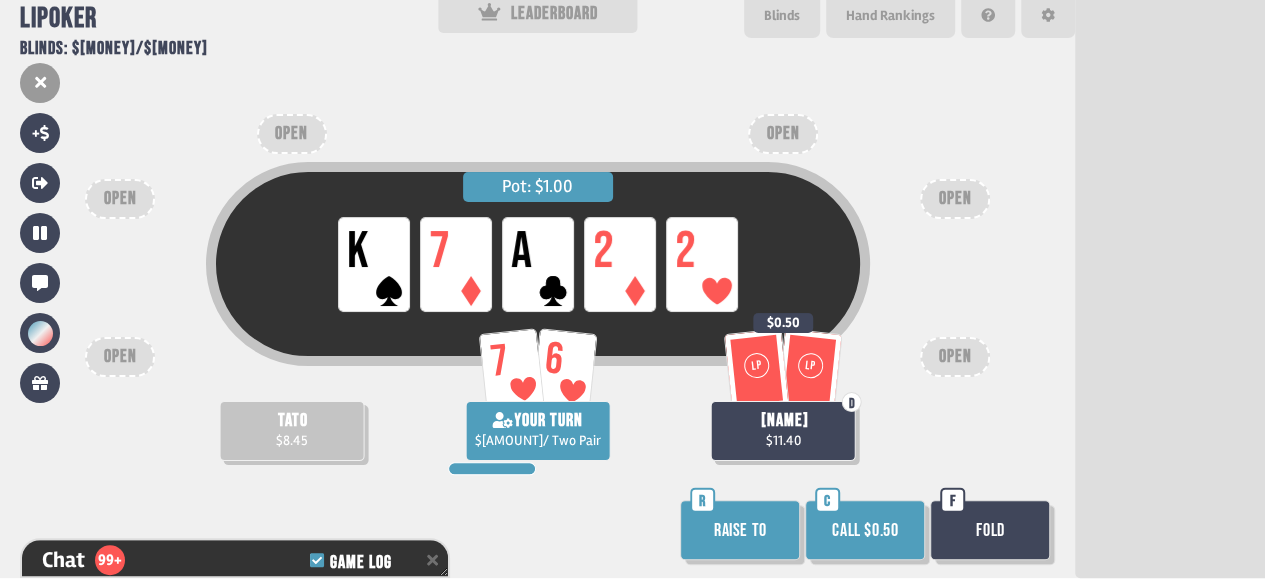 click on "Call $0.50" at bounding box center [865, 530] 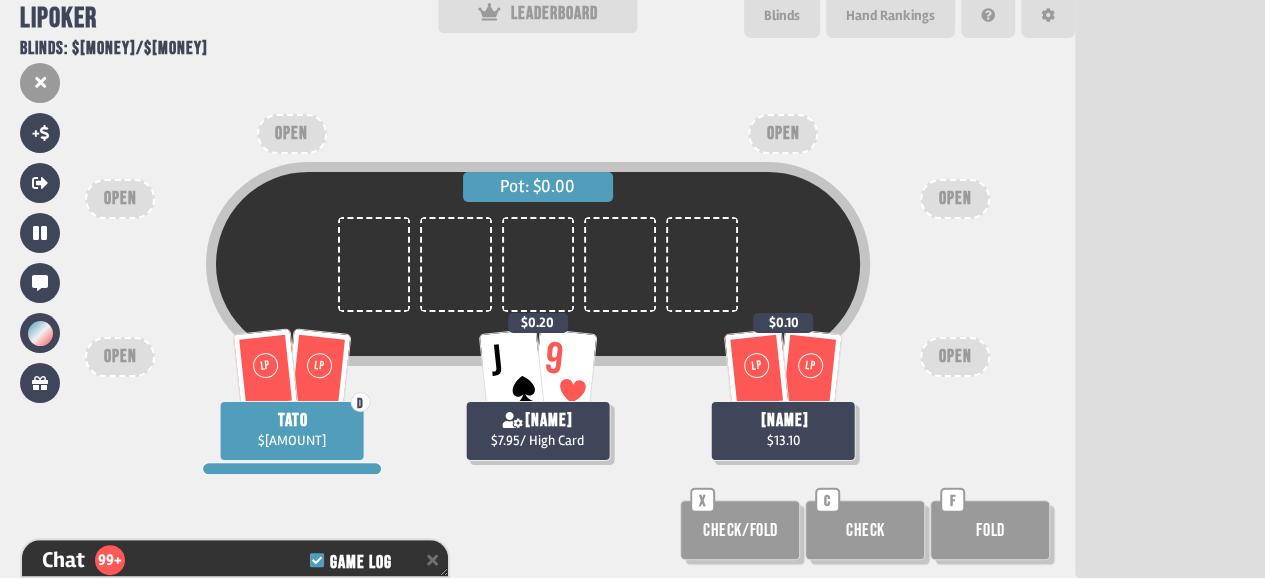 scroll, scrollTop: 98, scrollLeft: 0, axis: vertical 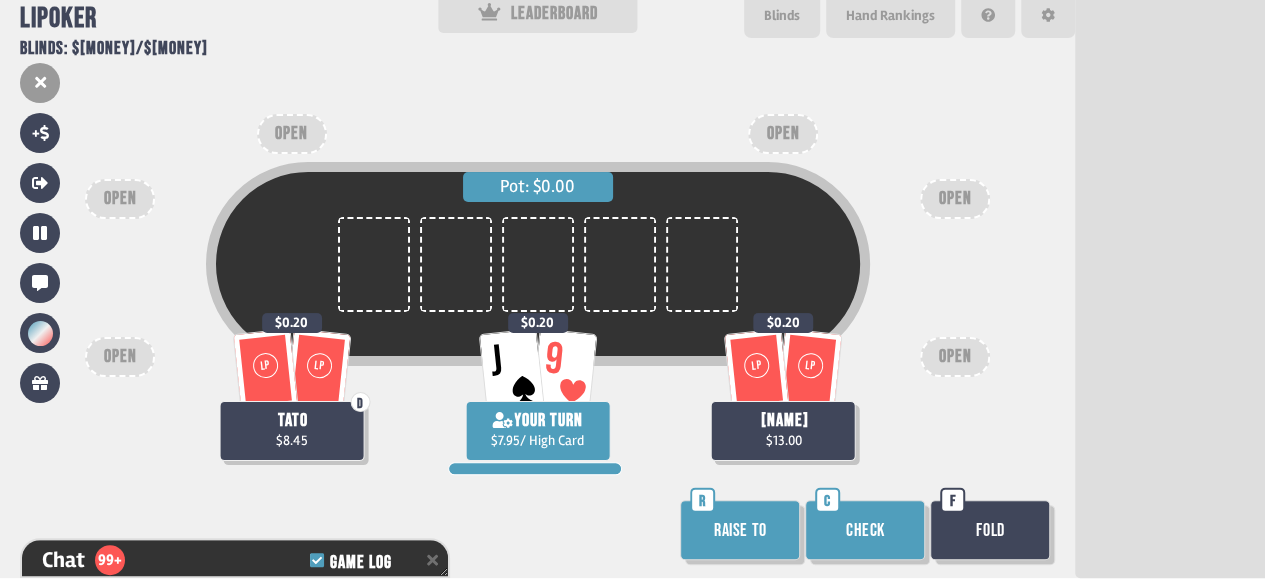 click on "Check" at bounding box center (865, 530) 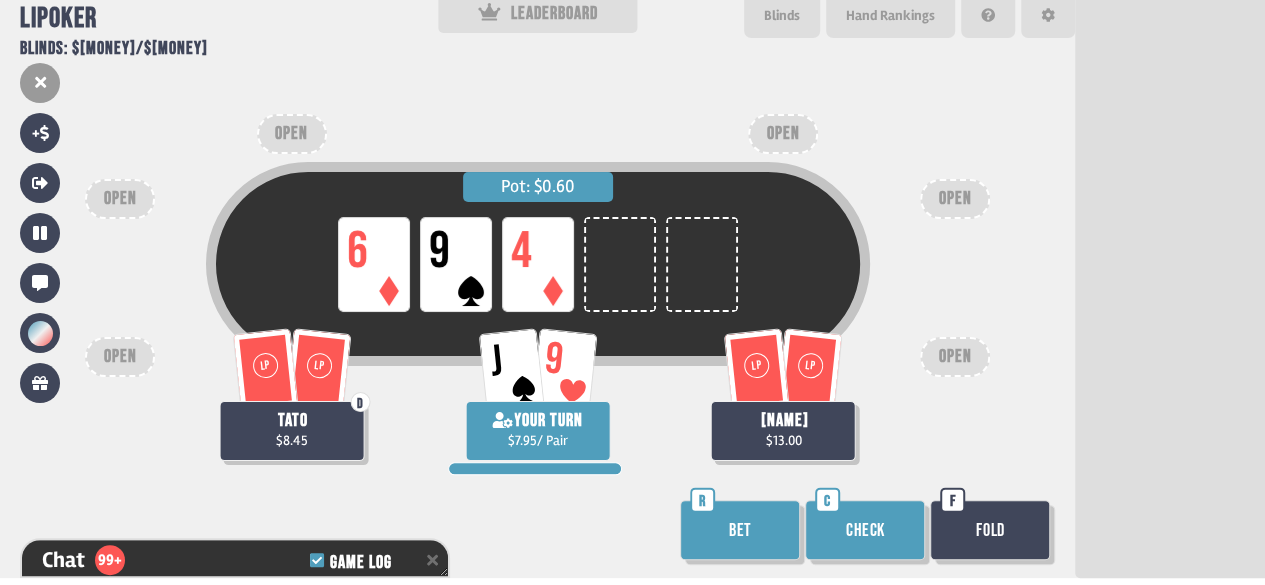 click on "Check" at bounding box center (865, 530) 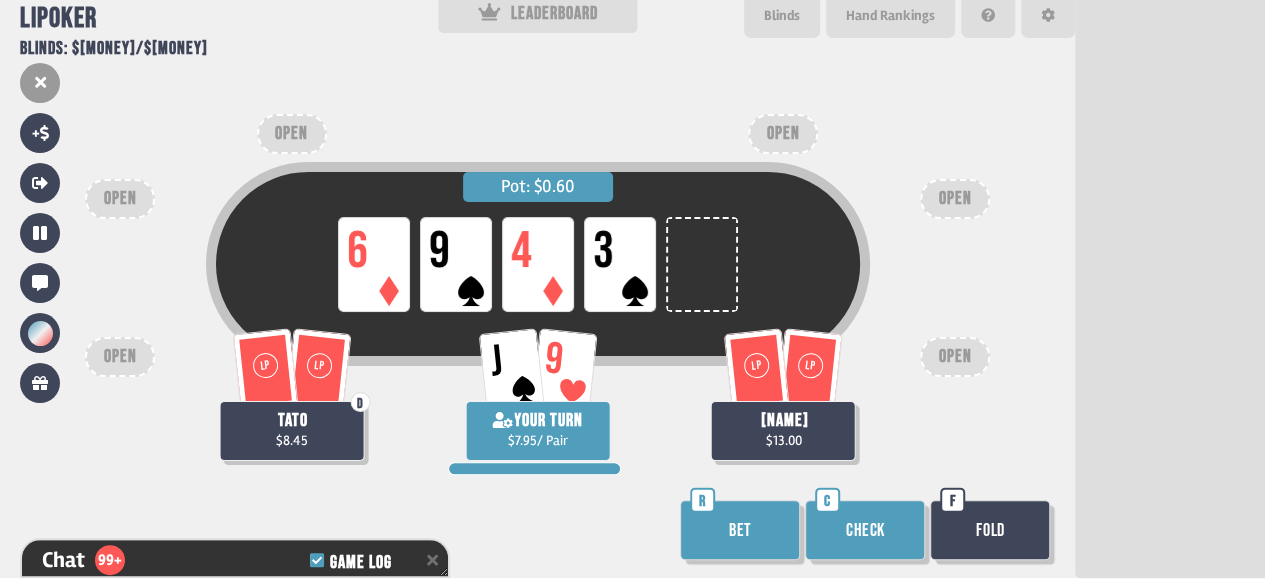 click on "Check" at bounding box center [865, 530] 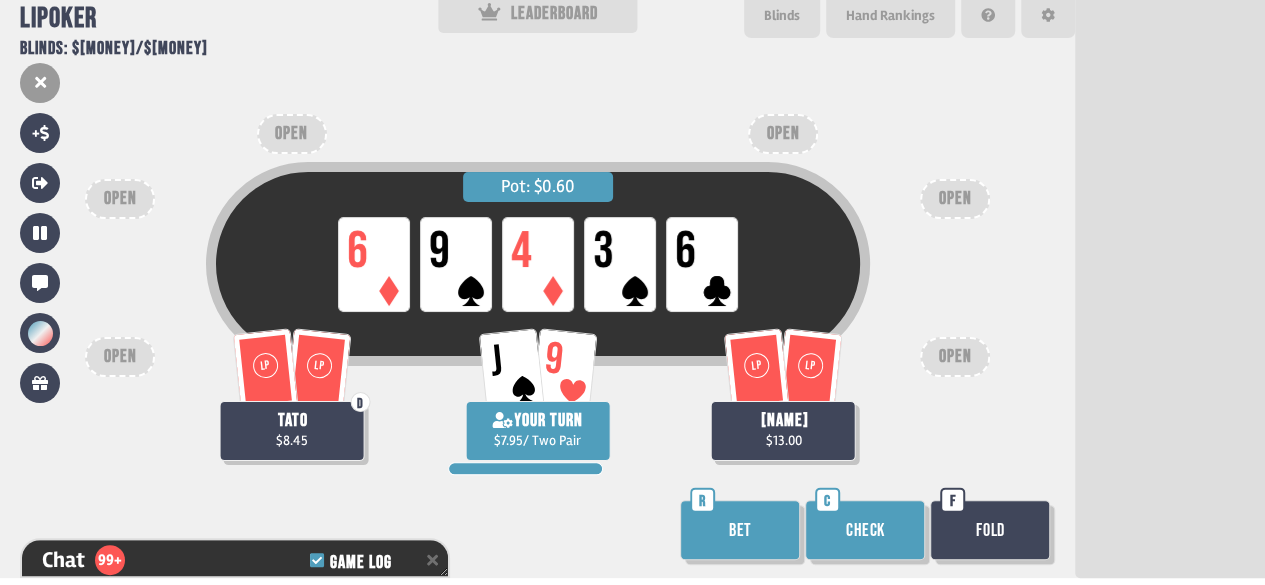 click on "Check" at bounding box center (865, 530) 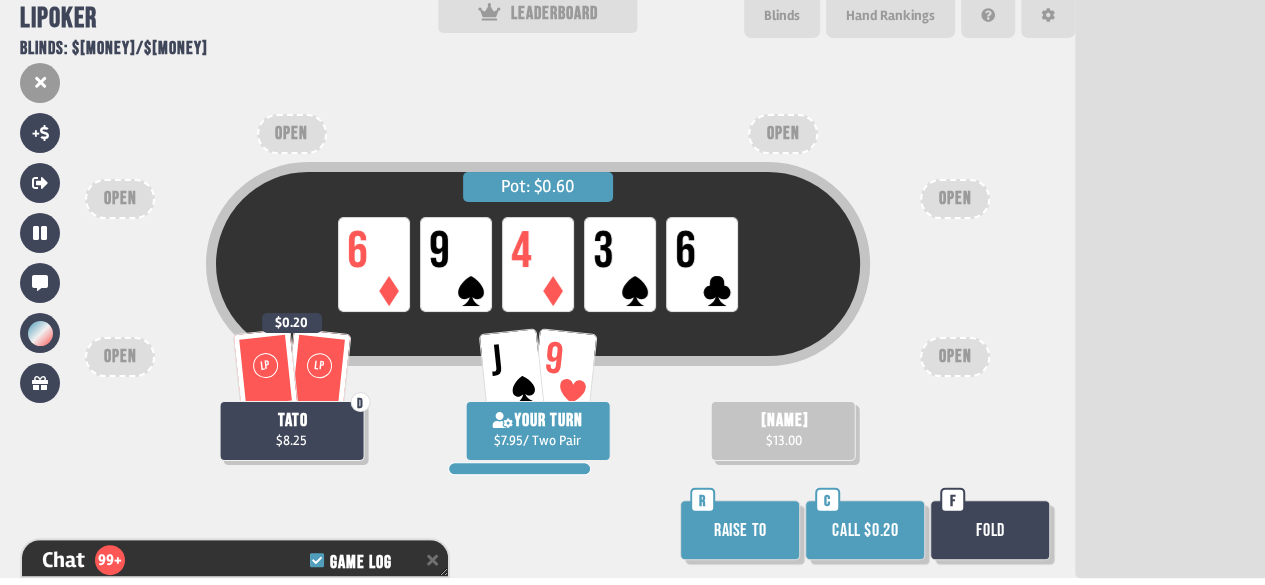 click on "Call $0.20" at bounding box center (865, 530) 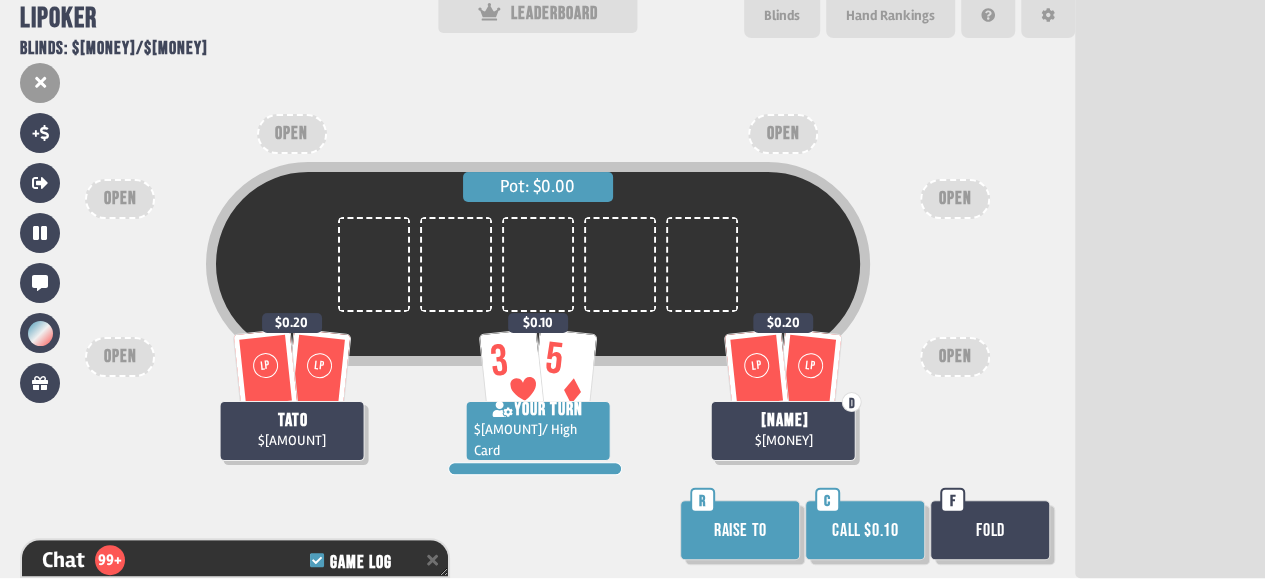 click on "Call $0.10" at bounding box center (865, 530) 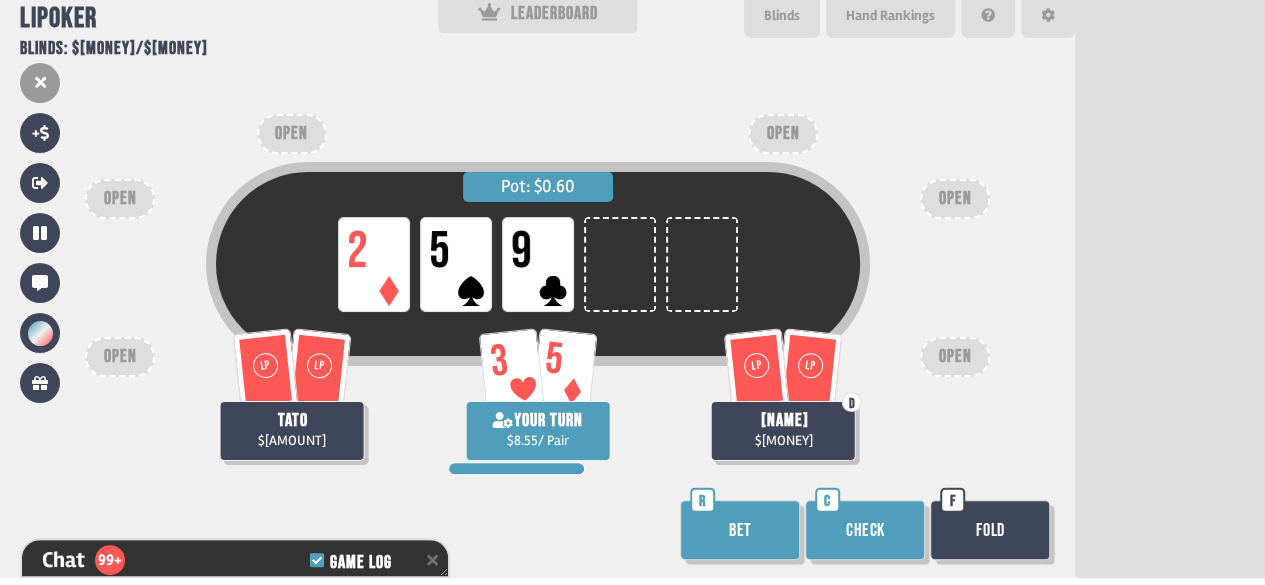 click on "Check" at bounding box center (865, 530) 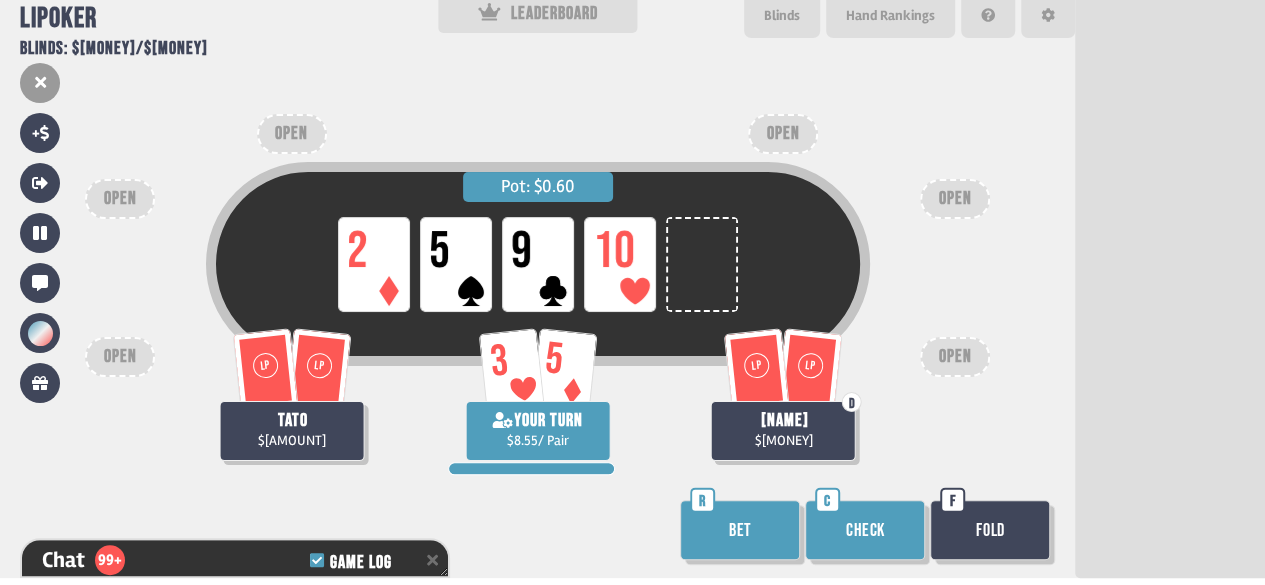 click on "Check" at bounding box center (865, 530) 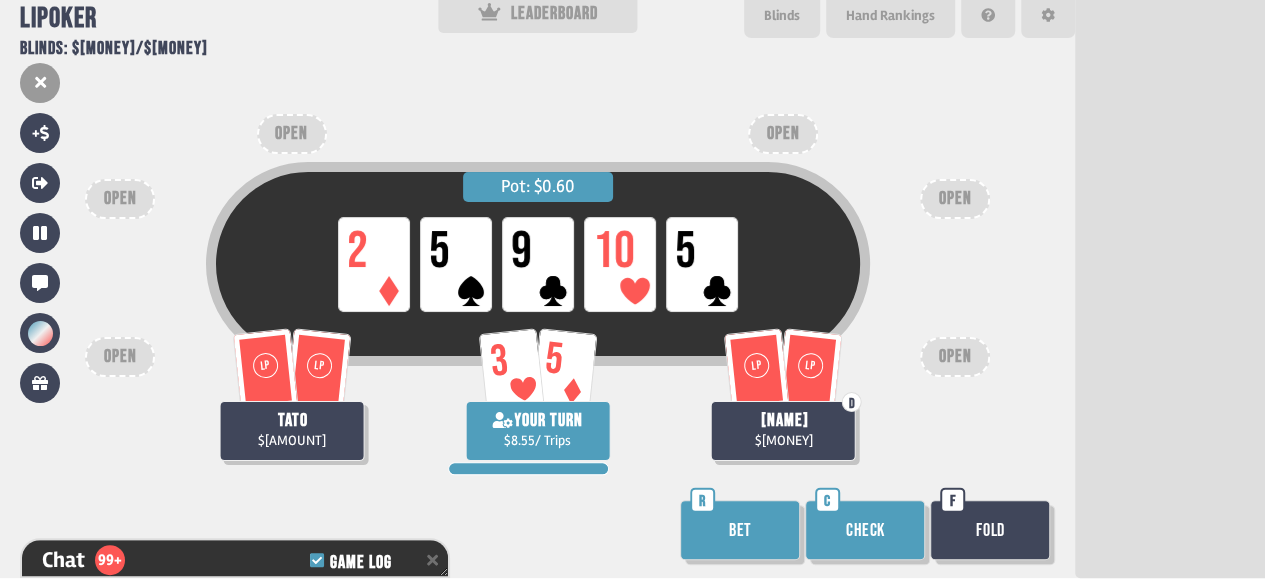 click on "Bet" at bounding box center (740, 530) 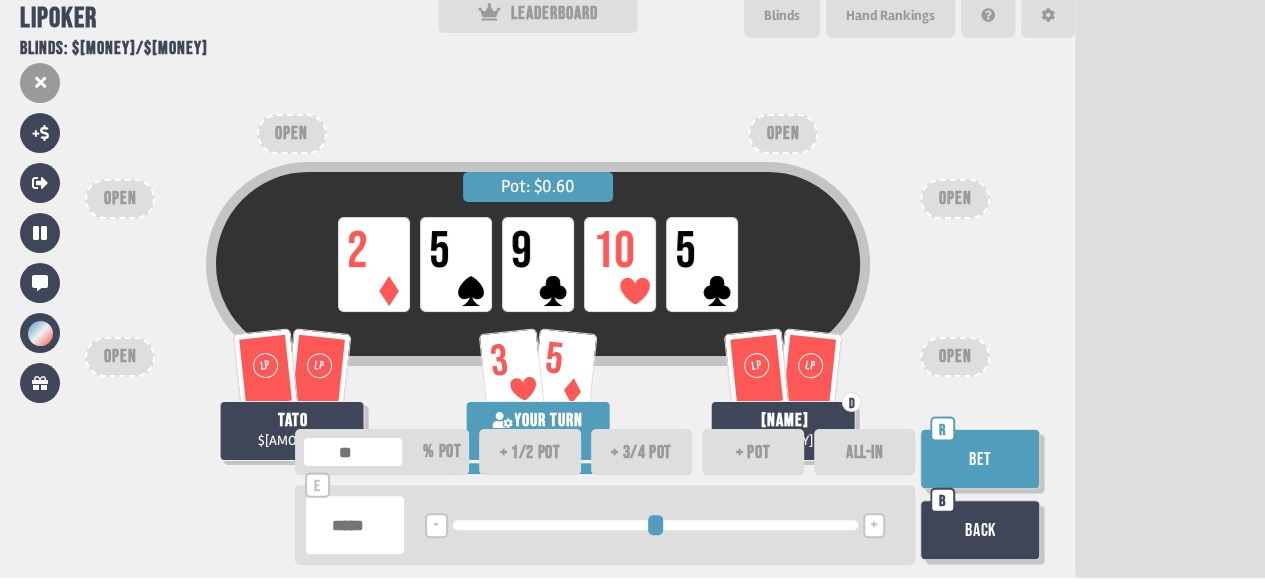 click on "Bet" at bounding box center (980, 459) 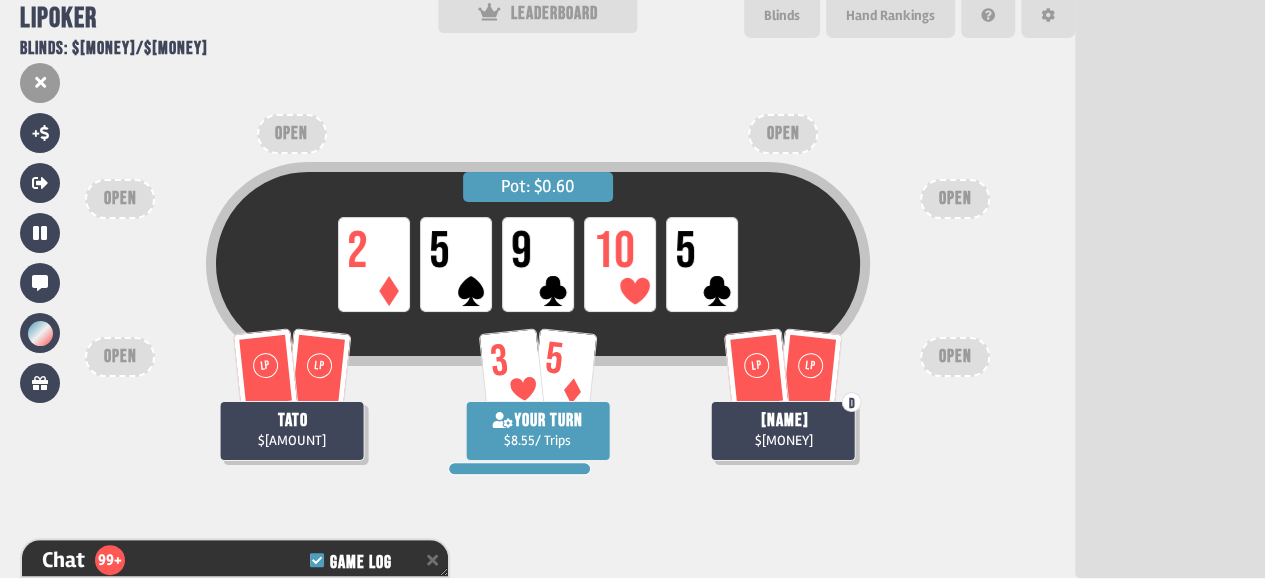 scroll, scrollTop: 7363, scrollLeft: 0, axis: vertical 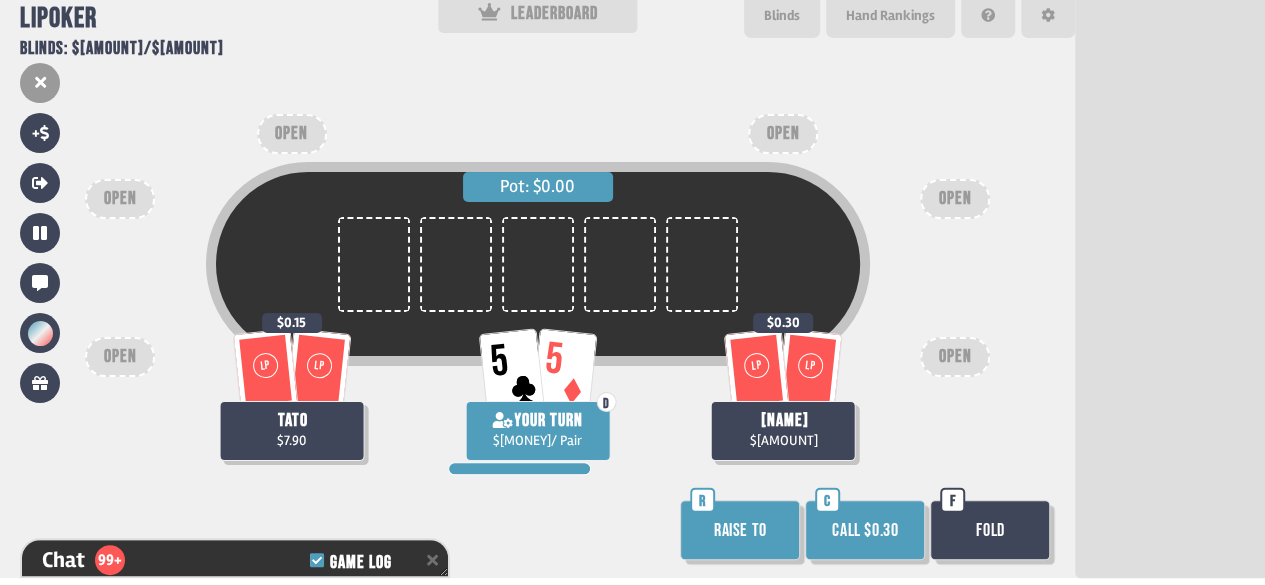 click on "Call $0.30" at bounding box center (865, 530) 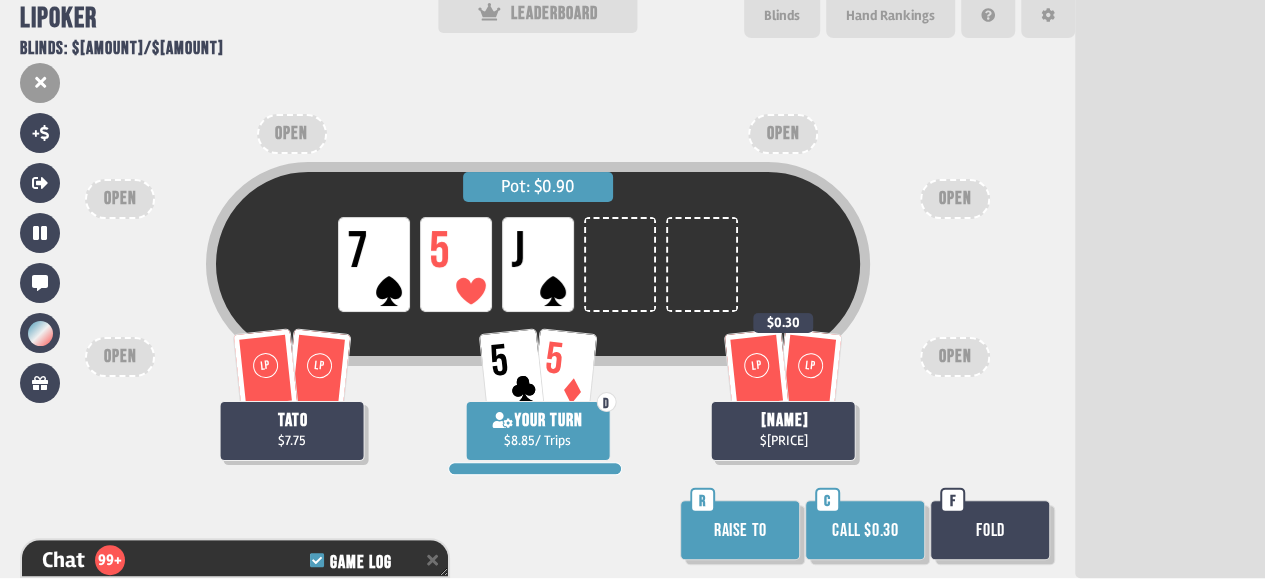 click on "Call $0.30" at bounding box center [865, 530] 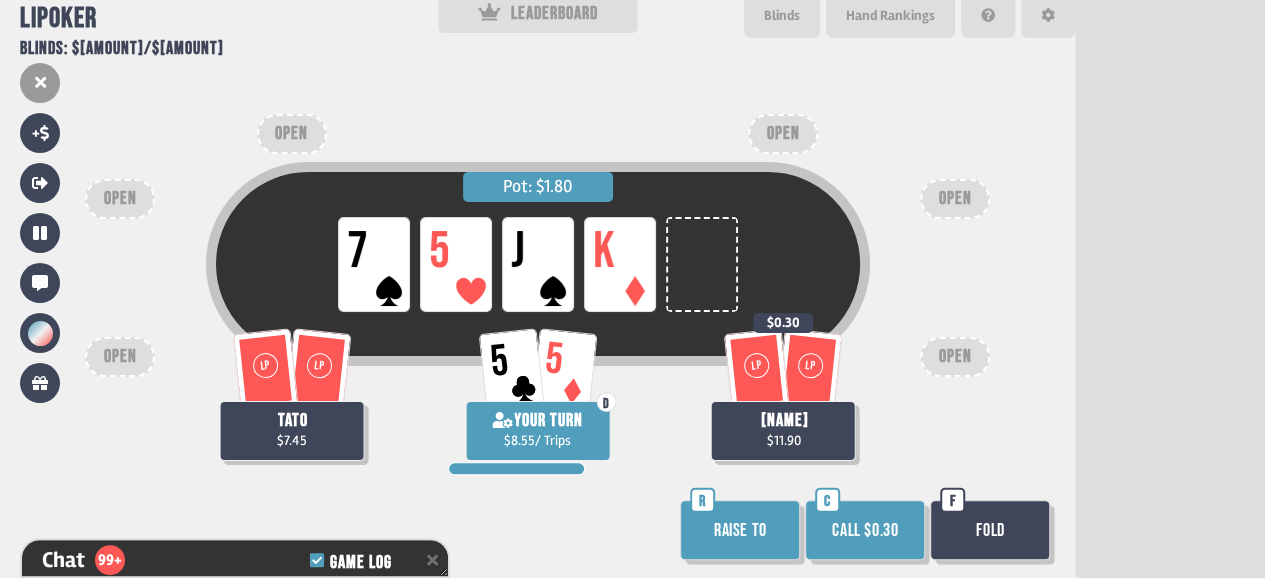 click on "Call $0.30" at bounding box center (865, 530) 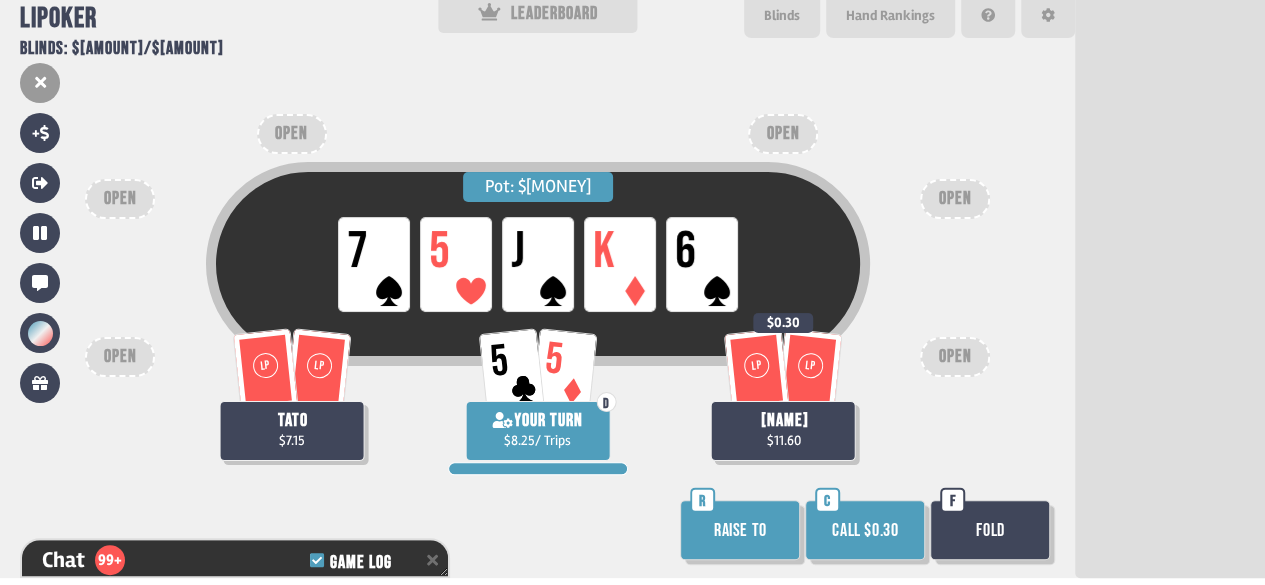 click on "Call $0.30" at bounding box center [865, 530] 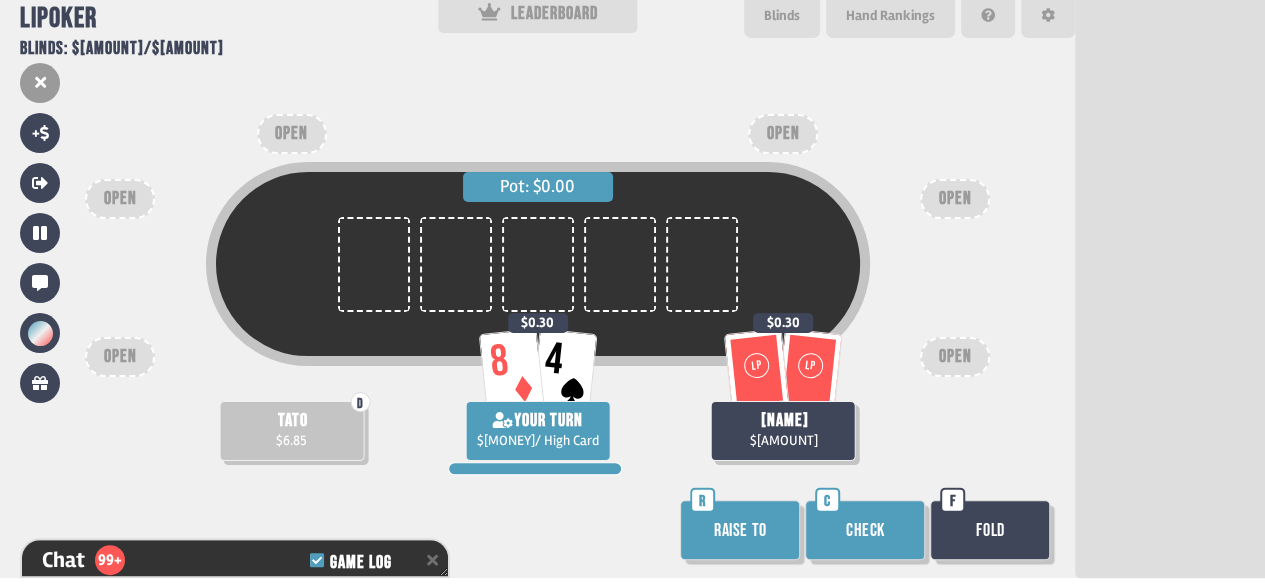 click on "Check" at bounding box center [865, 530] 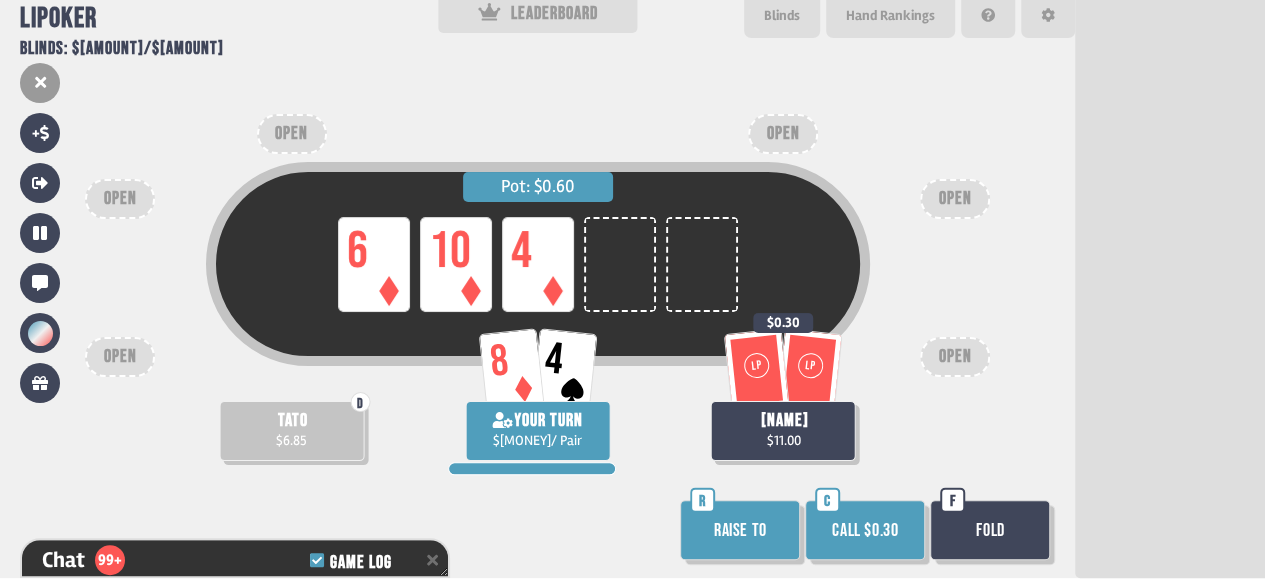 click on "Call $0.30" at bounding box center (865, 530) 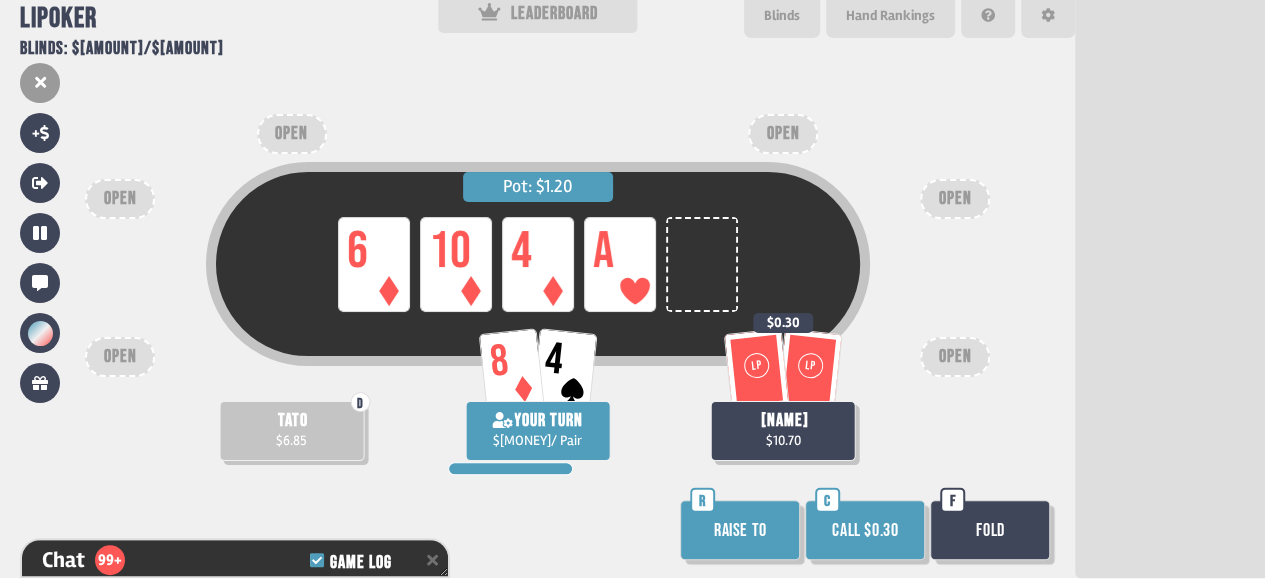 click on "Call $0.30" at bounding box center (865, 530) 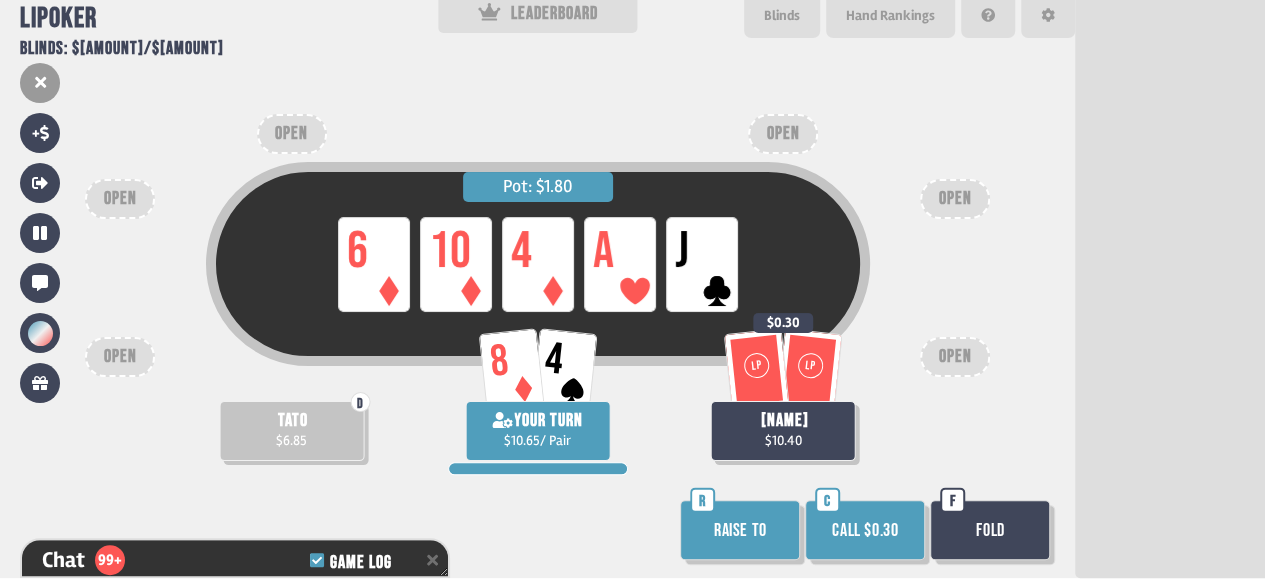 click on "Fold" at bounding box center (990, 530) 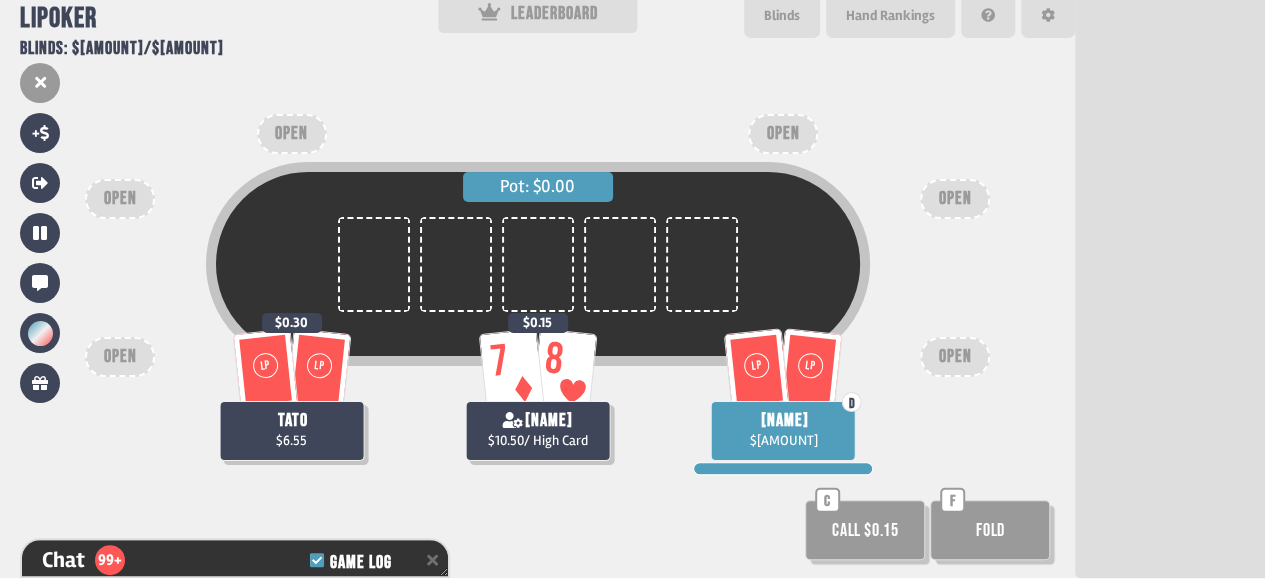 scroll, scrollTop: 98, scrollLeft: 0, axis: vertical 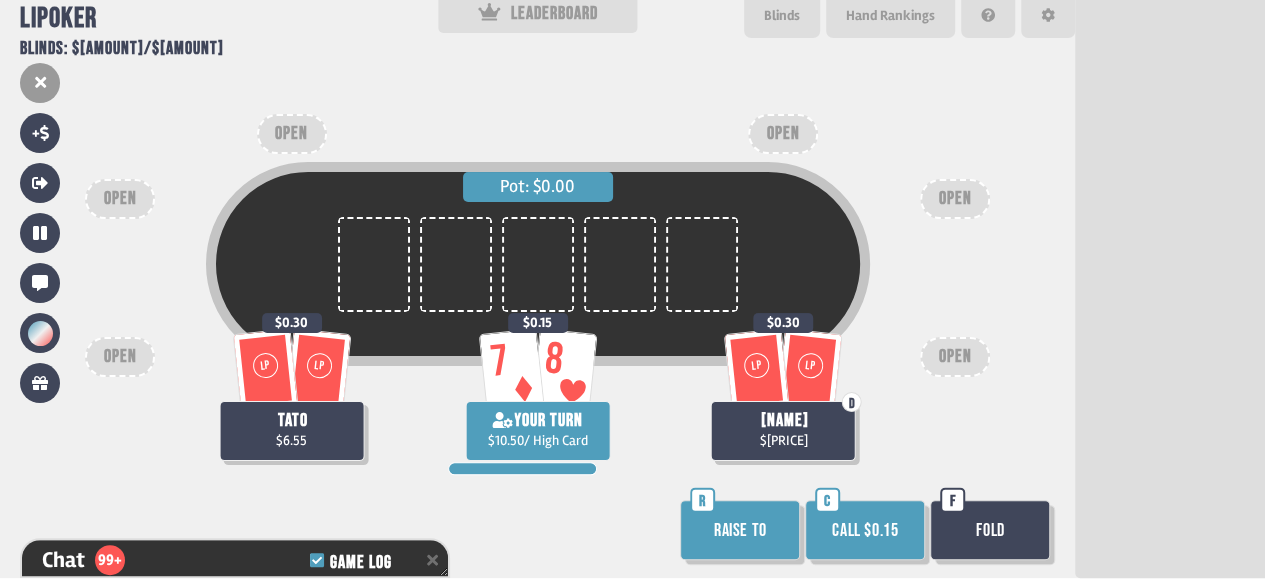 click on "Call $0.15" at bounding box center (865, 530) 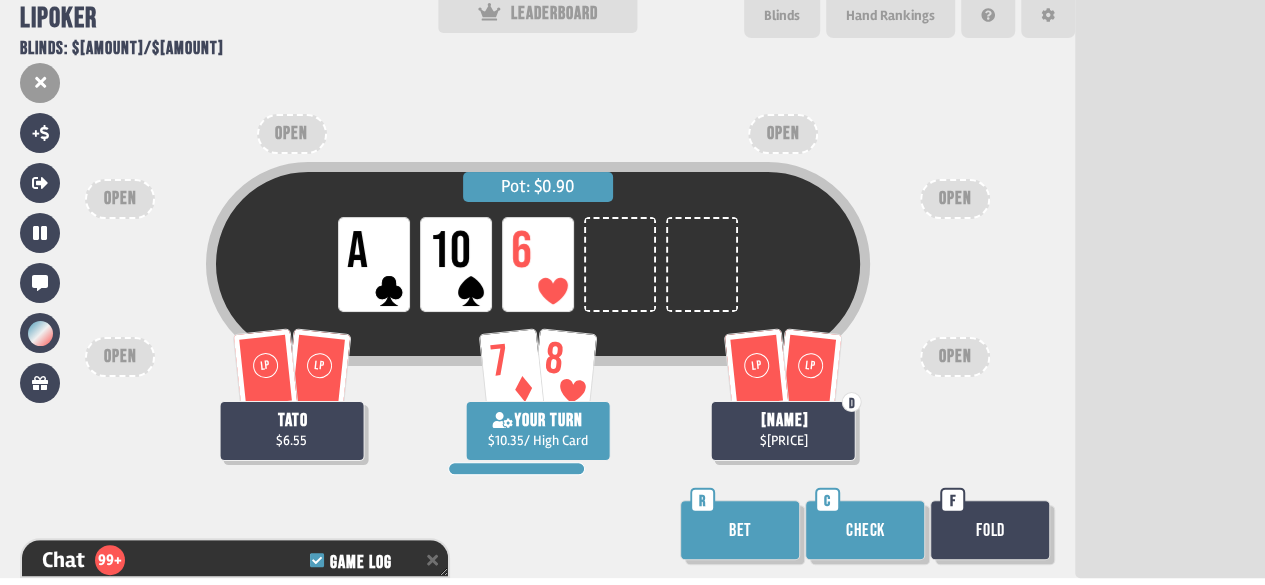 click on "Check" at bounding box center [865, 530] 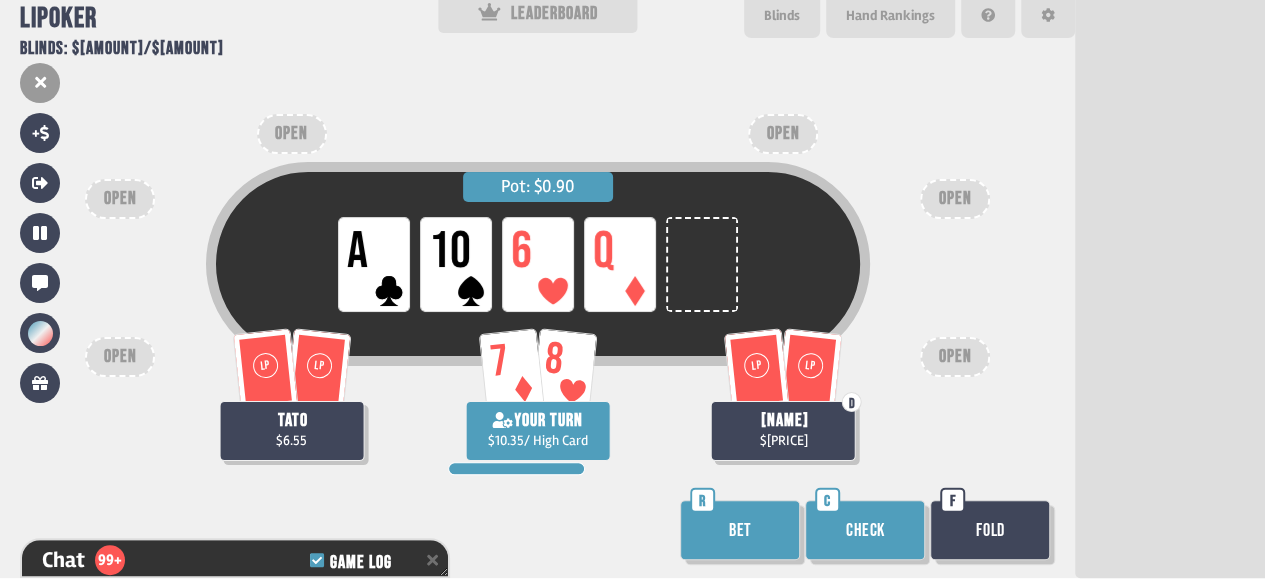 click on "Check" at bounding box center (865, 530) 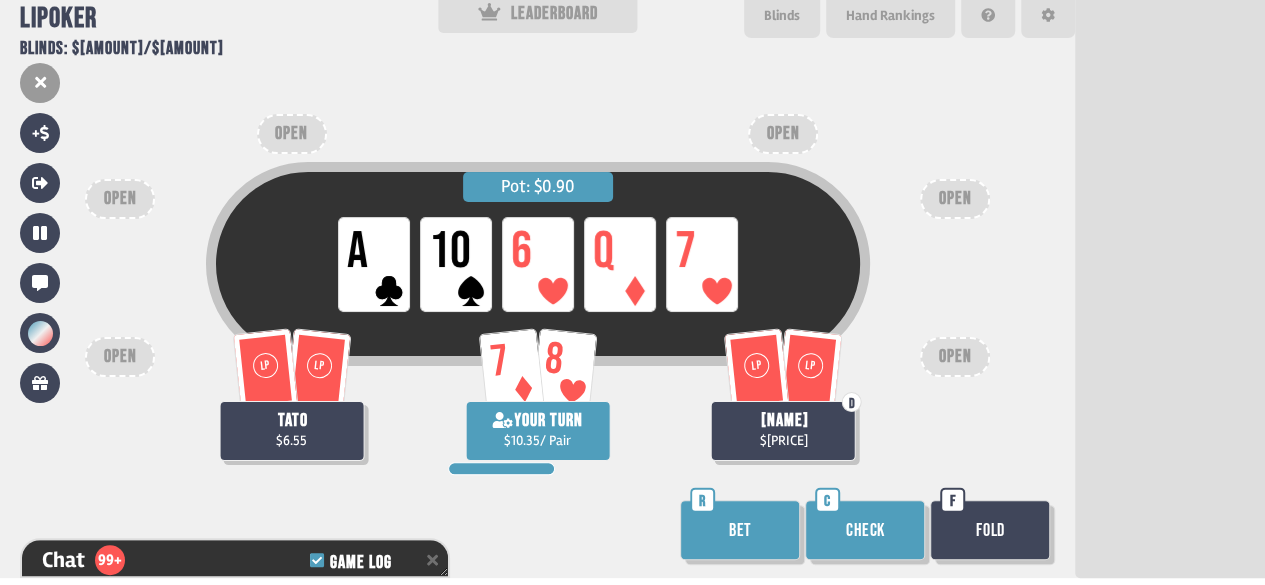 click on "Check" at bounding box center (865, 530) 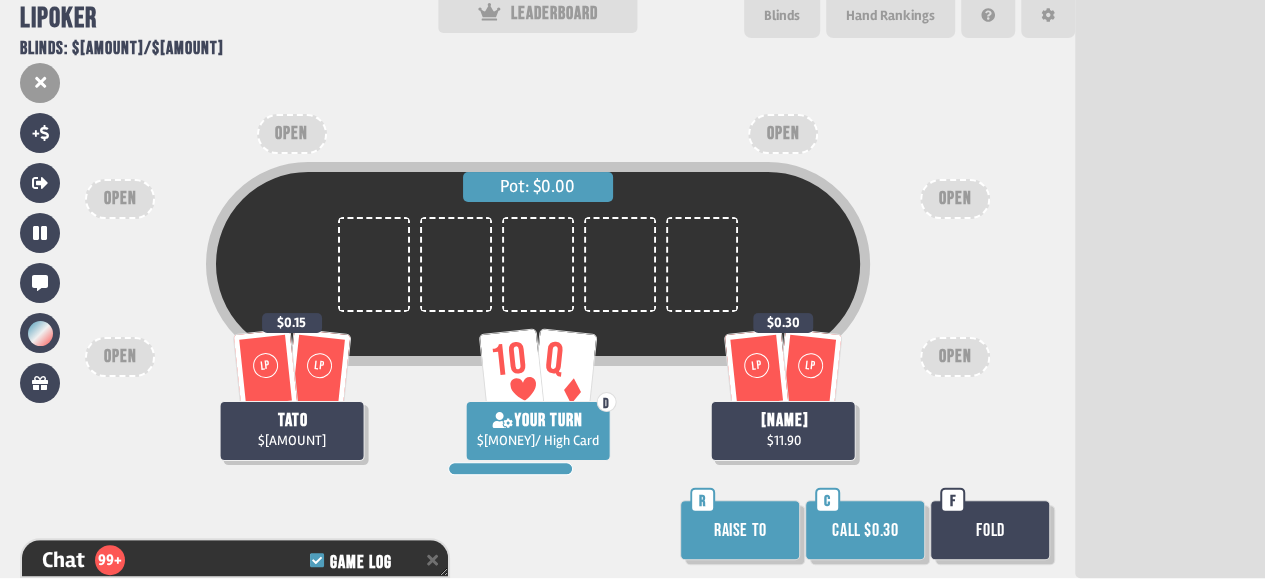 click on "Call $0.30" at bounding box center [865, 530] 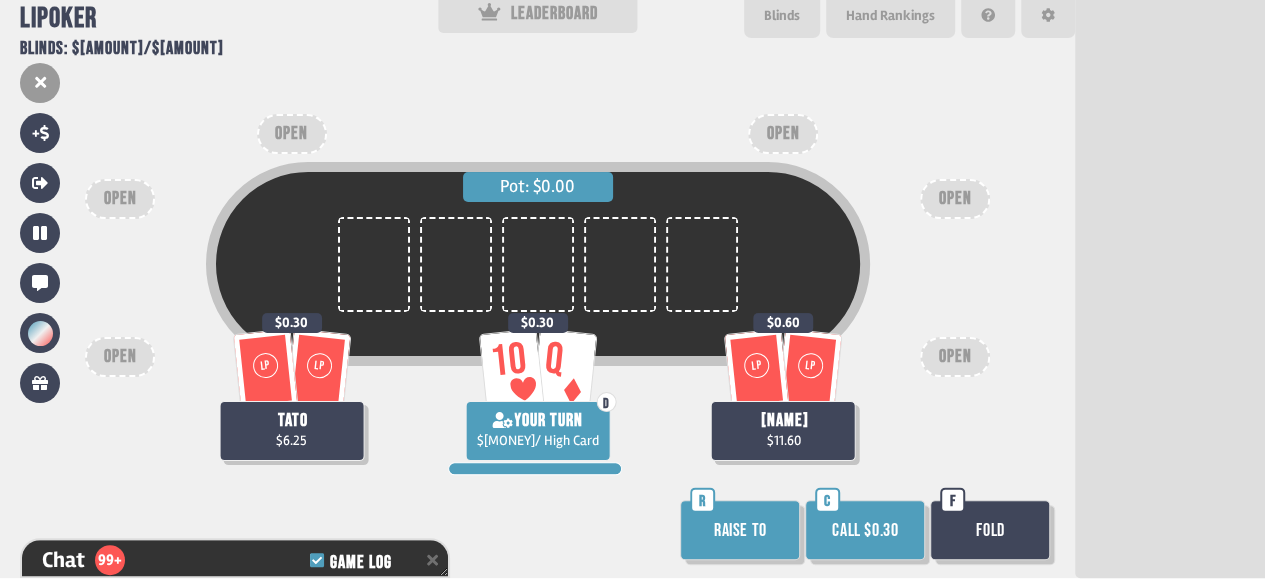 click on "Call $0.30" at bounding box center (865, 530) 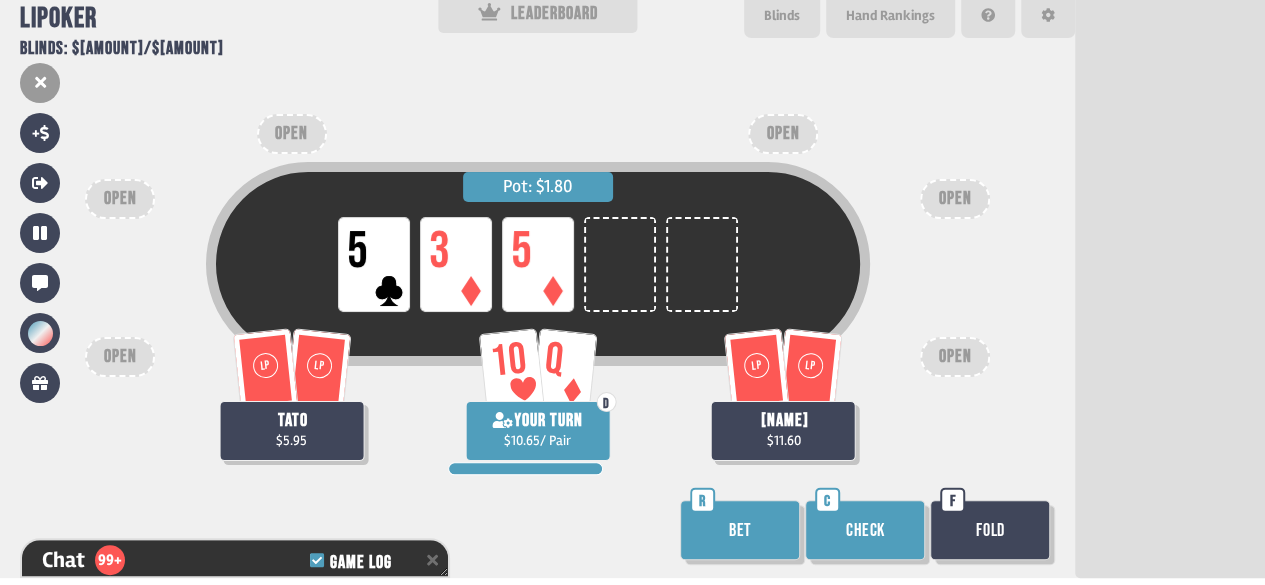 click on "Check" at bounding box center [865, 530] 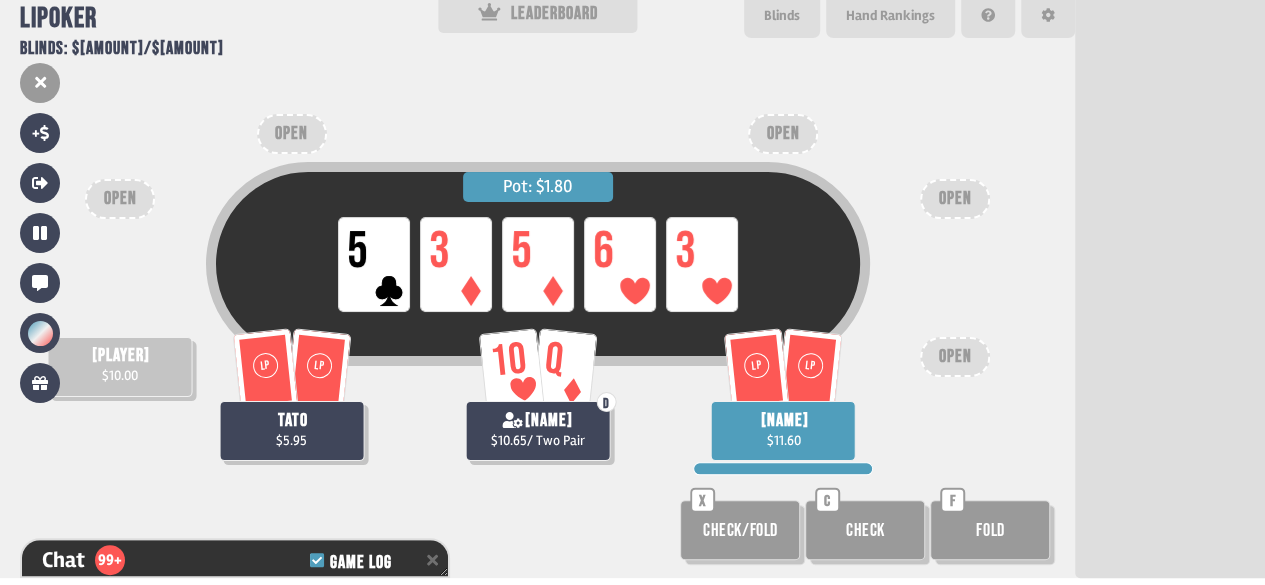 scroll, scrollTop: 0, scrollLeft: 0, axis: both 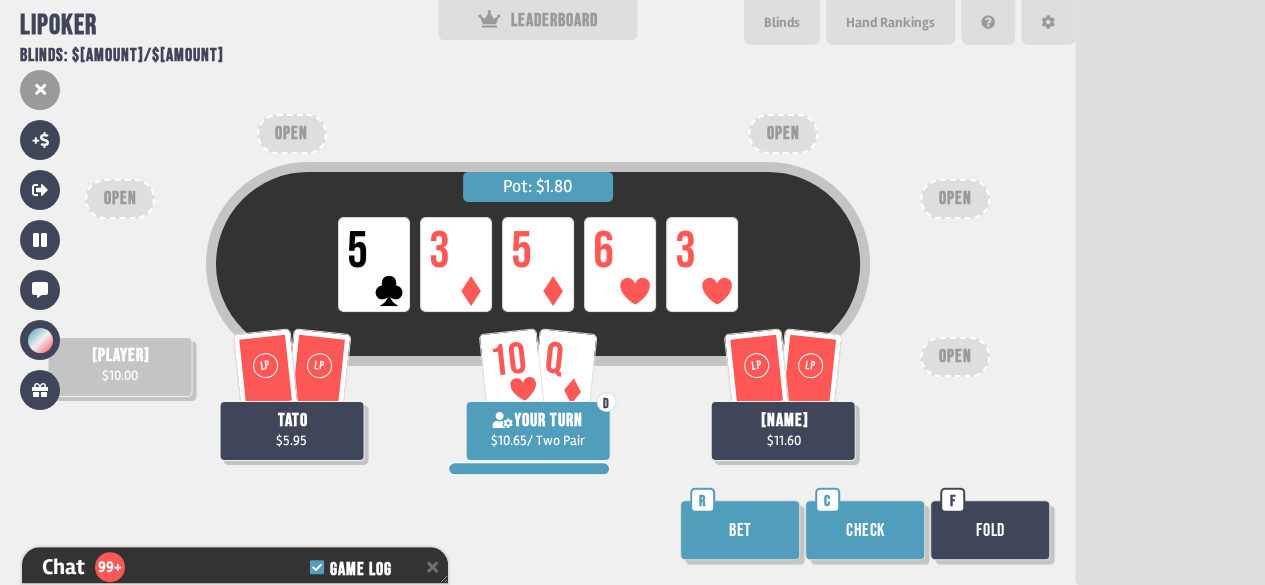 click on "Check" at bounding box center (865, 530) 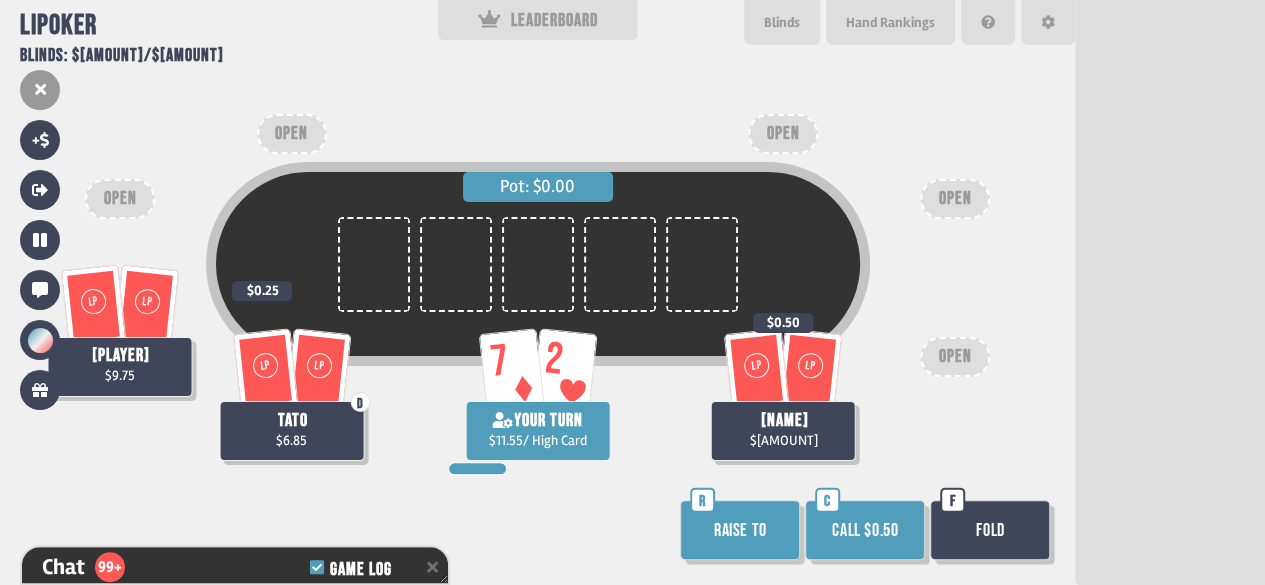 click on "Fold" at bounding box center [990, 530] 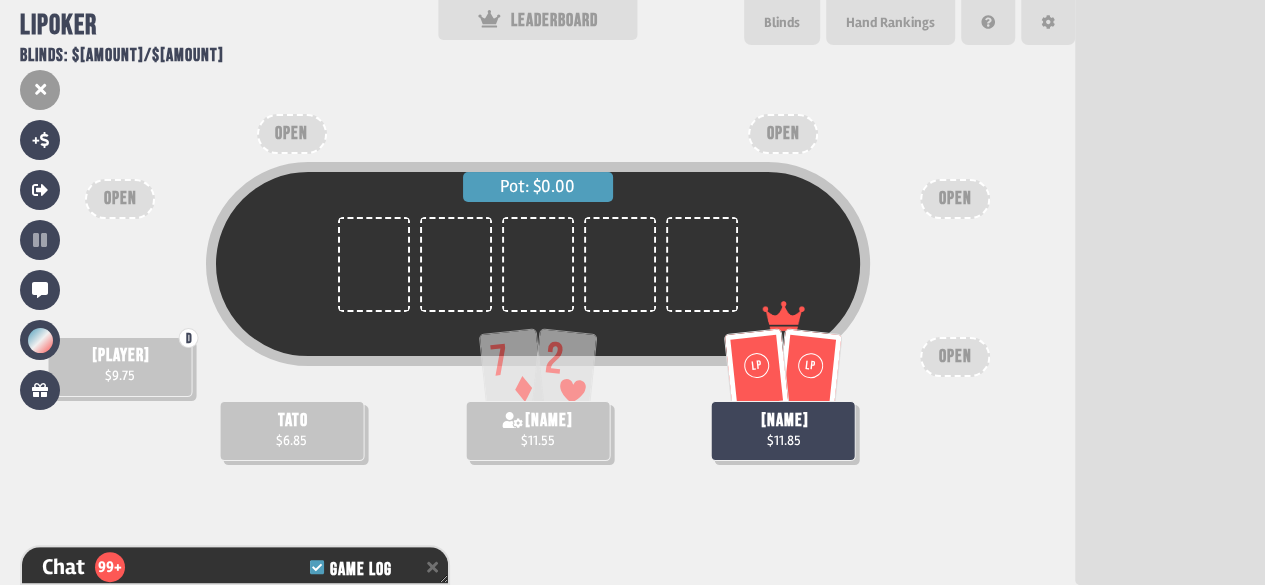 scroll, scrollTop: 98, scrollLeft: 0, axis: vertical 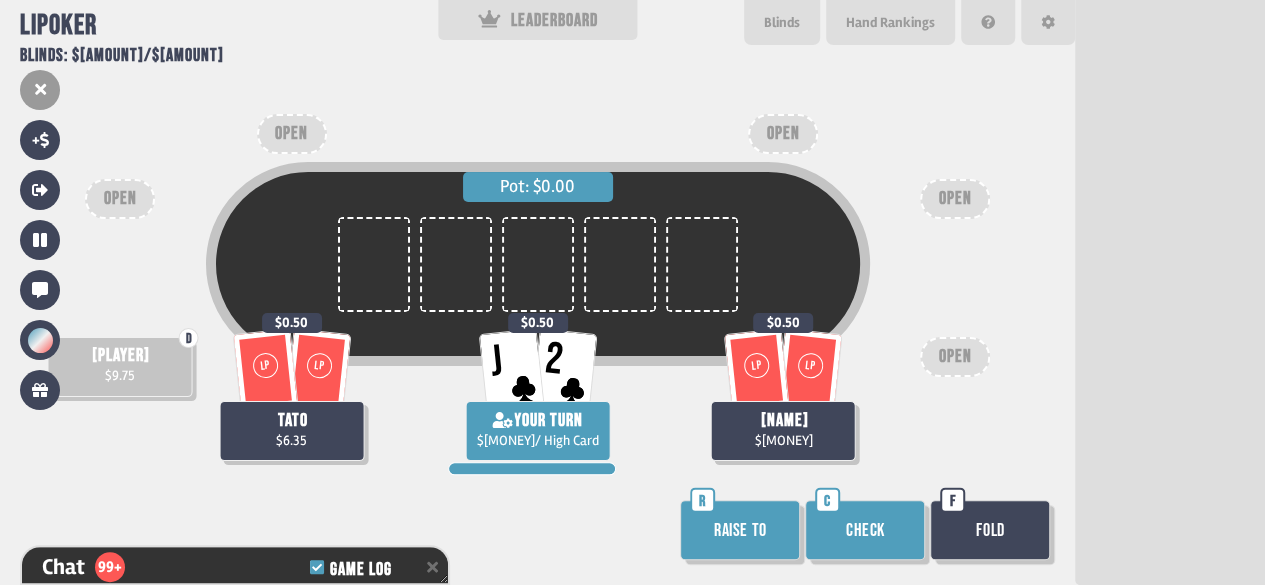 click on "Check" at bounding box center [865, 530] 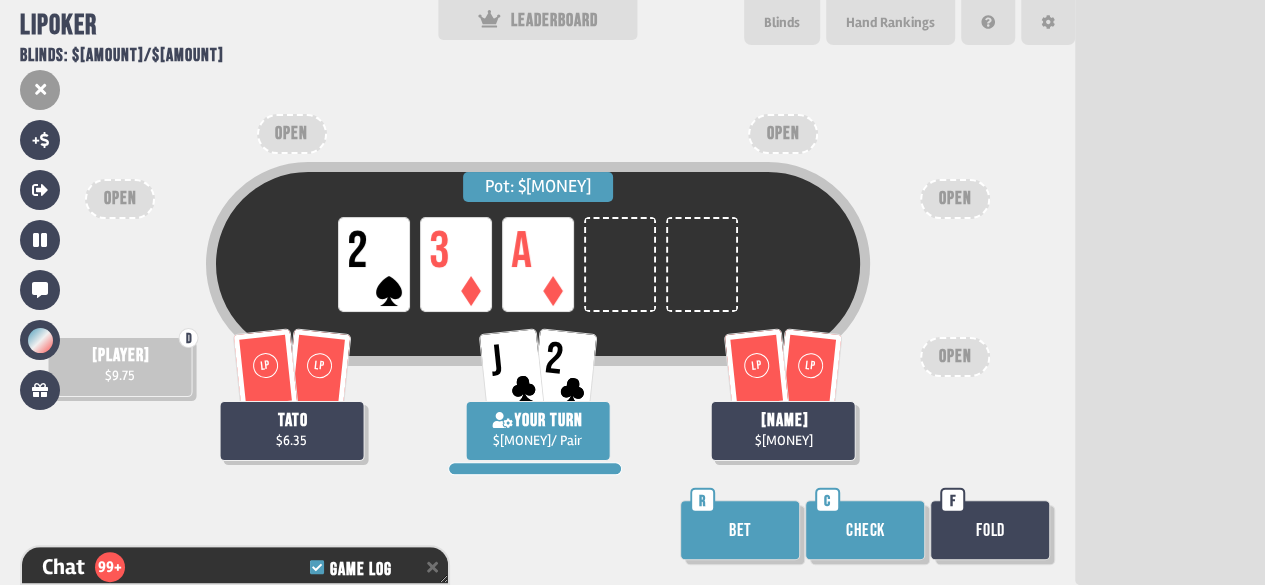 click on "Check" at bounding box center [865, 530] 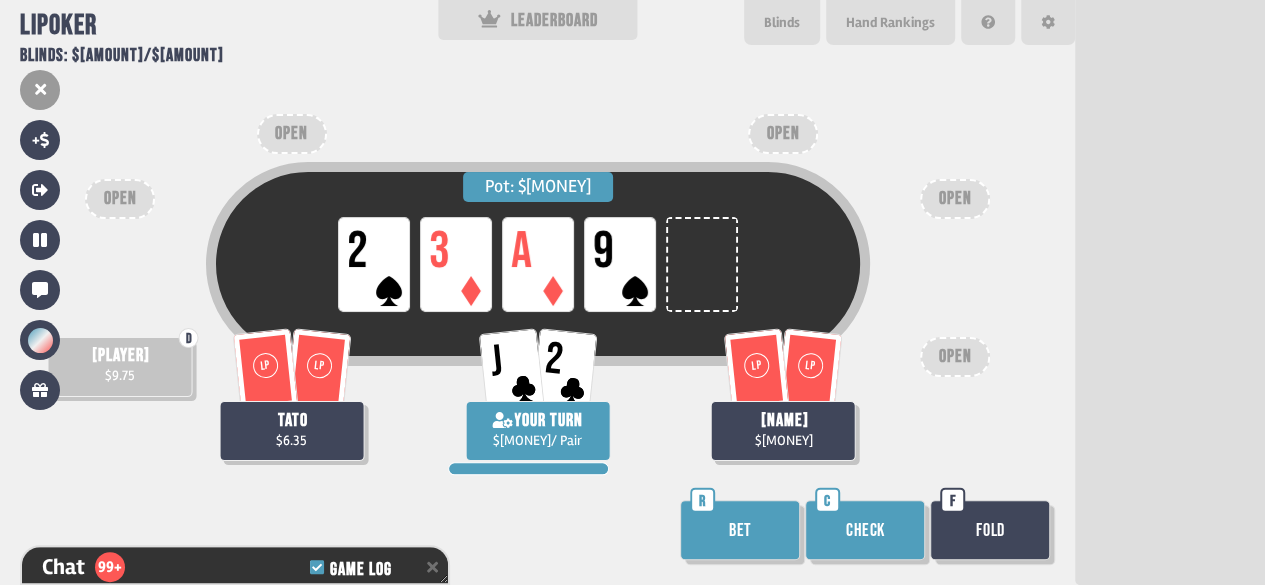 click on "Check" at bounding box center (865, 530) 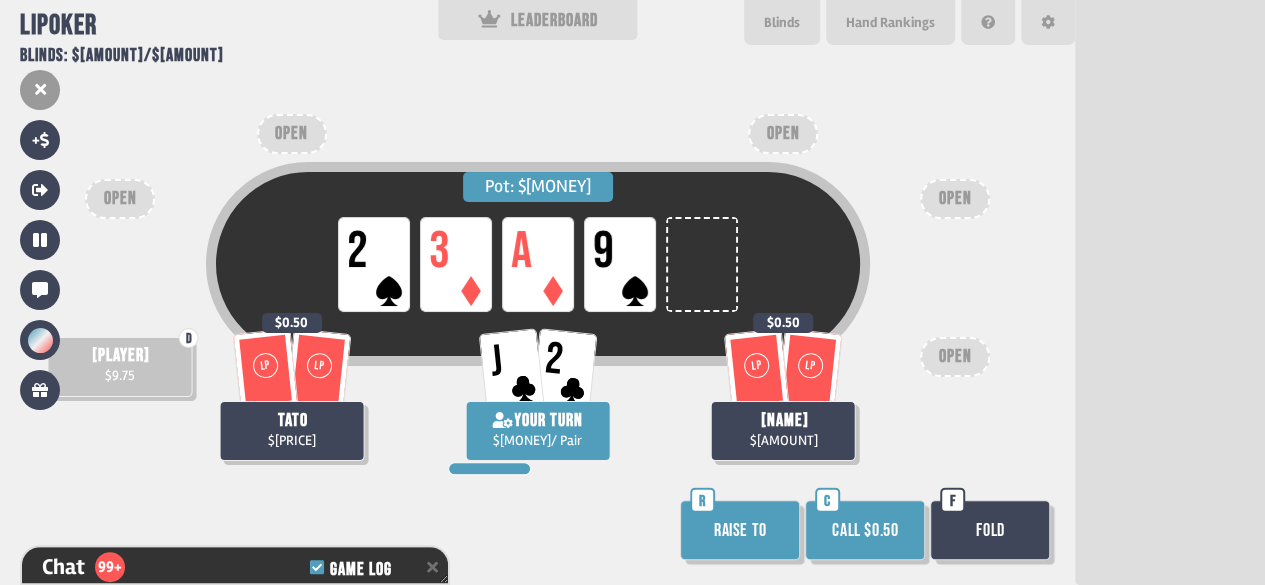 click on "Call $0.50" at bounding box center (865, 530) 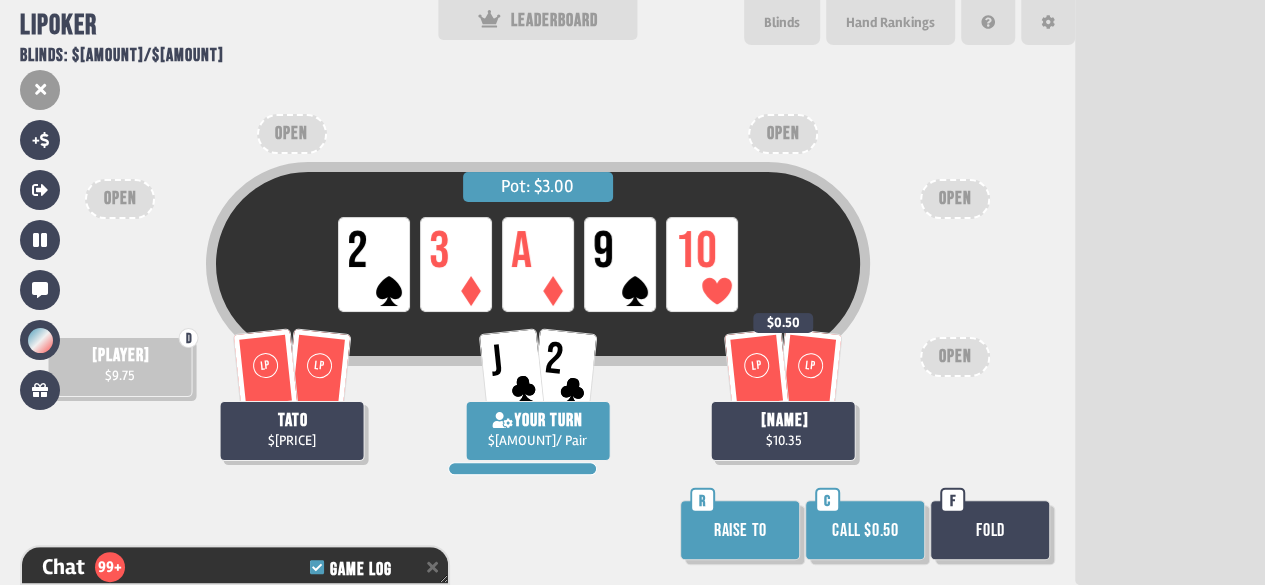 click on "Fold" at bounding box center [990, 530] 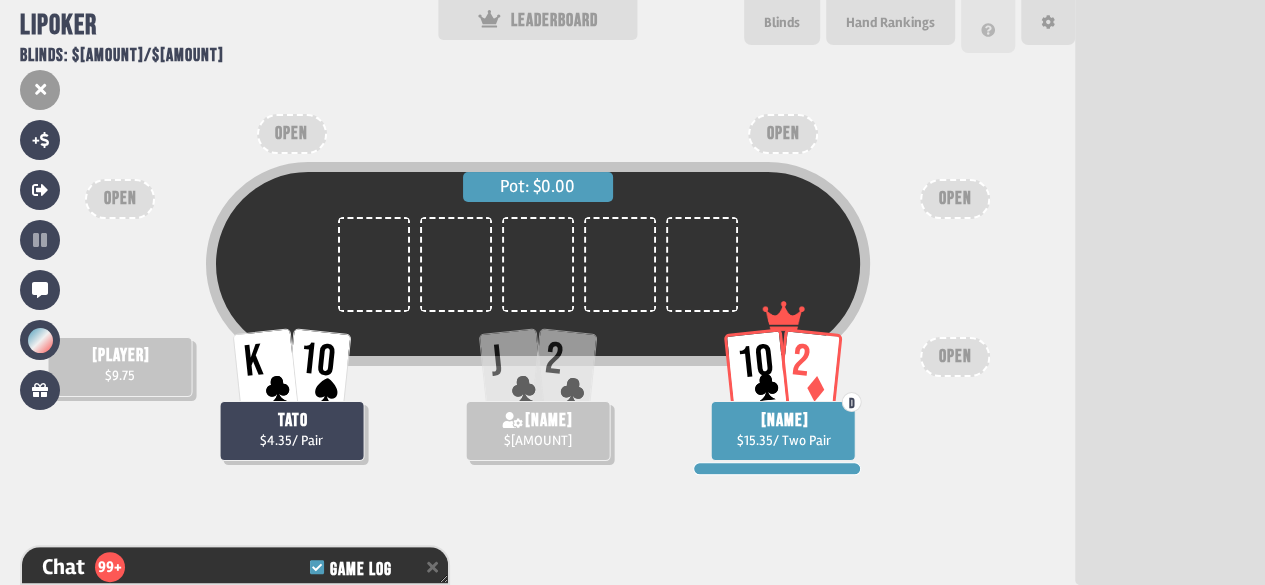 scroll, scrollTop: 98, scrollLeft: 0, axis: vertical 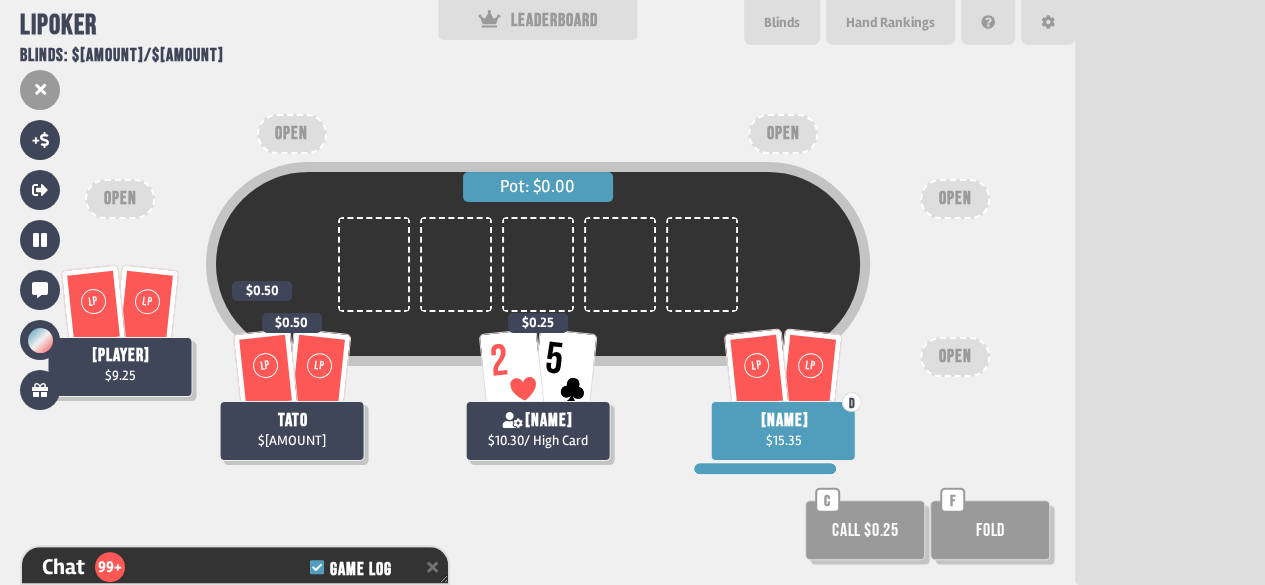 click on "Call $0.25" at bounding box center [865, 530] 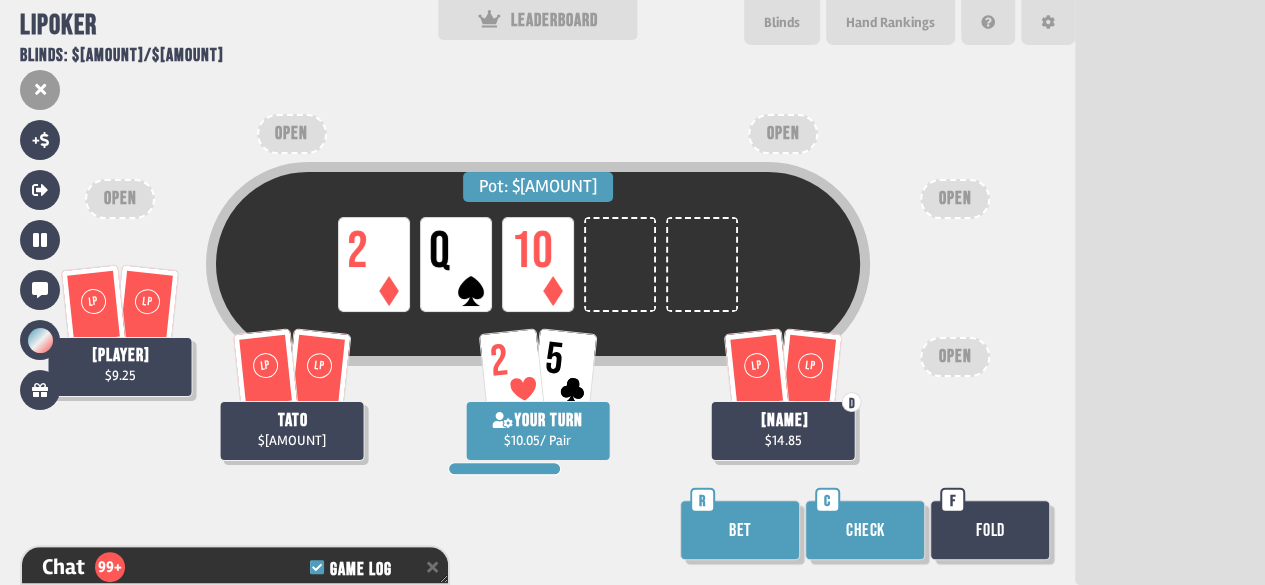 click on "Check" at bounding box center [865, 530] 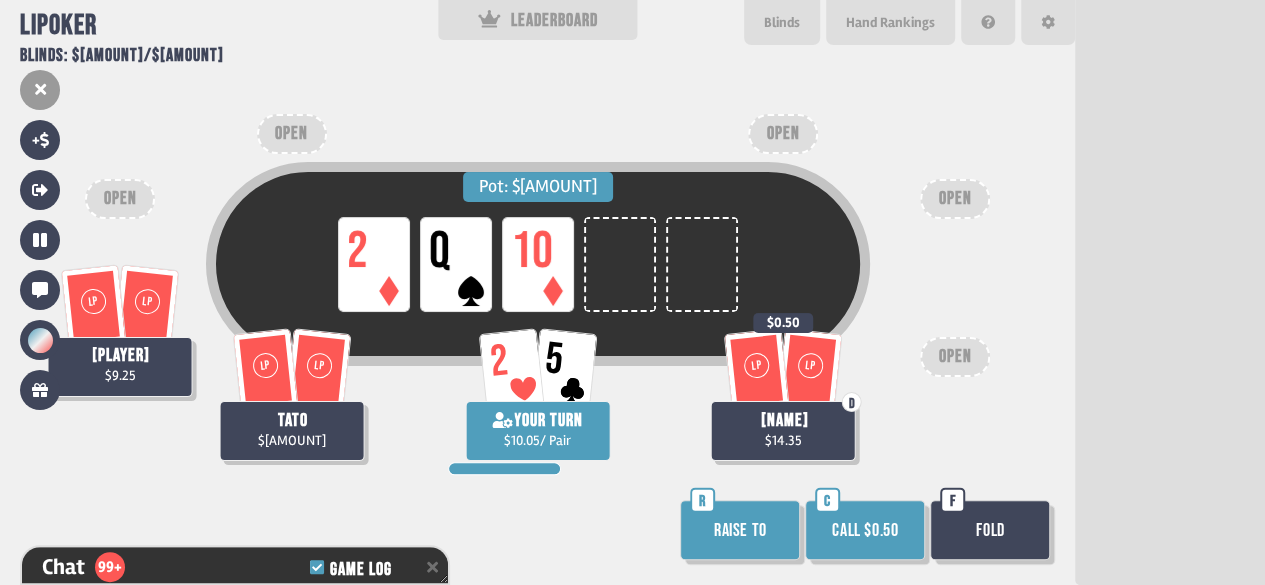 click on "Call $0.50" at bounding box center (865, 530) 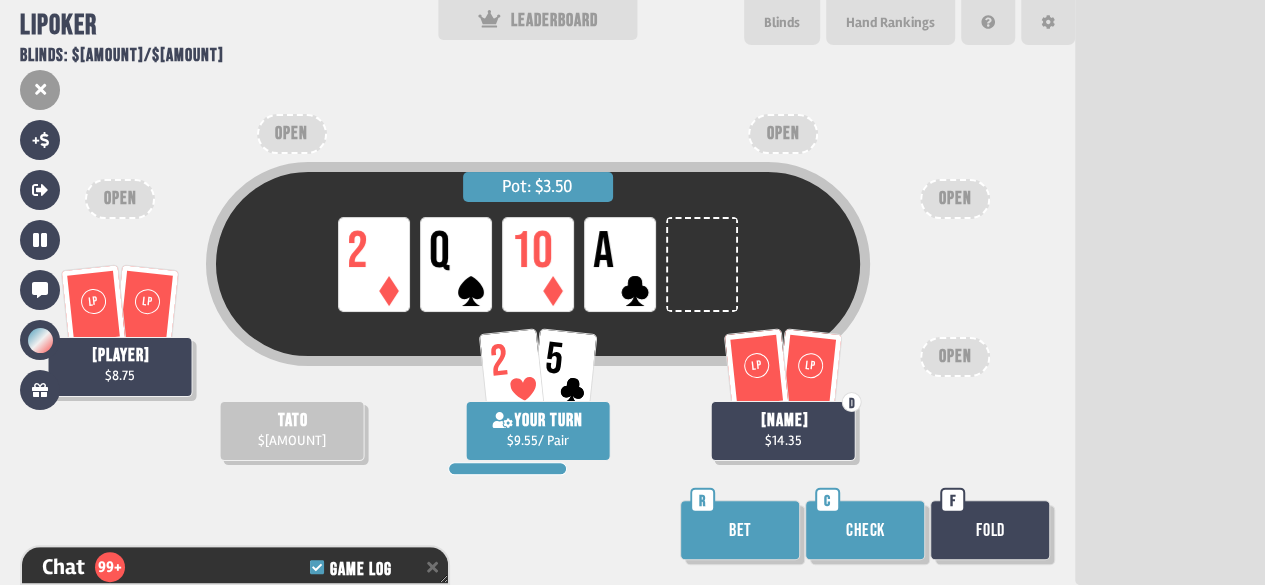 click on "Check" at bounding box center (865, 530) 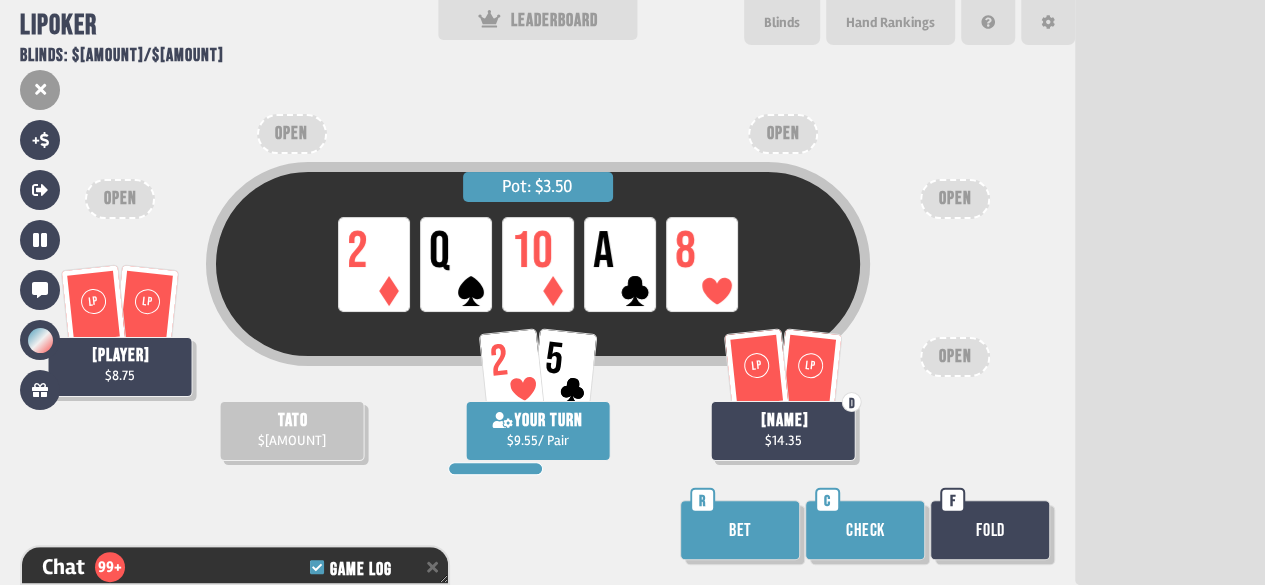 click on "Check" at bounding box center (865, 530) 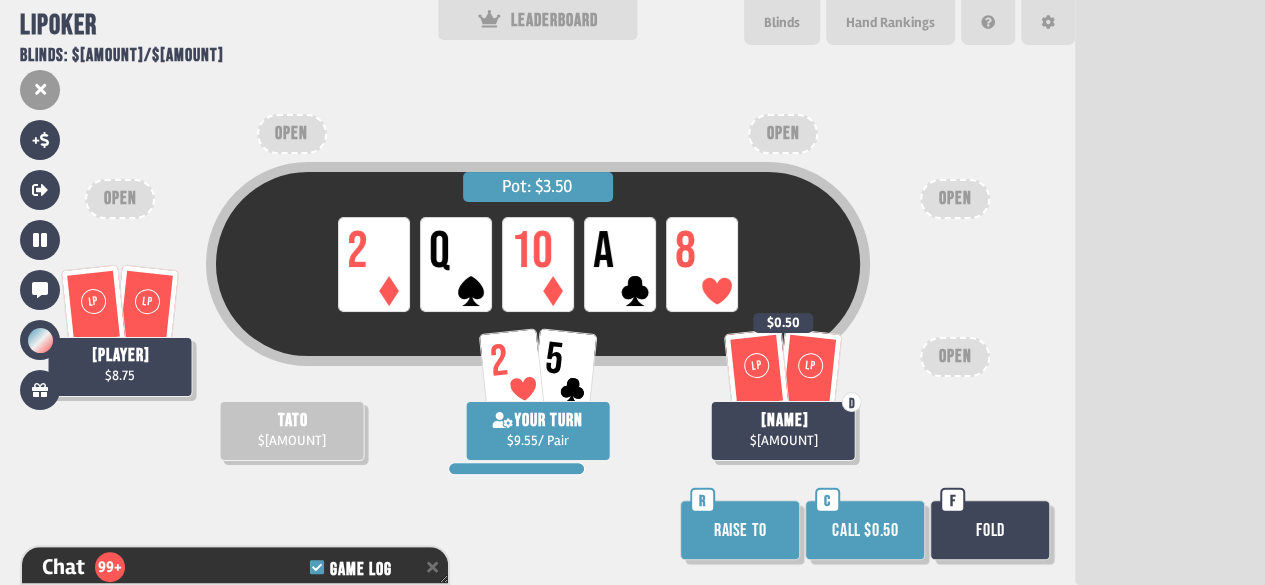 click on "Fold" at bounding box center (990, 530) 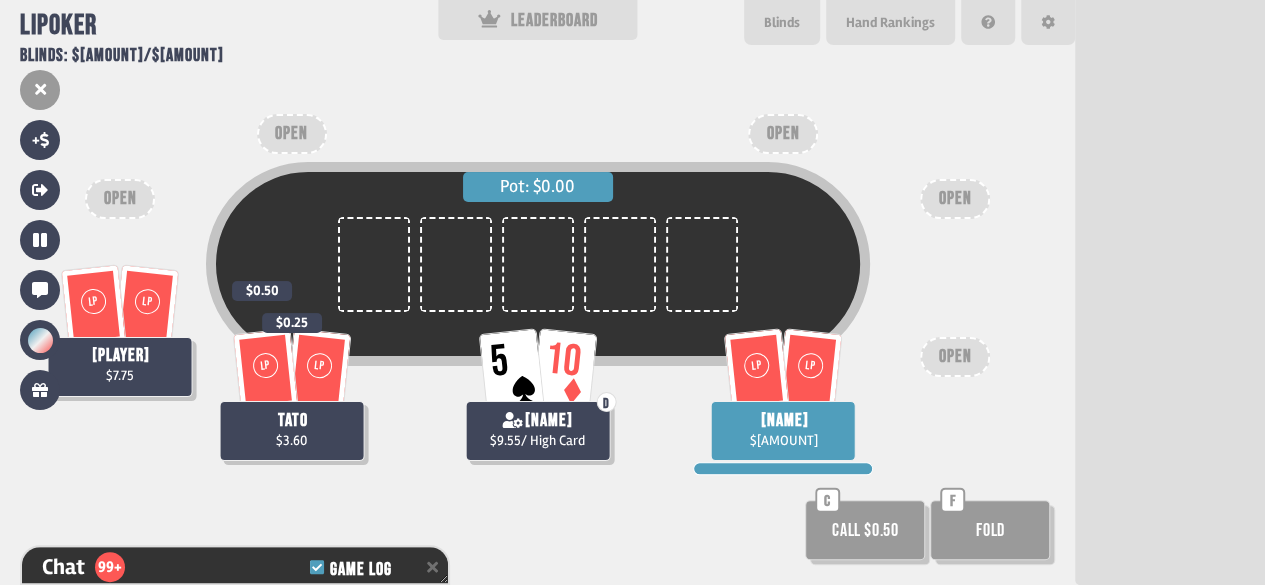 scroll, scrollTop: 98, scrollLeft: 0, axis: vertical 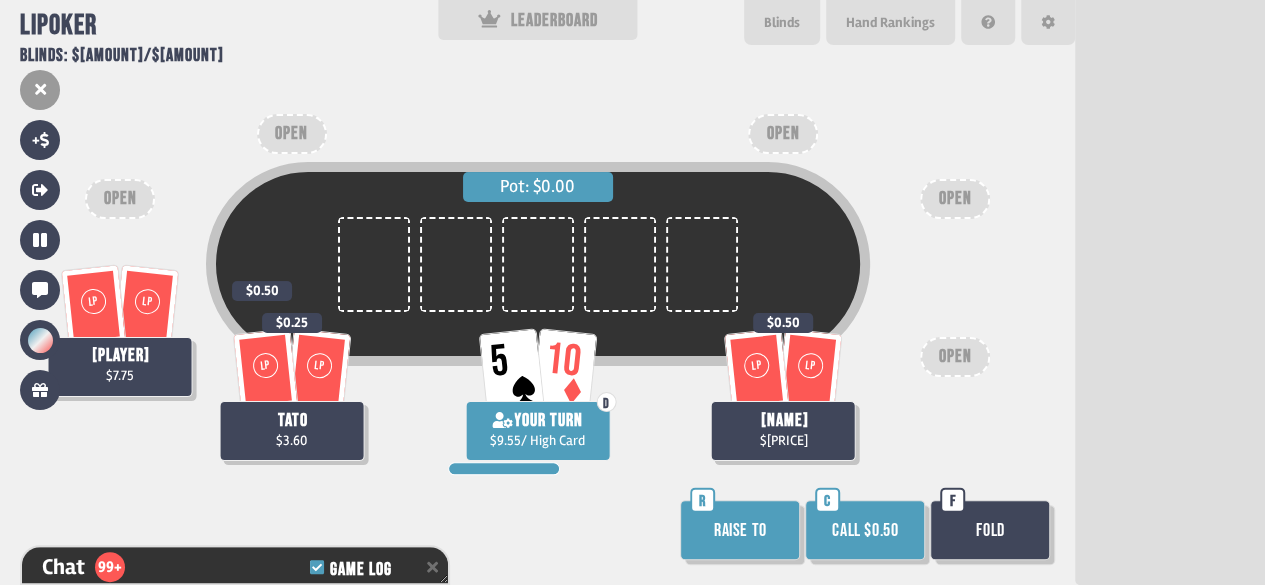 click on "Call $0.50" at bounding box center [865, 530] 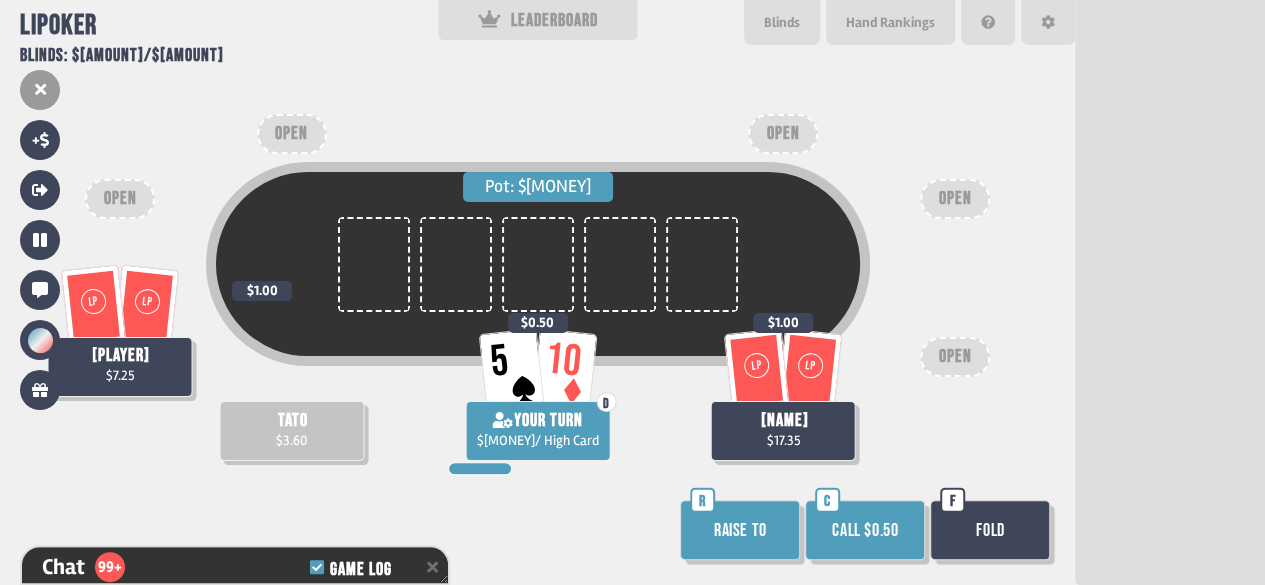click on "Call $0.50" at bounding box center (865, 530) 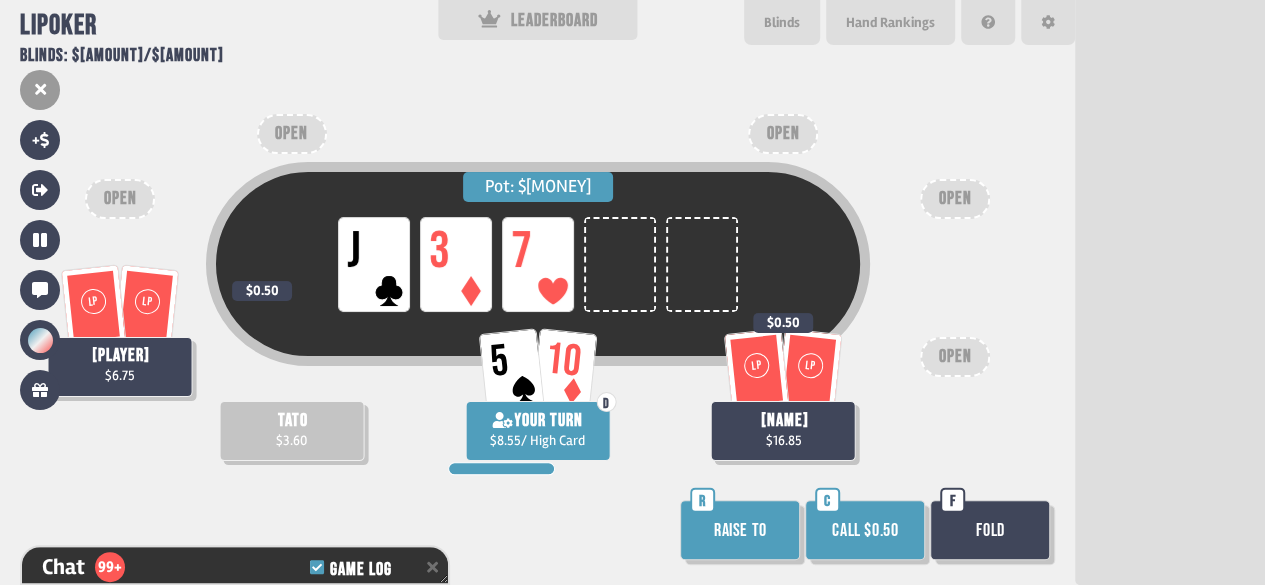 click on "Fold" at bounding box center (990, 530) 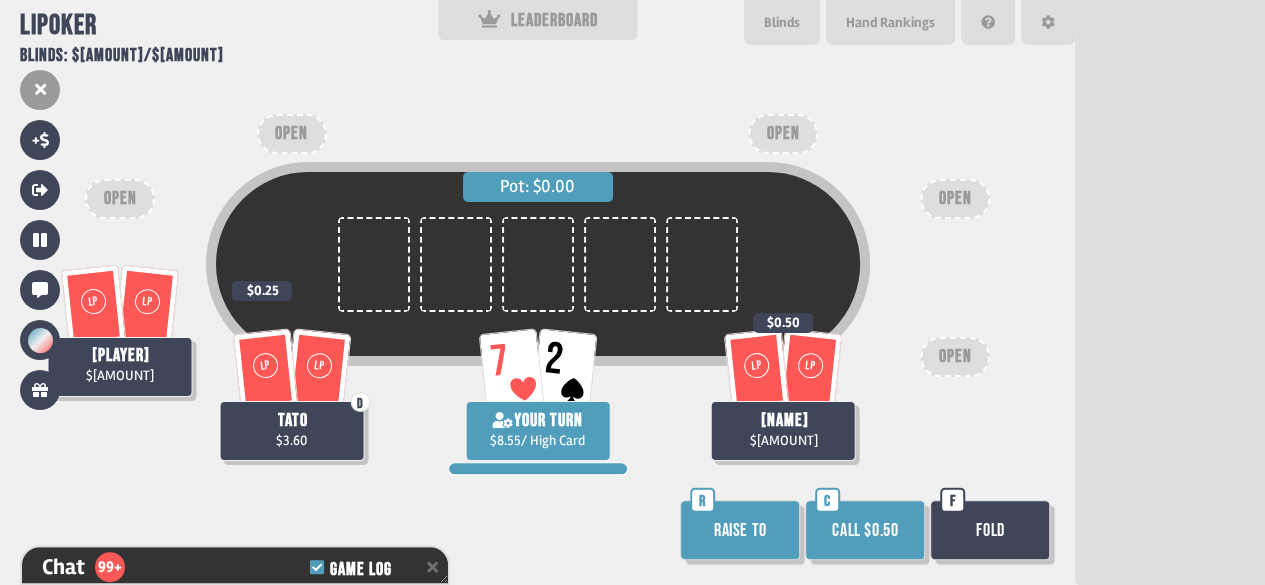 scroll, scrollTop: 98, scrollLeft: 0, axis: vertical 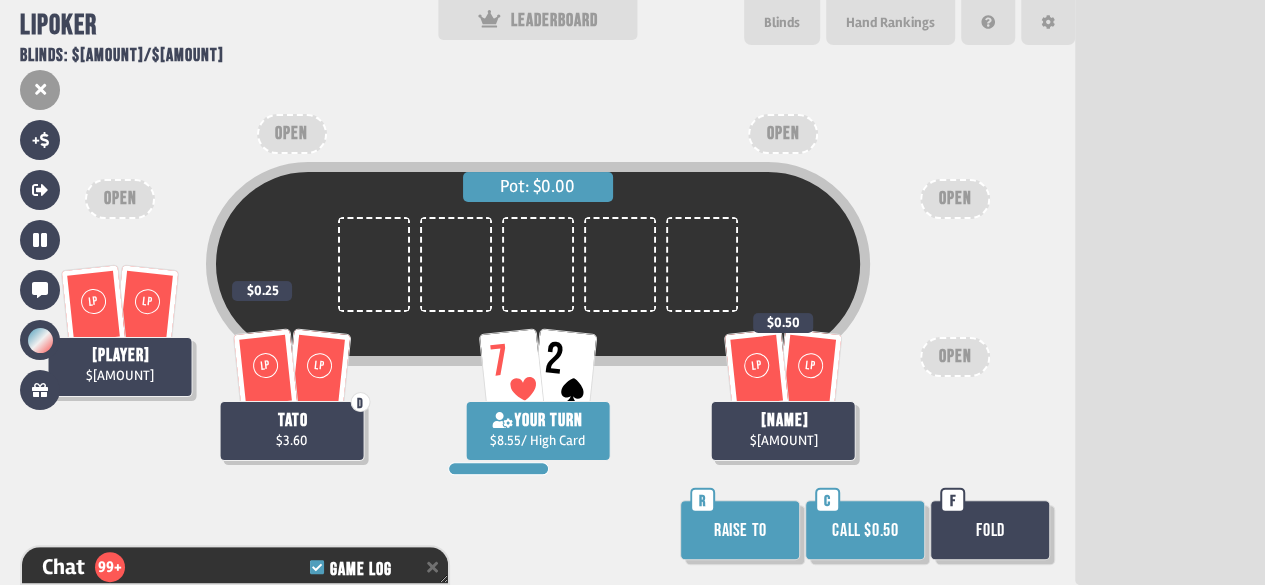 click on "Fold" at bounding box center (990, 530) 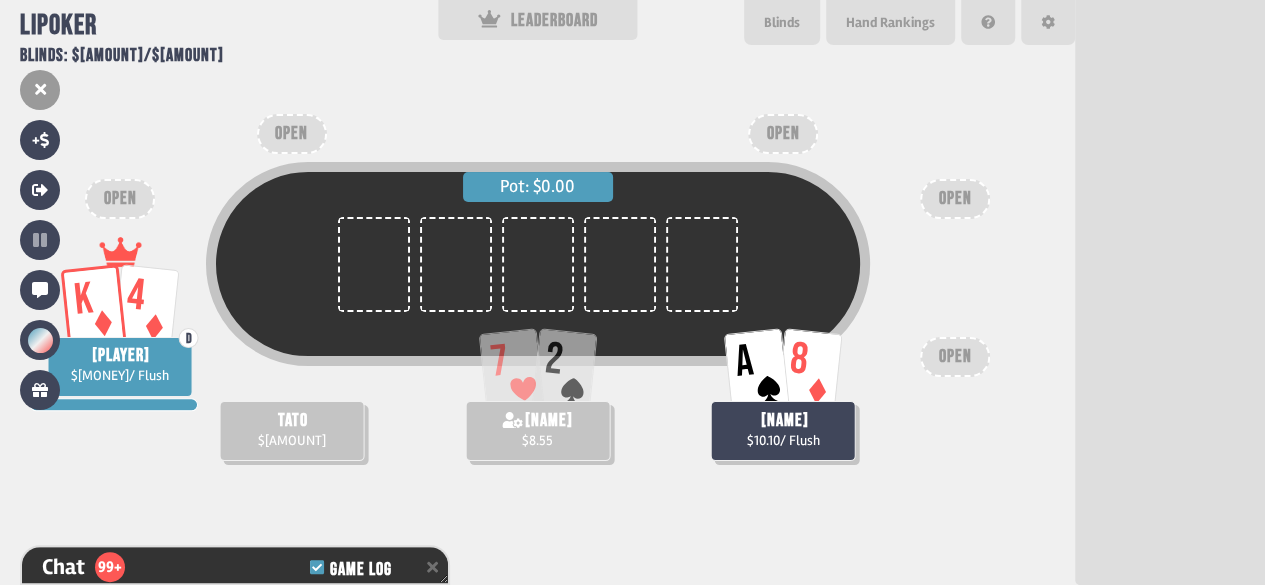 scroll, scrollTop: 98, scrollLeft: 0, axis: vertical 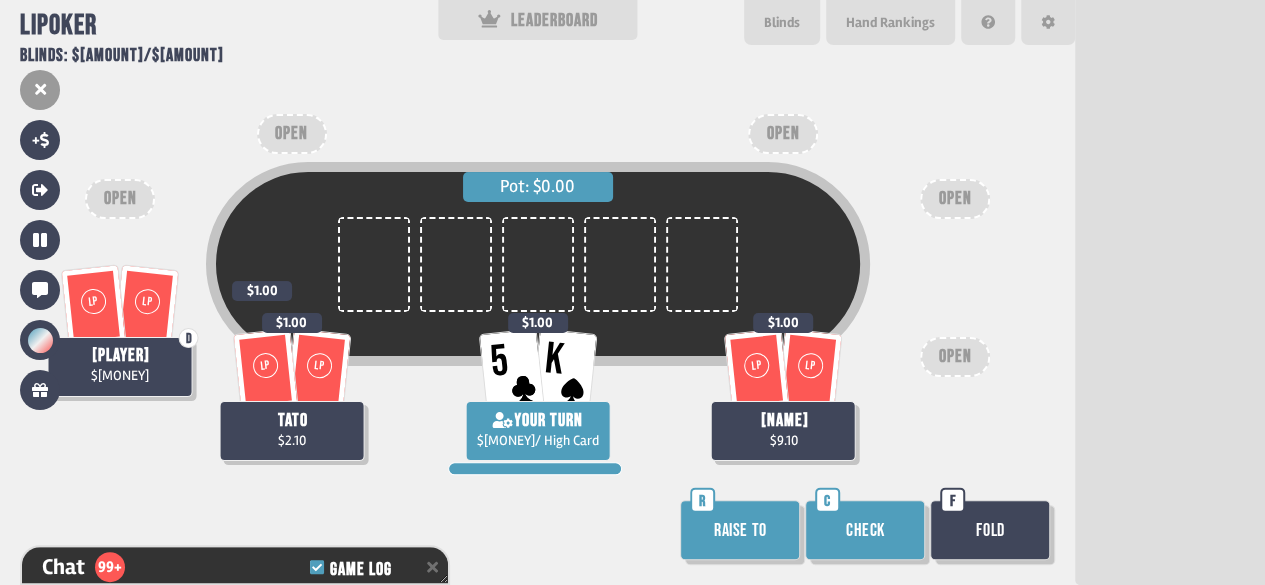 click on "Check" at bounding box center [865, 530] 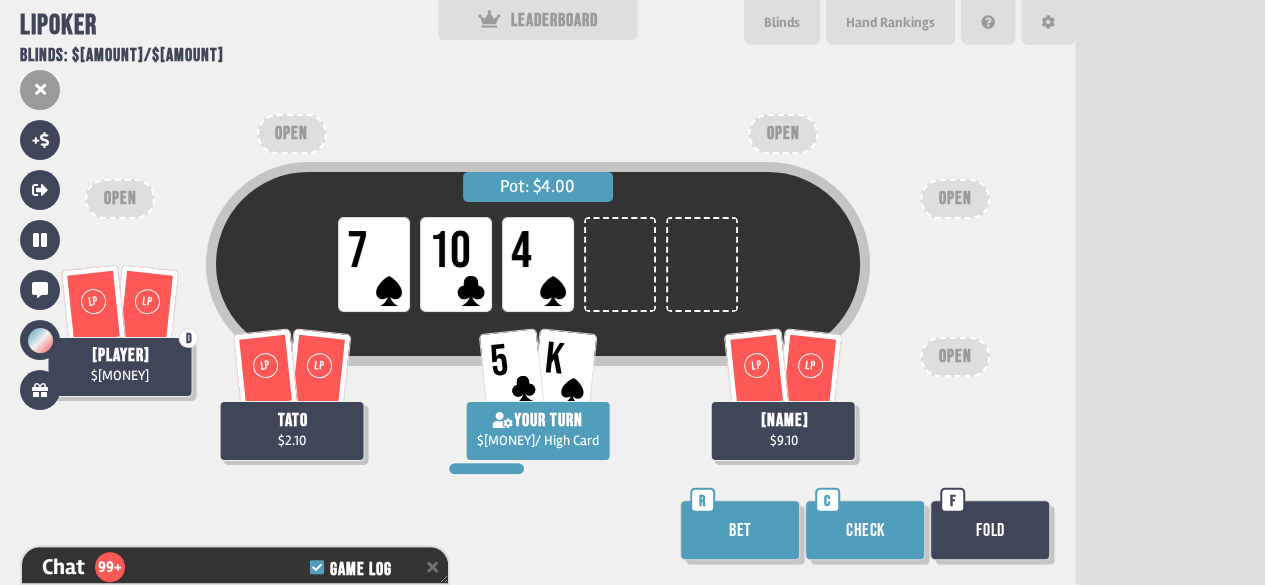 click on "Check" at bounding box center (865, 530) 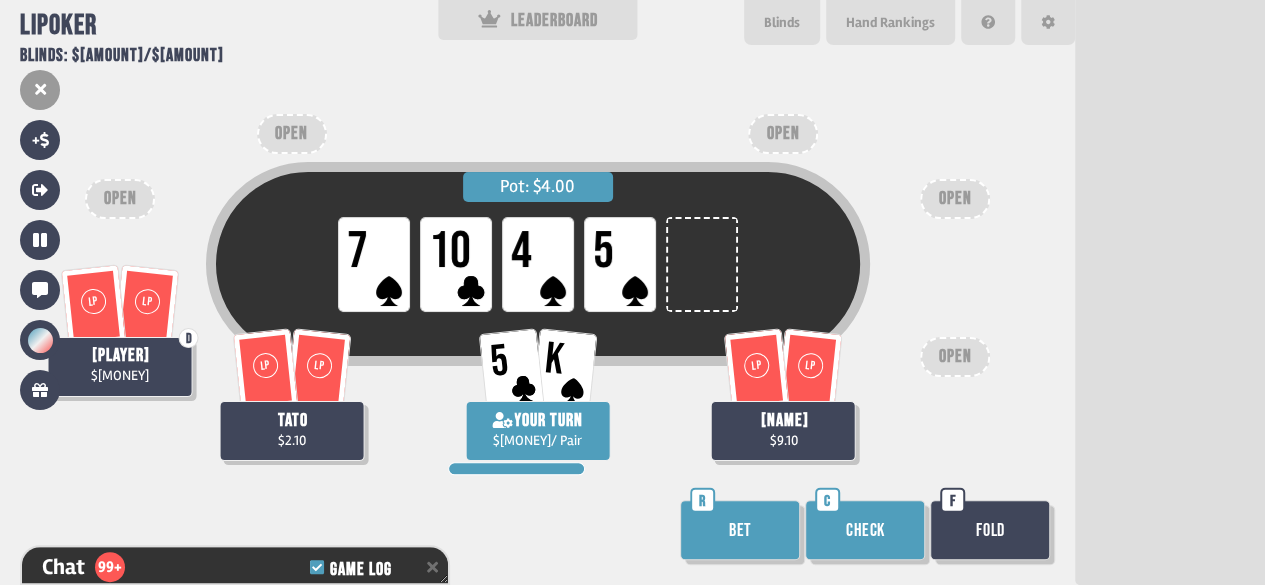 click on "Check" at bounding box center [865, 530] 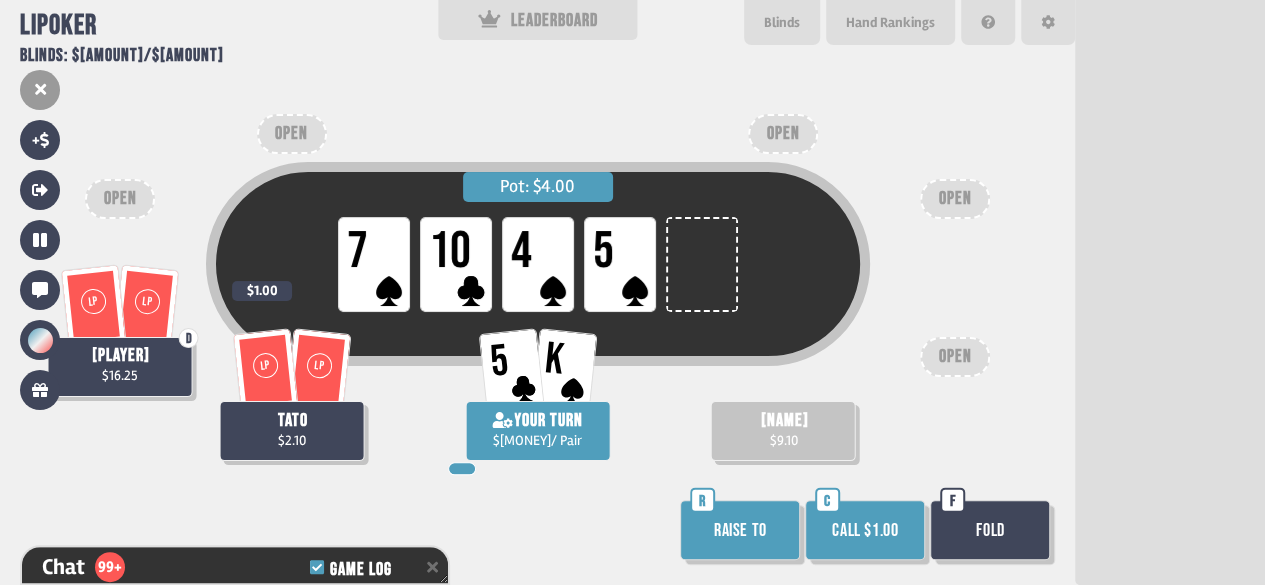 click on "Fold" at bounding box center (990, 530) 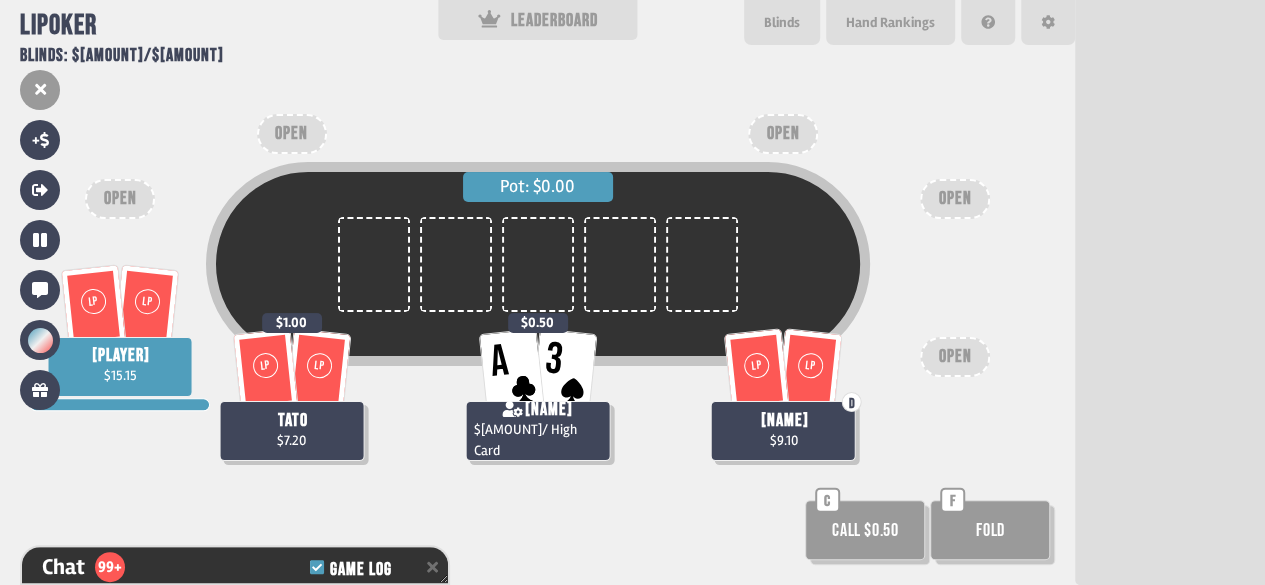 scroll, scrollTop: 98, scrollLeft: 0, axis: vertical 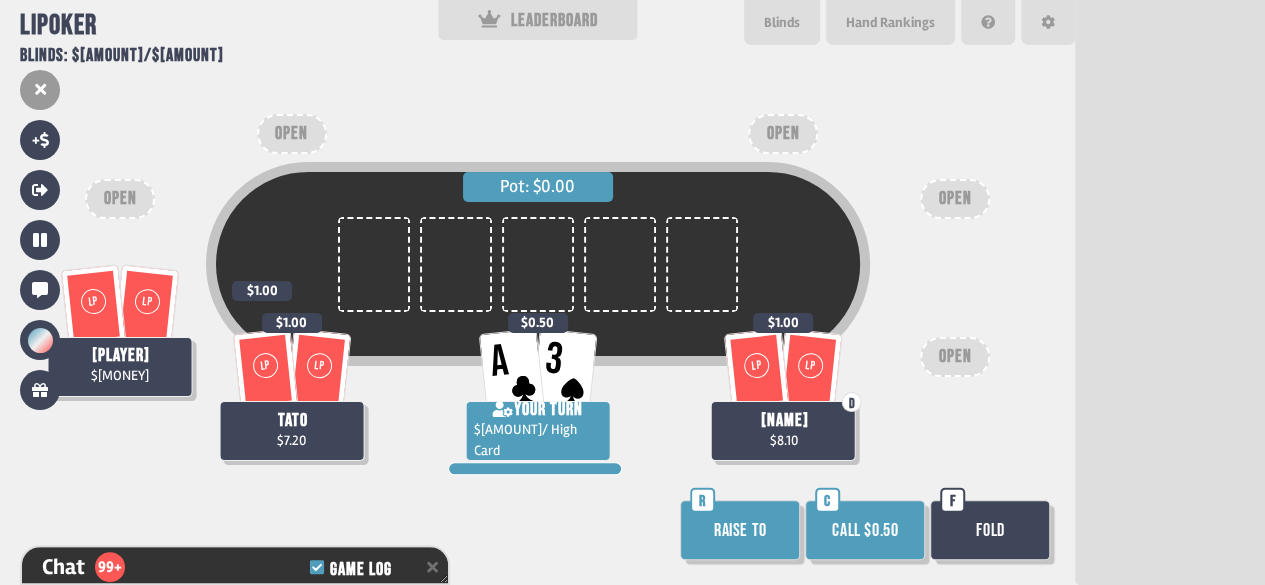 click on "Call $0.50" at bounding box center [865, 530] 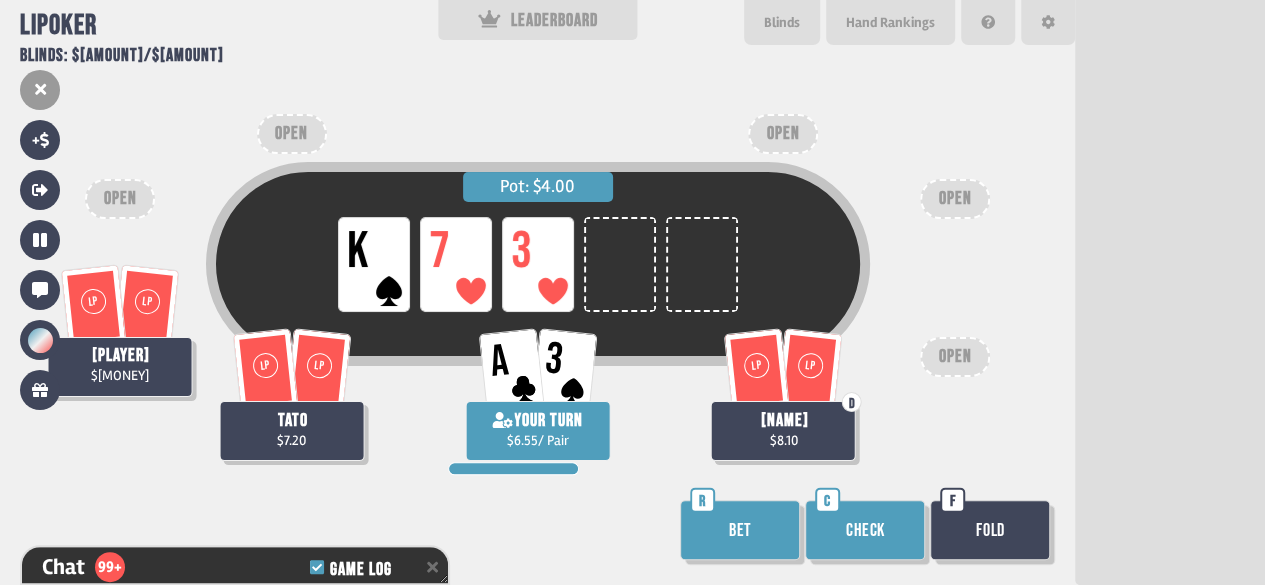 click on "Check" at bounding box center [865, 530] 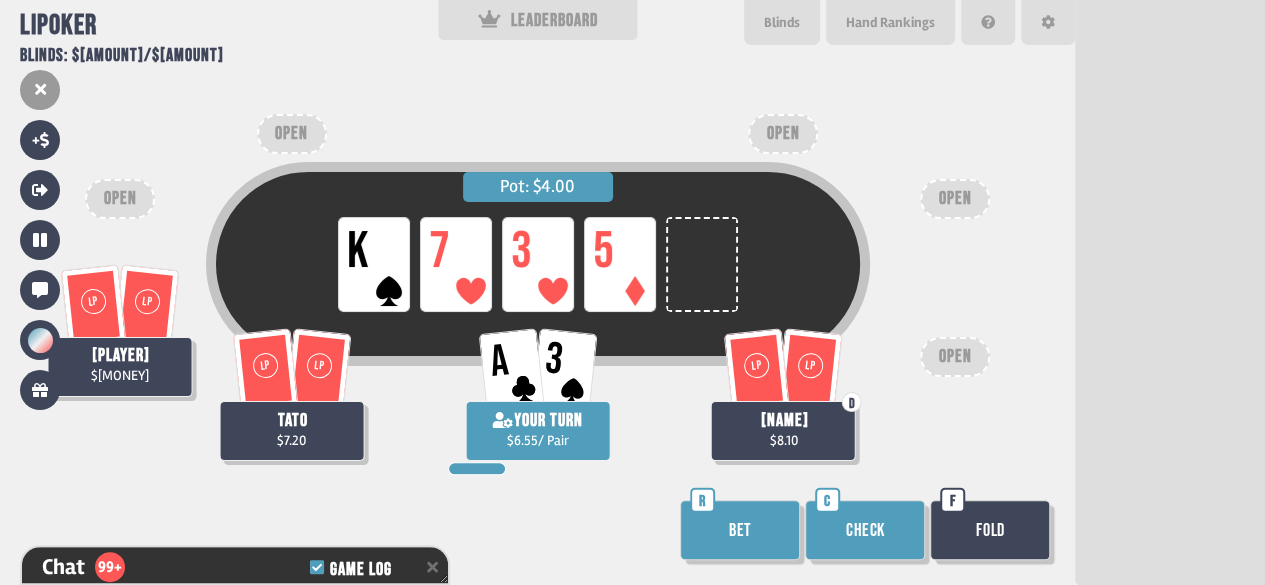 click on "Check" at bounding box center (865, 530) 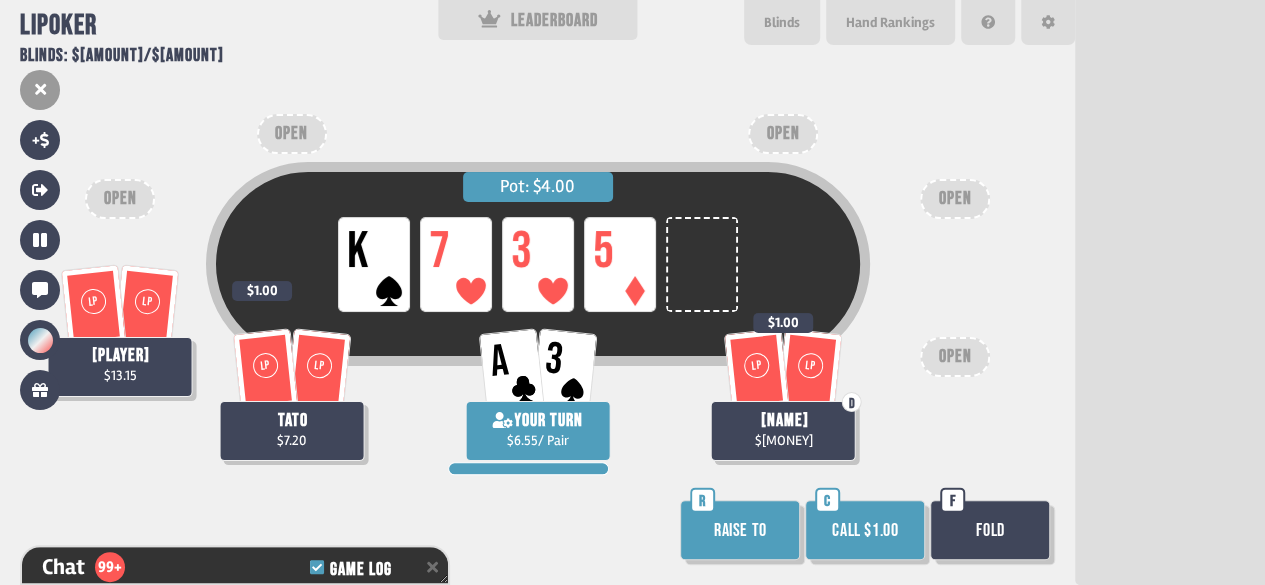 click on "Call $1.00" at bounding box center (865, 530) 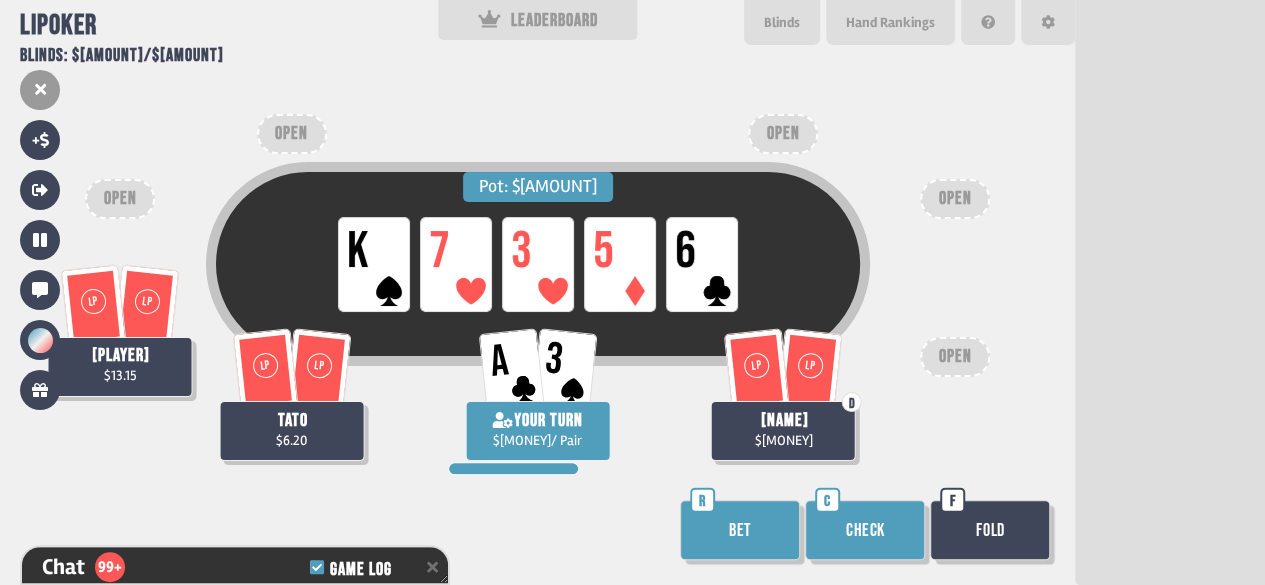 click on "Bet" at bounding box center (740, 530) 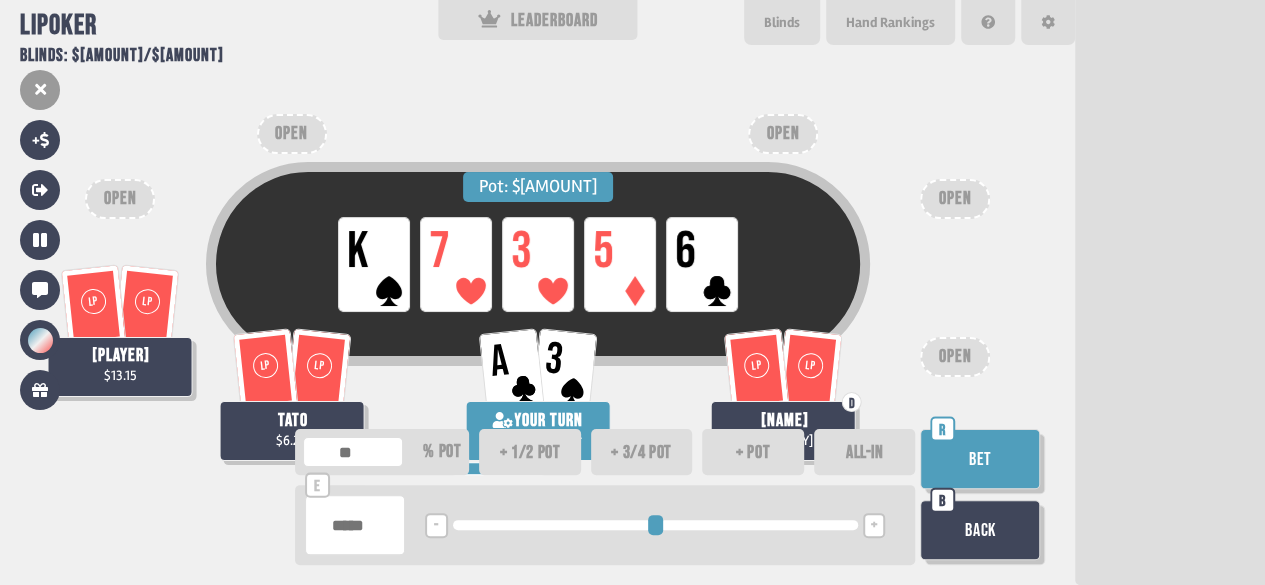 click on "+ 1/2 pot" at bounding box center (530, 452) 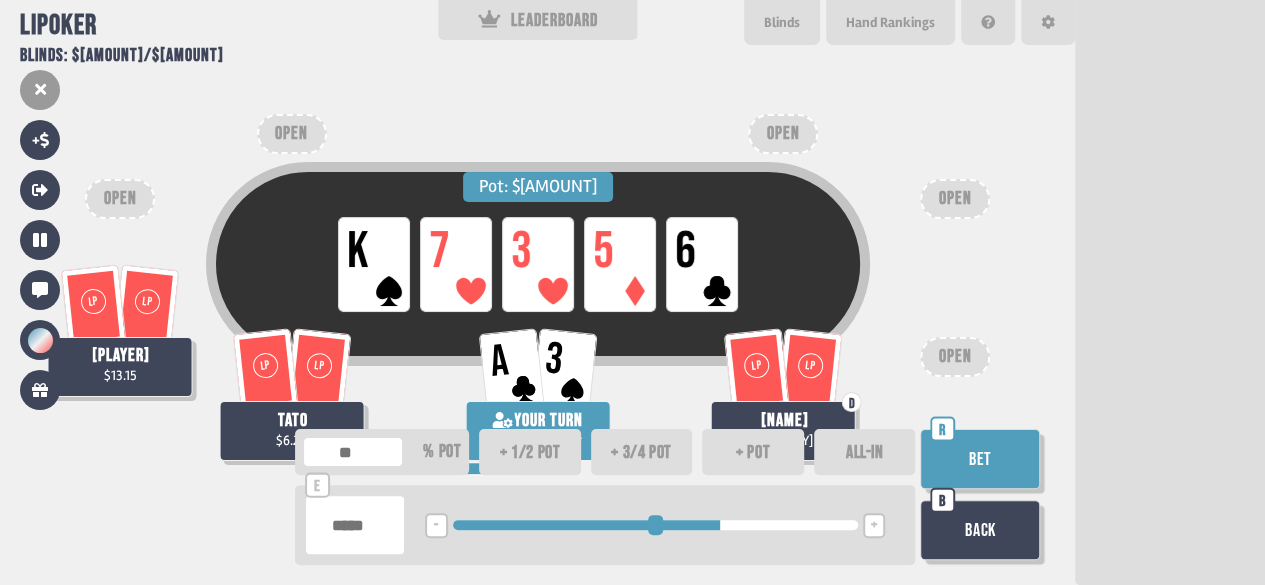 click on "Bet" at bounding box center (980, 459) 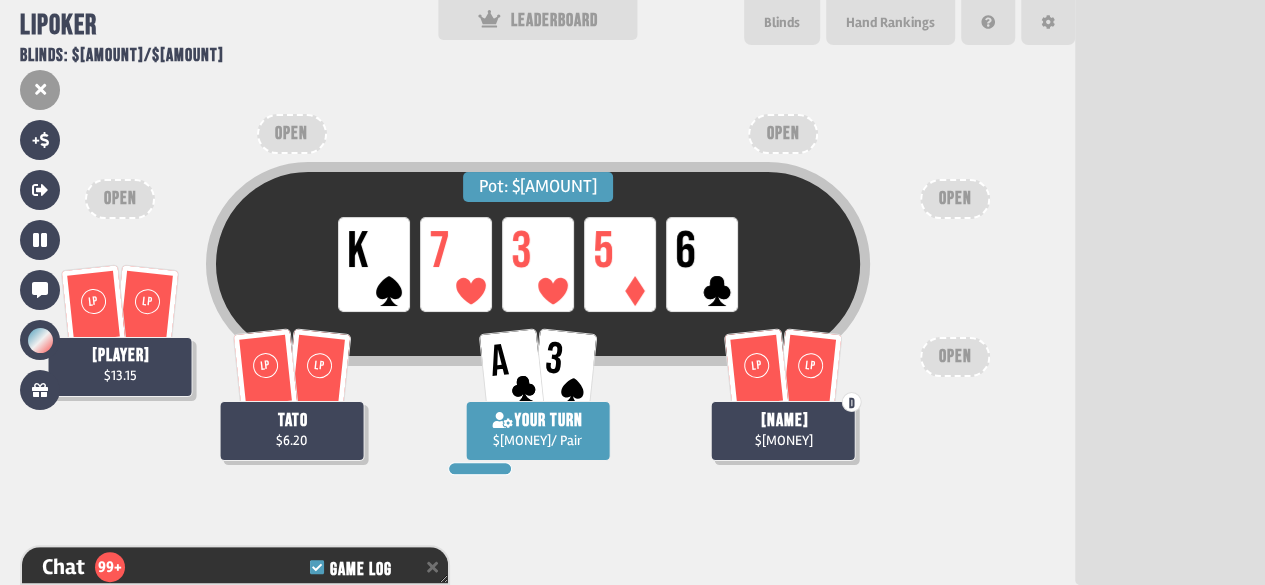 scroll, scrollTop: 15293, scrollLeft: 0, axis: vertical 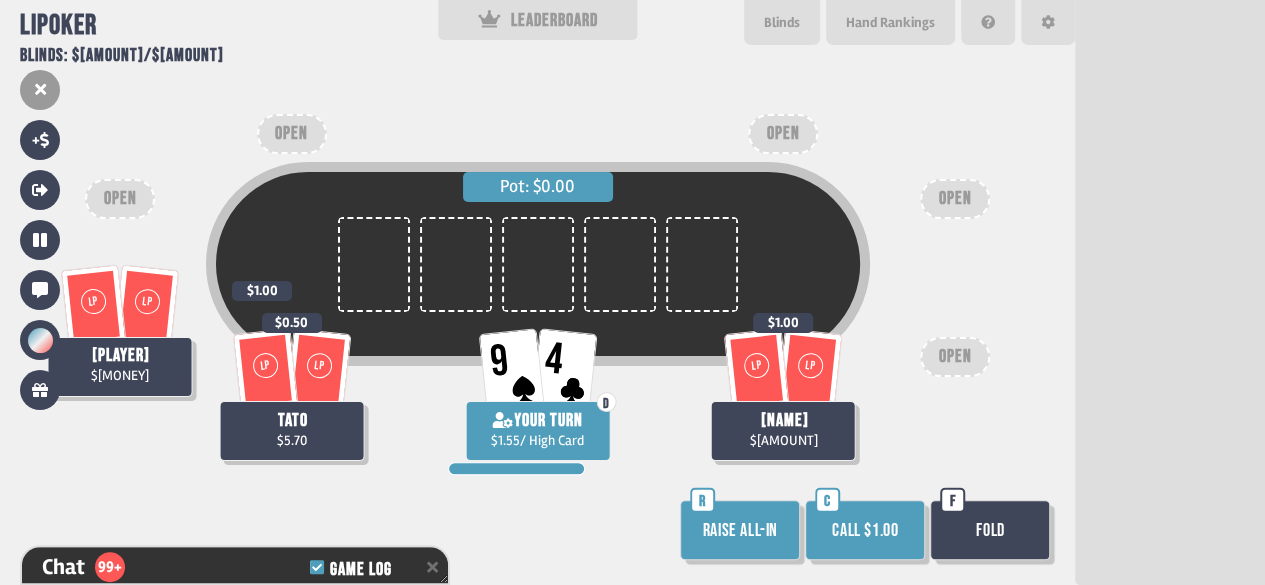click on "Fold" at bounding box center [990, 530] 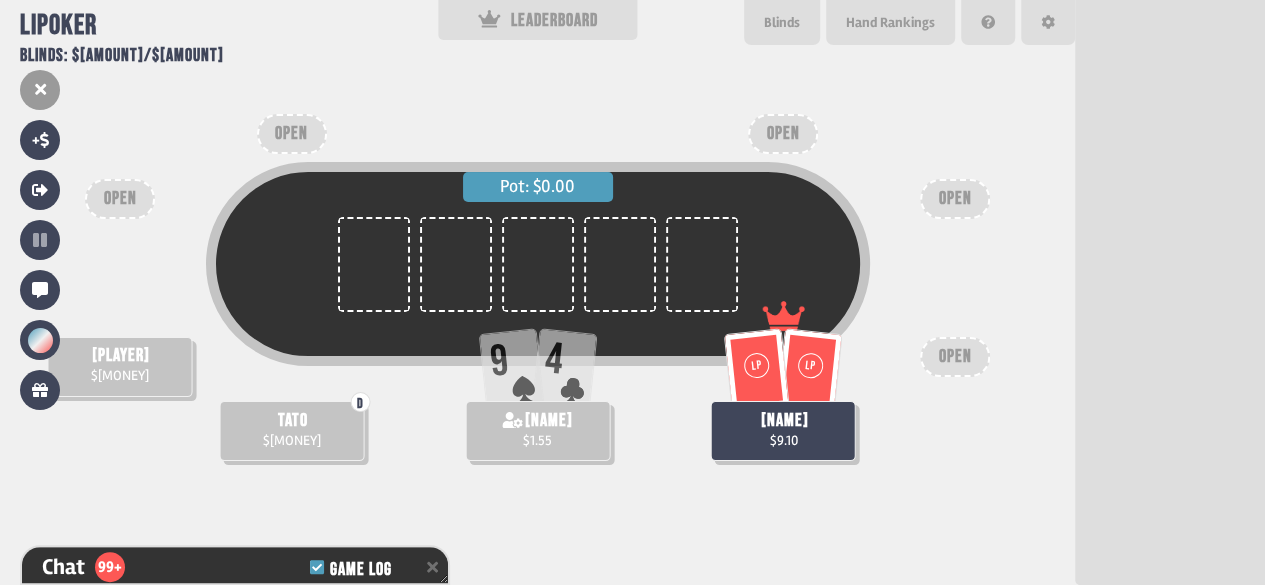 scroll, scrollTop: 98, scrollLeft: 0, axis: vertical 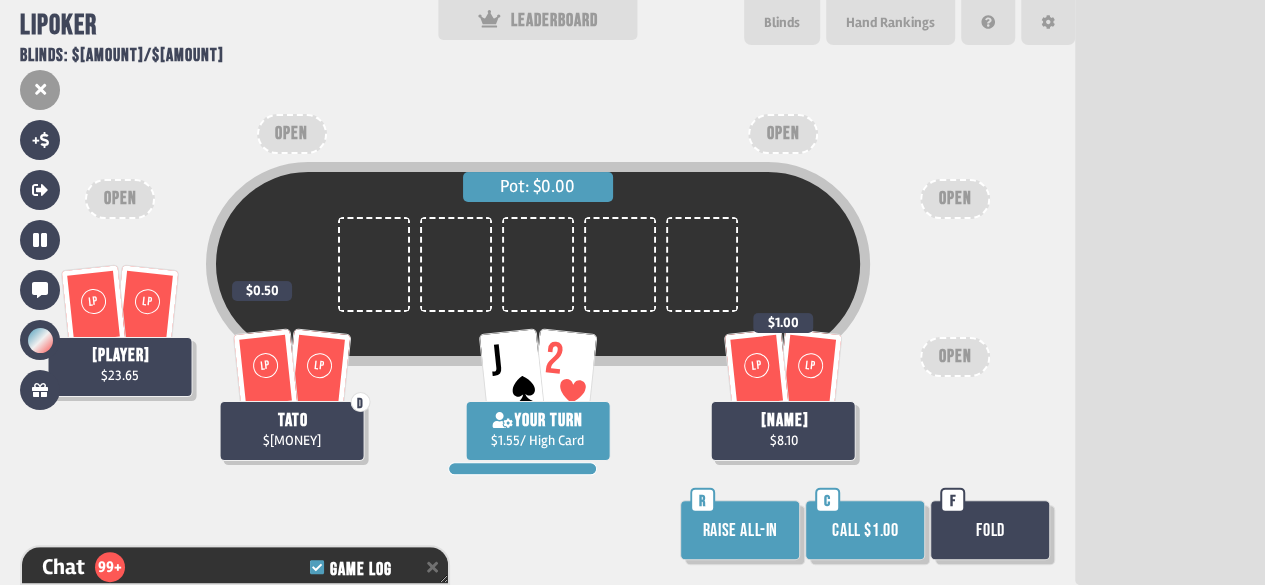 click on "Call $1.00" at bounding box center (865, 530) 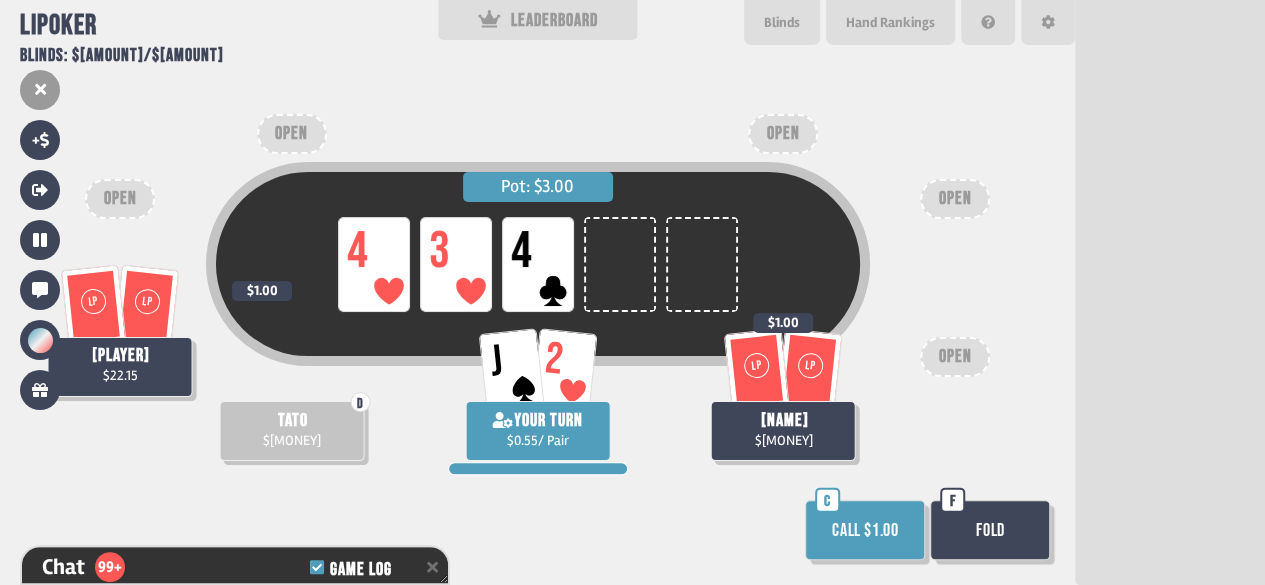 click on "Call $1.00" at bounding box center (865, 530) 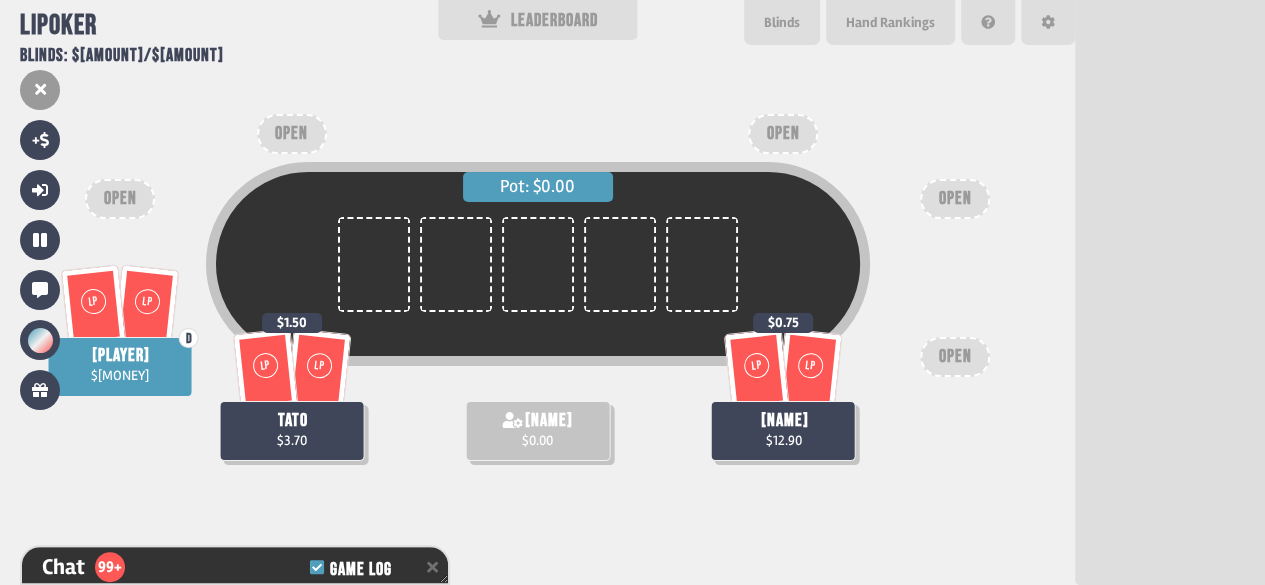 scroll, scrollTop: 100, scrollLeft: 0, axis: vertical 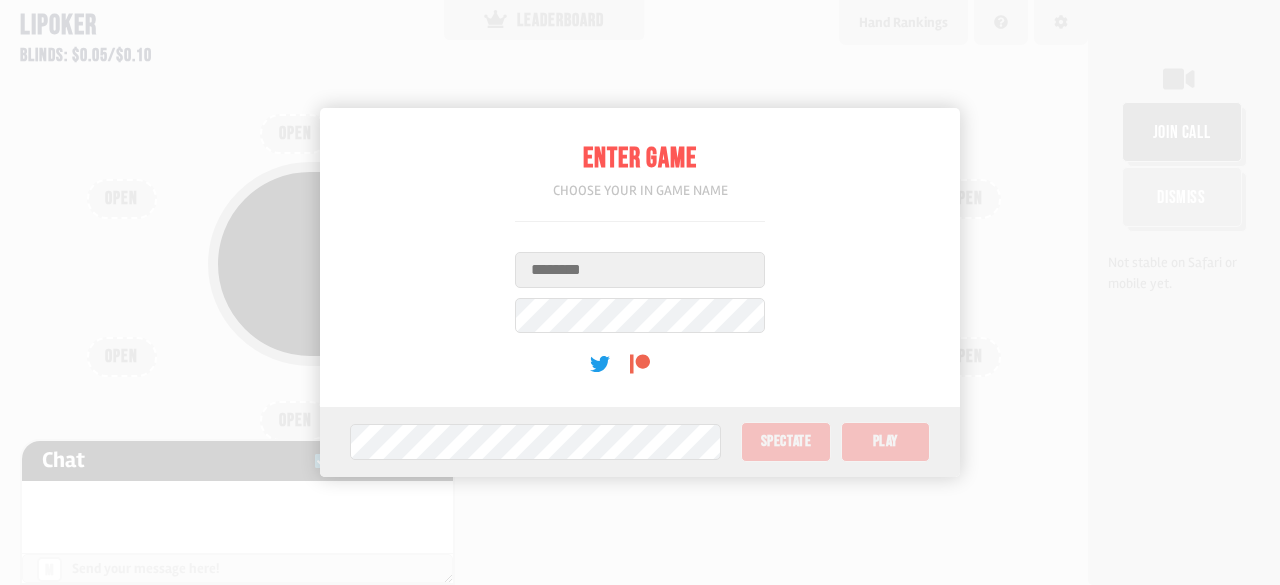 click on "Username" at bounding box center (640, 270) 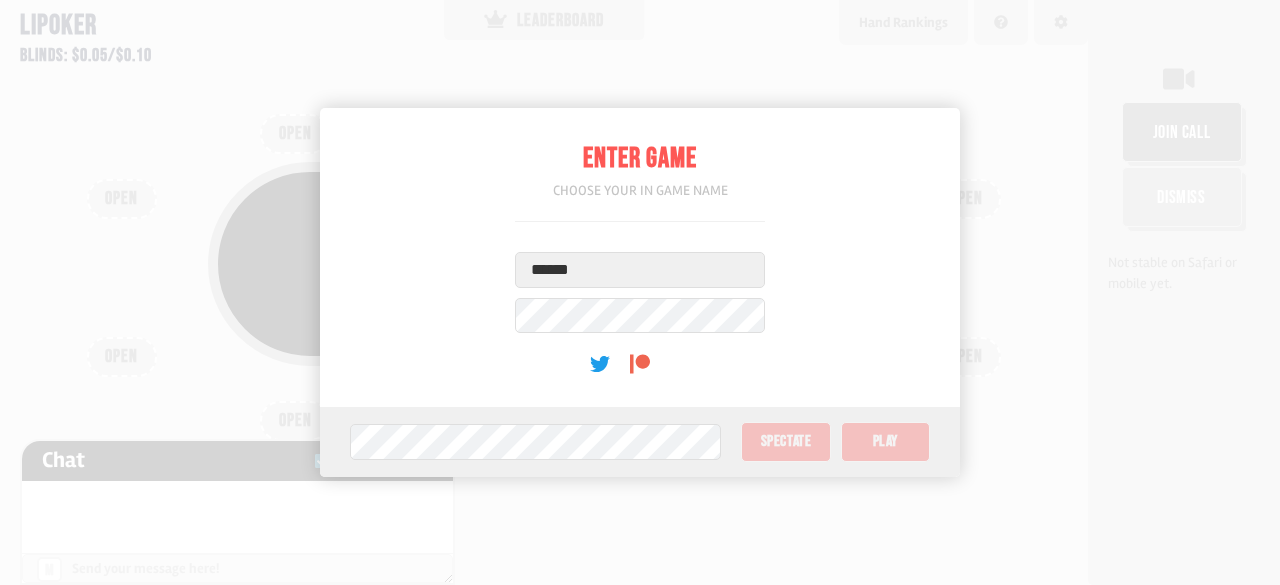 type on "******" 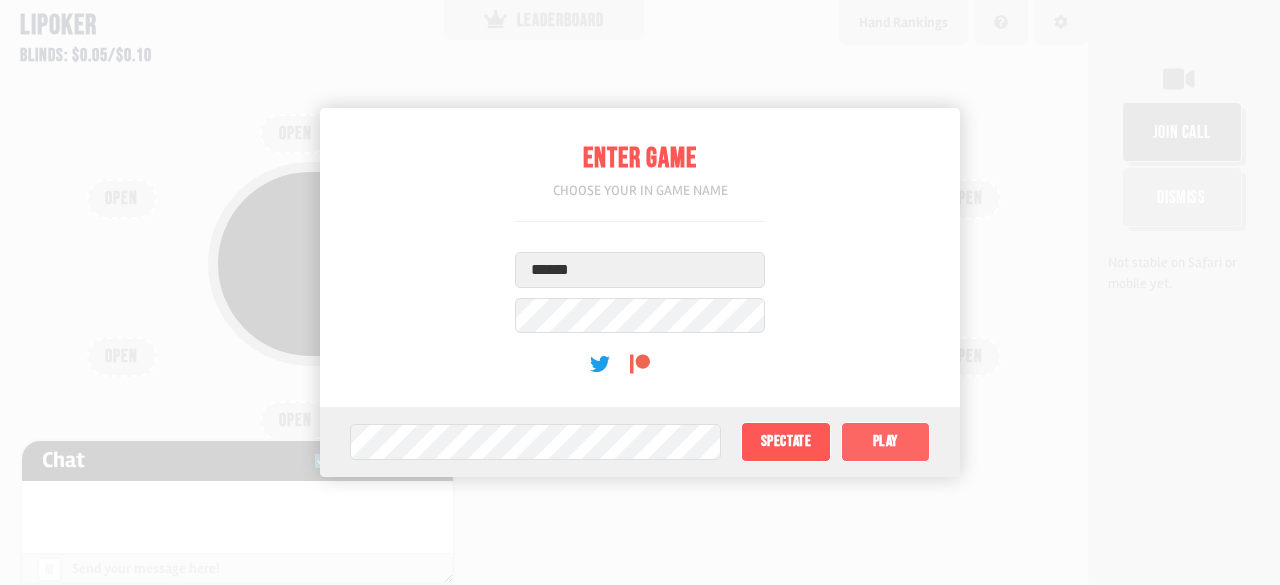 click on "Play" at bounding box center [885, 442] 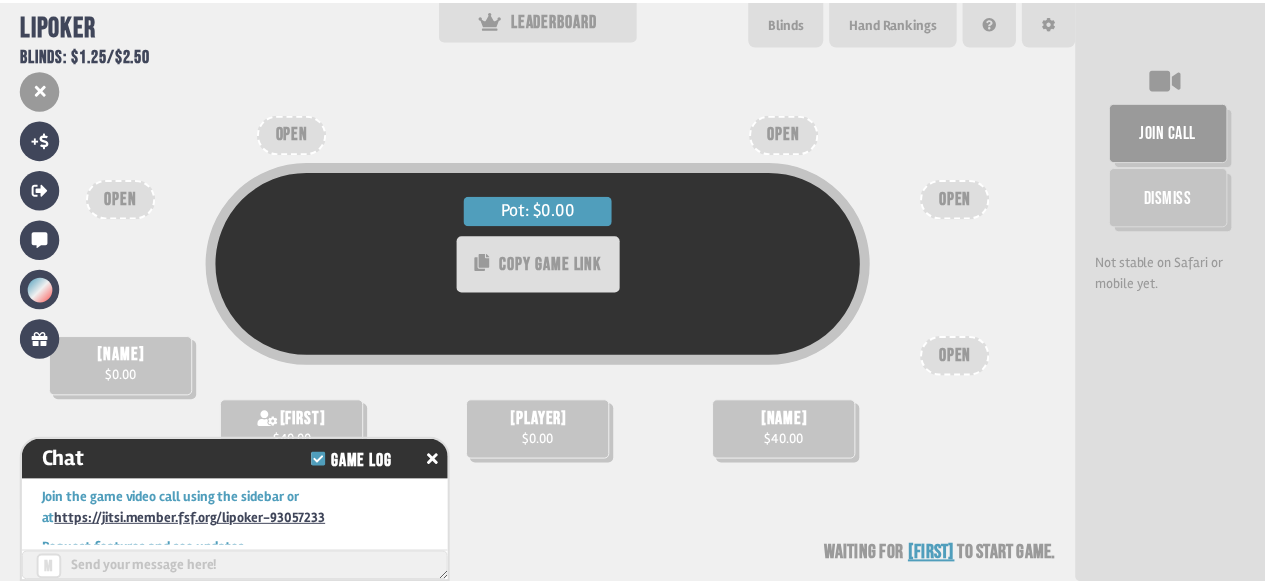 scroll, scrollTop: 82, scrollLeft: 0, axis: vertical 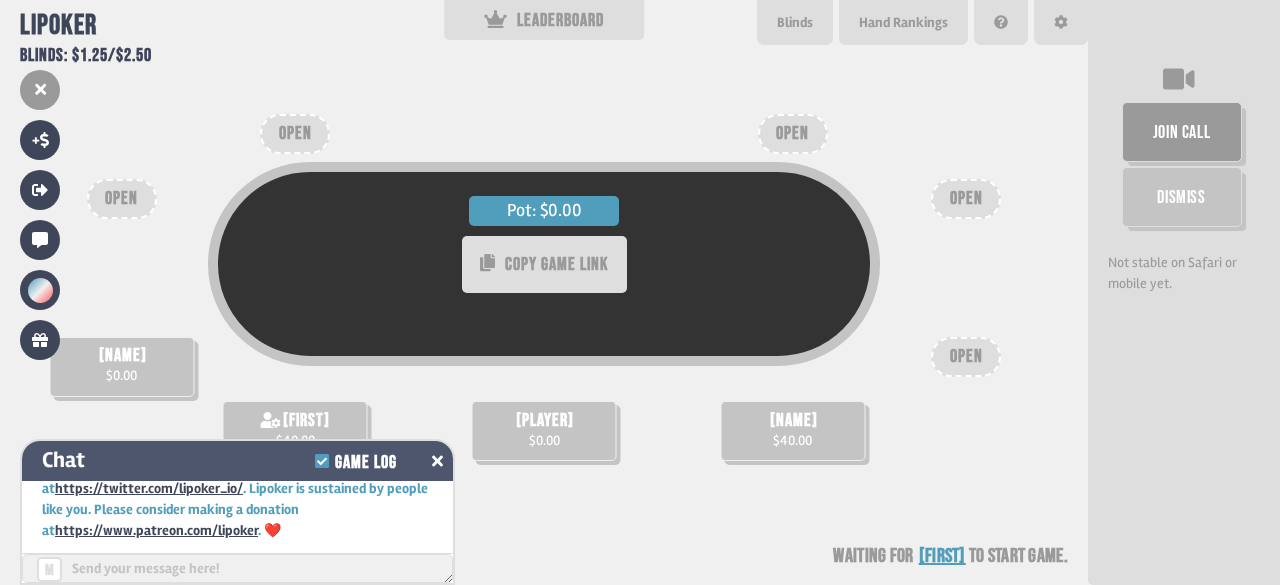 click at bounding box center [437, 461] 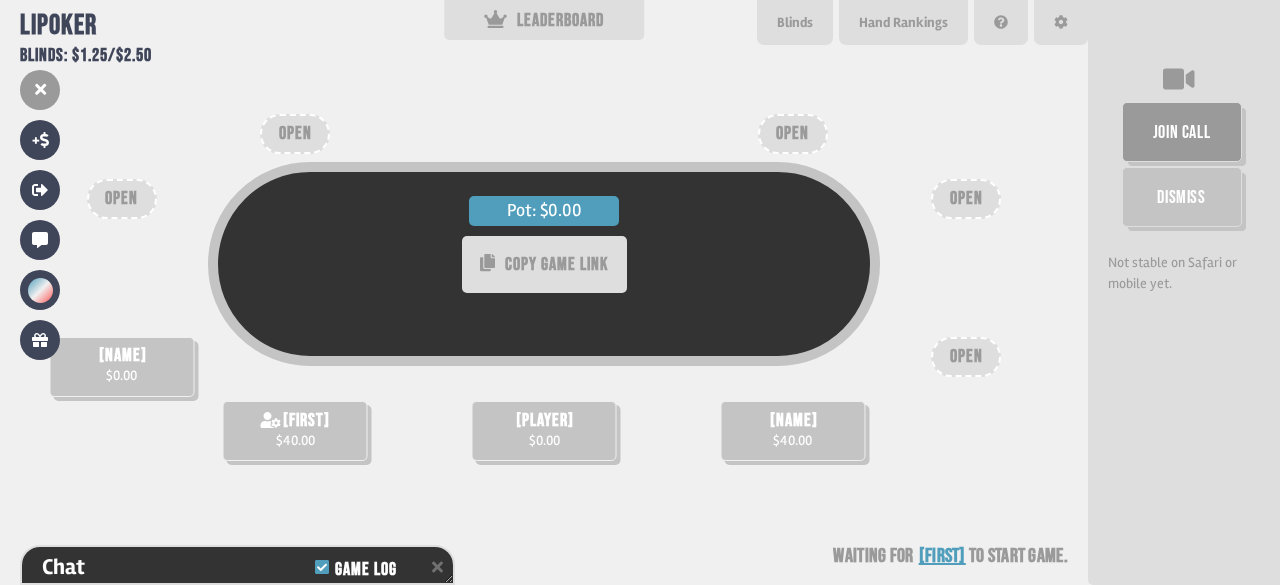click on "join call" at bounding box center (1182, 132) 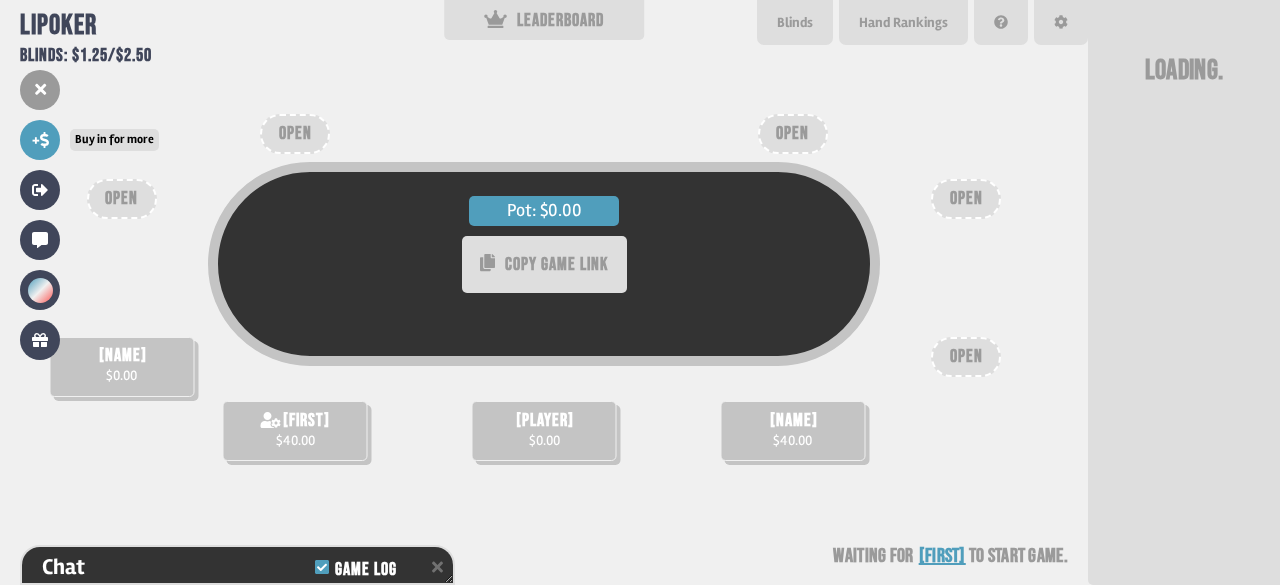 click at bounding box center (44, 140) 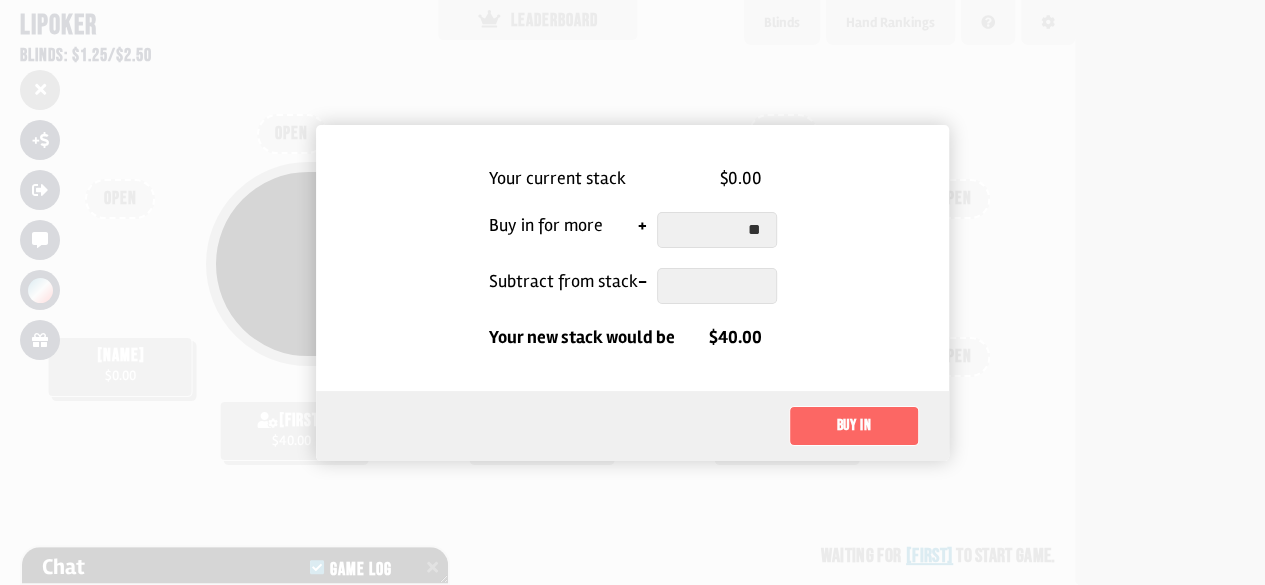 type on "**" 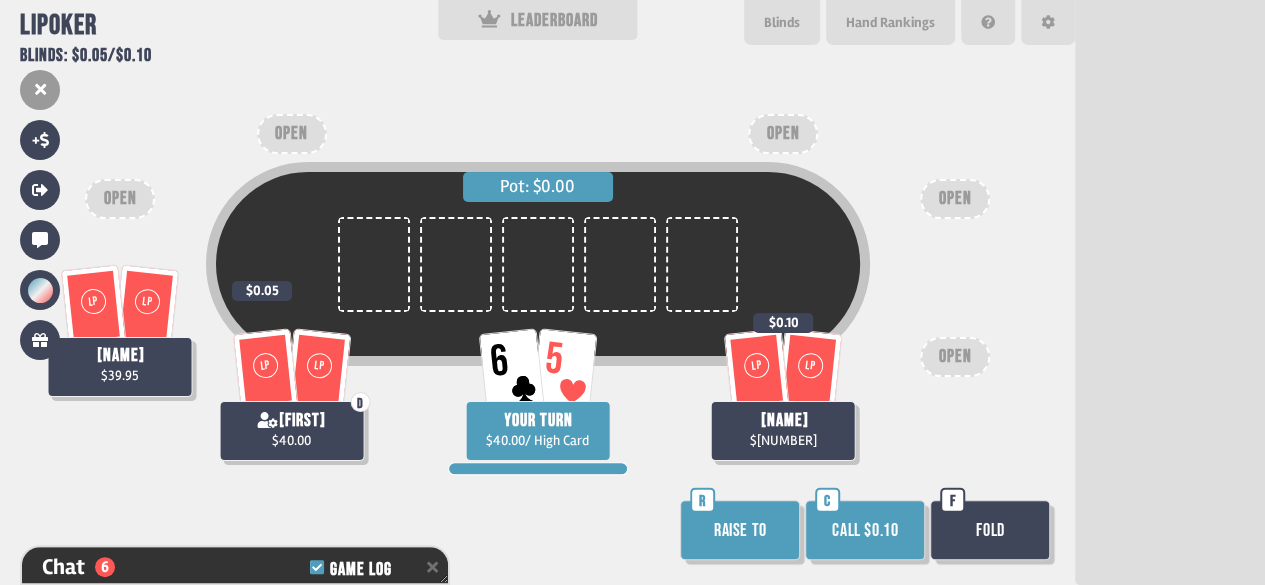 scroll, scrollTop: 98, scrollLeft: 0, axis: vertical 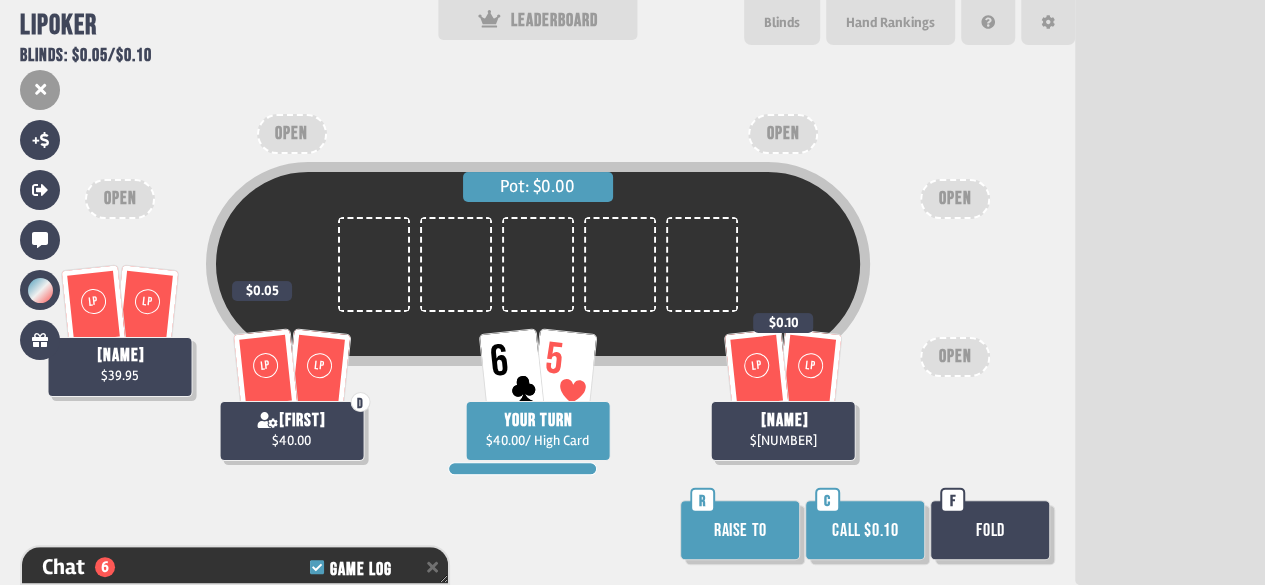 click on "Call $0.10" at bounding box center [865, 530] 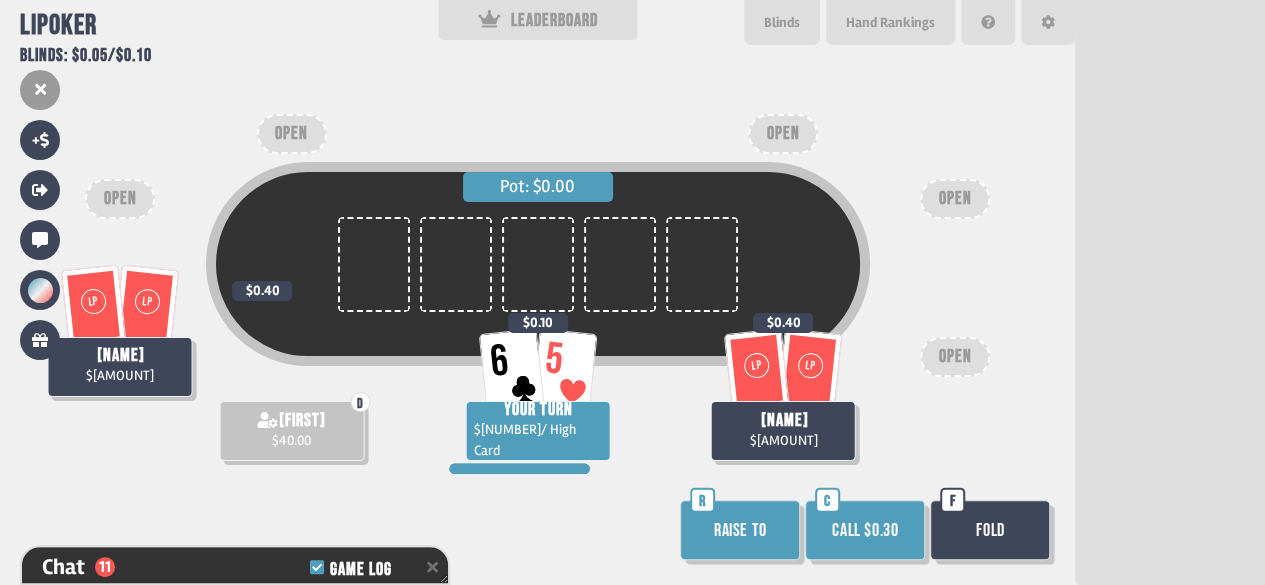 click on "Call $0.30" at bounding box center (865, 530) 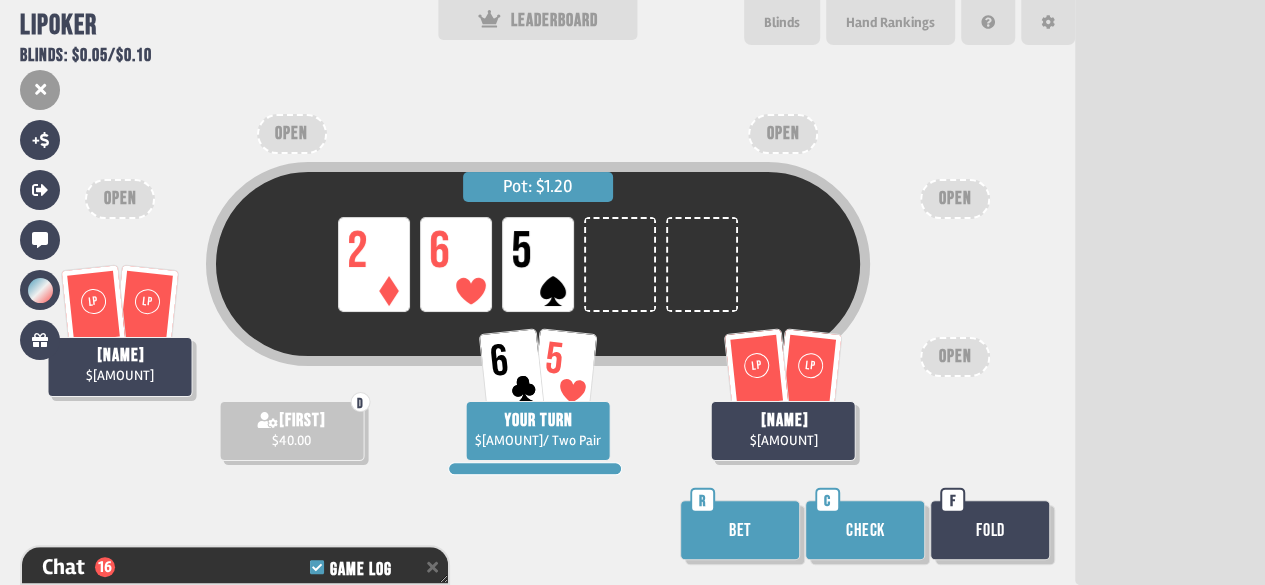 click on "Bet" at bounding box center (740, 530) 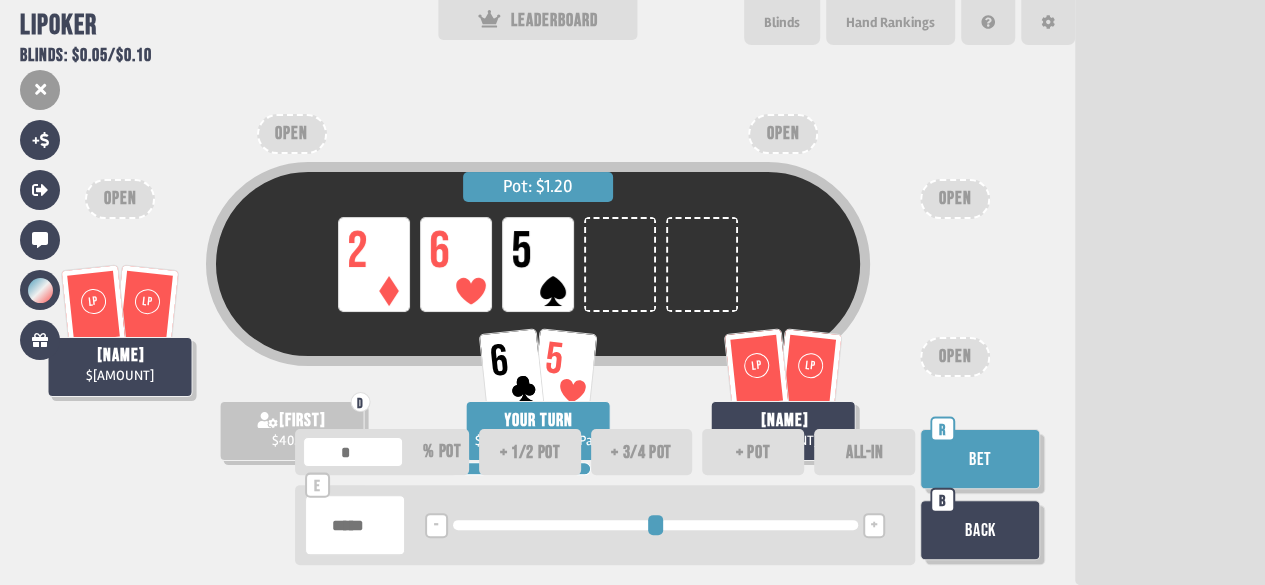 click on "+ 1/2 pot" at bounding box center (530, 452) 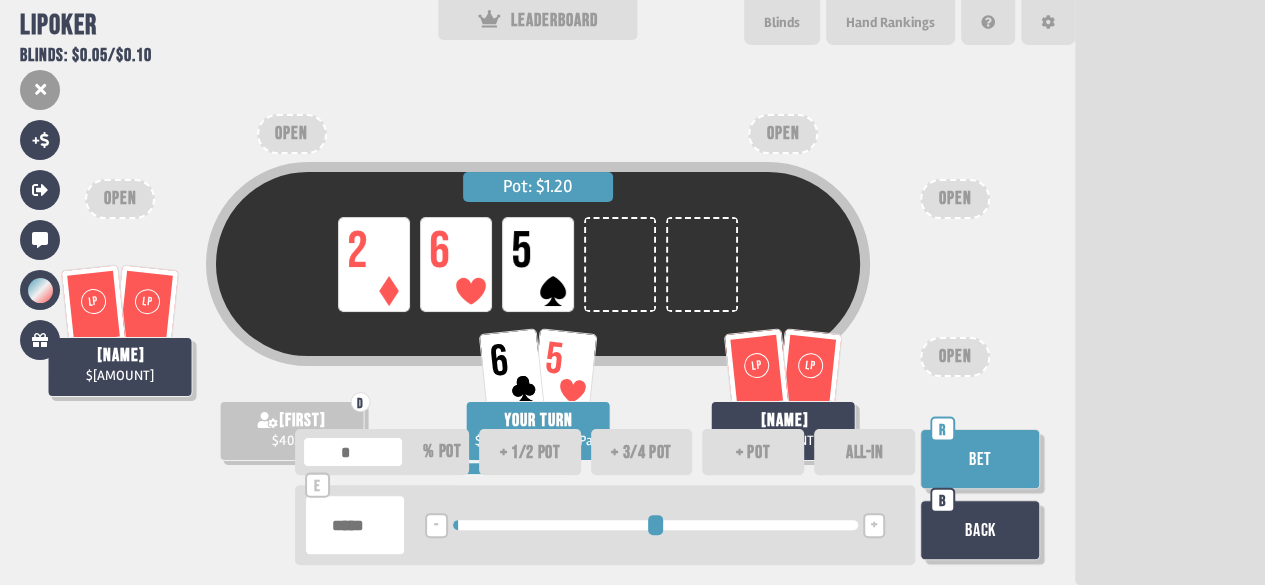 click on "Bet" at bounding box center (980, 459) 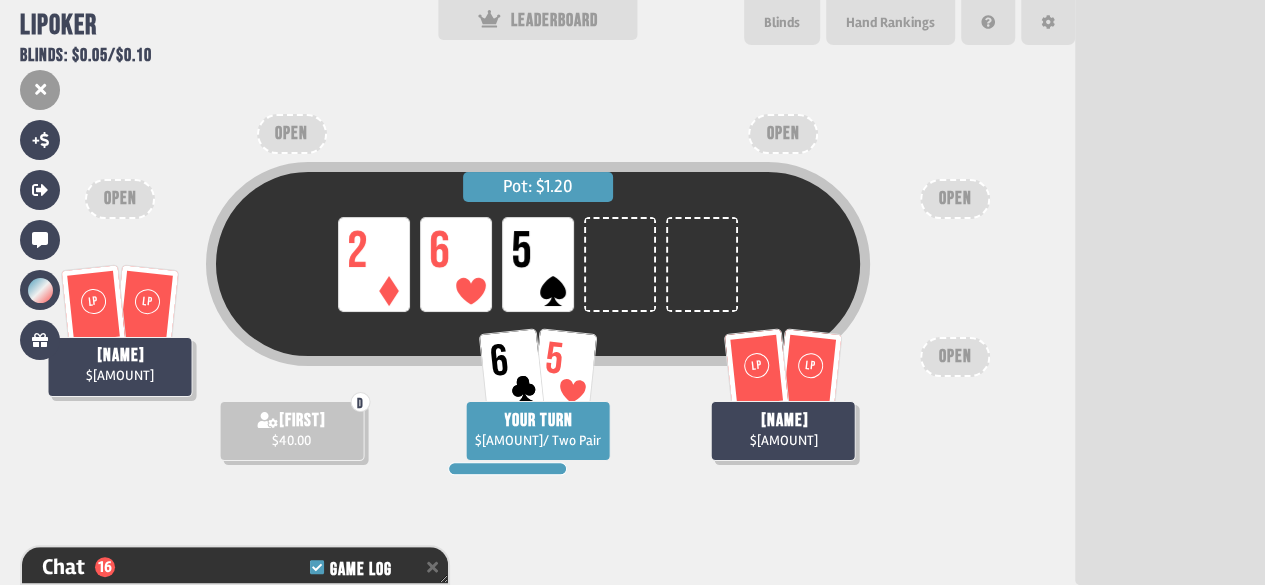 scroll, scrollTop: 643, scrollLeft: 0, axis: vertical 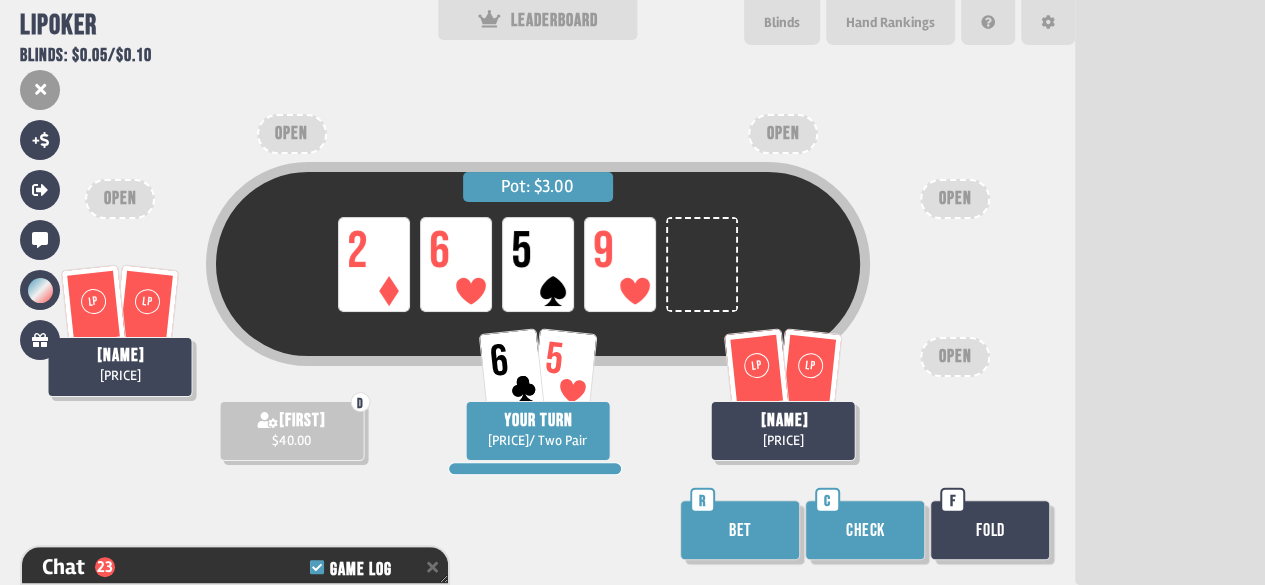 click on "Check" at bounding box center [865, 530] 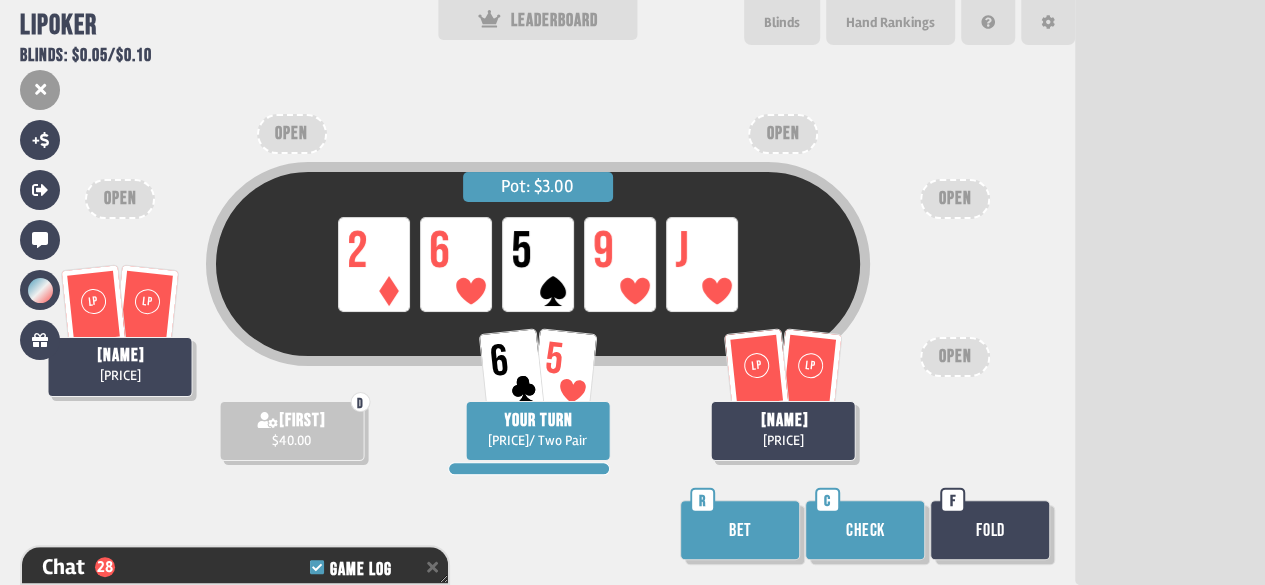 click on "Check" at bounding box center [865, 530] 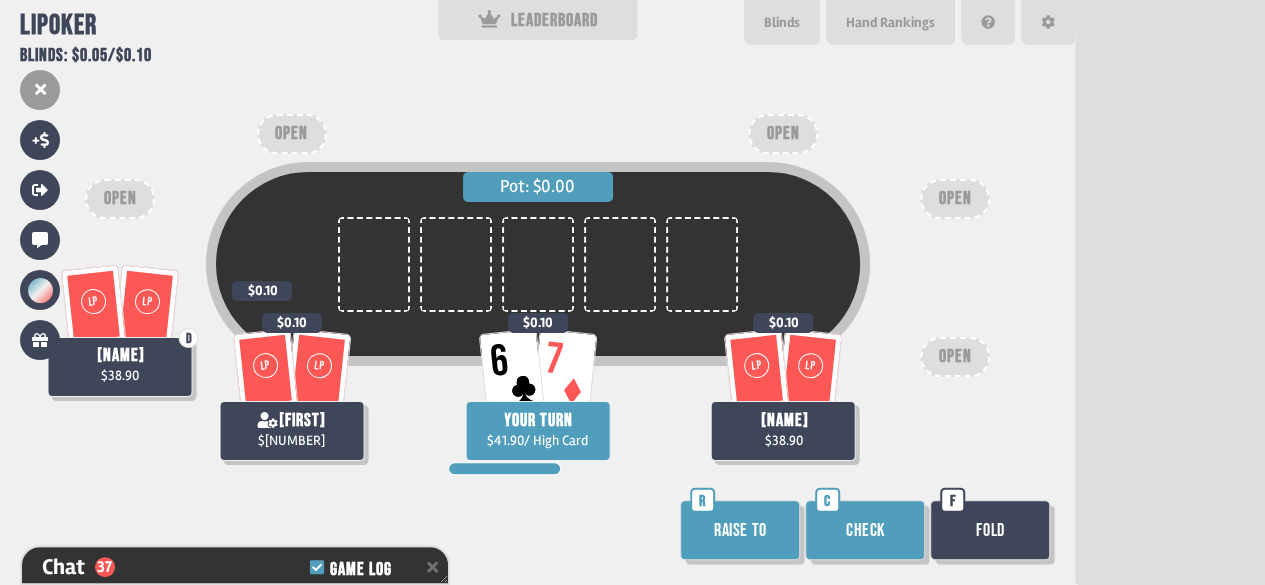 click on "Check" at bounding box center (865, 530) 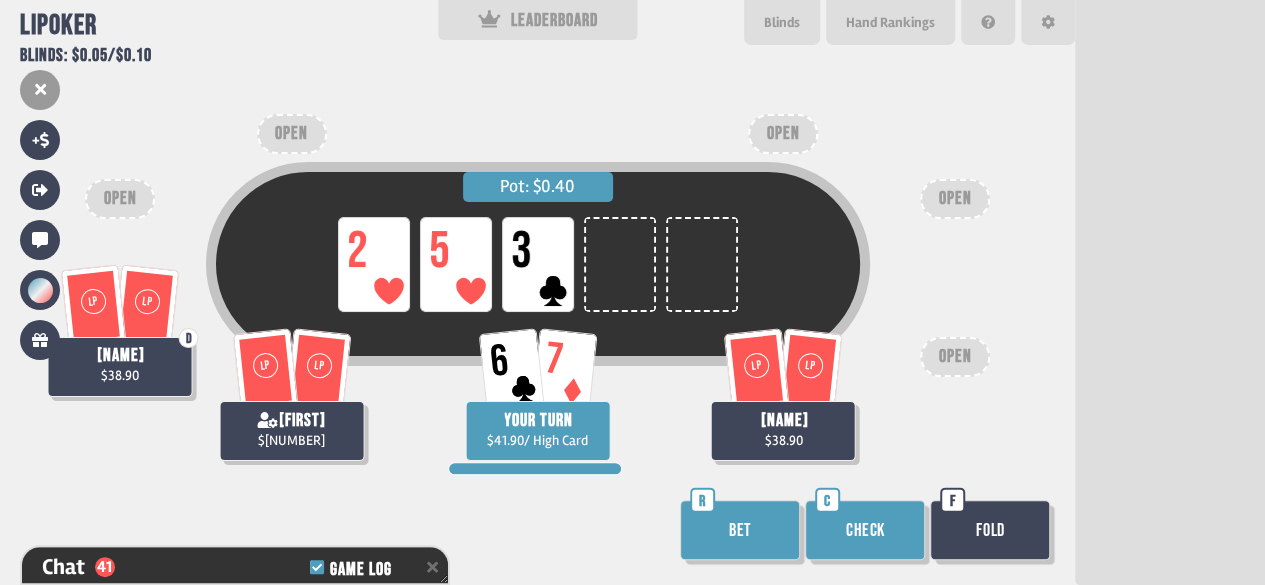 click on "Check" at bounding box center (865, 530) 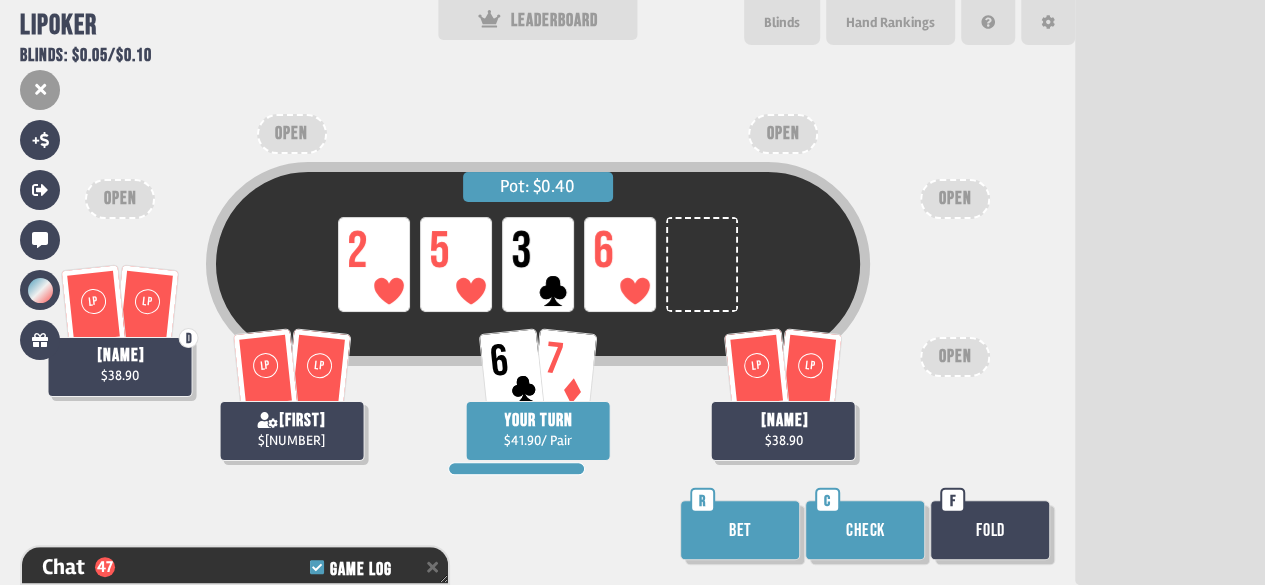 click on "Check" at bounding box center (865, 530) 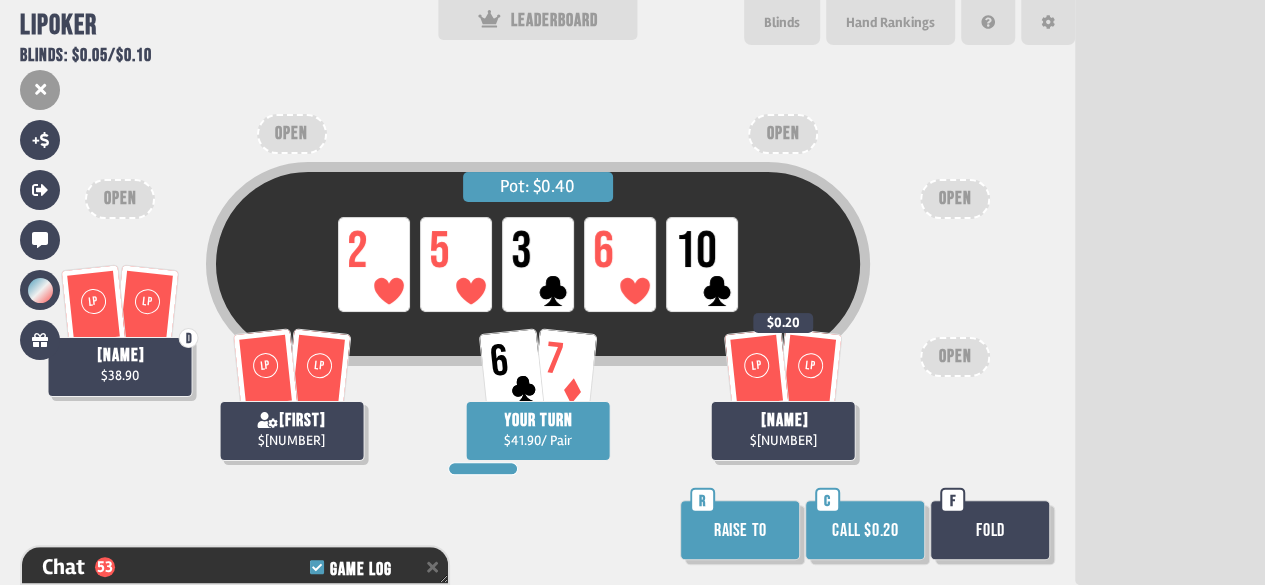click on "Call $0.20" at bounding box center [865, 530] 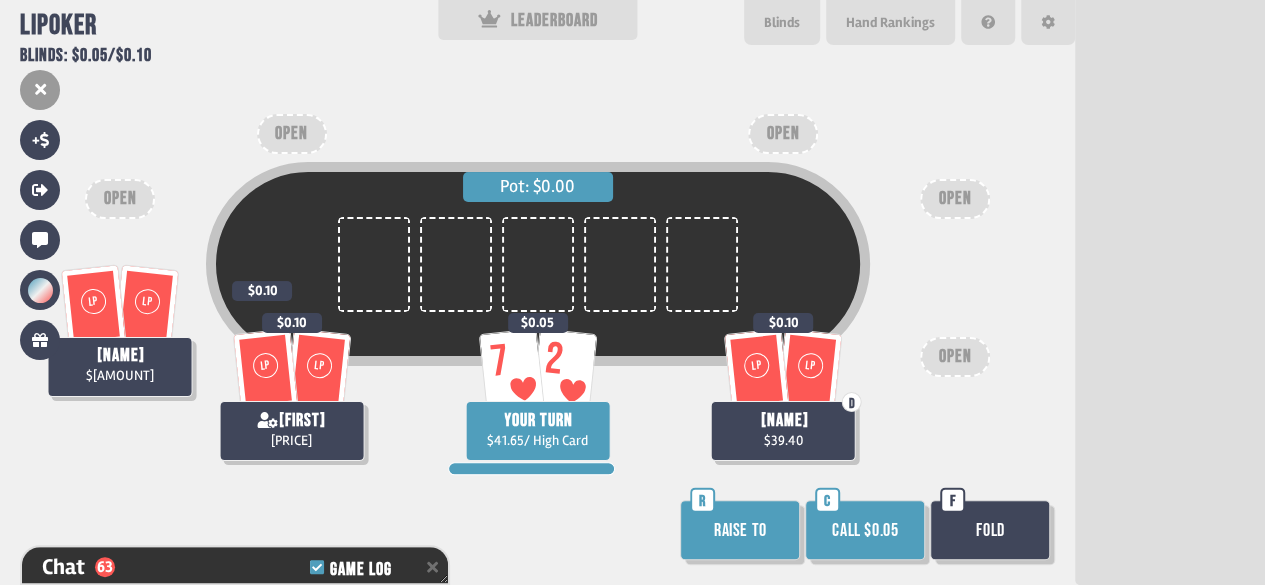 click on "Call $0.05" at bounding box center (865, 530) 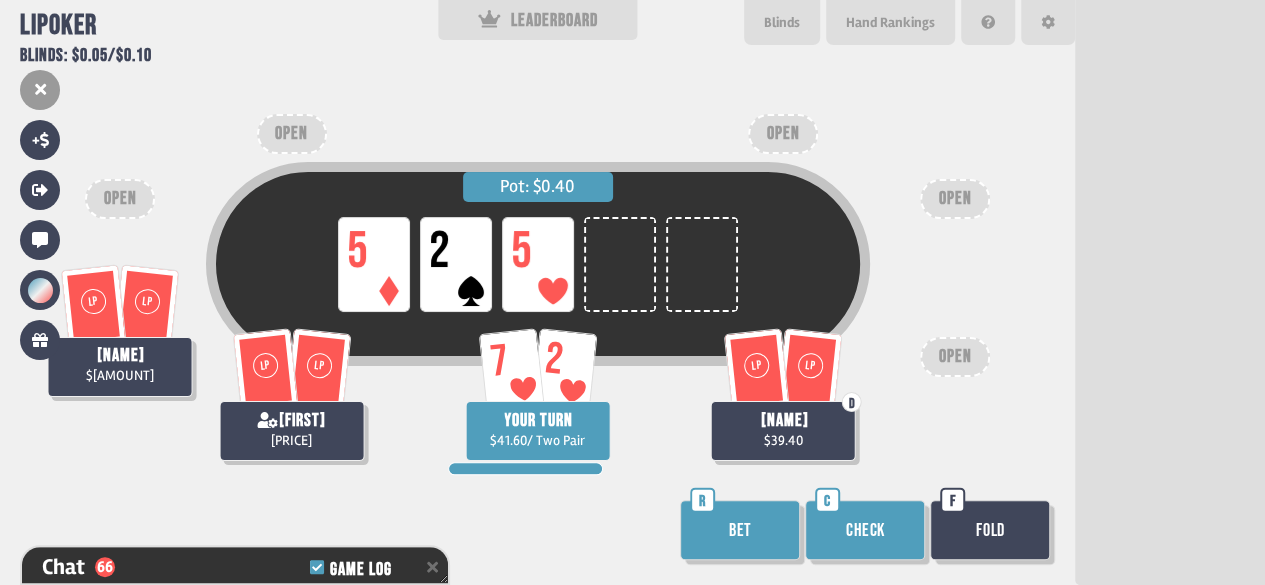 click on "Check" at bounding box center (865, 530) 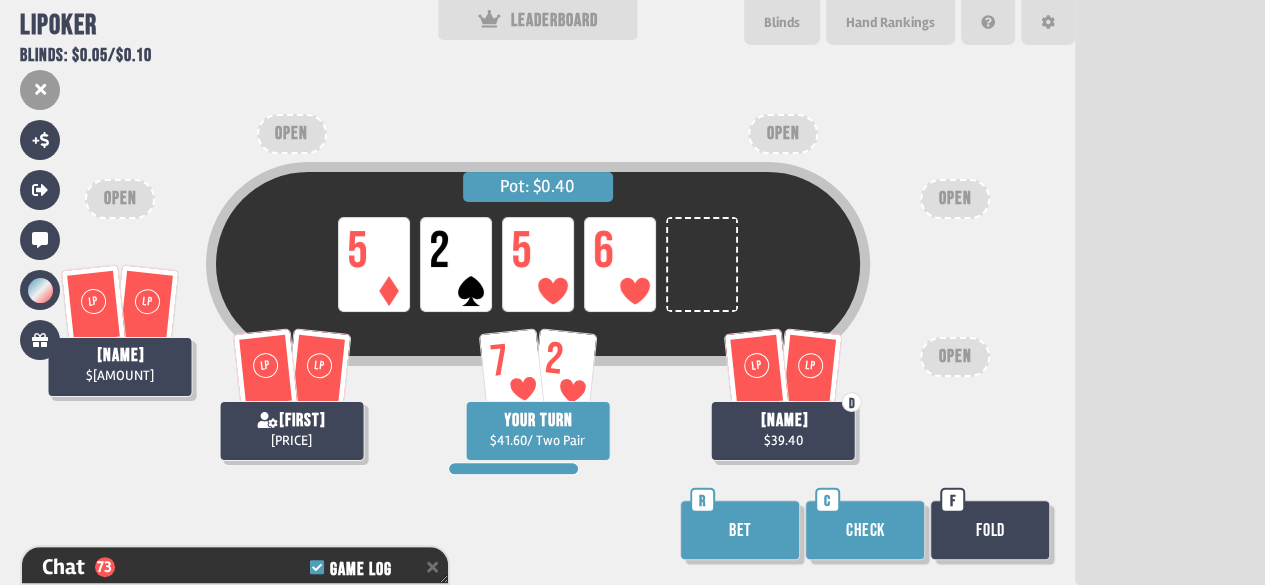 click on "Check" at bounding box center (865, 530) 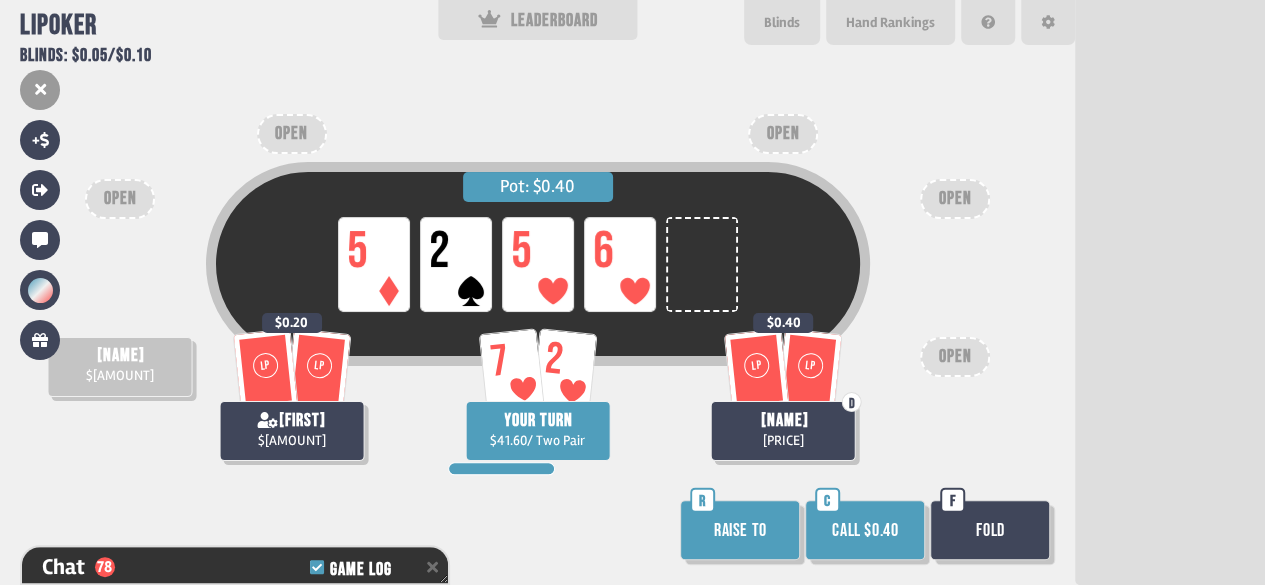 click on "Call $0.40" at bounding box center (865, 530) 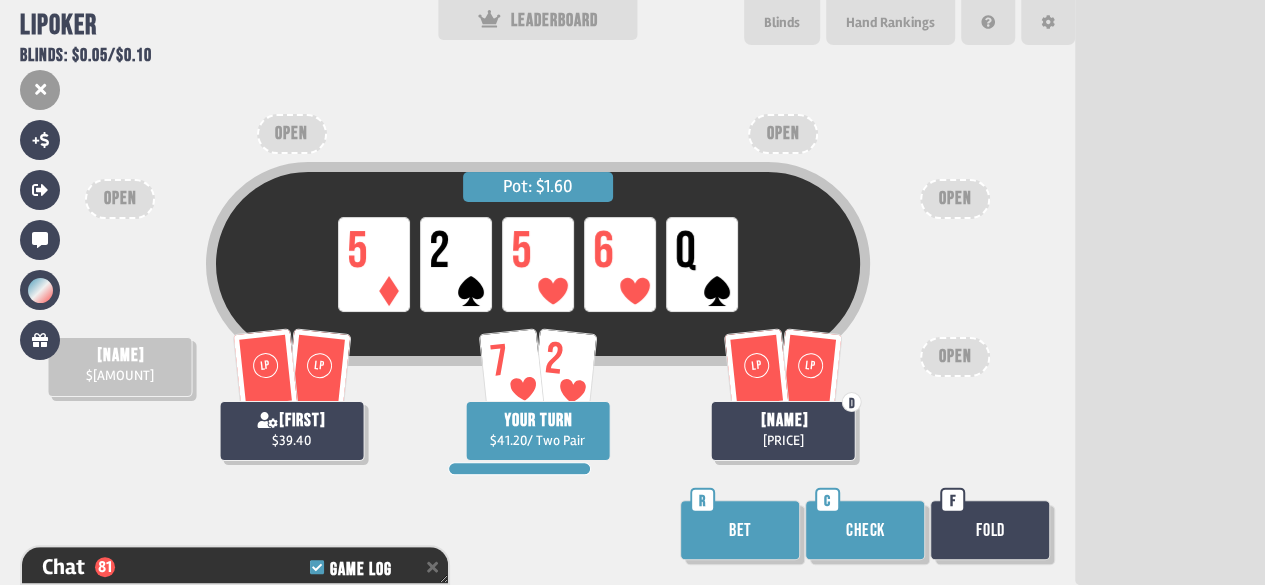 click on "Check" at bounding box center [865, 530] 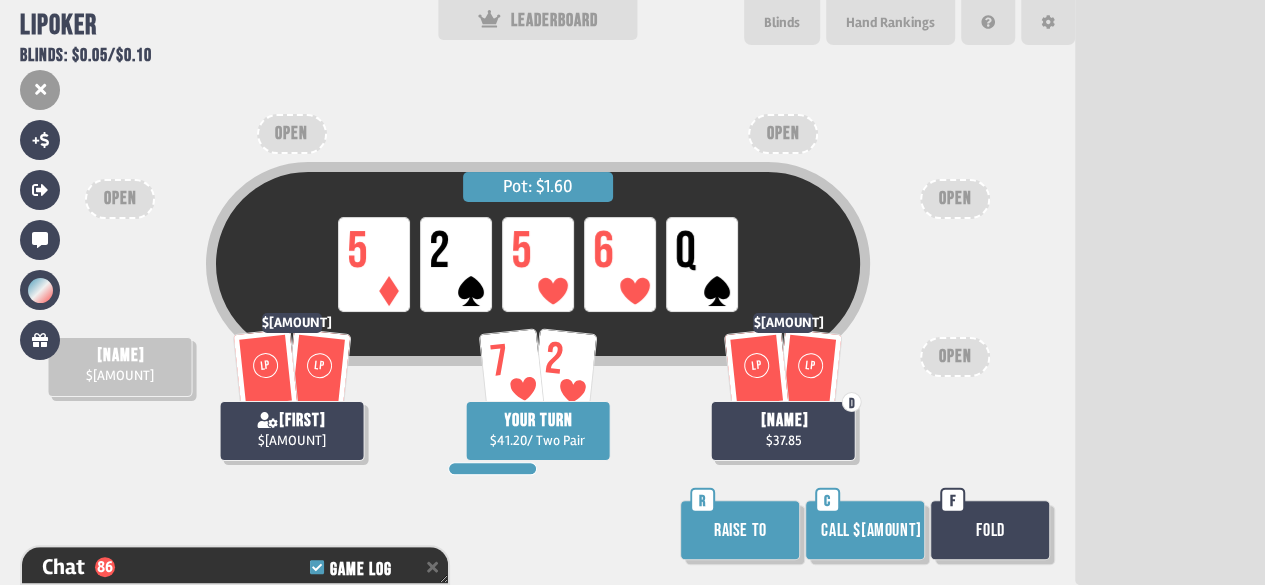 click on "Fold" at bounding box center (990, 530) 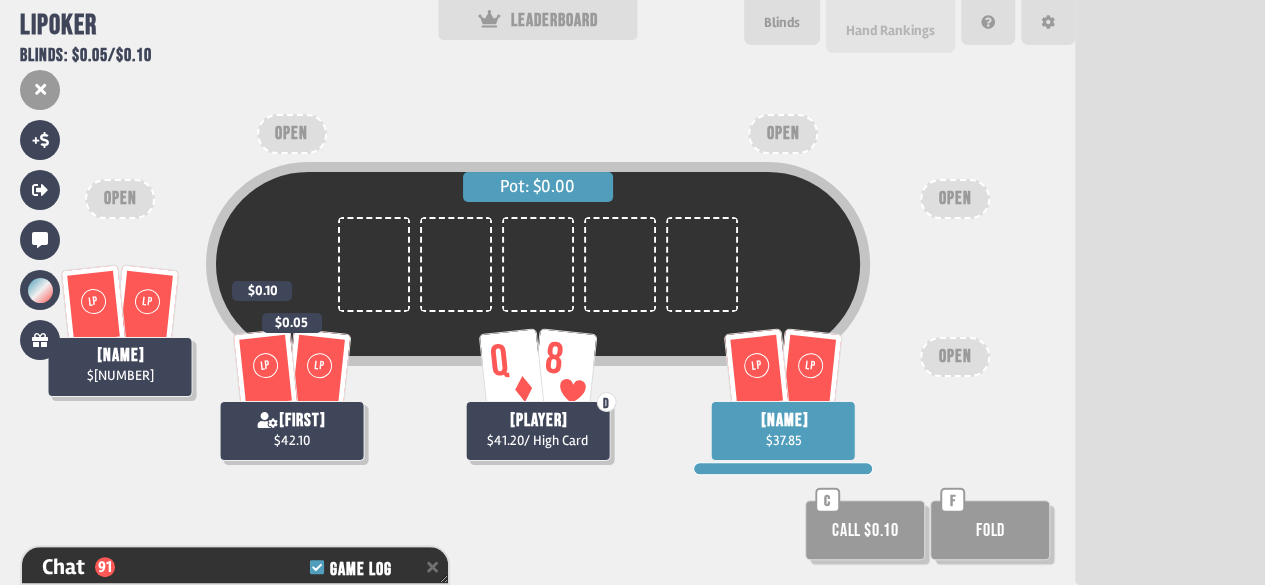scroll, scrollTop: 98, scrollLeft: 0, axis: vertical 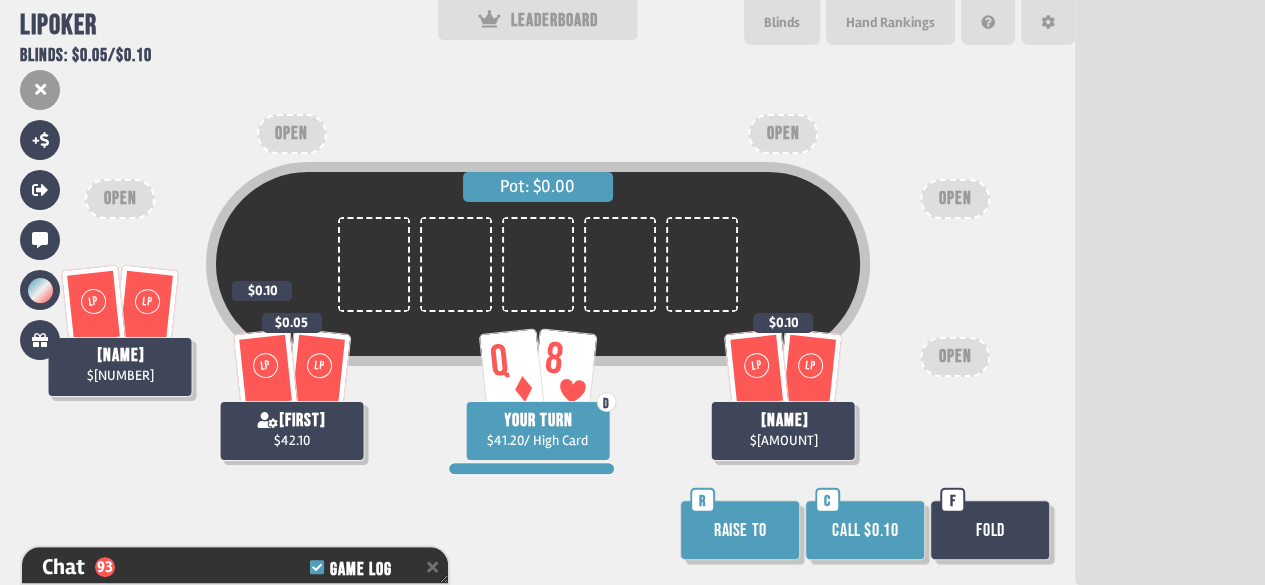 click on "Call $0.10" at bounding box center (865, 530) 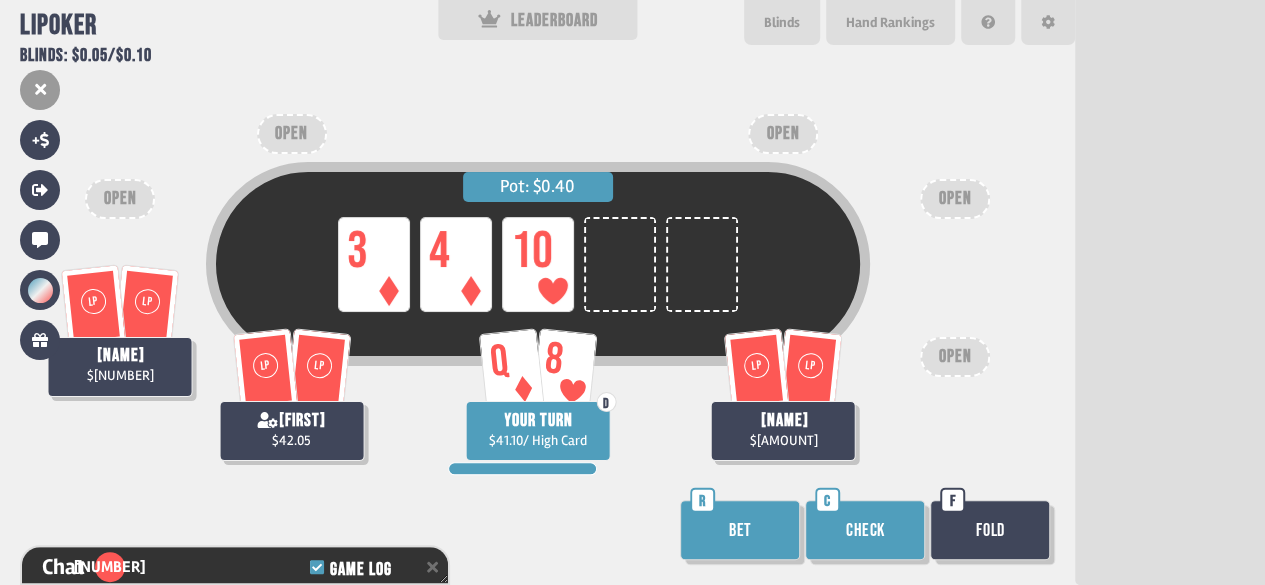 click on "Check" at bounding box center [865, 530] 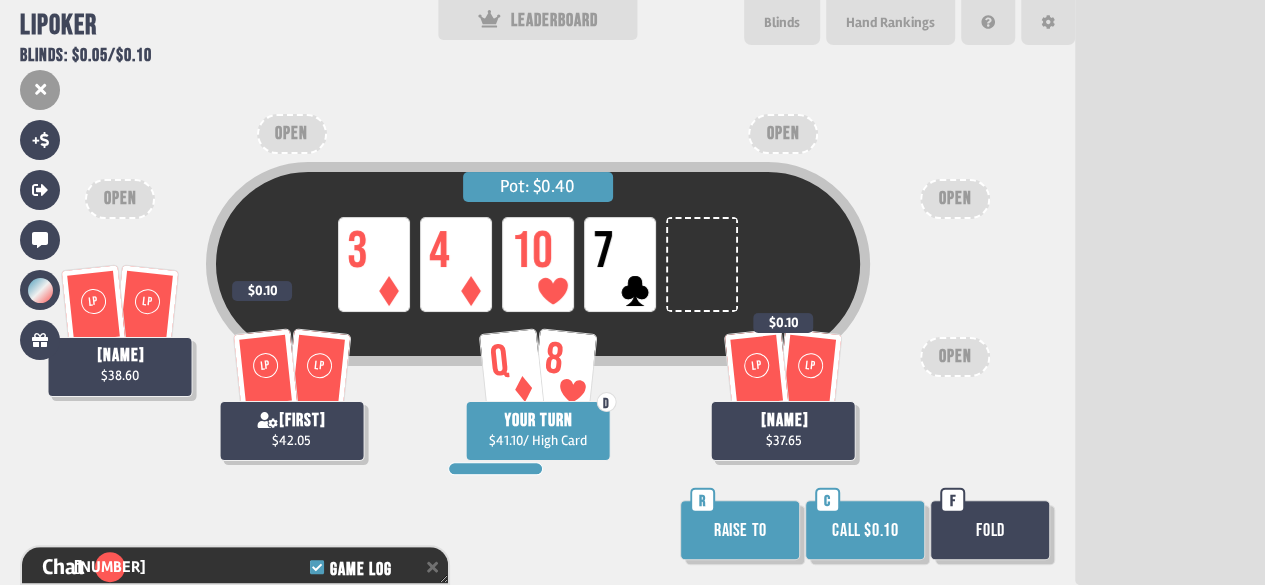 click on "Call $0.10" at bounding box center (865, 530) 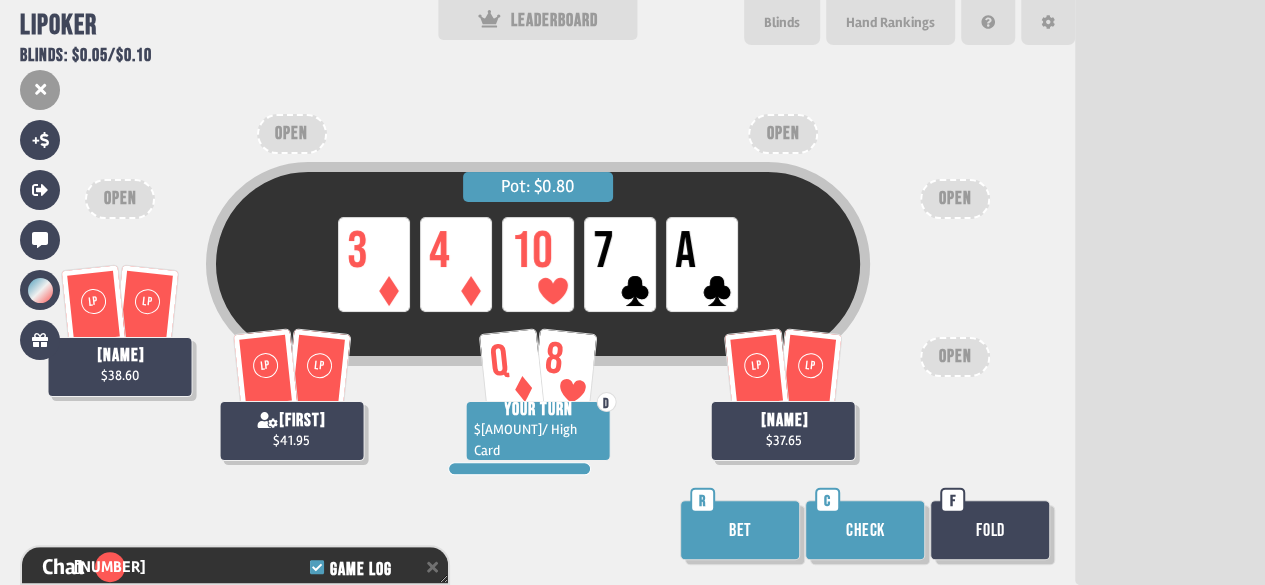 click on "Fold" at bounding box center [990, 530] 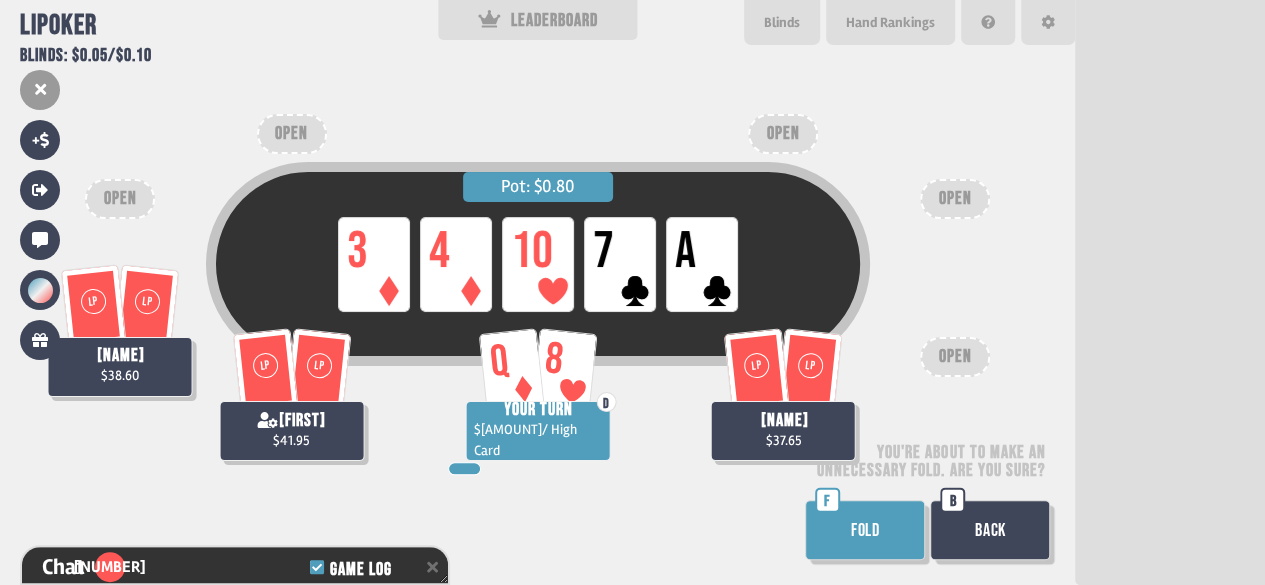 click on "FOLD" at bounding box center [865, 530] 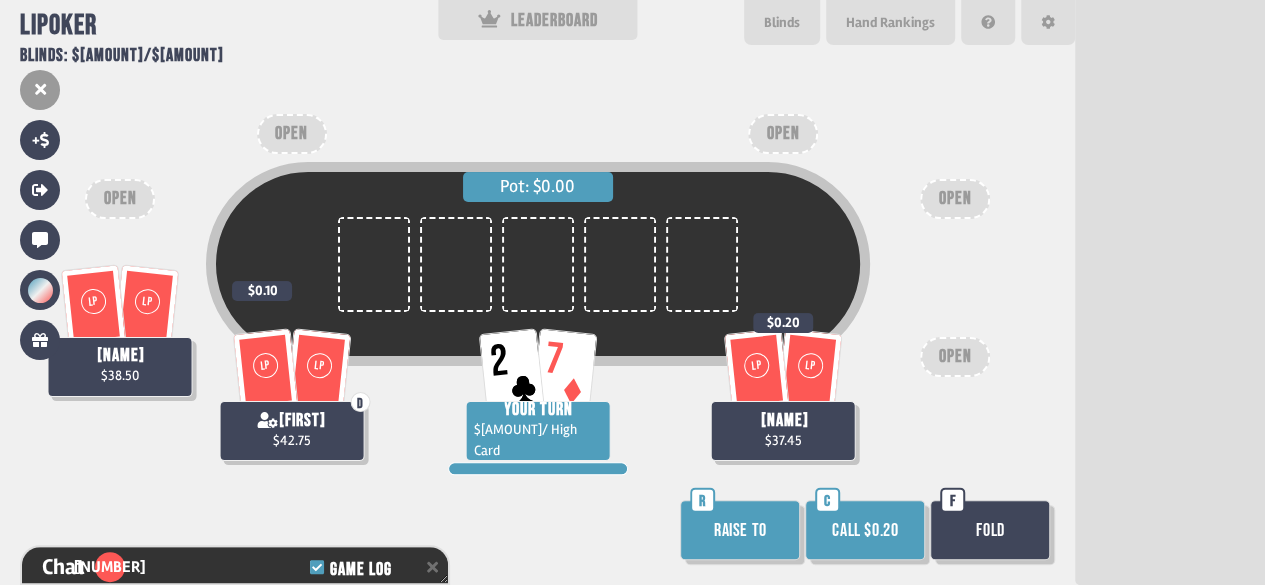 scroll, scrollTop: 98, scrollLeft: 0, axis: vertical 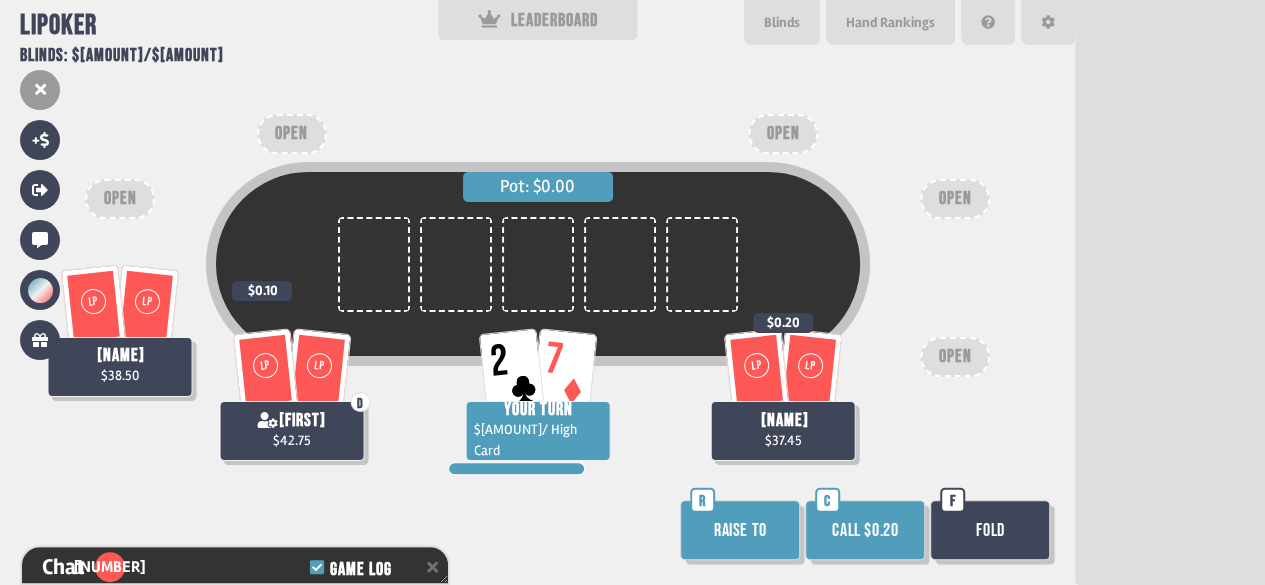 click on "Call $0.20" at bounding box center (865, 530) 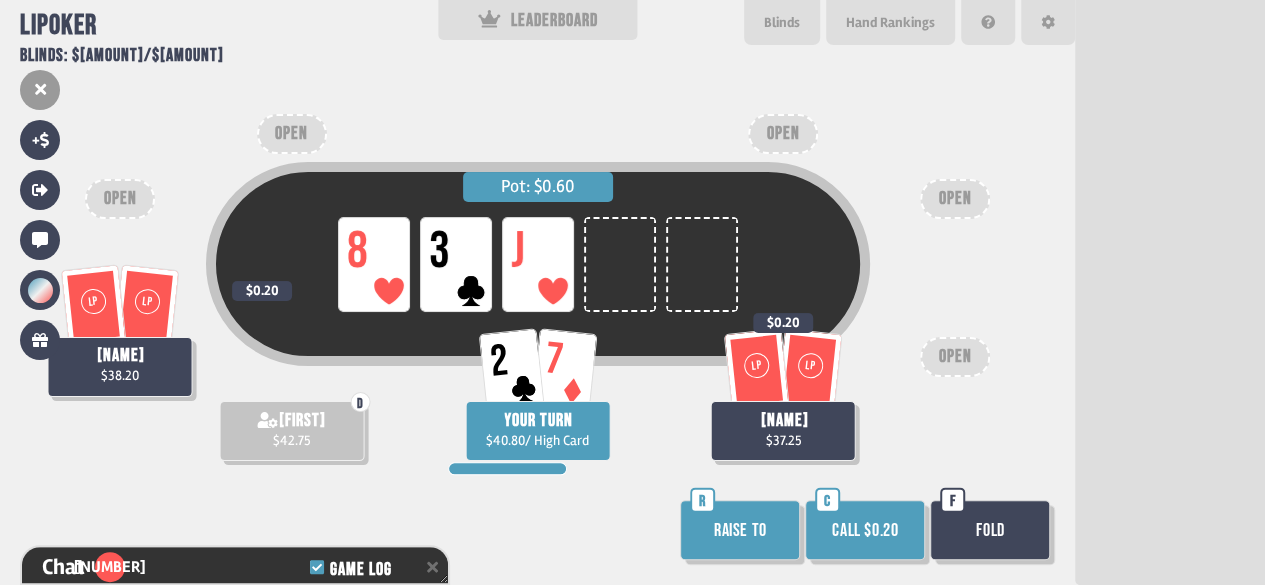 click on "Fold" at bounding box center (990, 530) 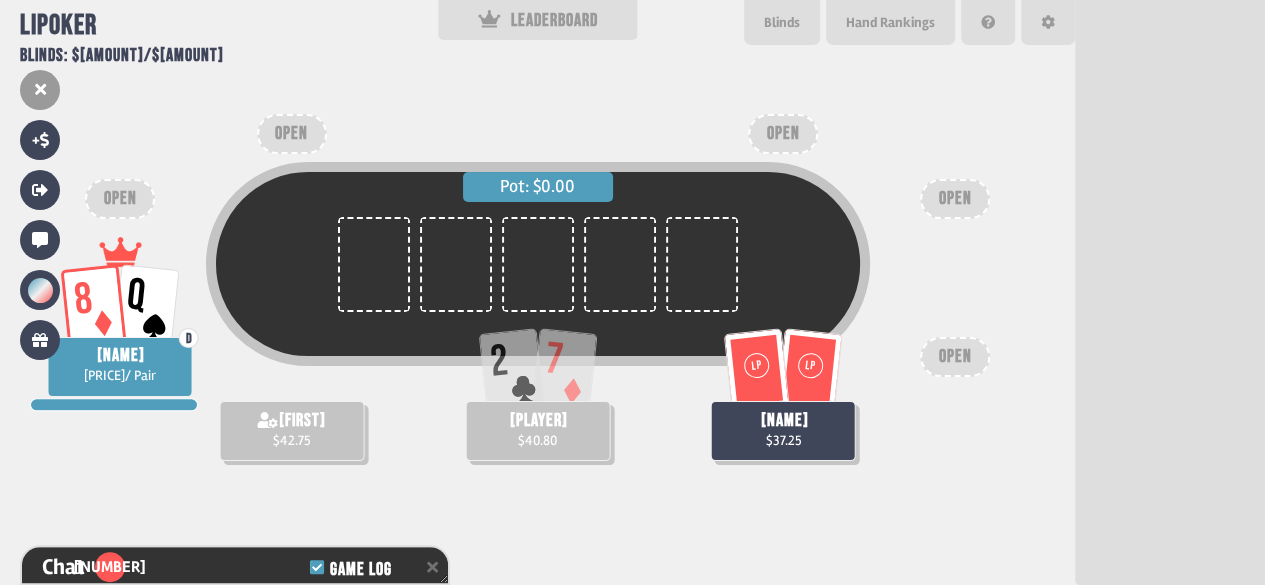 scroll, scrollTop: 98, scrollLeft: 0, axis: vertical 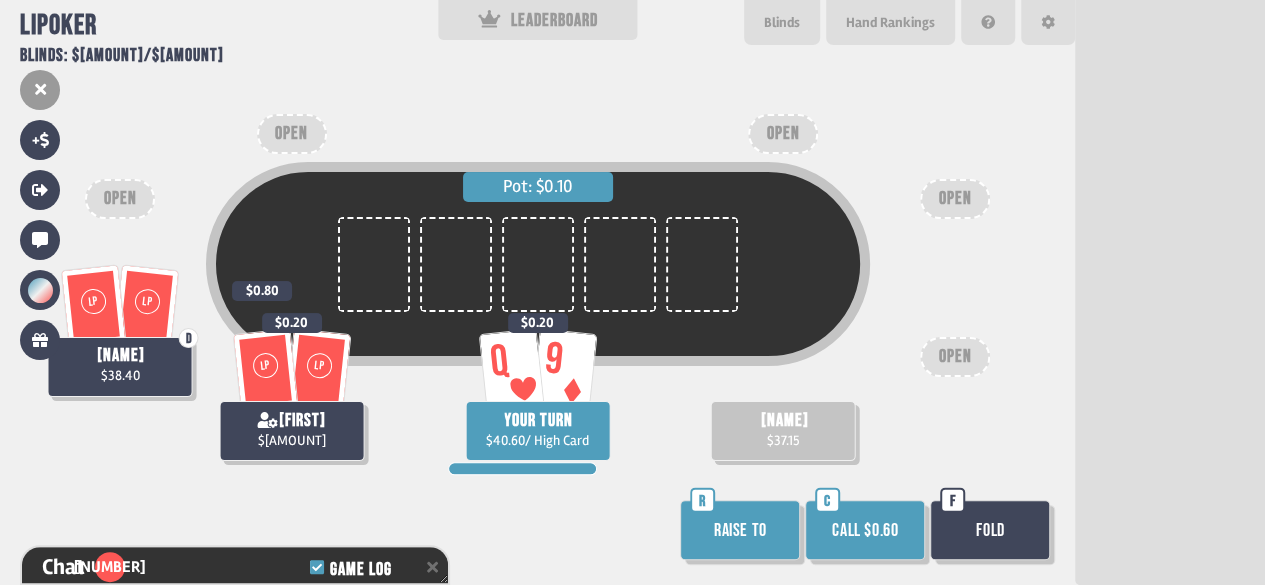click on "Call $0.60" at bounding box center [865, 530] 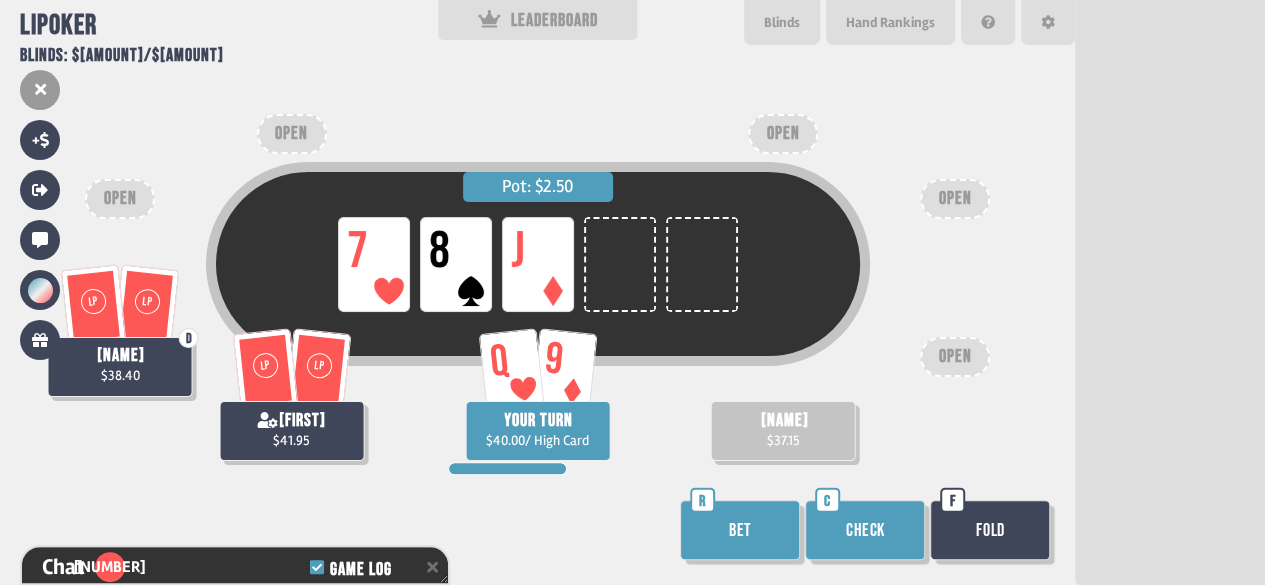 click on "Check" at bounding box center (865, 530) 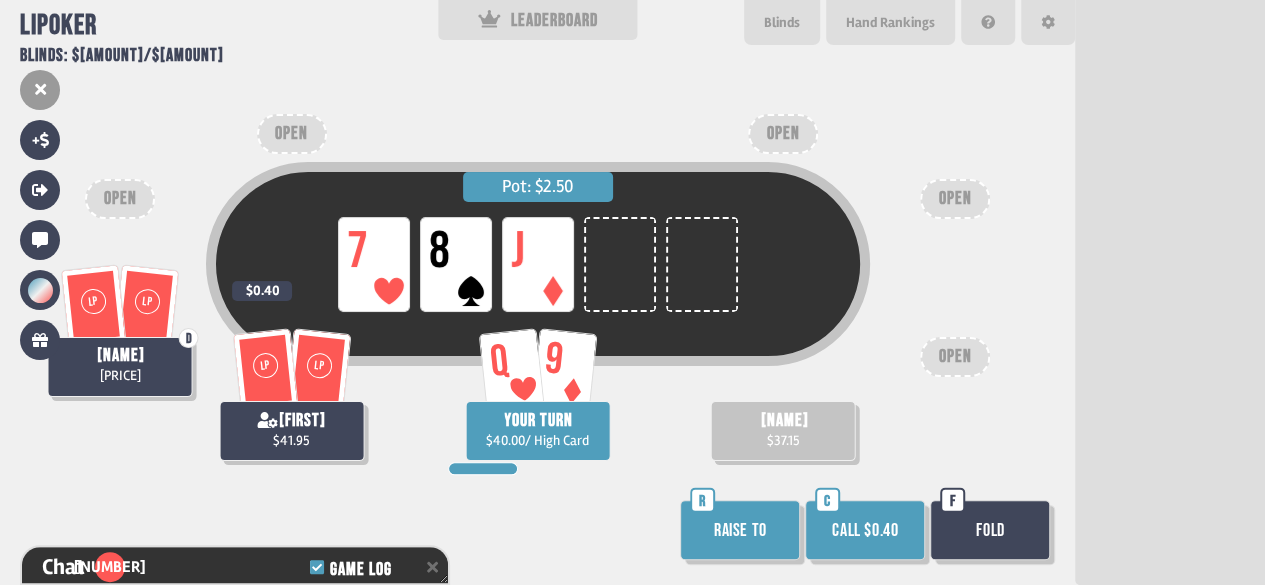 click on "Call $0.40" at bounding box center (865, 530) 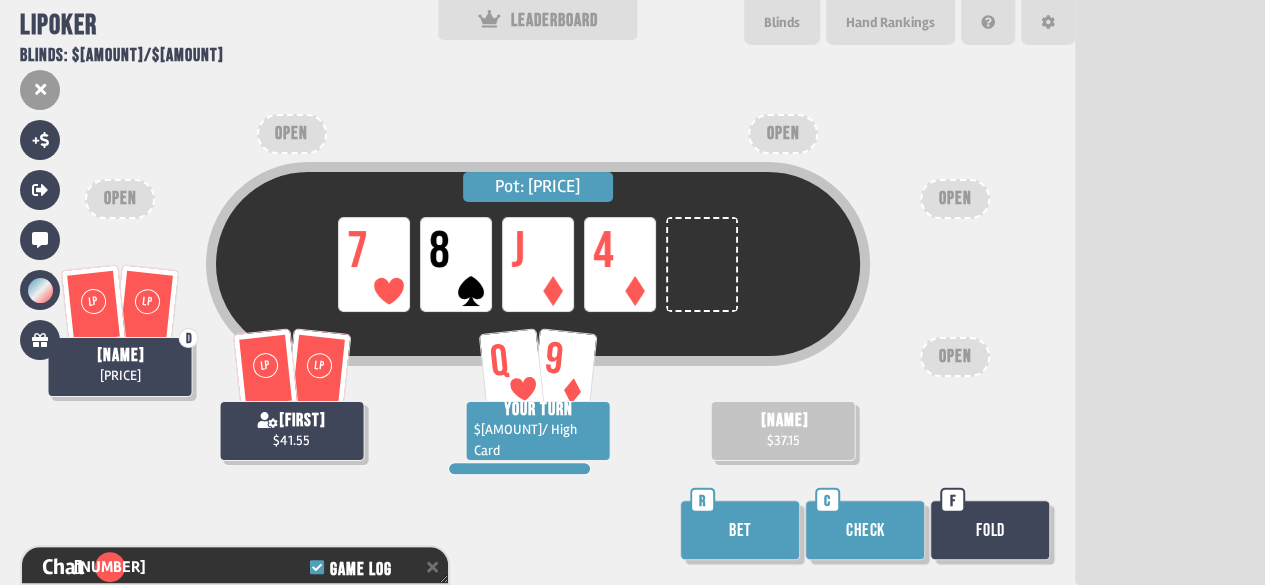 click on "Check" at bounding box center (865, 530) 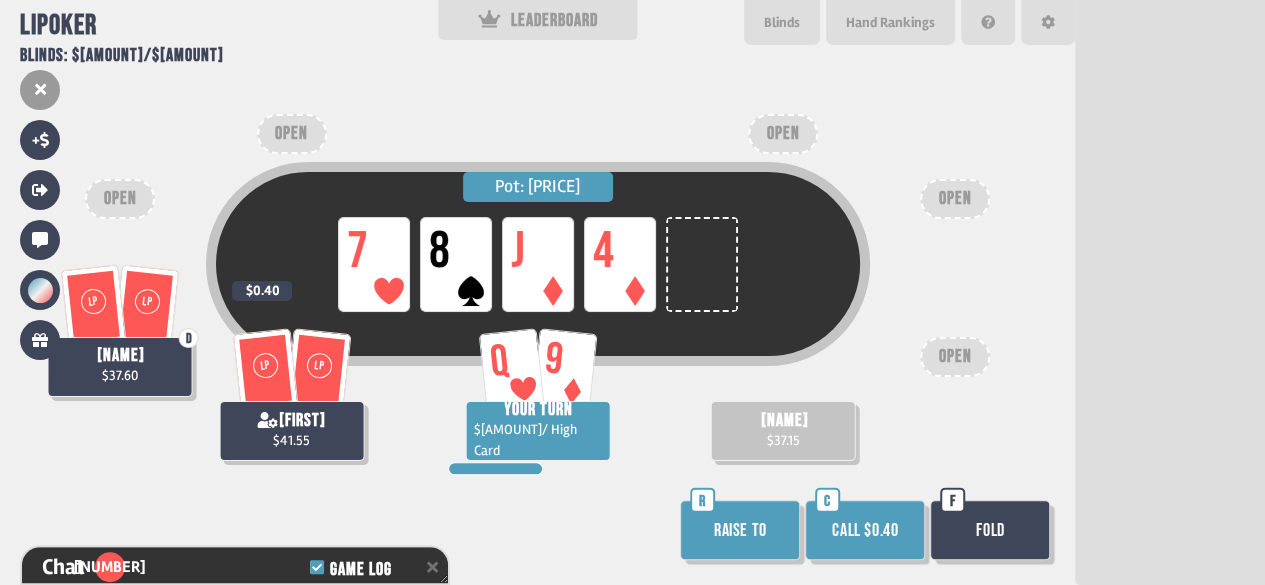 click on "Call $0.40" at bounding box center [865, 530] 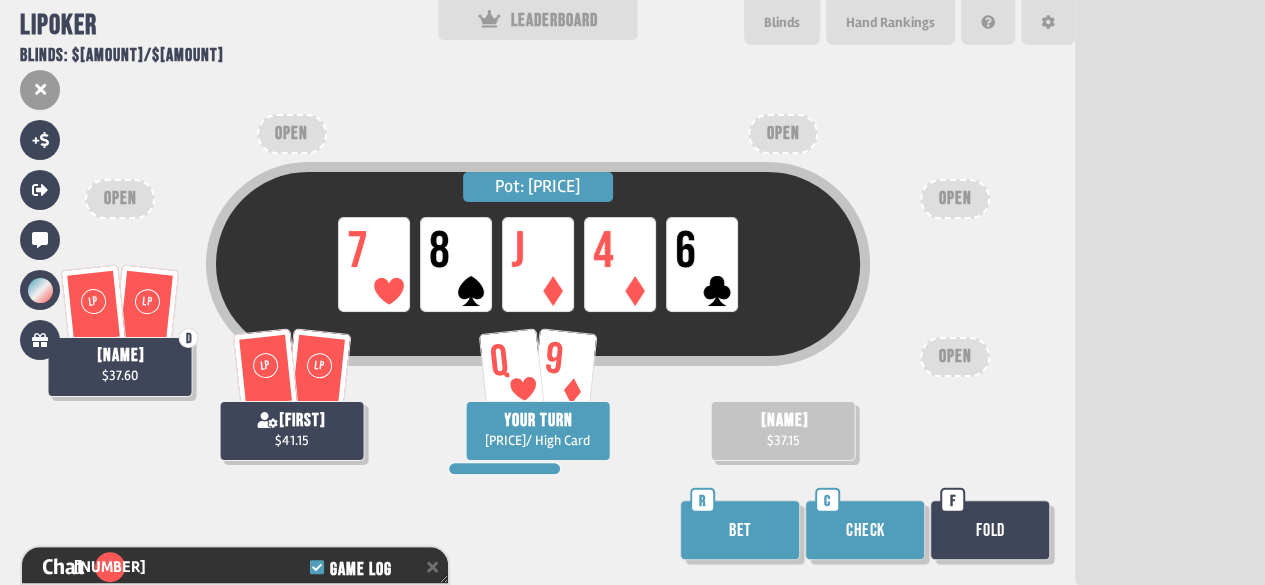 click on "Check" at bounding box center [865, 530] 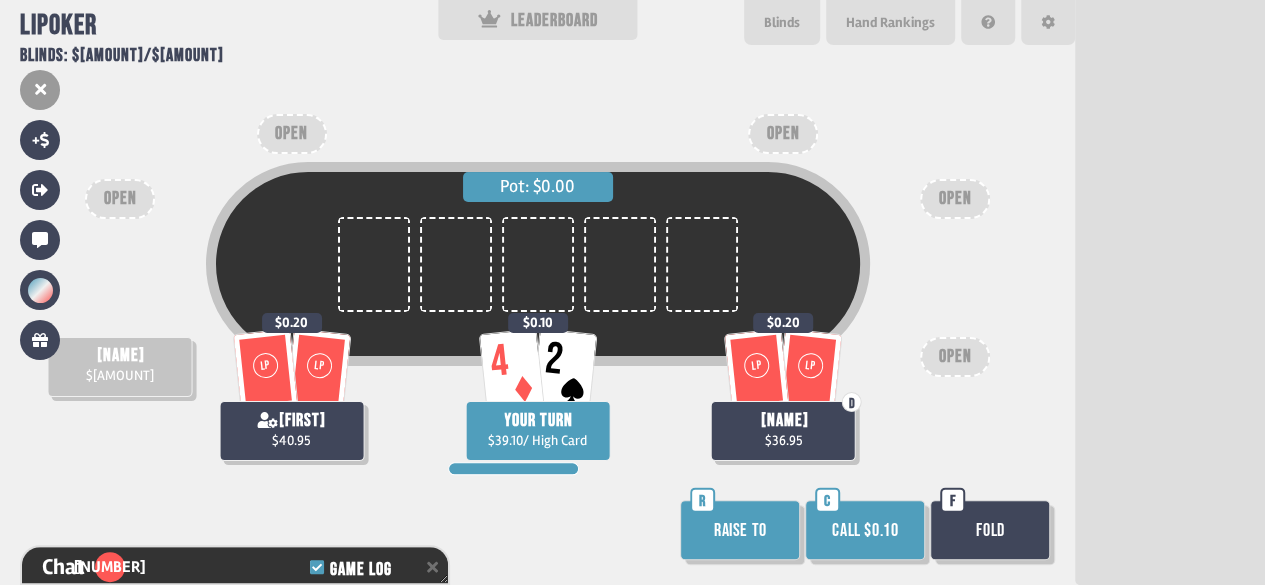 click on "Call $0.10" at bounding box center [865, 530] 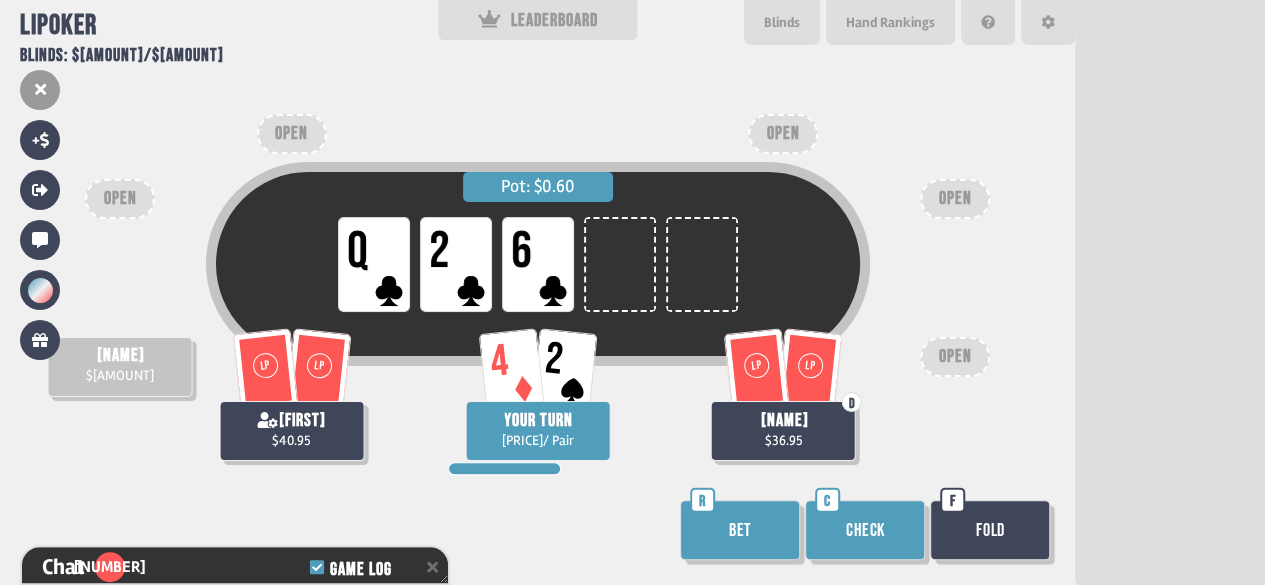 click on "Check" at bounding box center [865, 530] 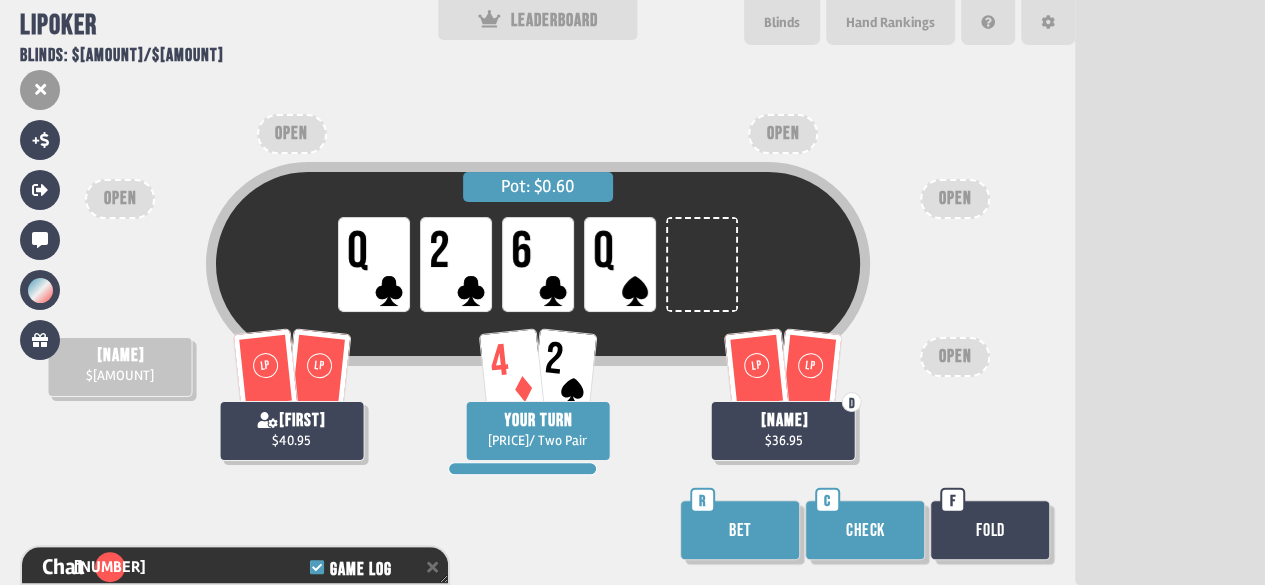 click on "Check" at bounding box center [865, 530] 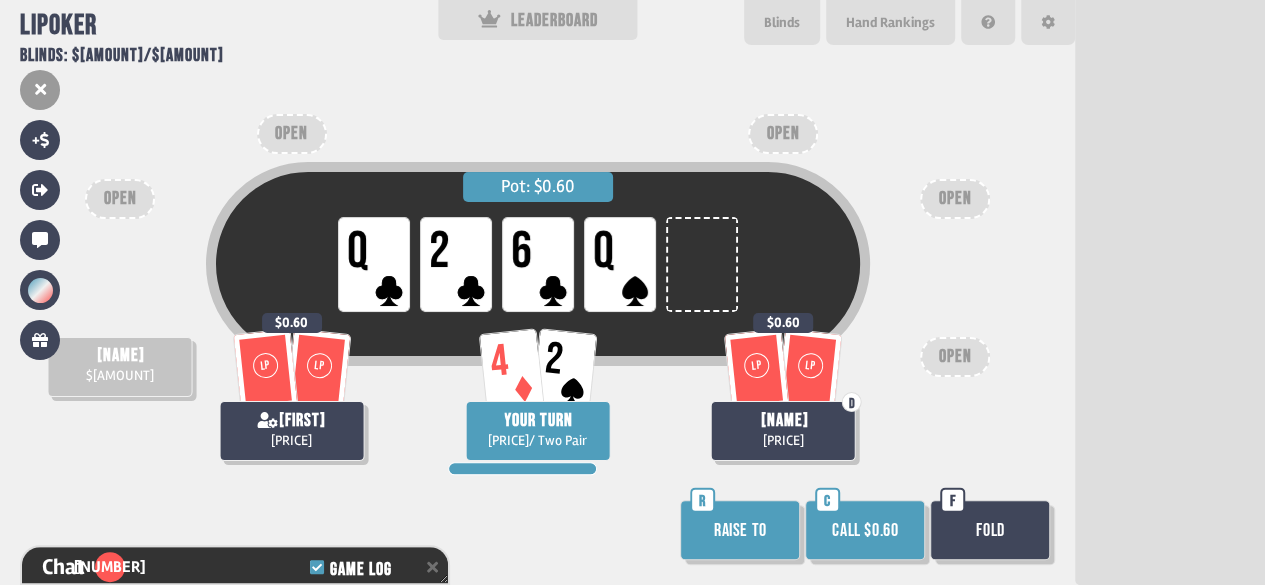 click on "Fold" at bounding box center [990, 530] 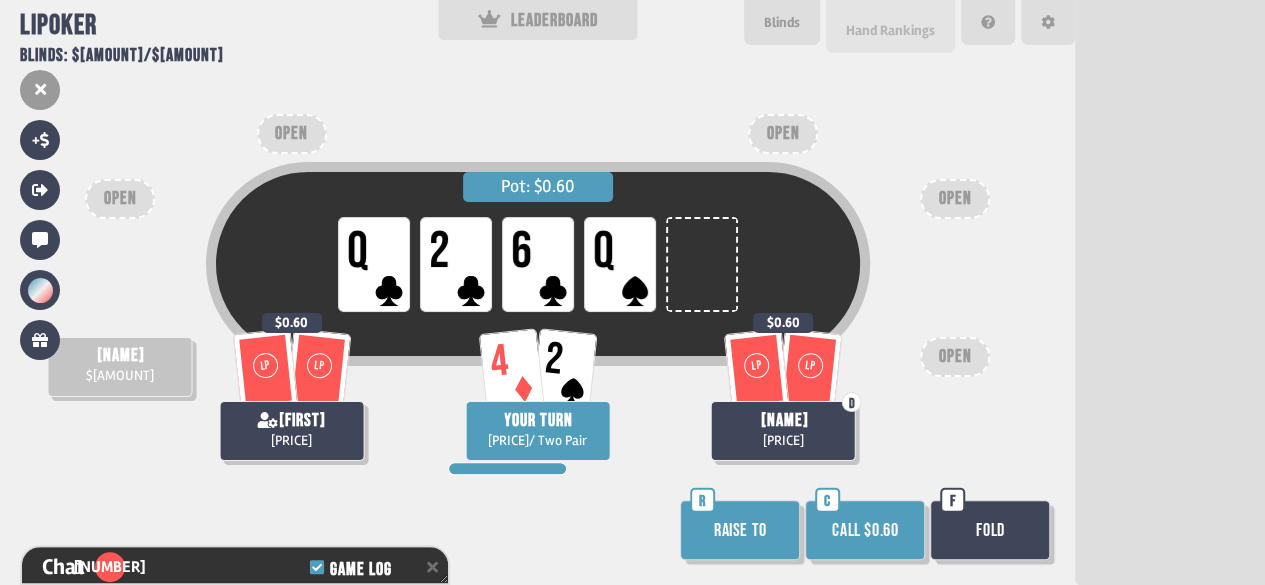 scroll, scrollTop: 100, scrollLeft: 0, axis: vertical 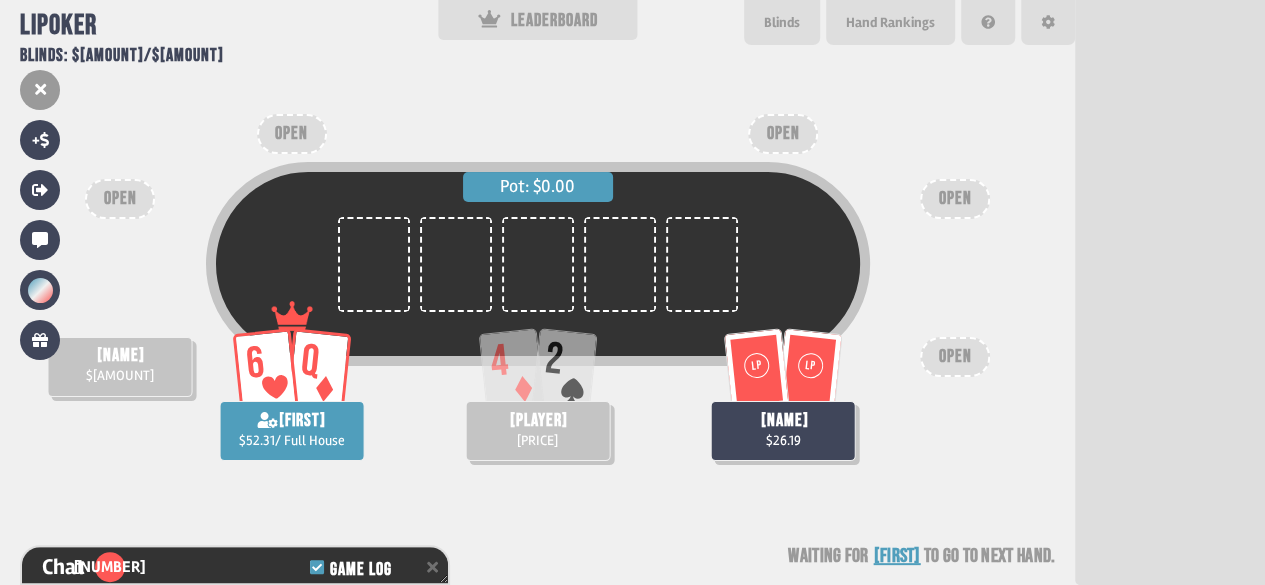 click on "Pot: $0.00   [NAME] $[AMOUNT]  6 Q tato $[AMOUNT]   / Full House LP LP nico $[AMOUNT]  4 2 [NAME] $[AMOUNT]  OPEN OPEN OPEN OPEN OPEN Waiting for  tato  to   go to next hand" at bounding box center (537, 292) 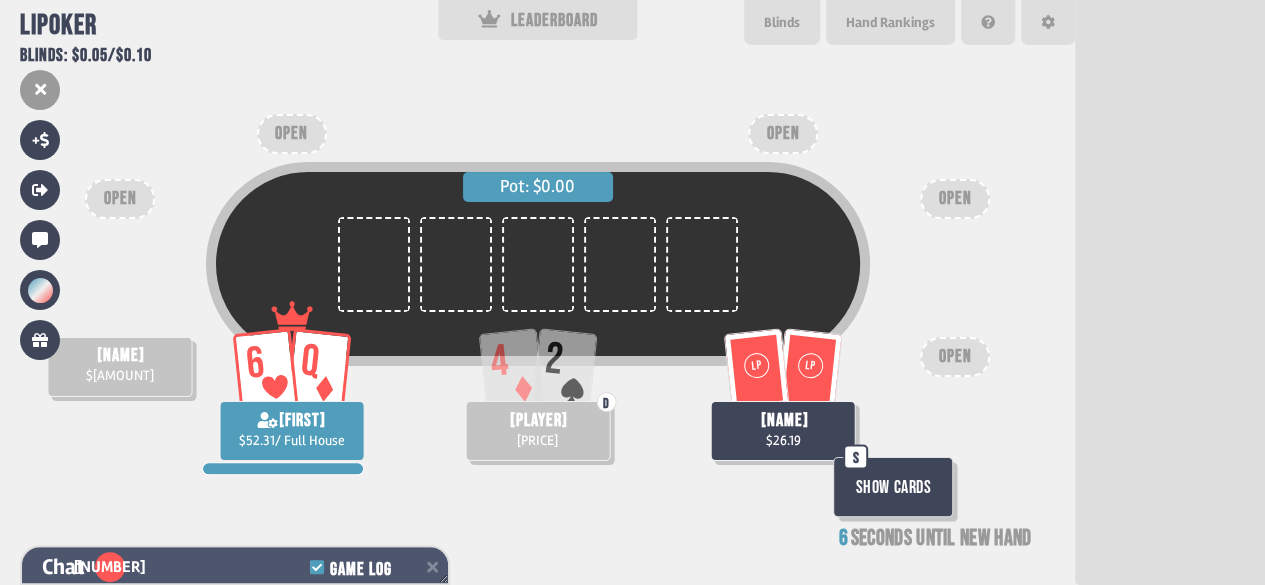 scroll, scrollTop: 98, scrollLeft: 0, axis: vertical 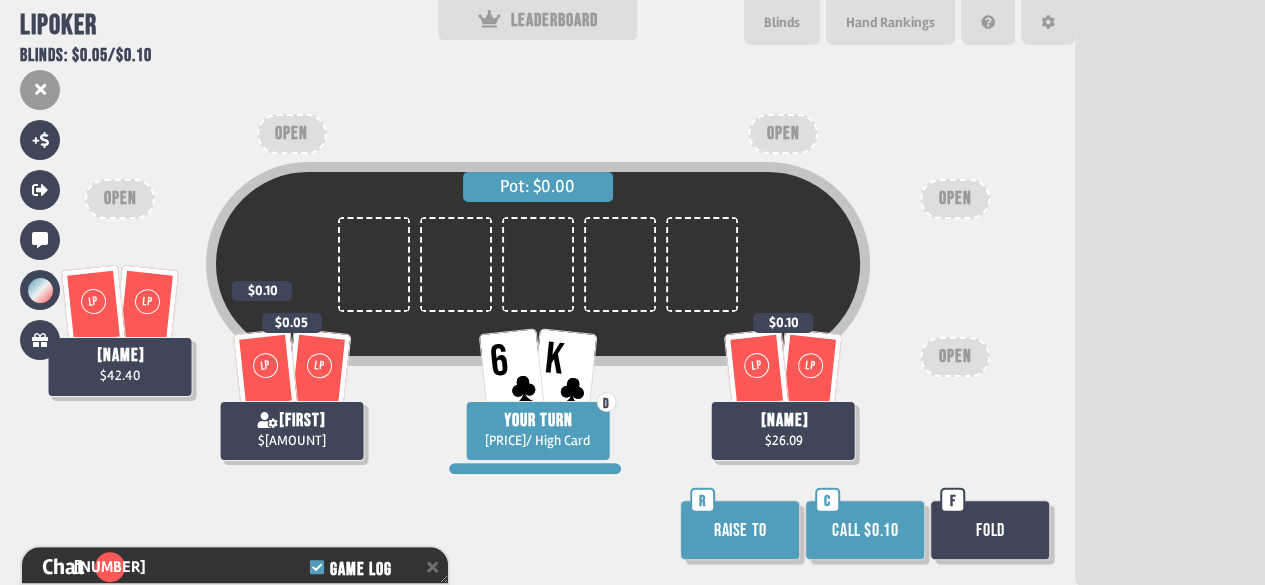 click on "Call $0.10" at bounding box center [865, 530] 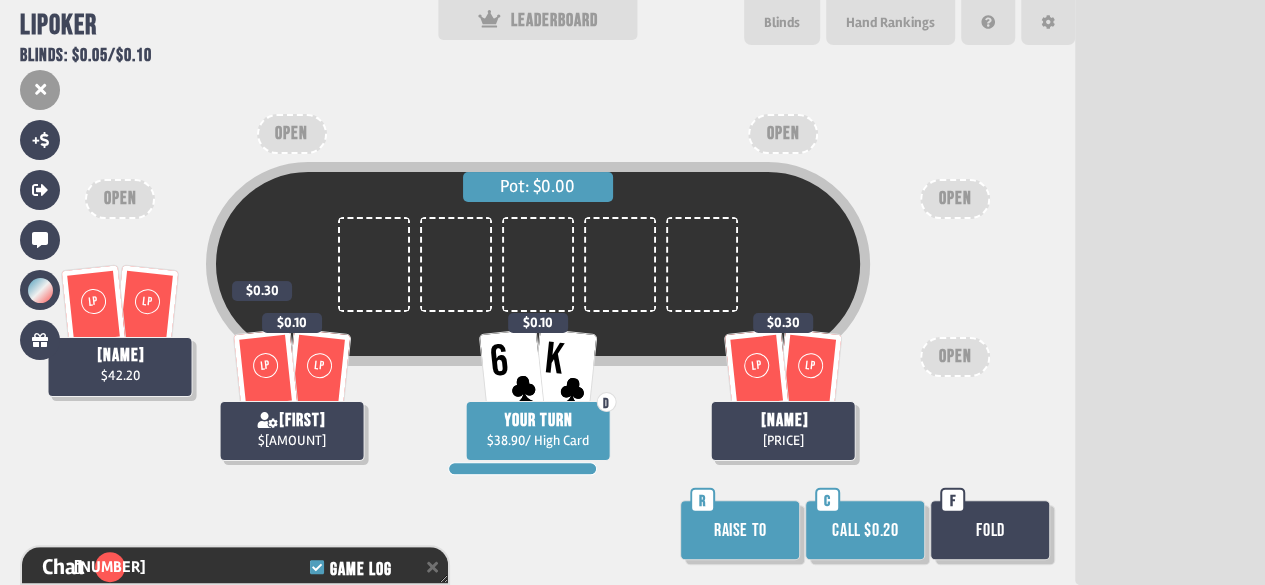 click on "Call $0.20" at bounding box center (865, 530) 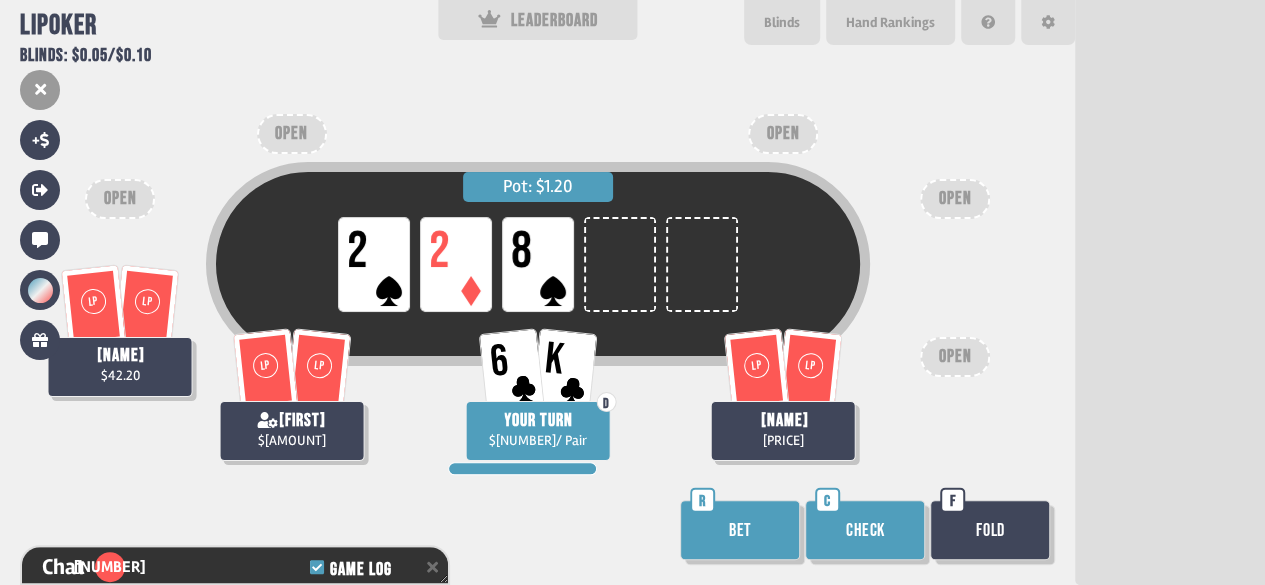 click on "Check" at bounding box center [865, 530] 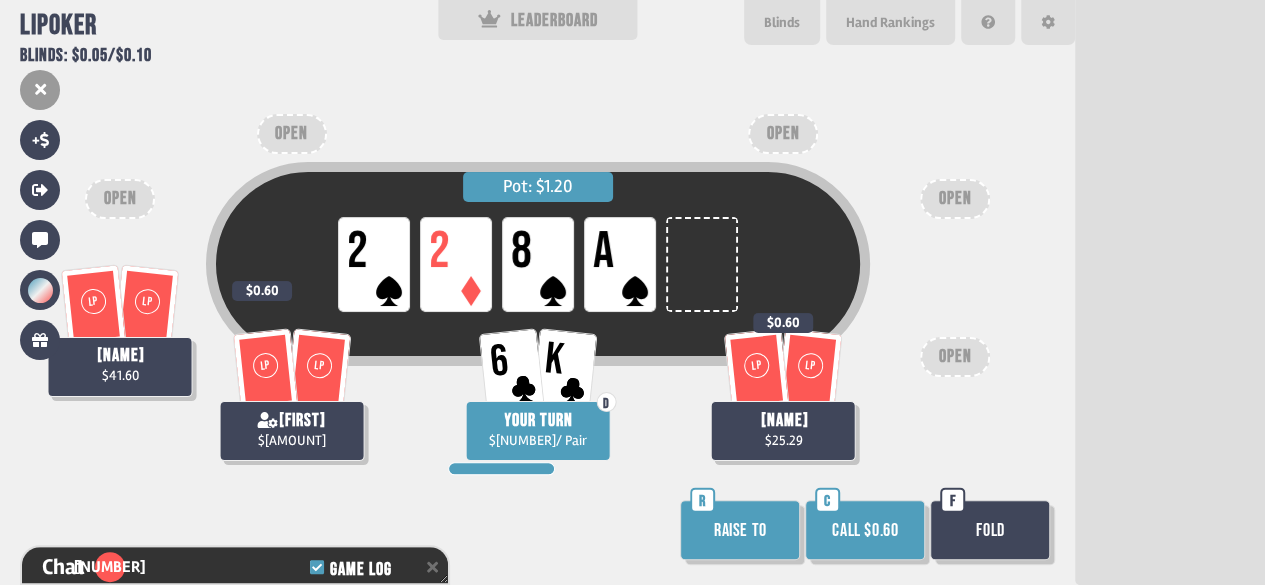 click on "Fold" at bounding box center [990, 530] 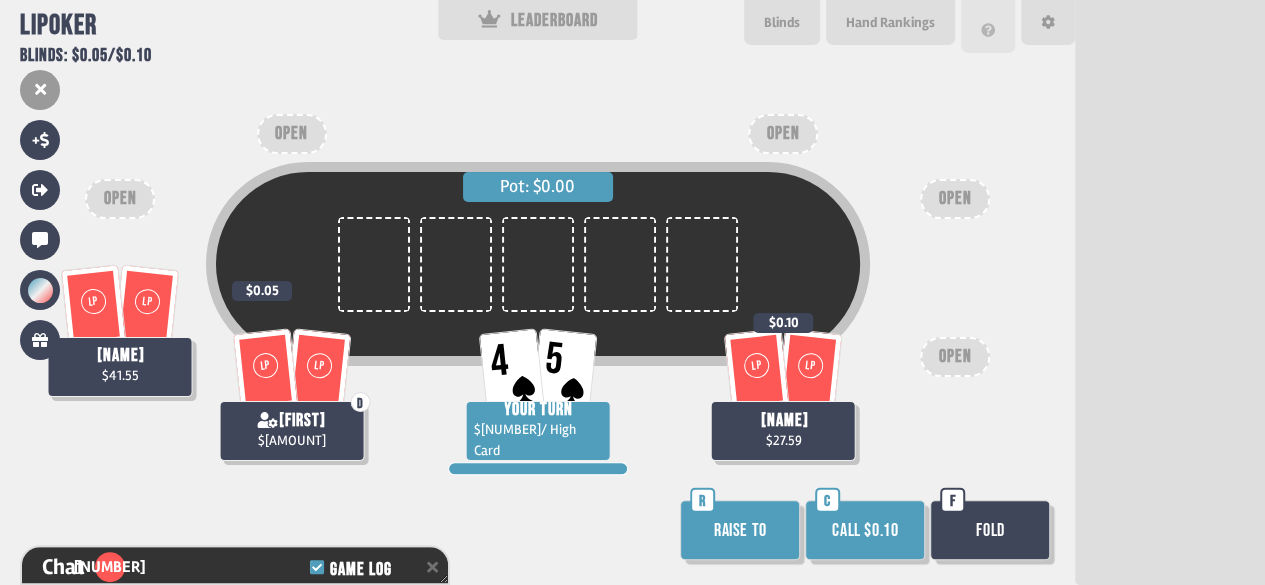 scroll, scrollTop: 98, scrollLeft: 0, axis: vertical 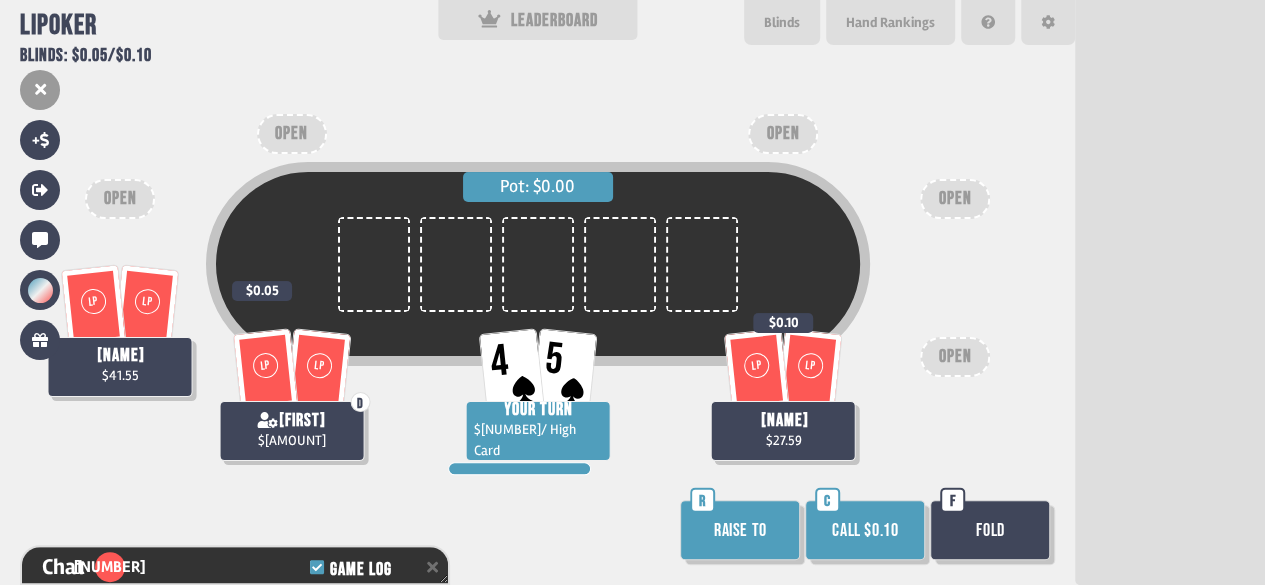 click on "Call $0.10" at bounding box center [865, 530] 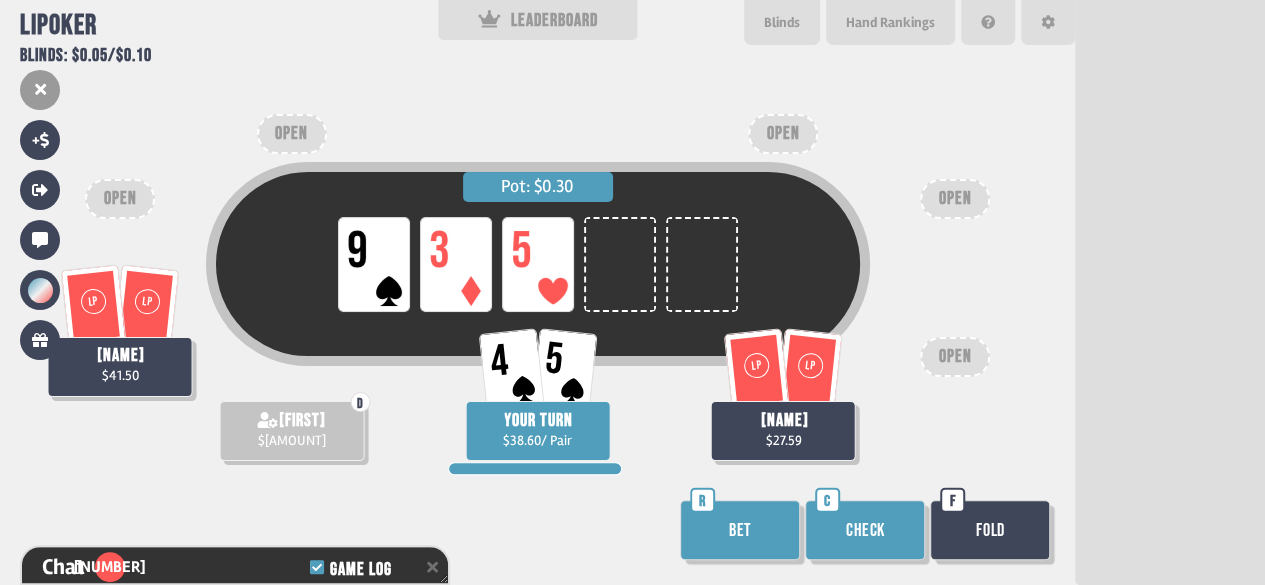 click on "Check" at bounding box center (865, 530) 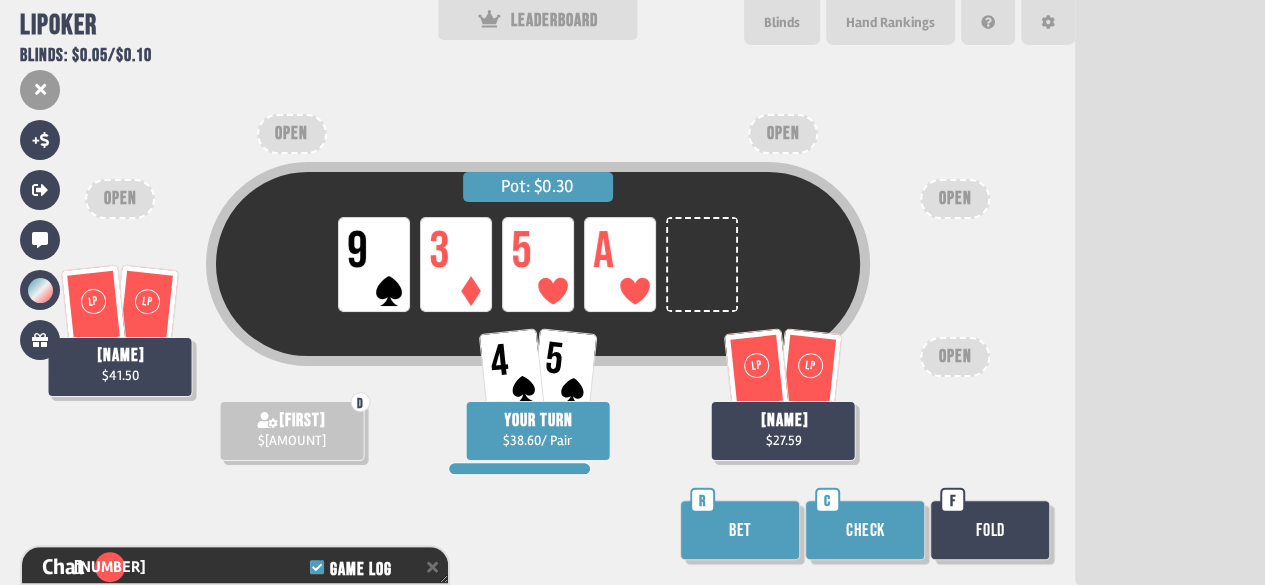 click on "Check" at bounding box center [865, 530] 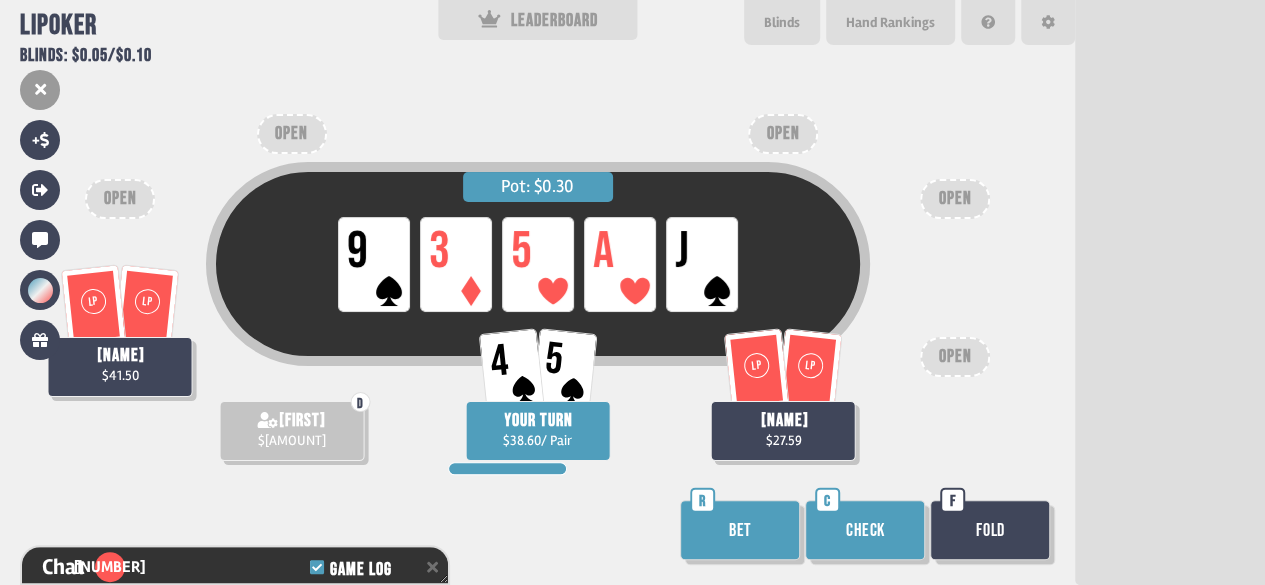 click on "Bet" at bounding box center [740, 530] 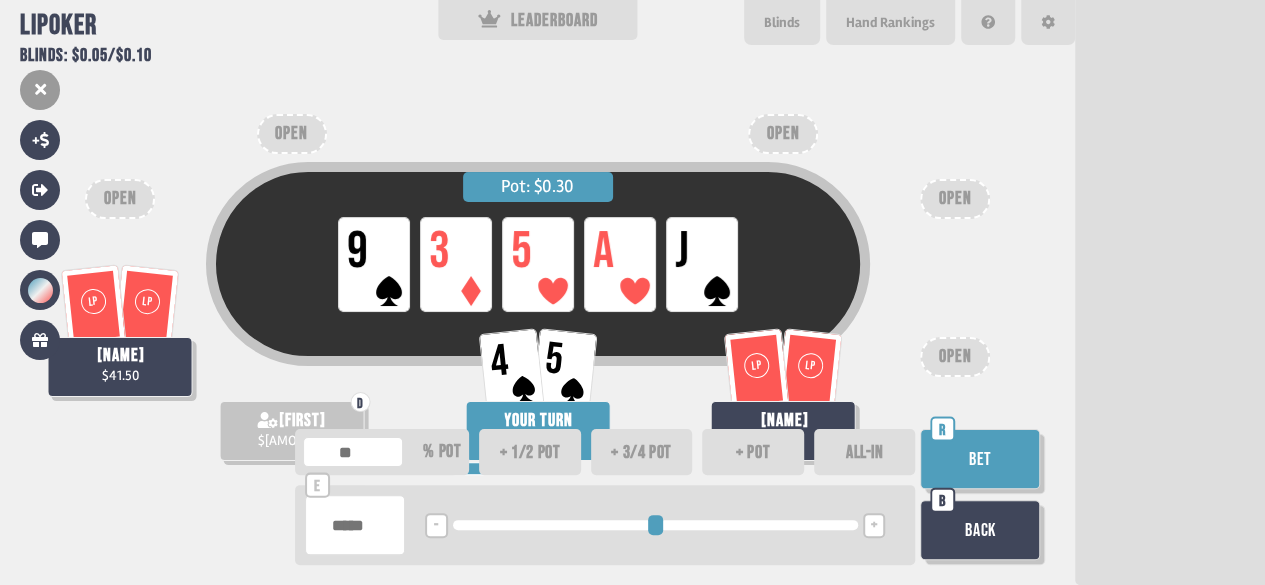 click on "Back" at bounding box center (980, 530) 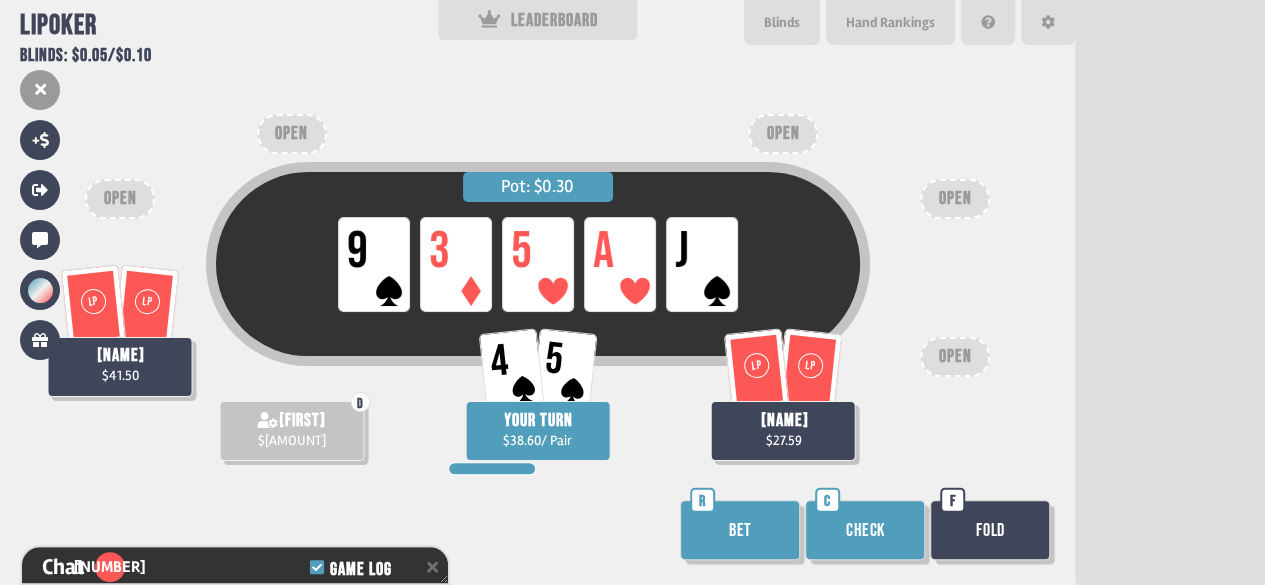 scroll, scrollTop: 7342, scrollLeft: 0, axis: vertical 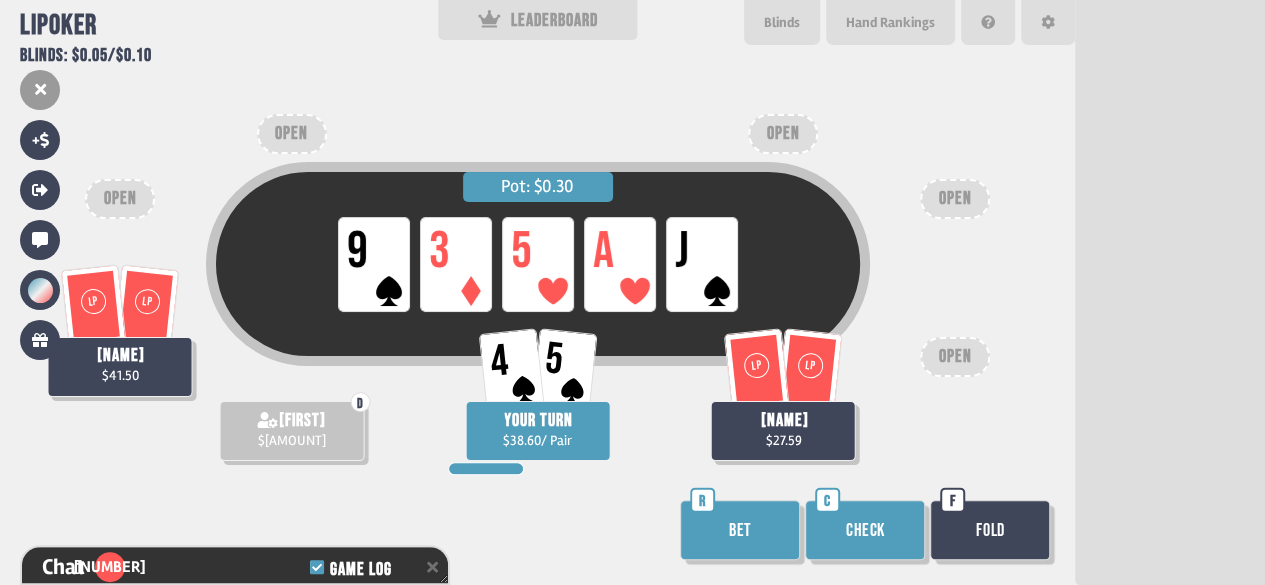 click on "Check" at bounding box center (865, 530) 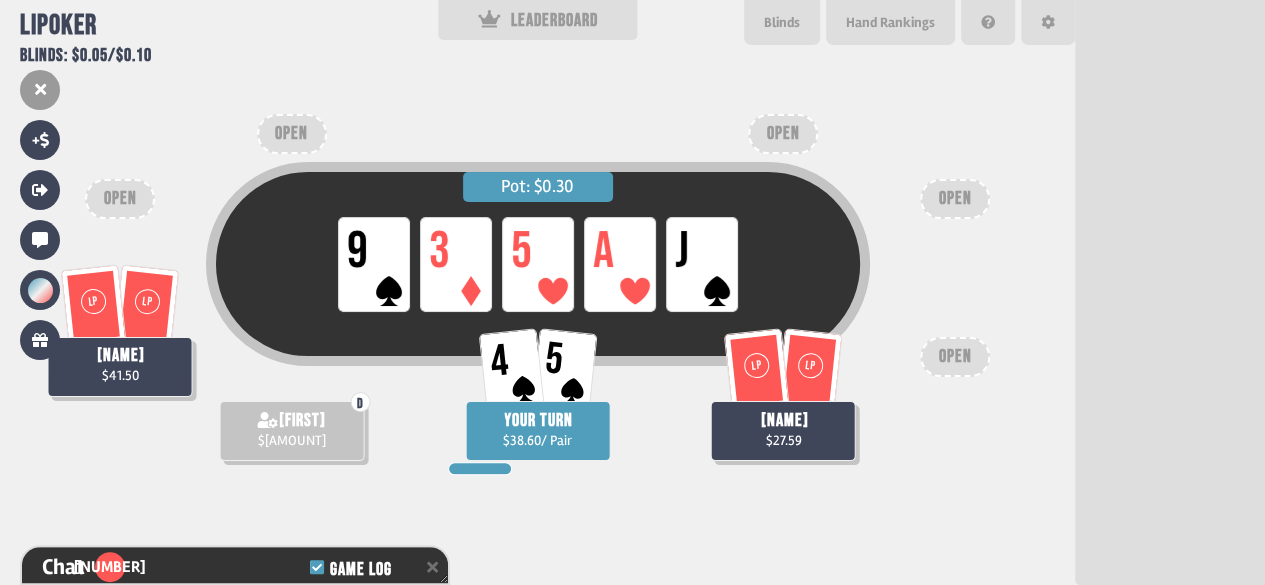 scroll, scrollTop: 7371, scrollLeft: 0, axis: vertical 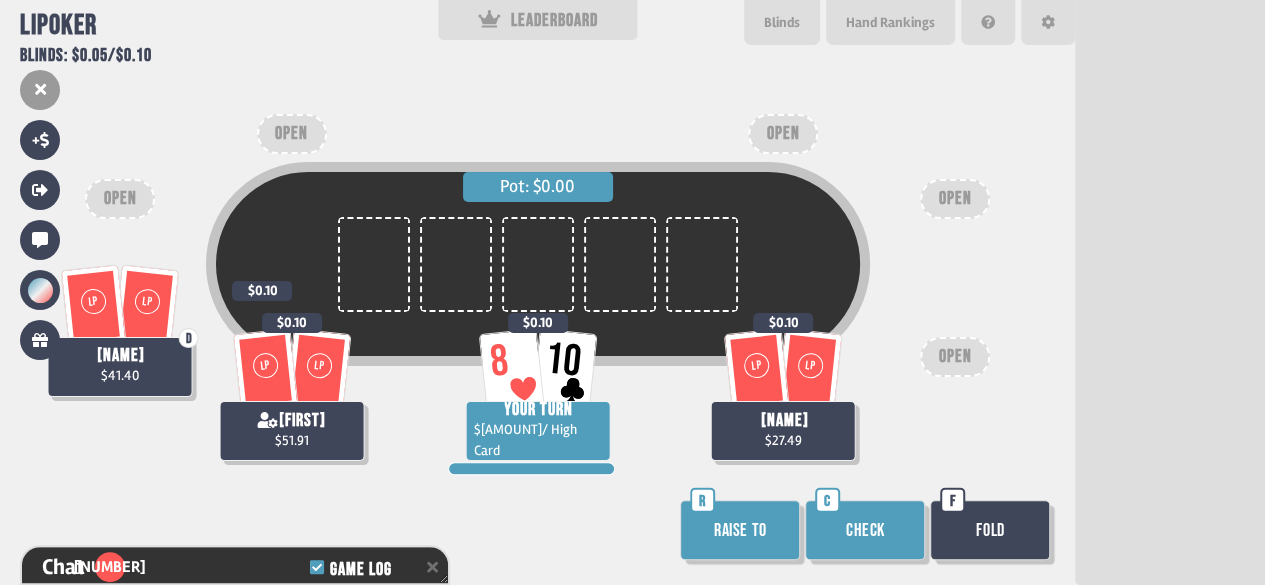 click on "C" at bounding box center [702, 500] 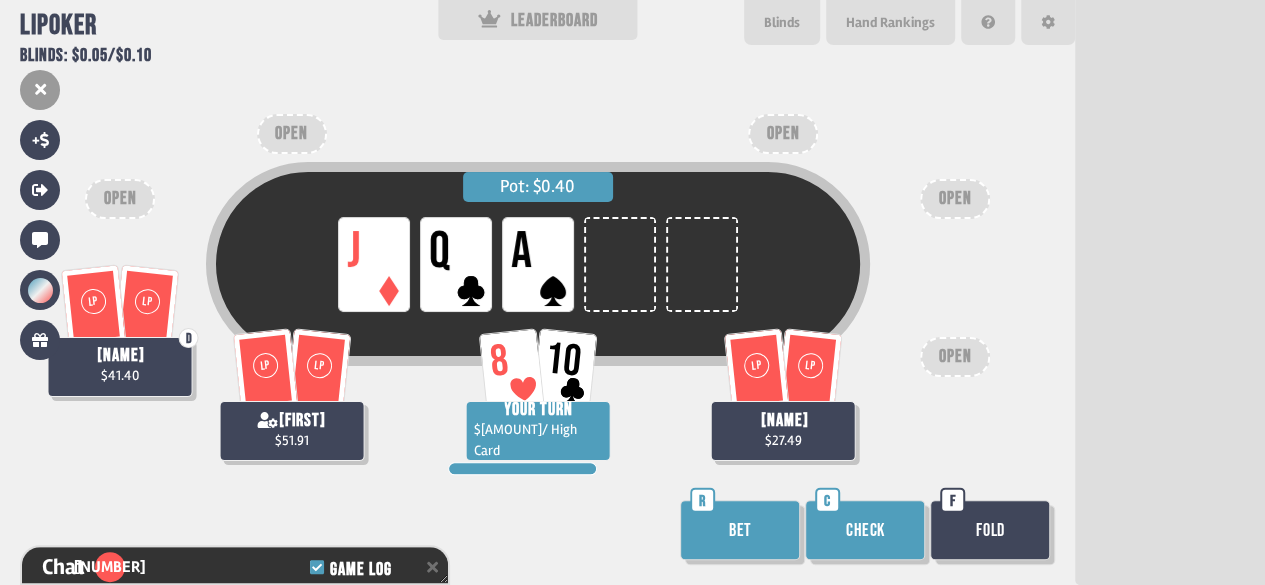 click on "Check" at bounding box center (865, 530) 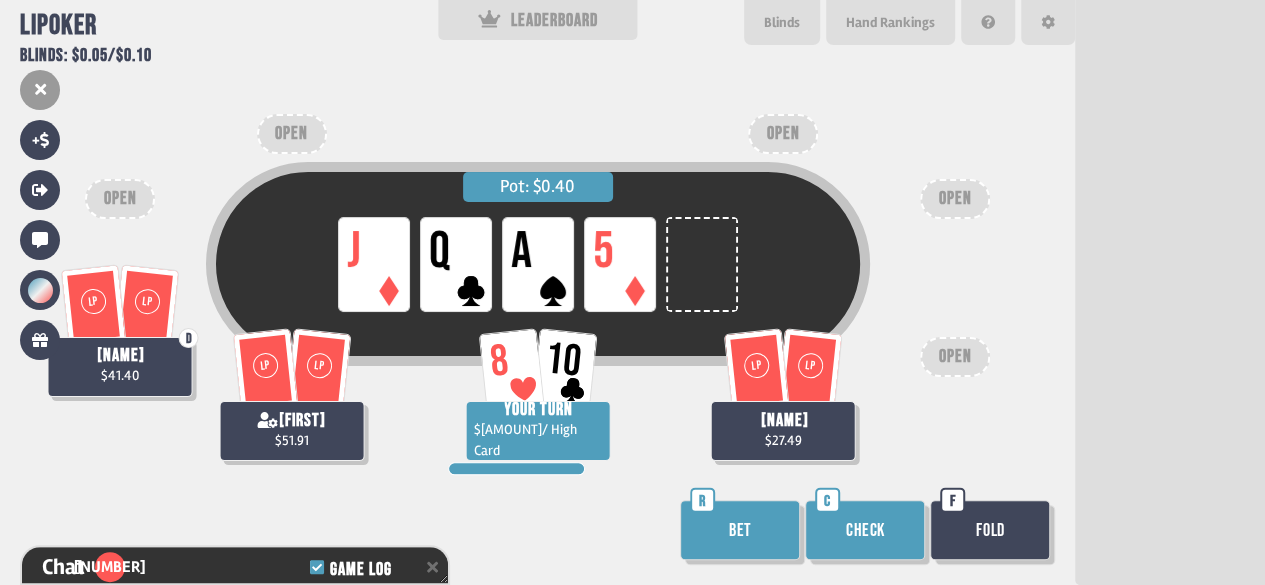 click on "Check" at bounding box center [865, 530] 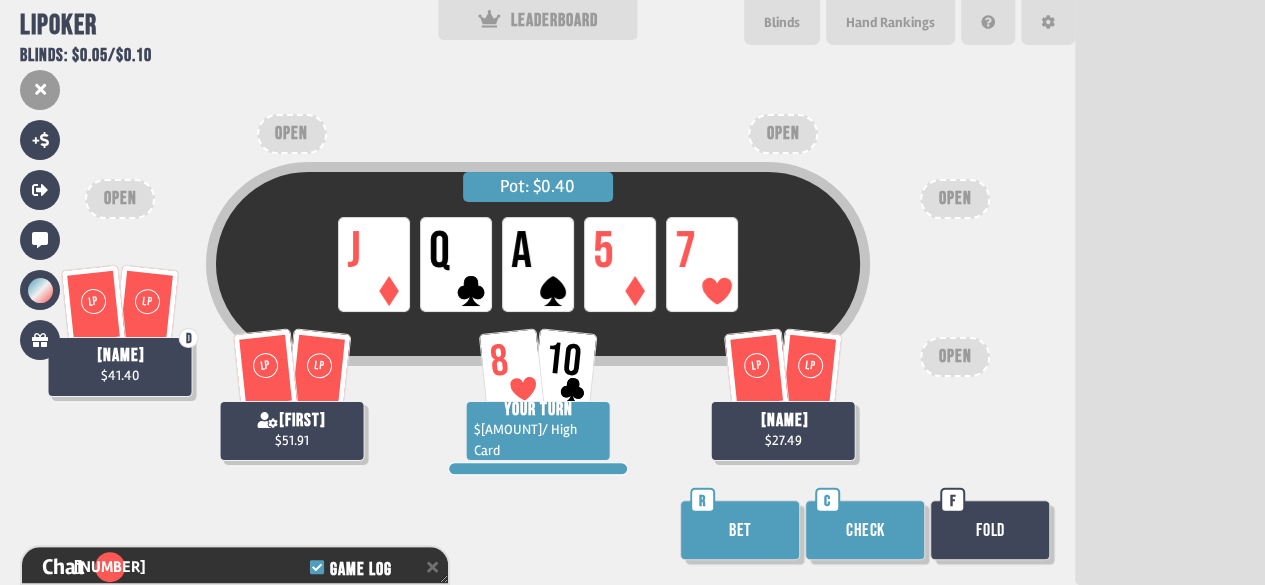 click on "Check" at bounding box center [865, 530] 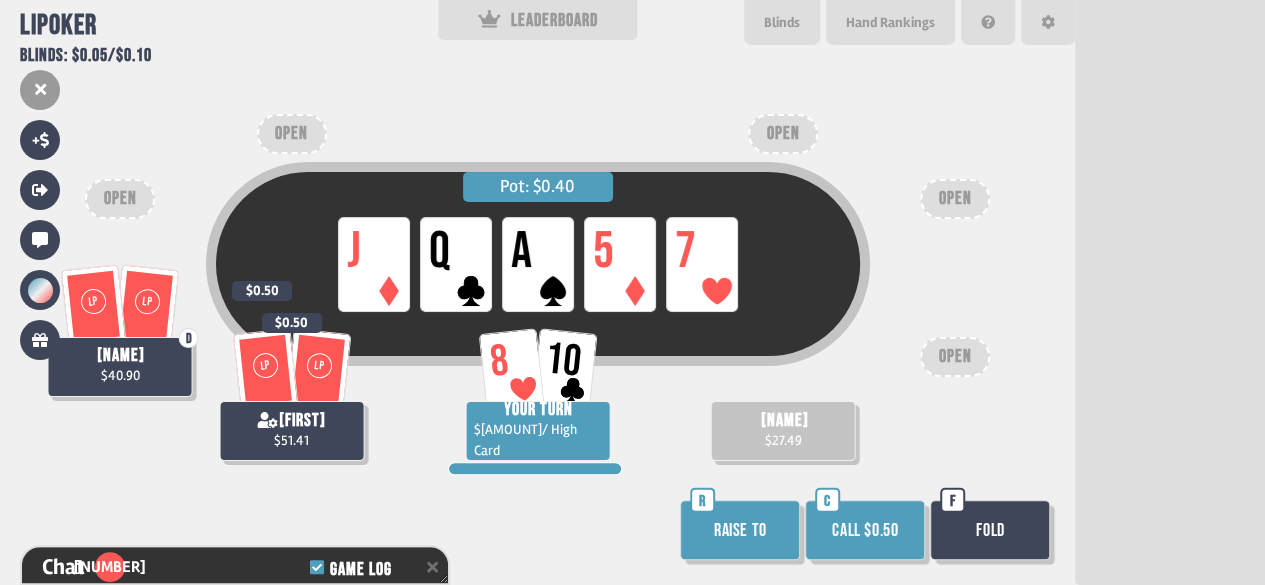 click on "Fold" at bounding box center [990, 530] 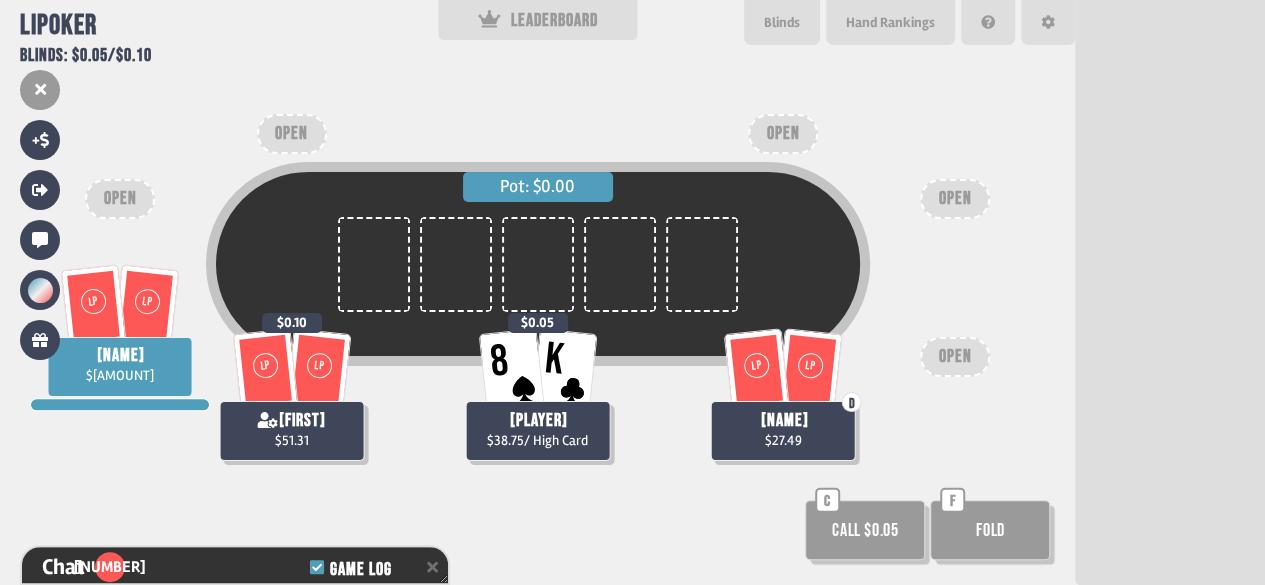 scroll, scrollTop: 98, scrollLeft: 0, axis: vertical 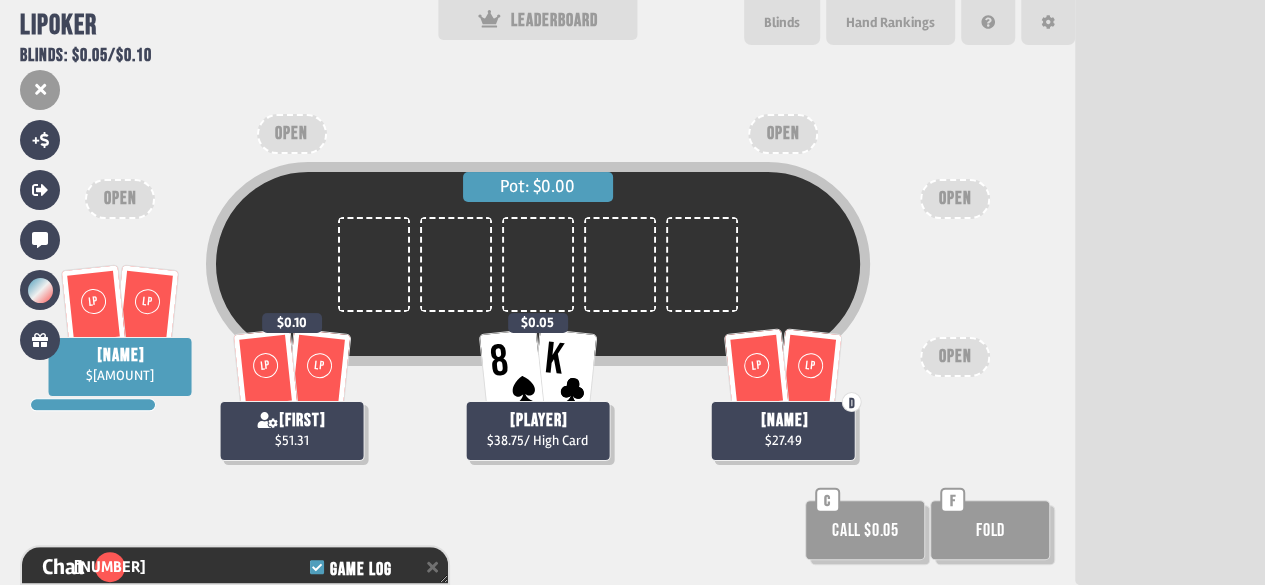 click on "Call $0.05" at bounding box center (865, 530) 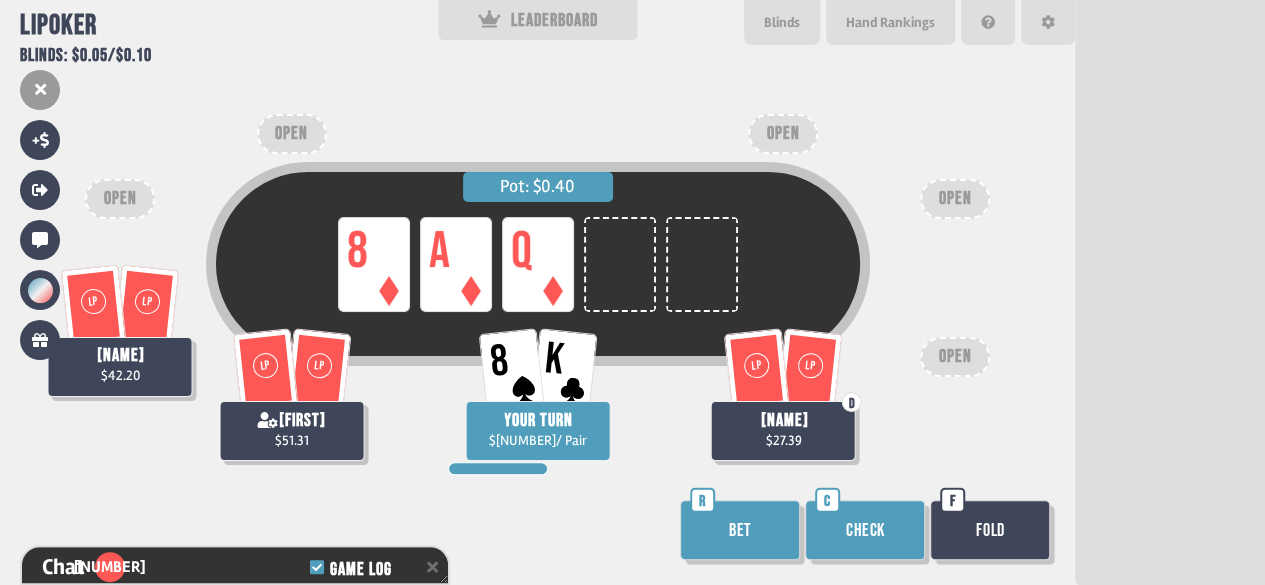 click on "Check" at bounding box center (865, 530) 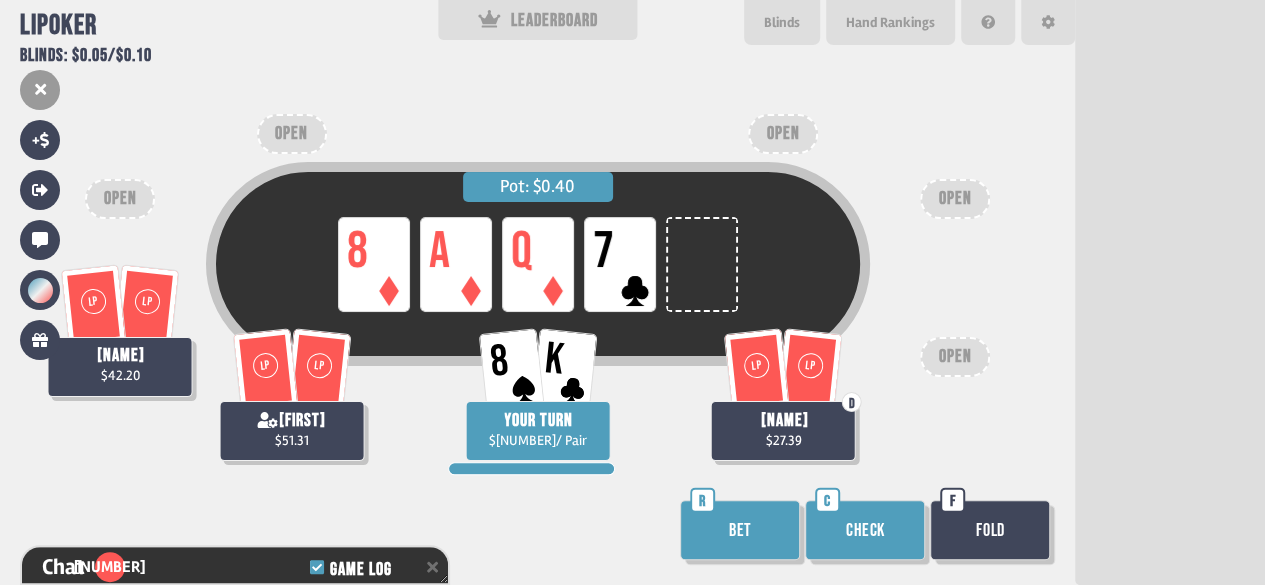 click on "Check" at bounding box center (865, 530) 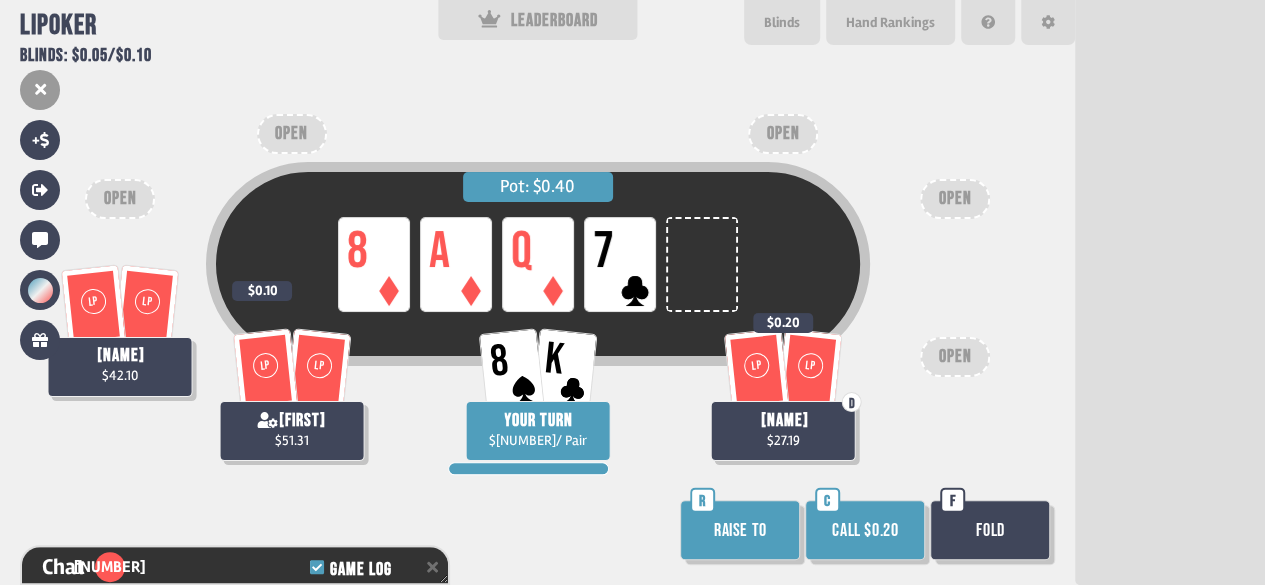 click on "Call $0.20" at bounding box center (865, 530) 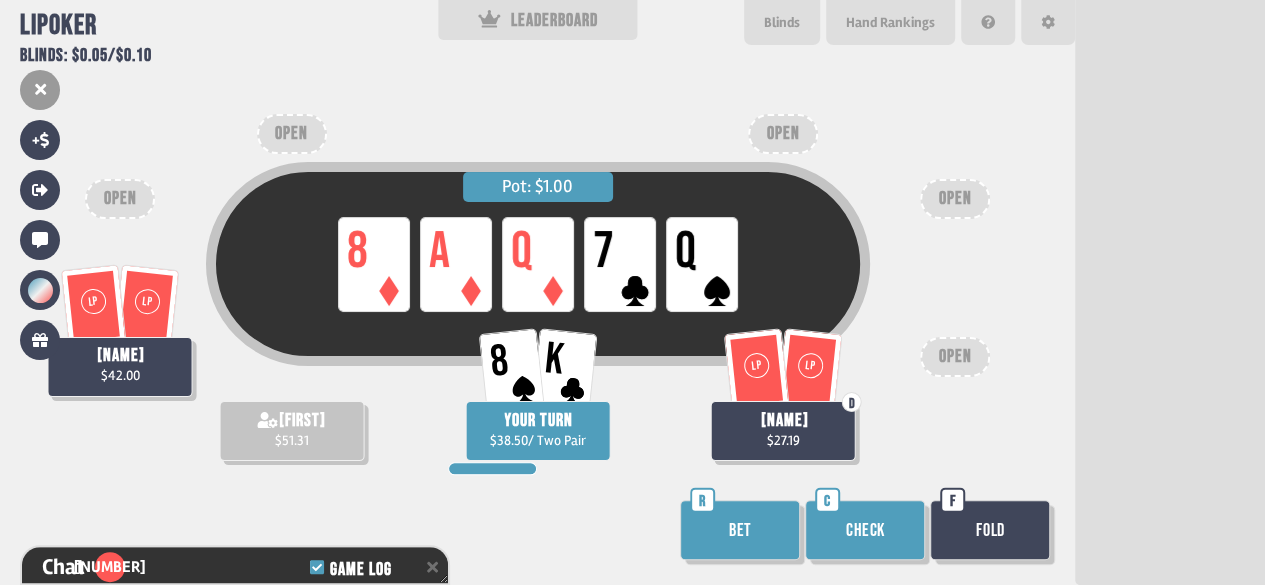 click on "Check" at bounding box center [865, 530] 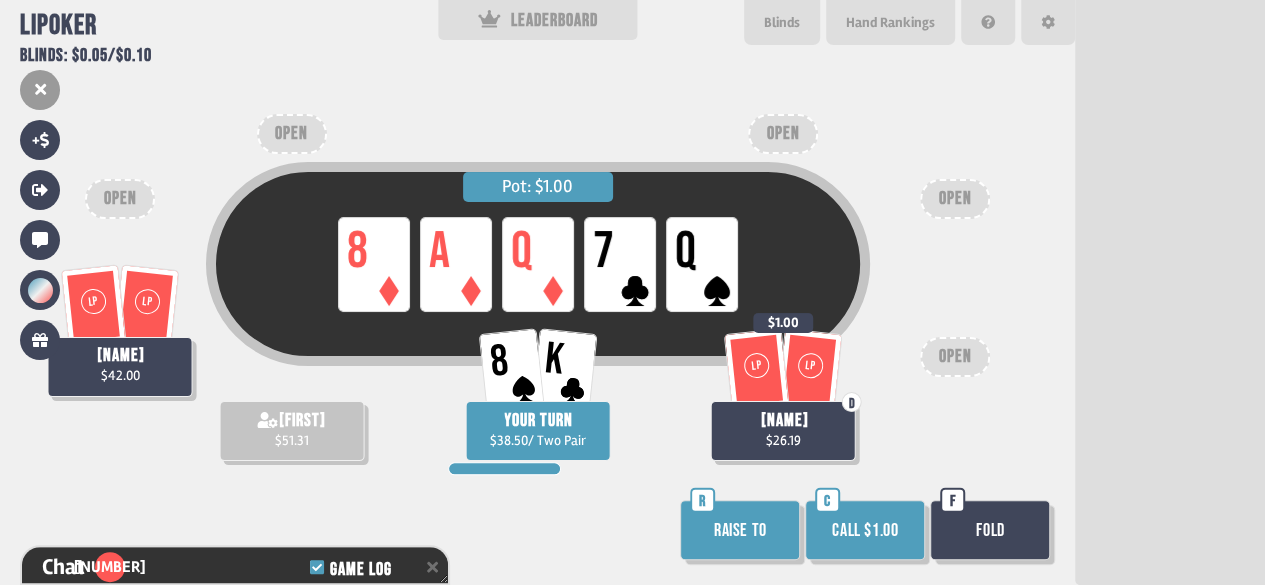 click on "Call $1.00" at bounding box center [865, 530] 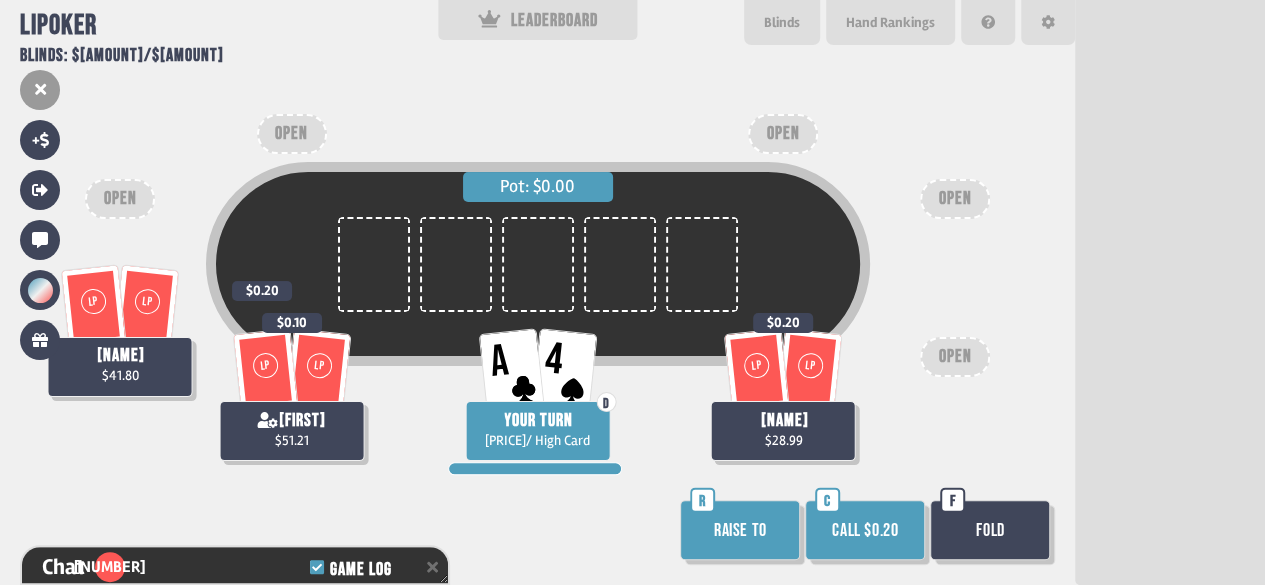 click on "Call $0.20" at bounding box center [865, 530] 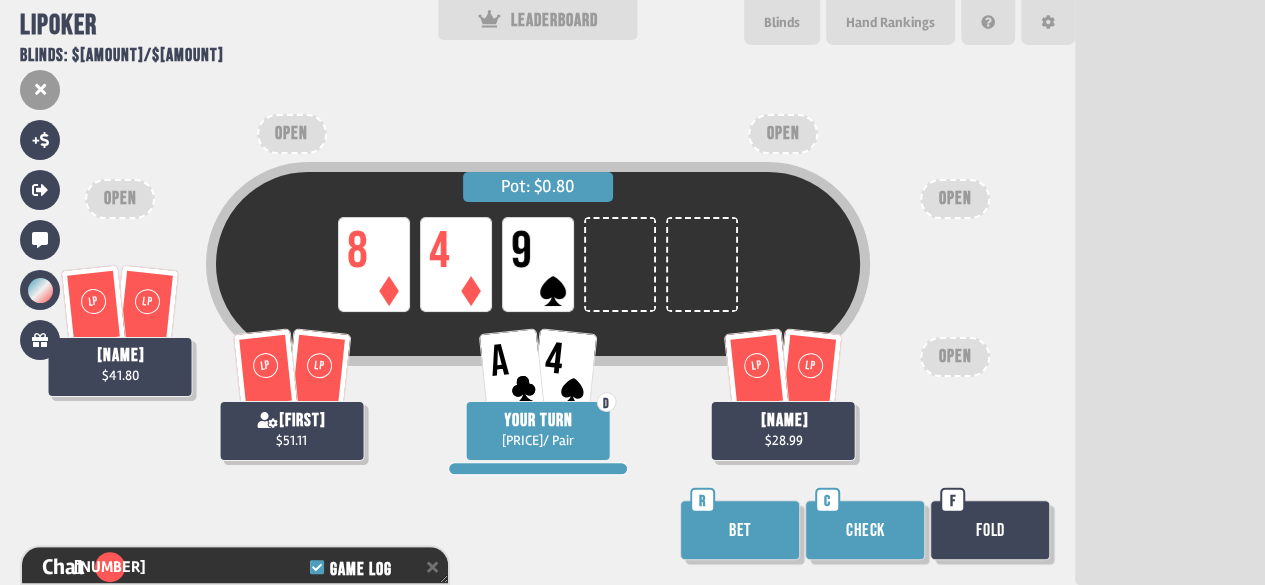 click on "Check" at bounding box center [865, 530] 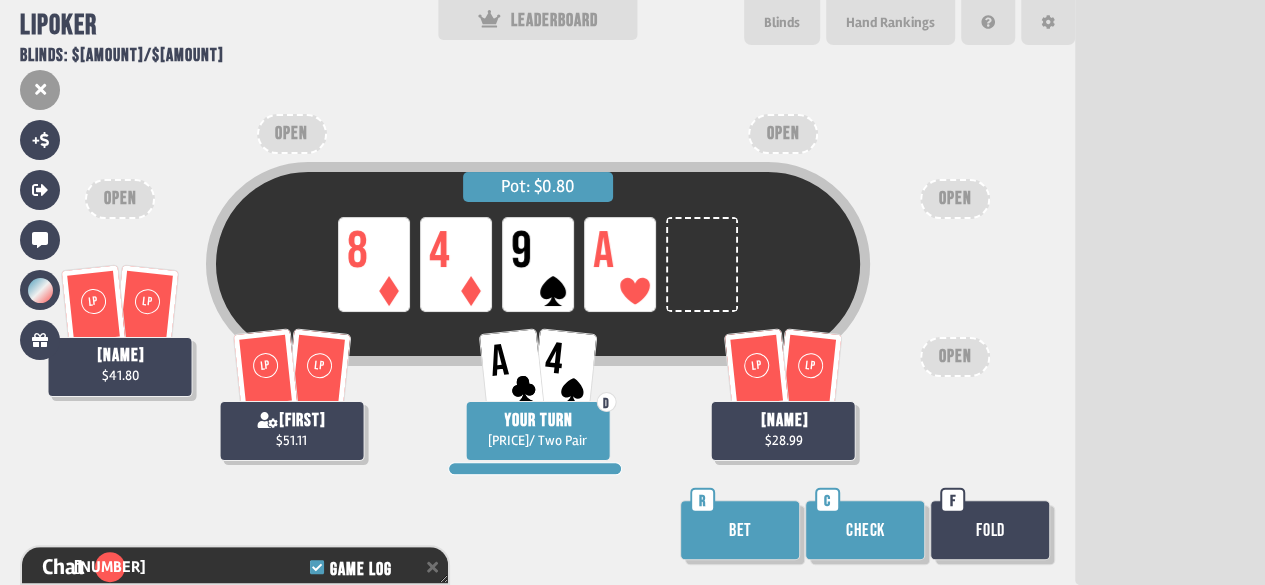click on "Bet" at bounding box center [740, 530] 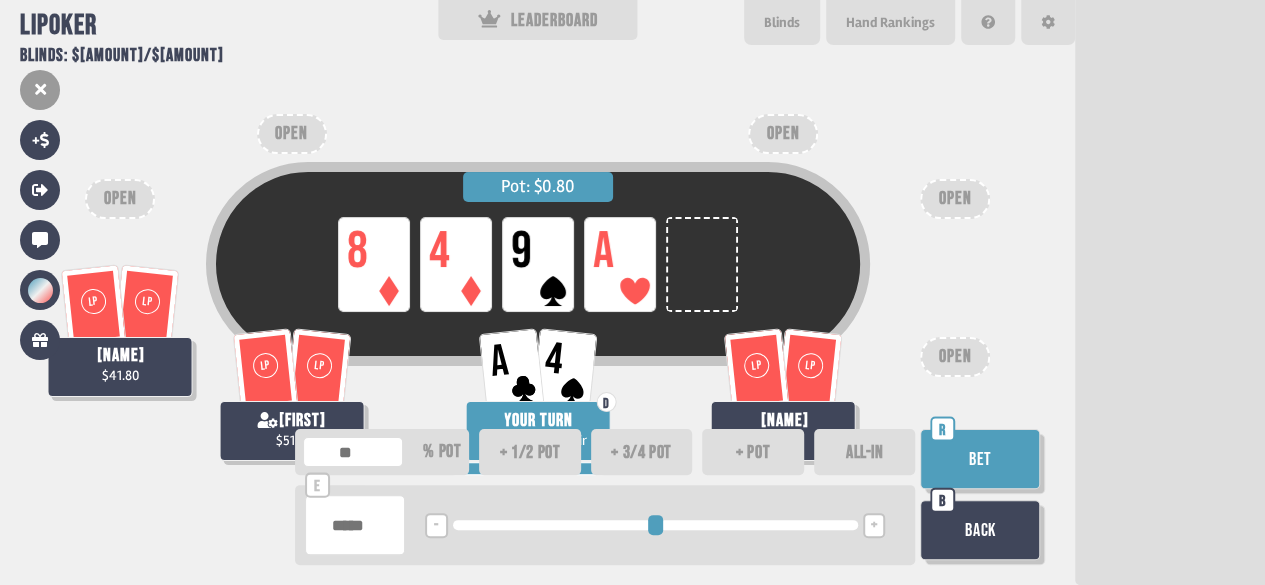 click on "Bet" at bounding box center (980, 459) 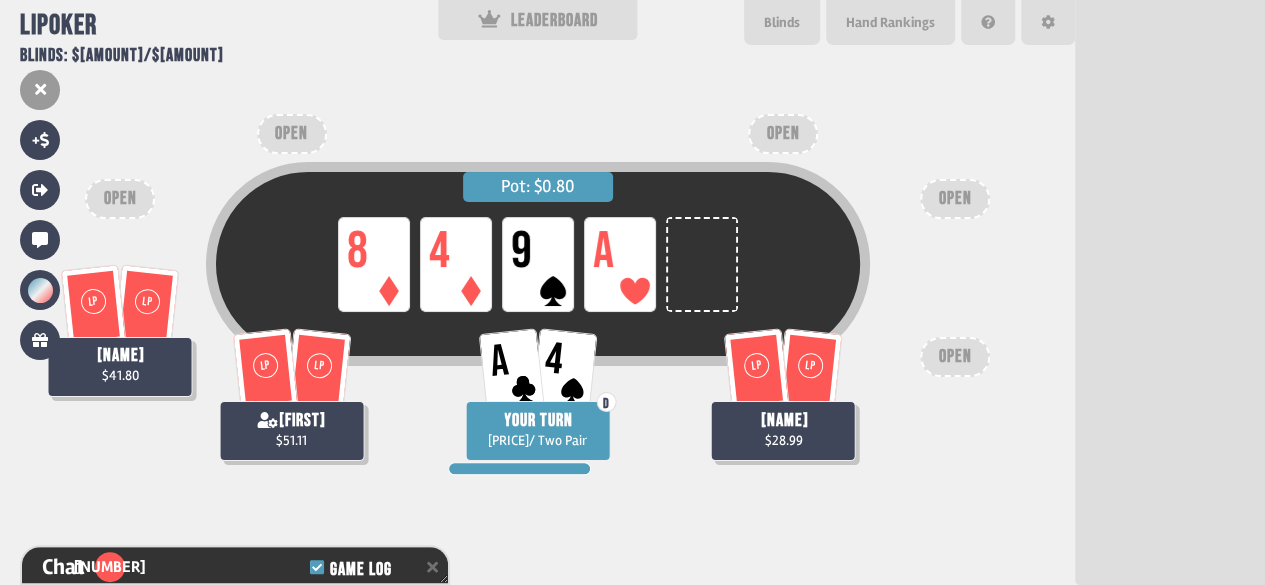 scroll, scrollTop: 9807, scrollLeft: 0, axis: vertical 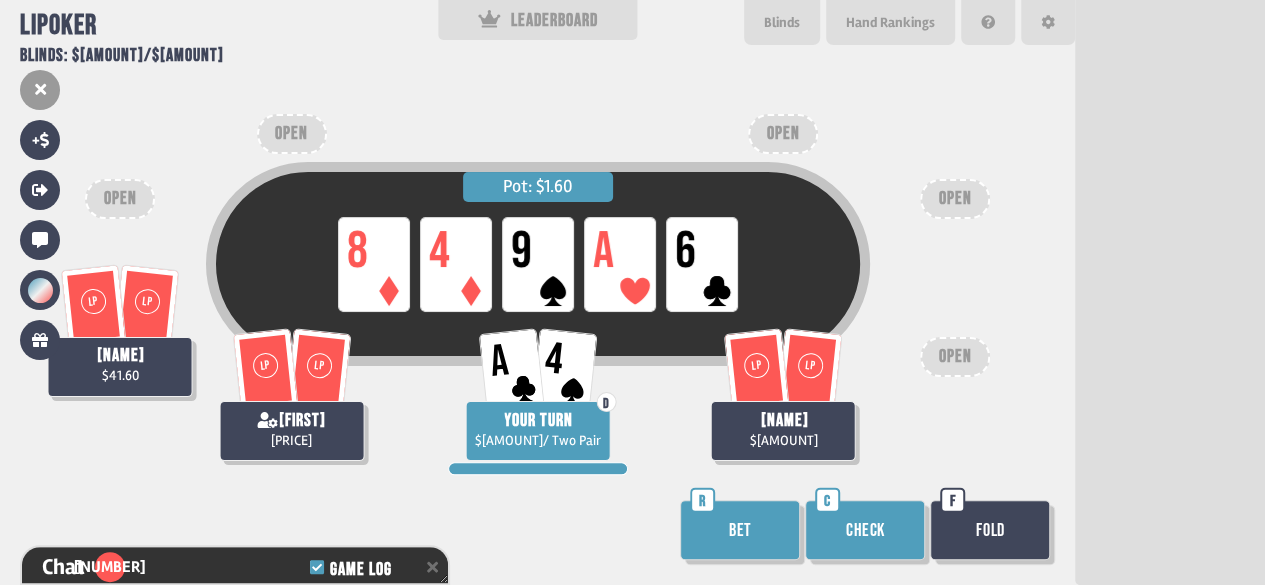click on "Bet" at bounding box center (740, 530) 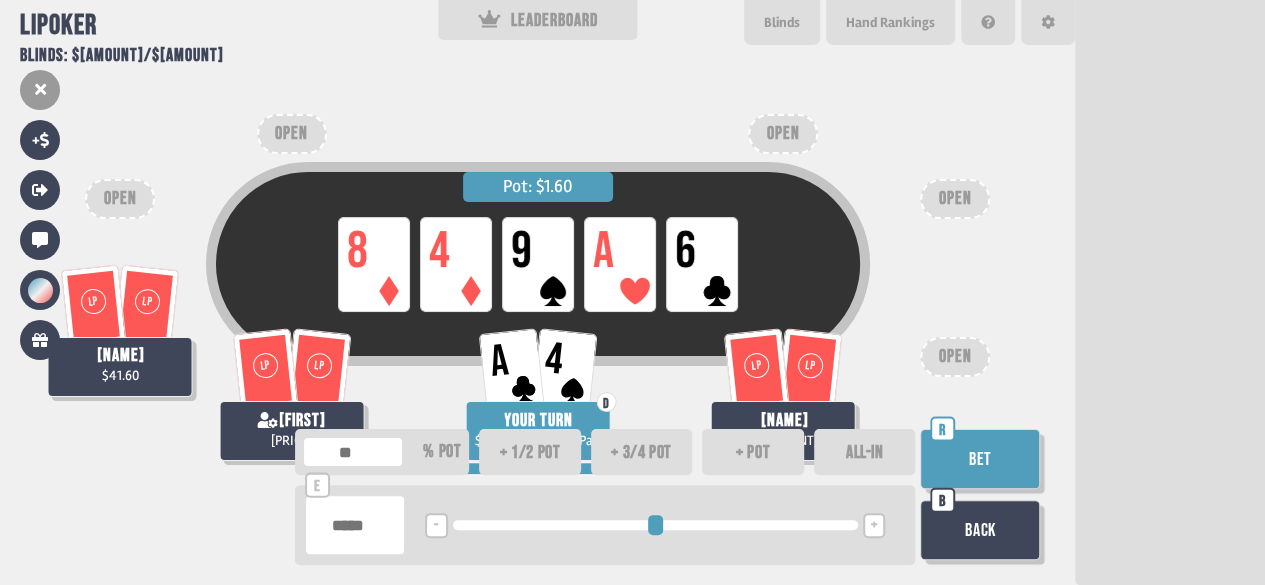 click on "Bet" at bounding box center [980, 459] 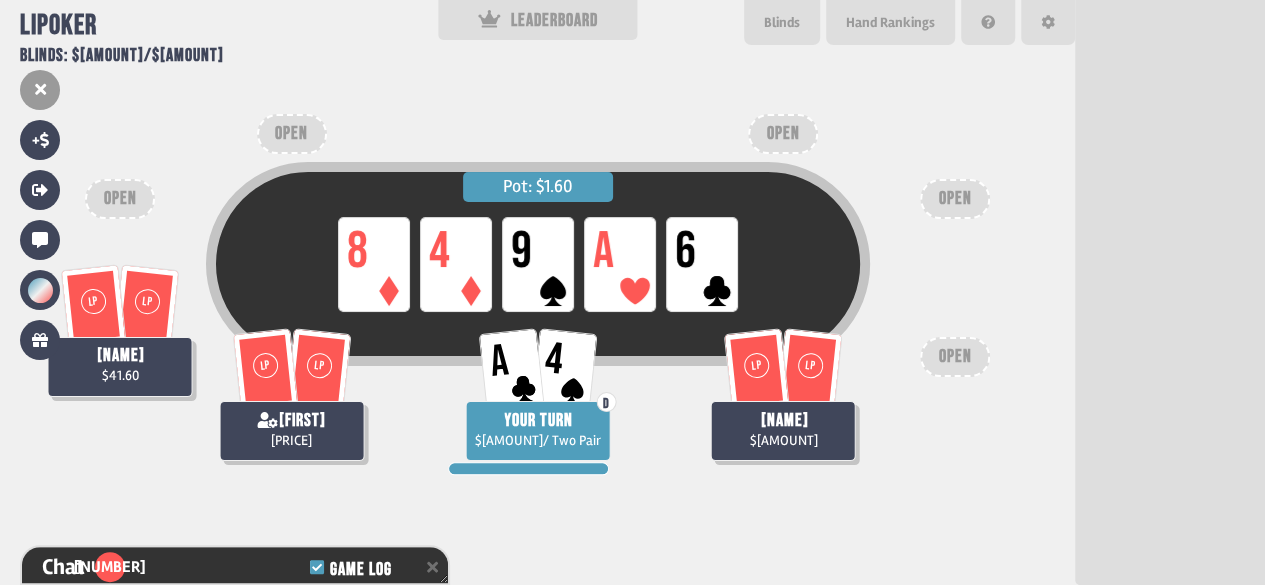 scroll, scrollTop: 10039, scrollLeft: 0, axis: vertical 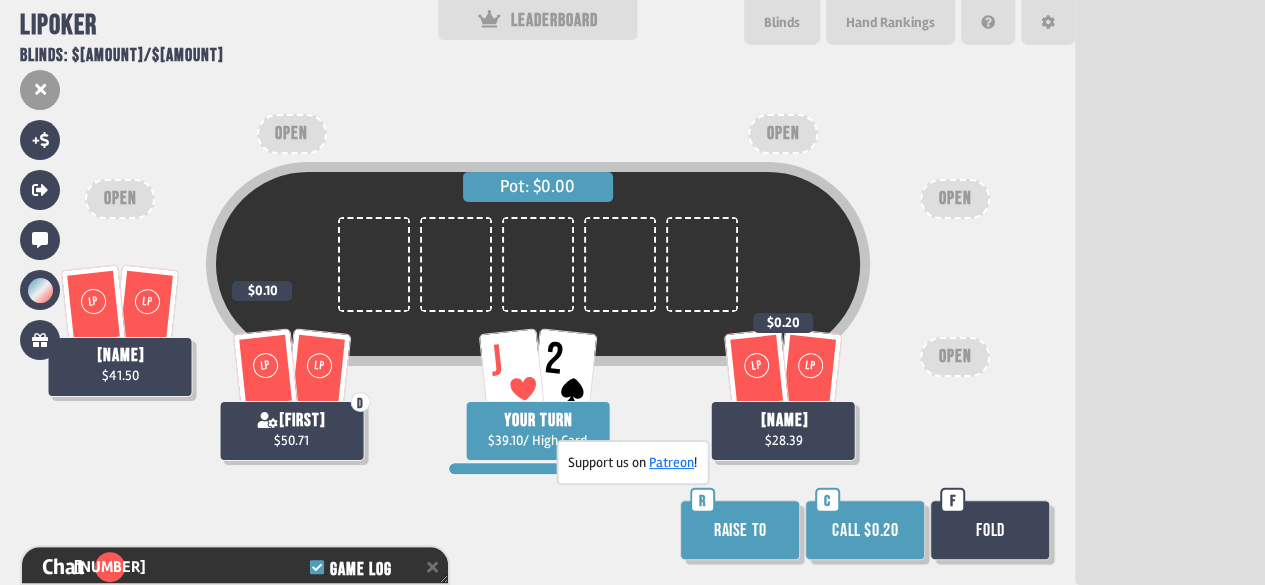 click on "Call $0.20" at bounding box center [865, 530] 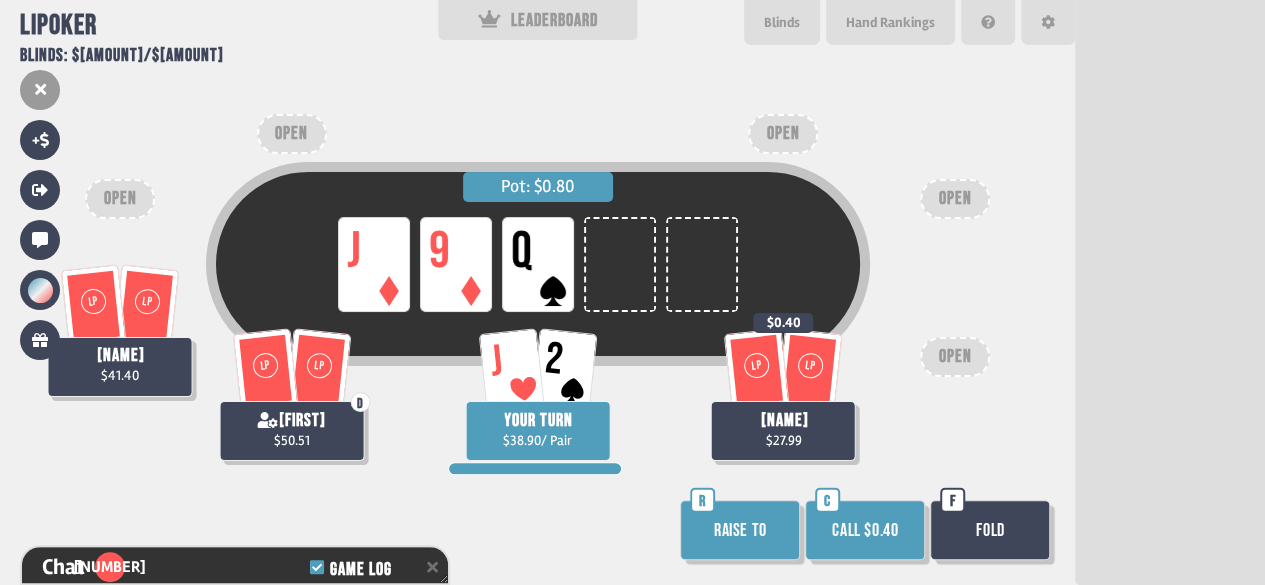 click on "Call $0.40" at bounding box center [865, 530] 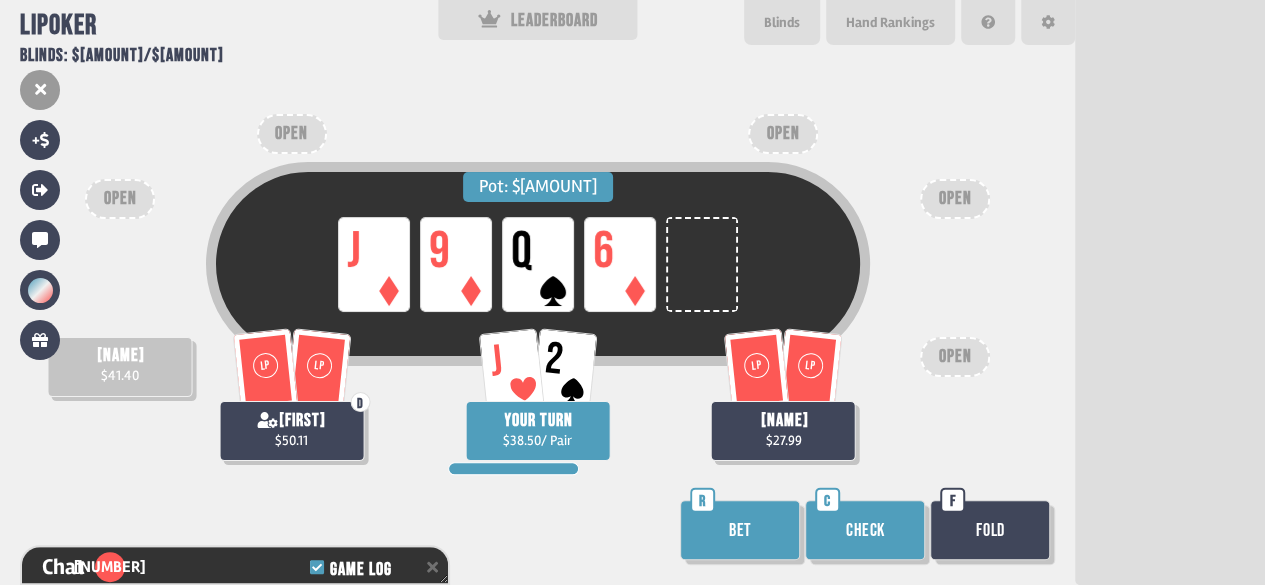 click on "Check" at bounding box center [865, 530] 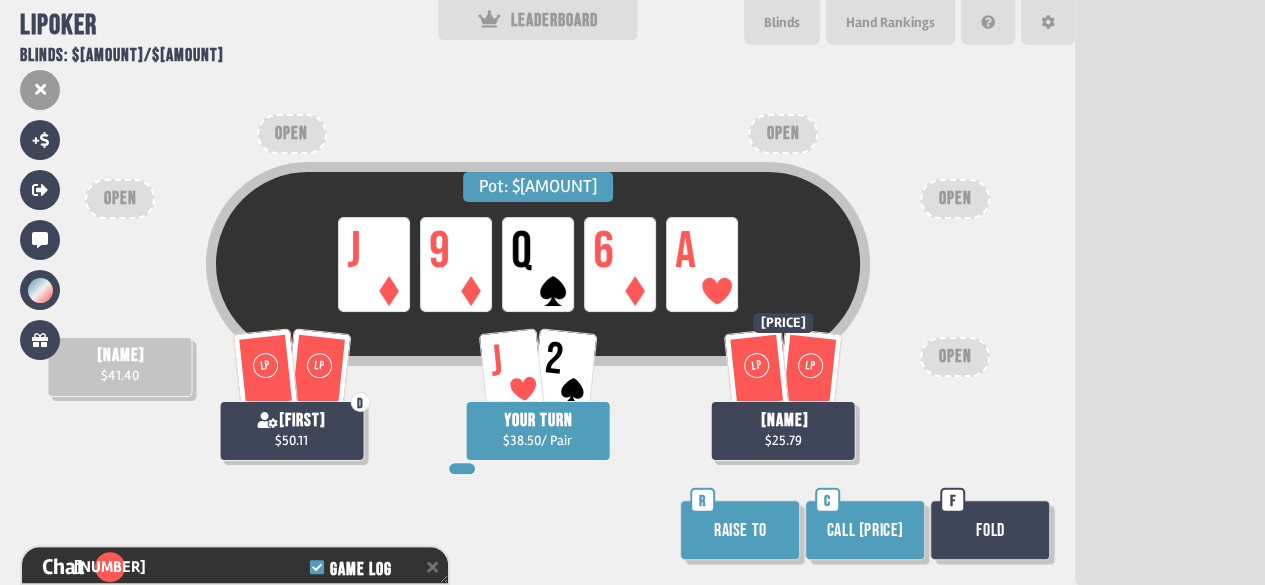 click on "Fold" at bounding box center [990, 530] 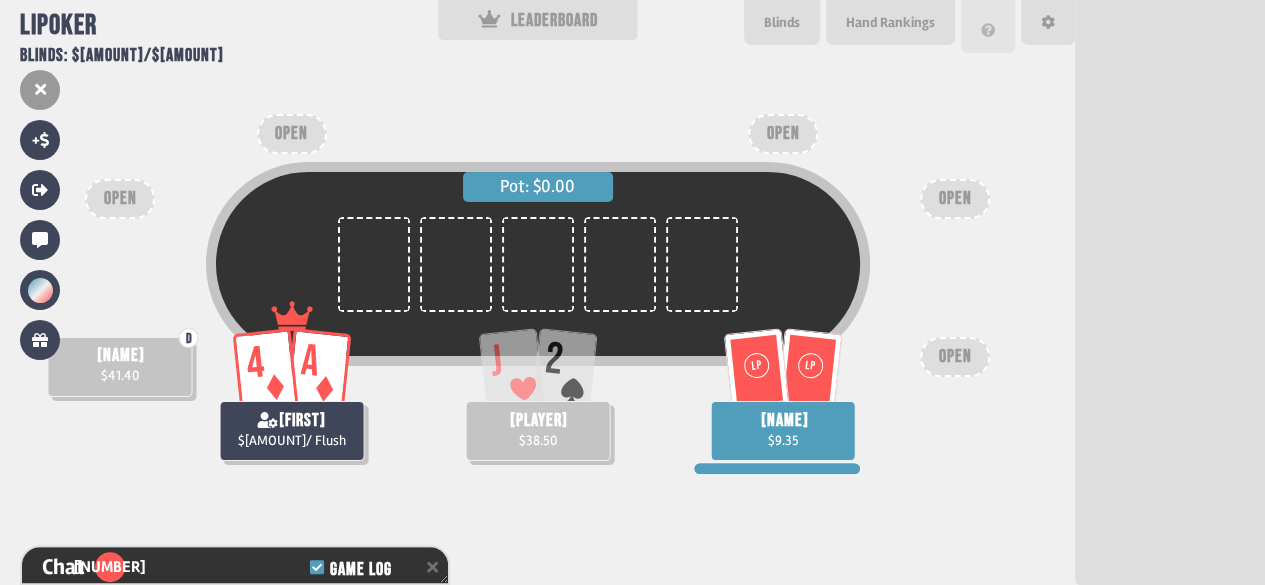 scroll, scrollTop: 98, scrollLeft: 0, axis: vertical 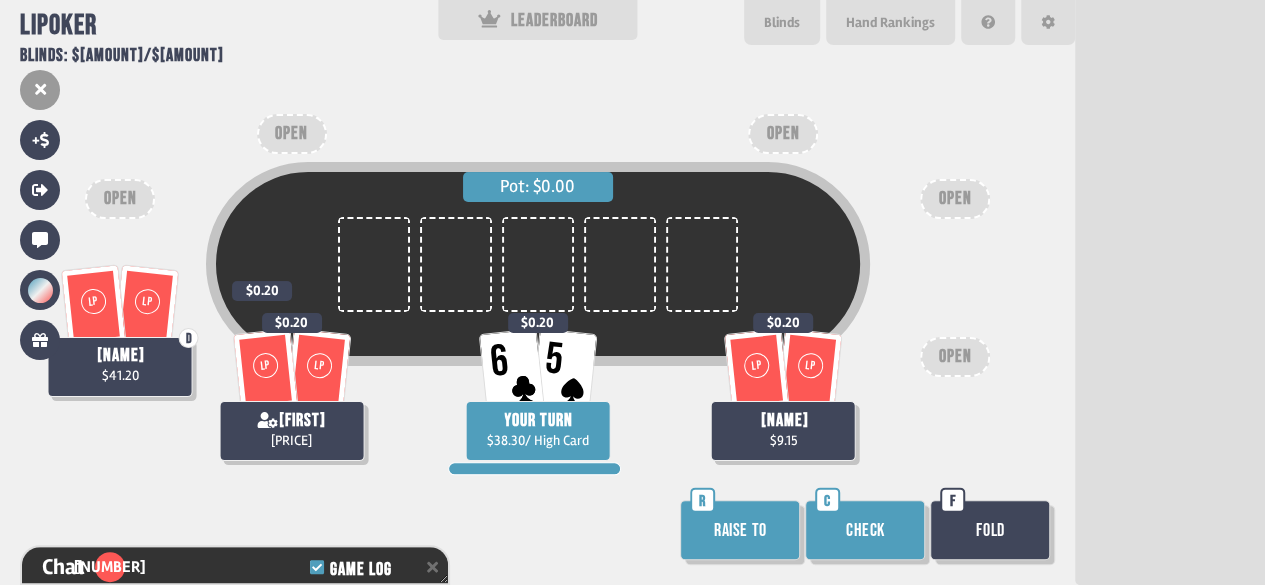 click on "Check" at bounding box center [865, 530] 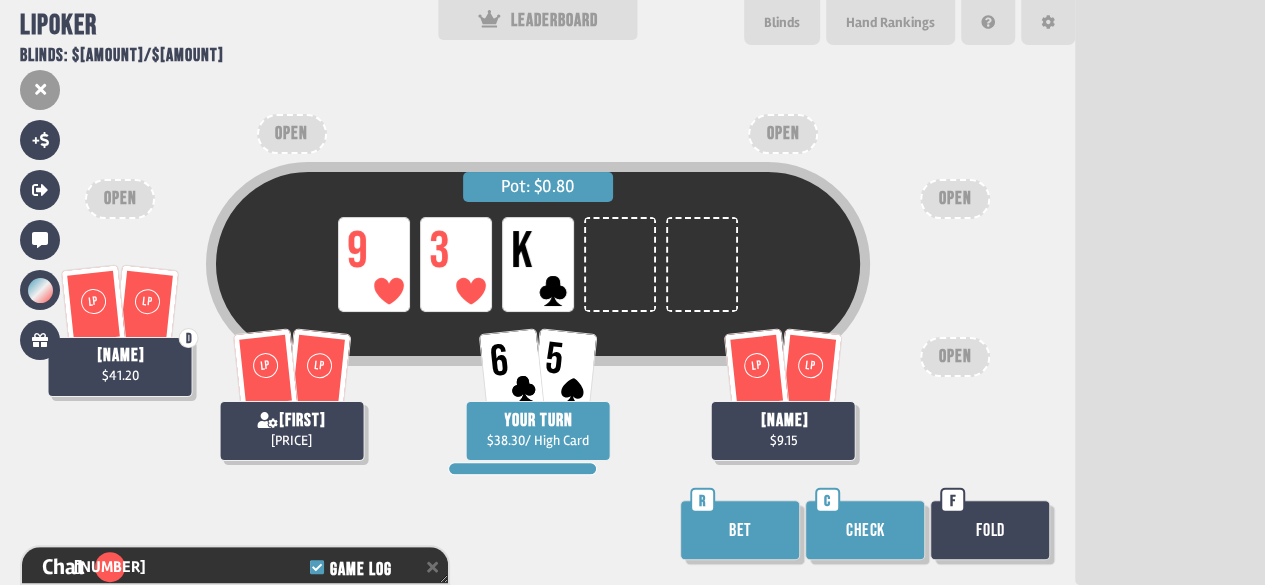click on "Check" at bounding box center (865, 530) 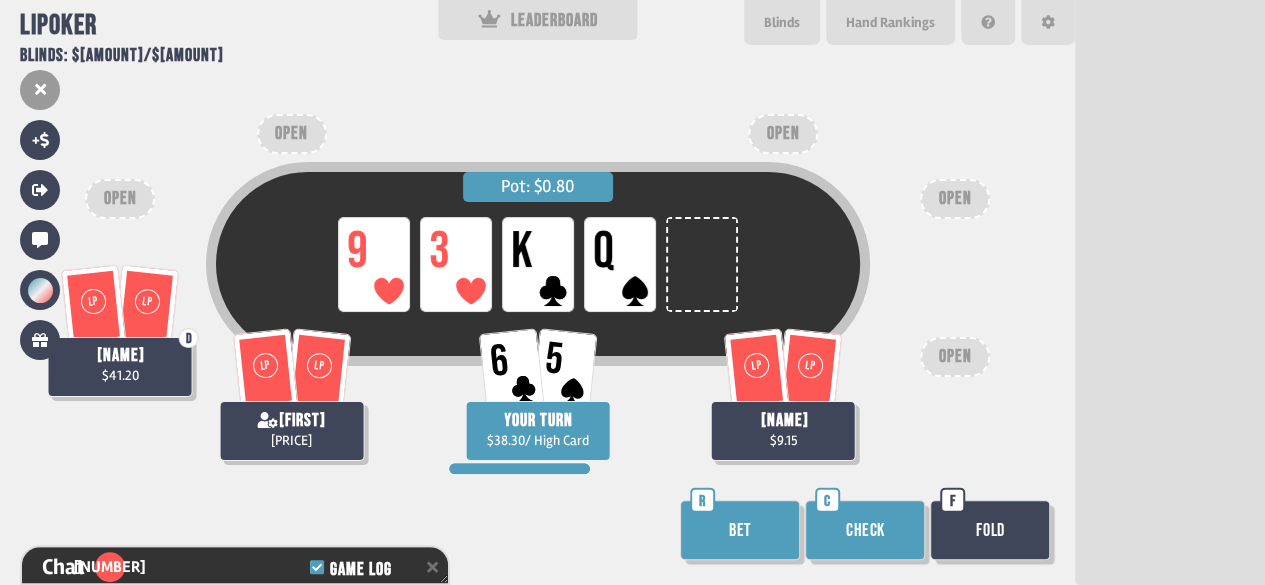 click on "Check" at bounding box center [865, 530] 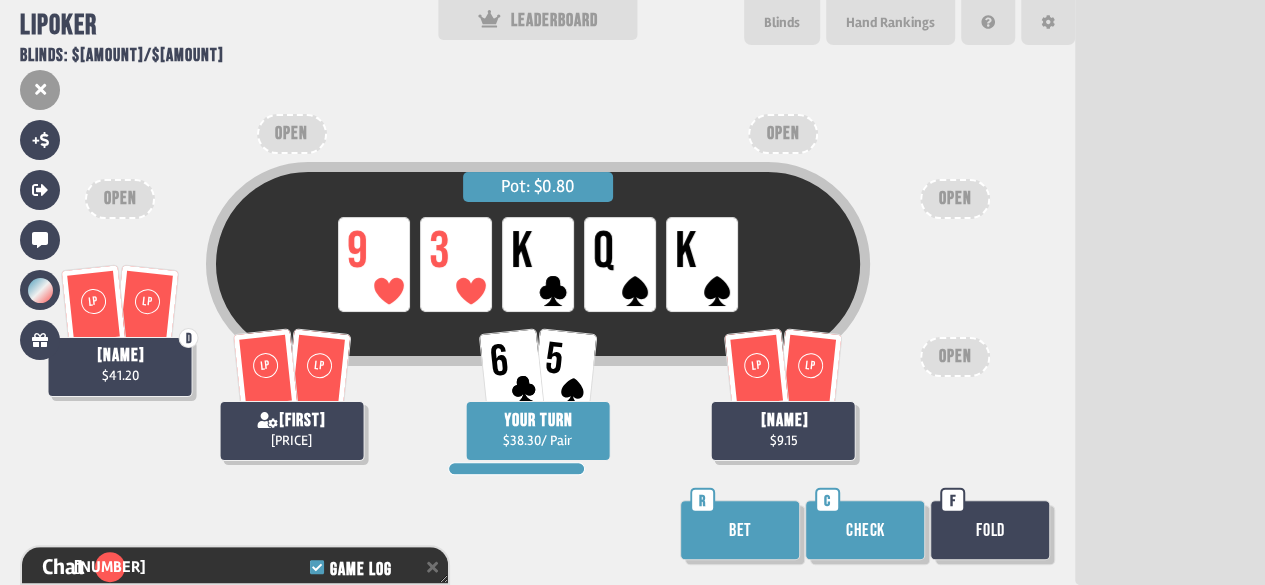 click on "Check" at bounding box center (865, 530) 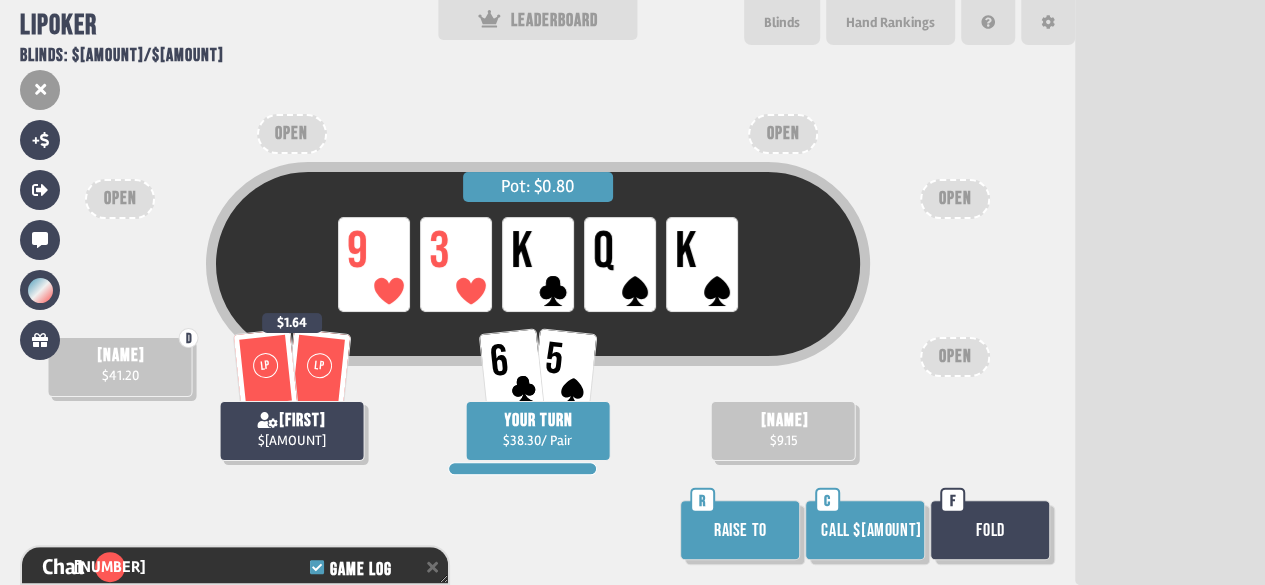click on "Fold" at bounding box center [990, 530] 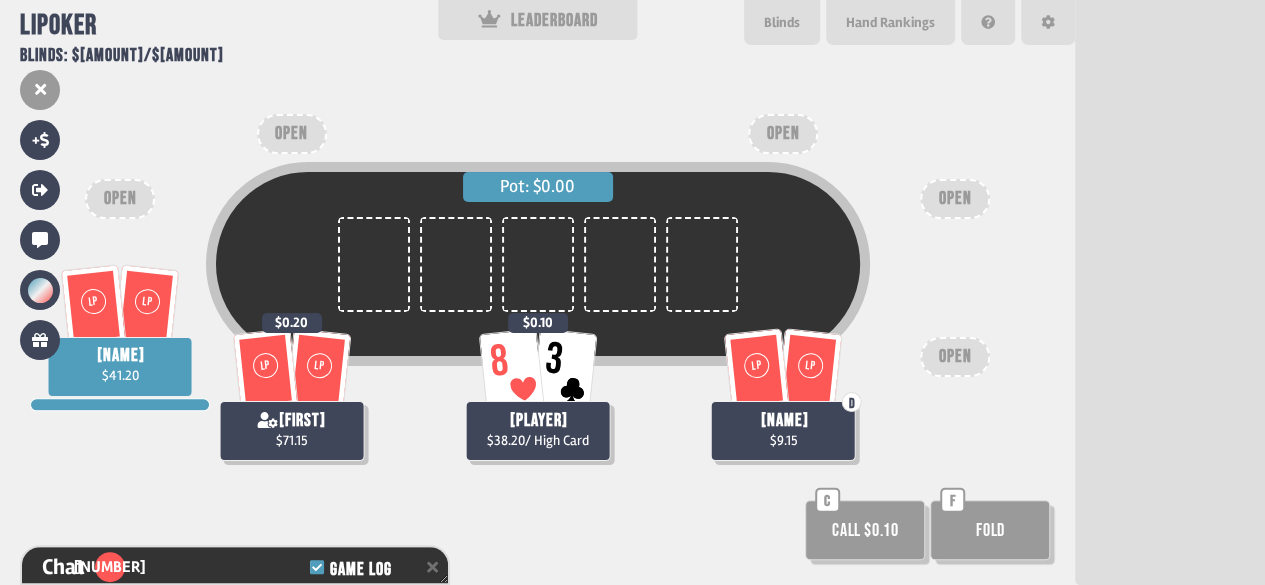 scroll, scrollTop: 98, scrollLeft: 0, axis: vertical 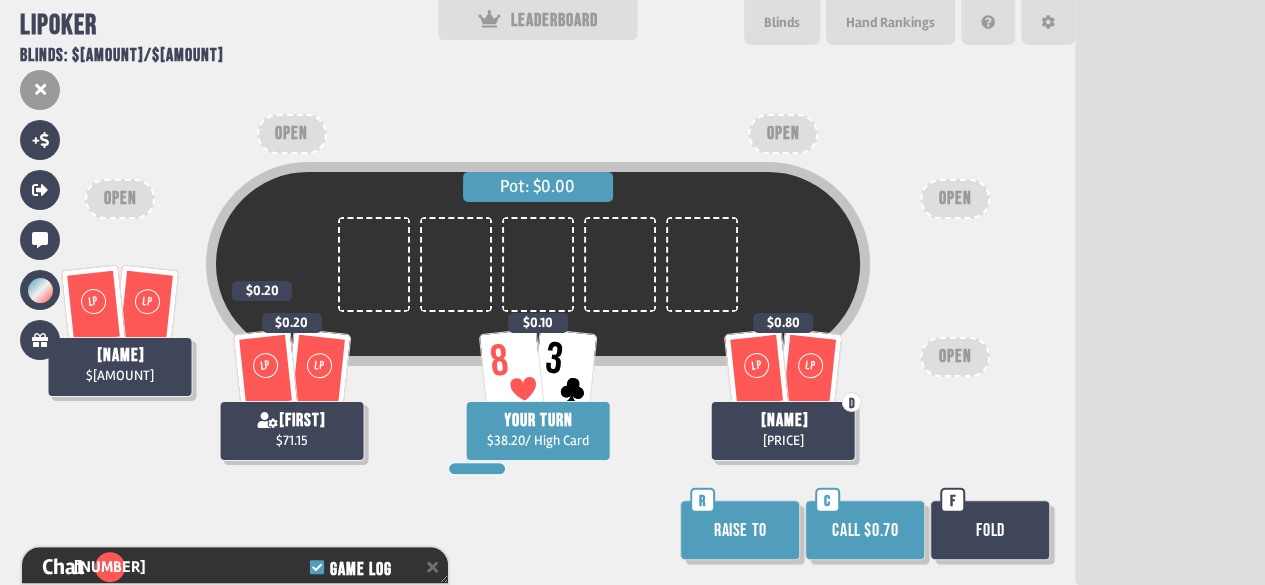 click on "Fold" at bounding box center (990, 530) 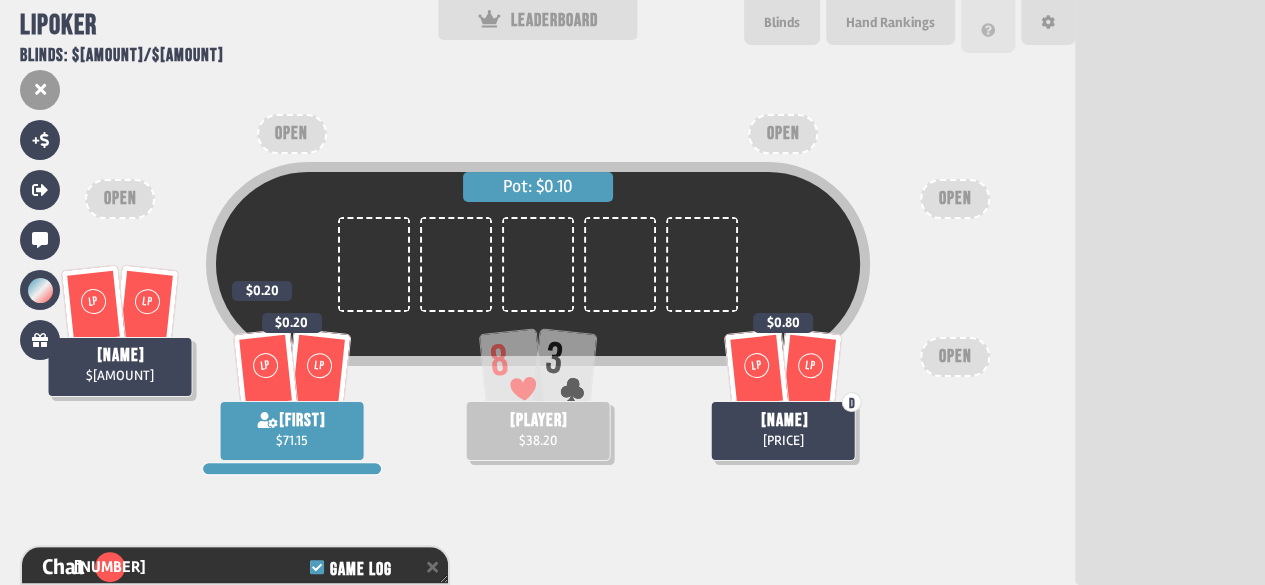 scroll, scrollTop: 100, scrollLeft: 0, axis: vertical 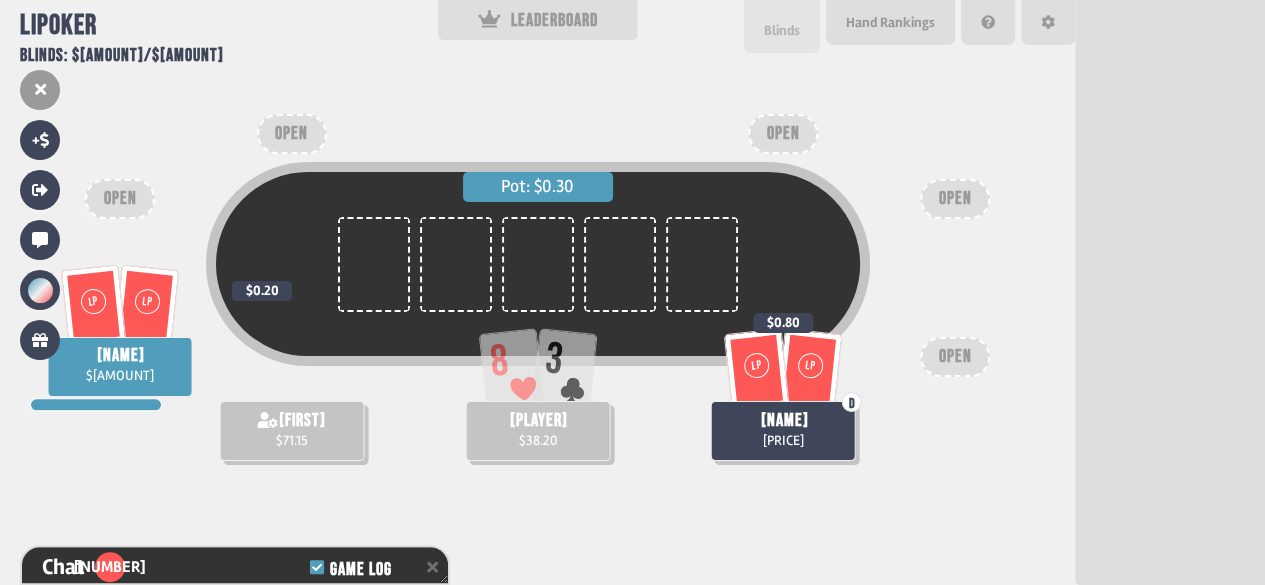click on "Blinds" at bounding box center [782, 26] 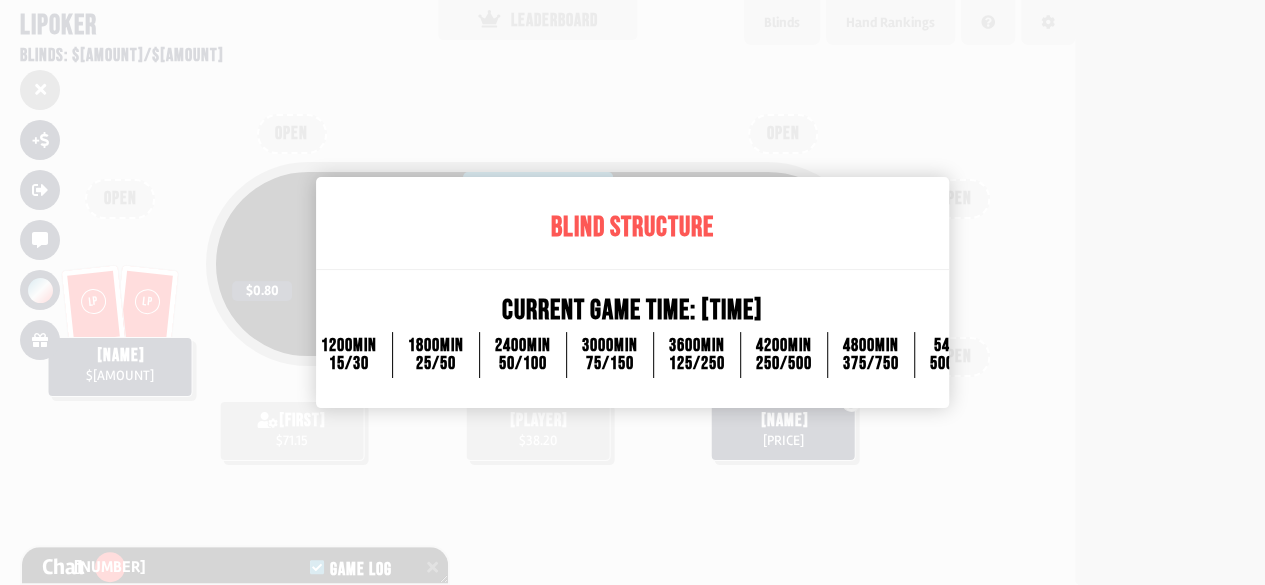 click at bounding box center (632, 292) 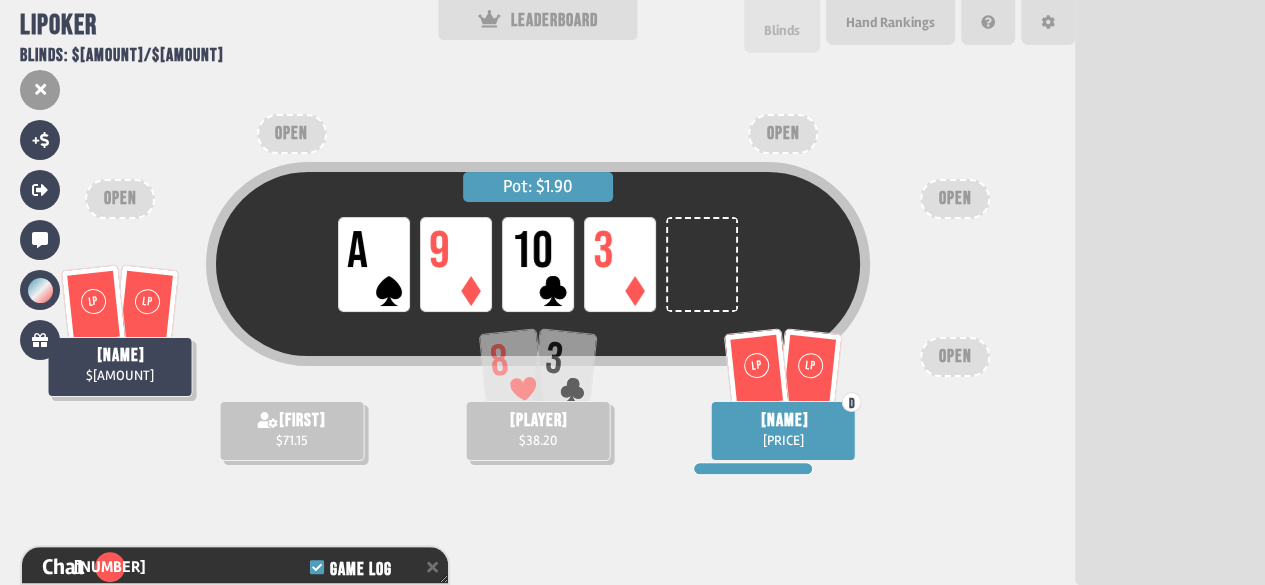 click on "Blinds" at bounding box center (782, 30) 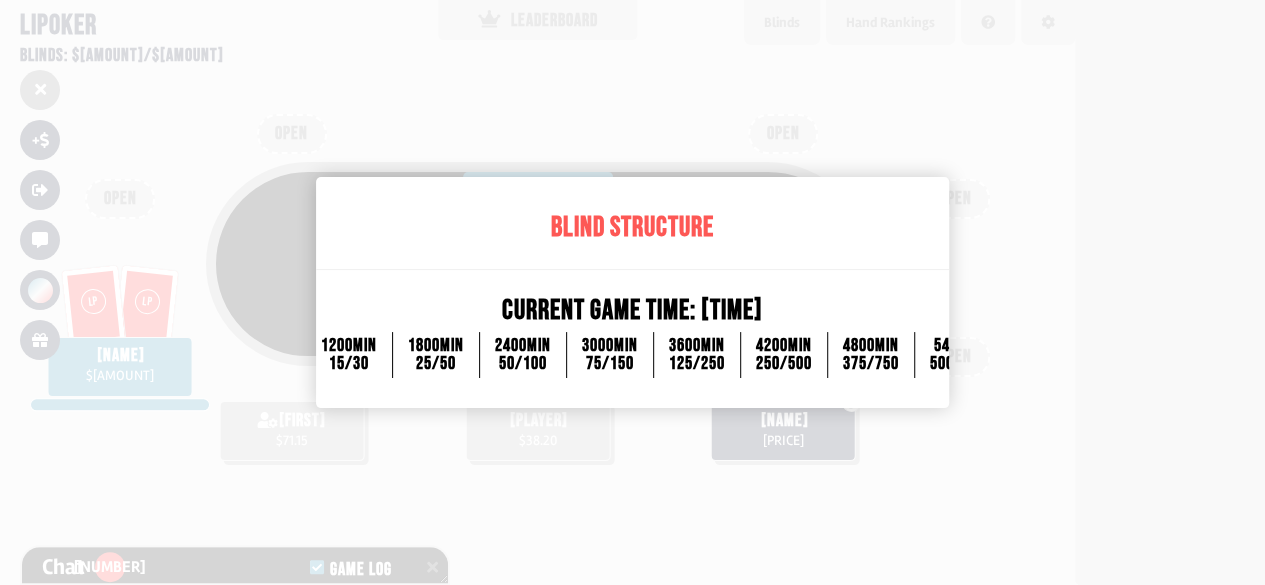 click on "[NUMBER] min" at bounding box center [195, 346] 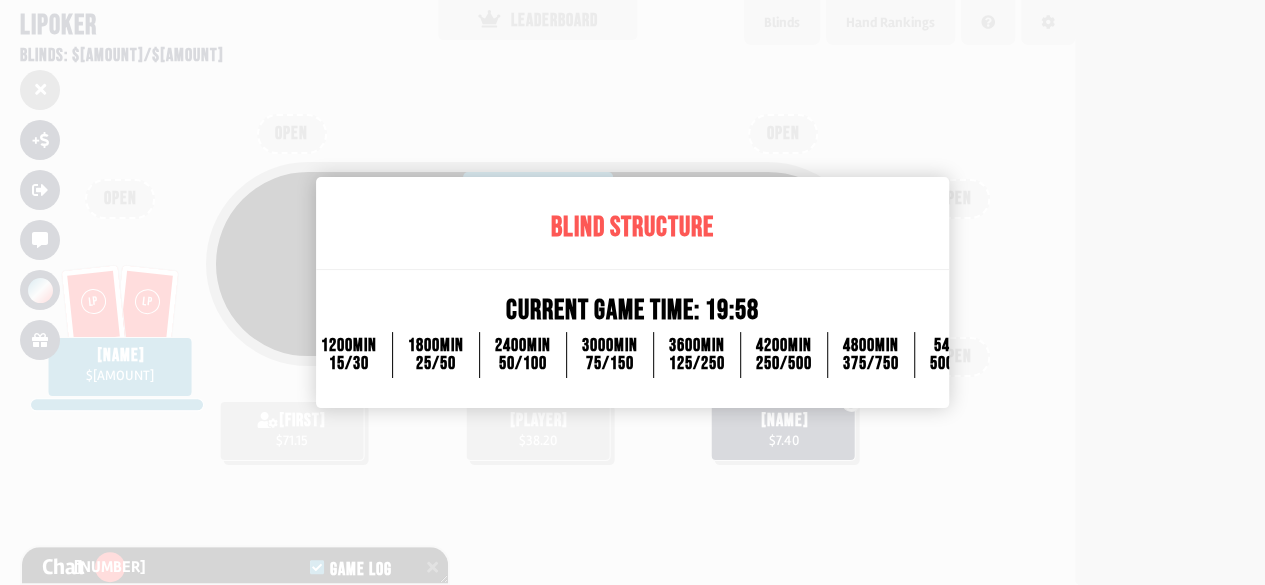 click at bounding box center [632, 292] 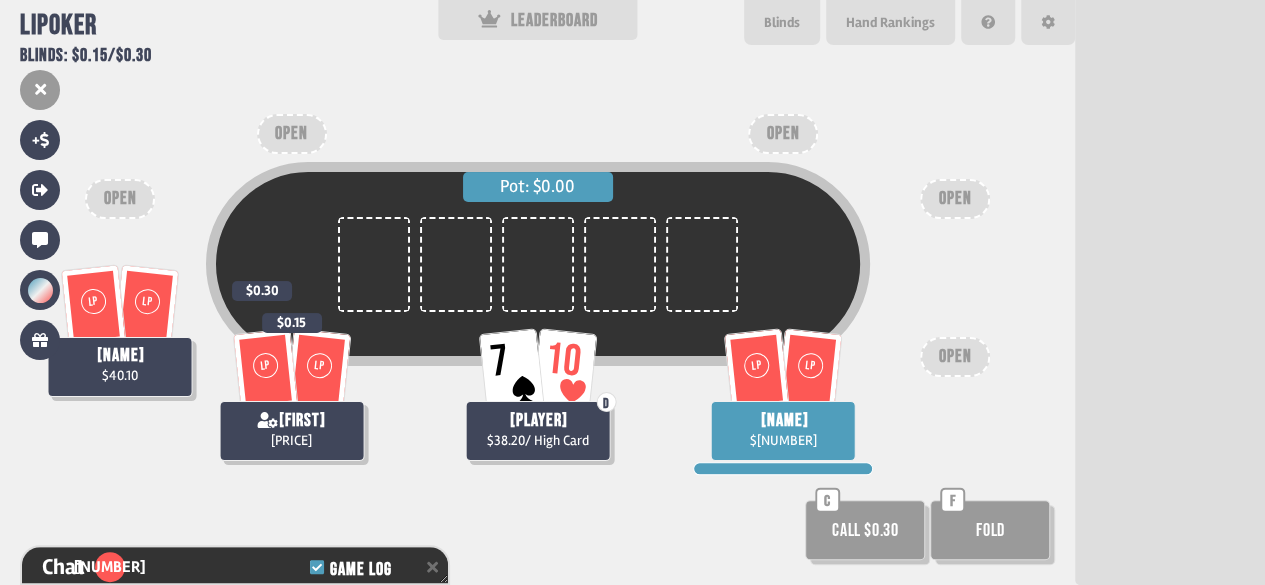 scroll, scrollTop: 98, scrollLeft: 0, axis: vertical 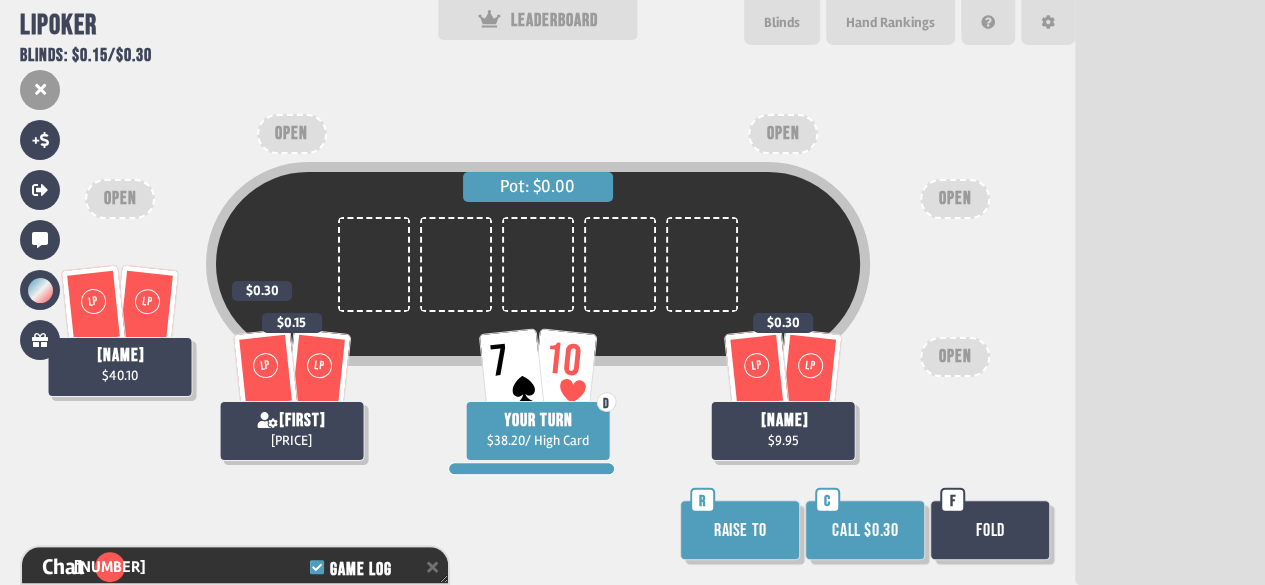 click on "Call $0.30" at bounding box center [865, 530] 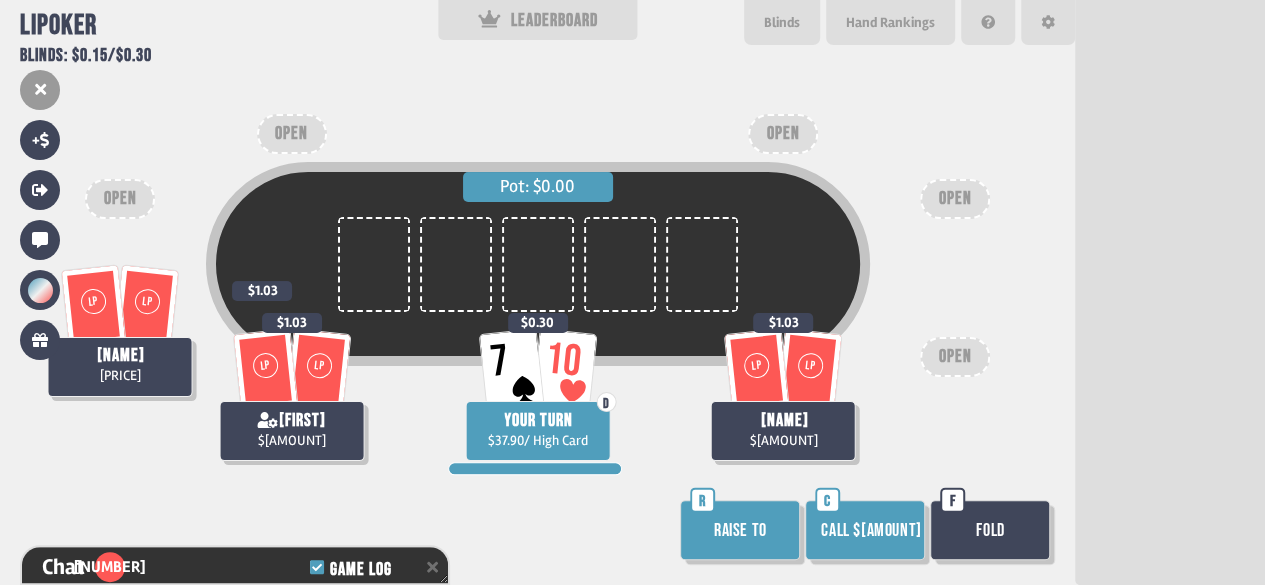 click on "Call $[AMOUNT]" at bounding box center [865, 530] 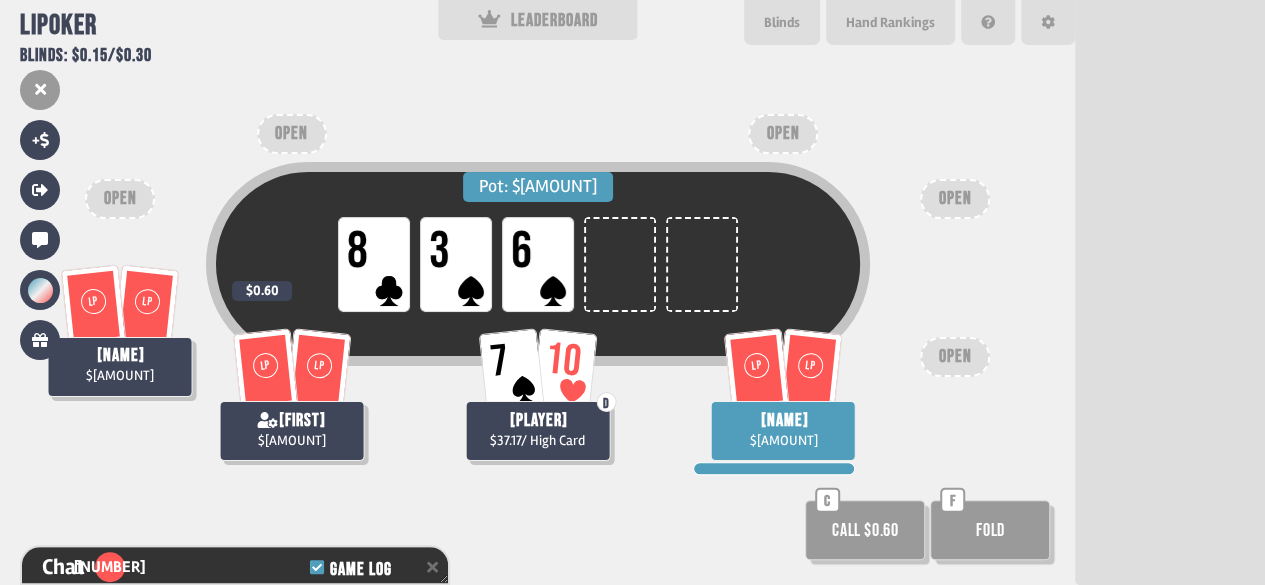 click on "Call $0.60" at bounding box center (865, 530) 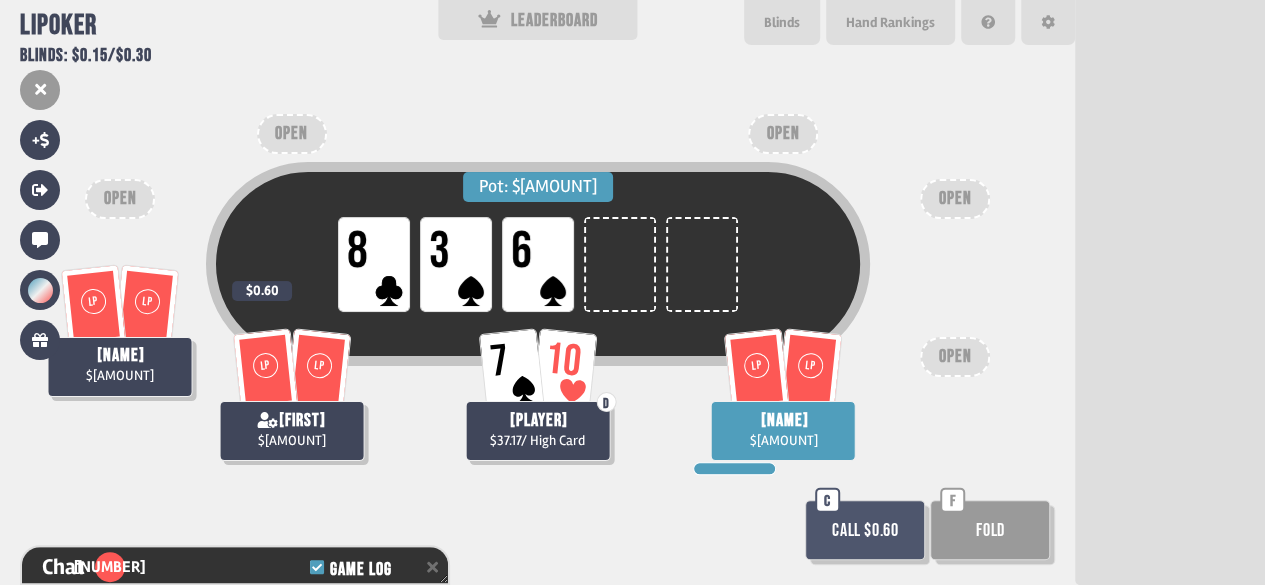 click on "Call $0.60" at bounding box center (865, 530) 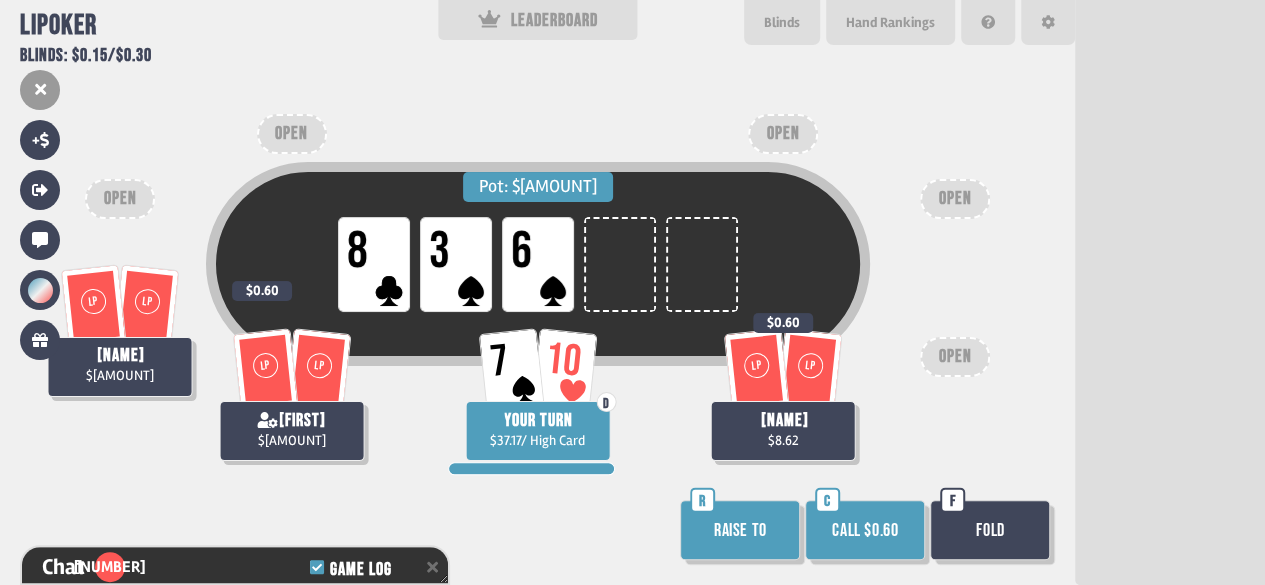 click on "Call $0.60" at bounding box center [865, 530] 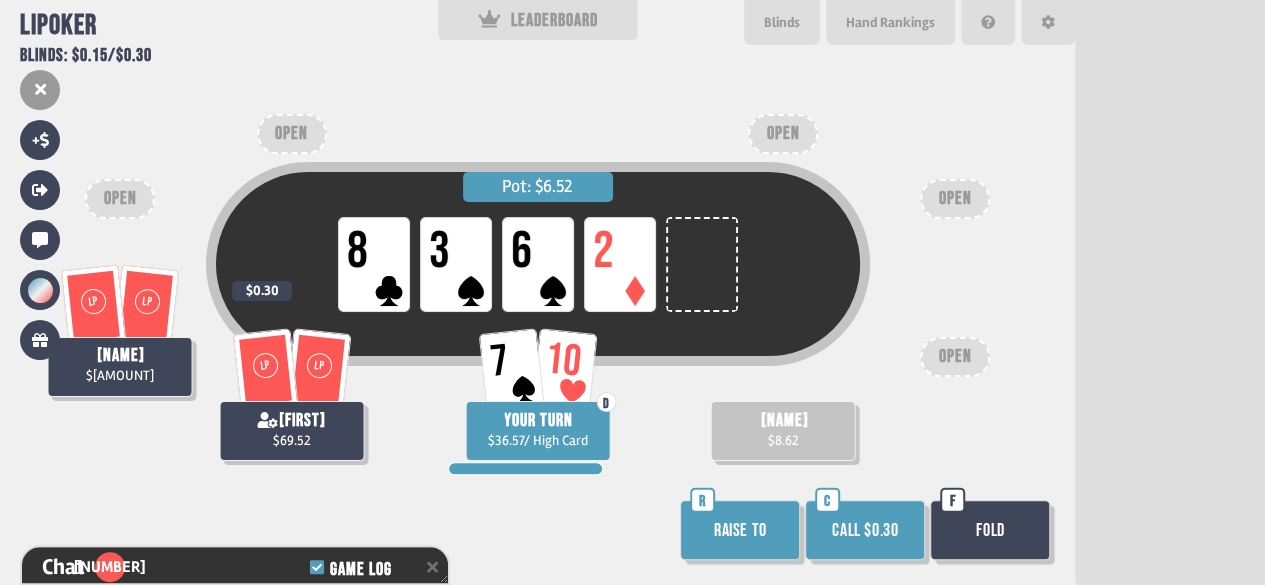click on "Call $0.30" at bounding box center [865, 530] 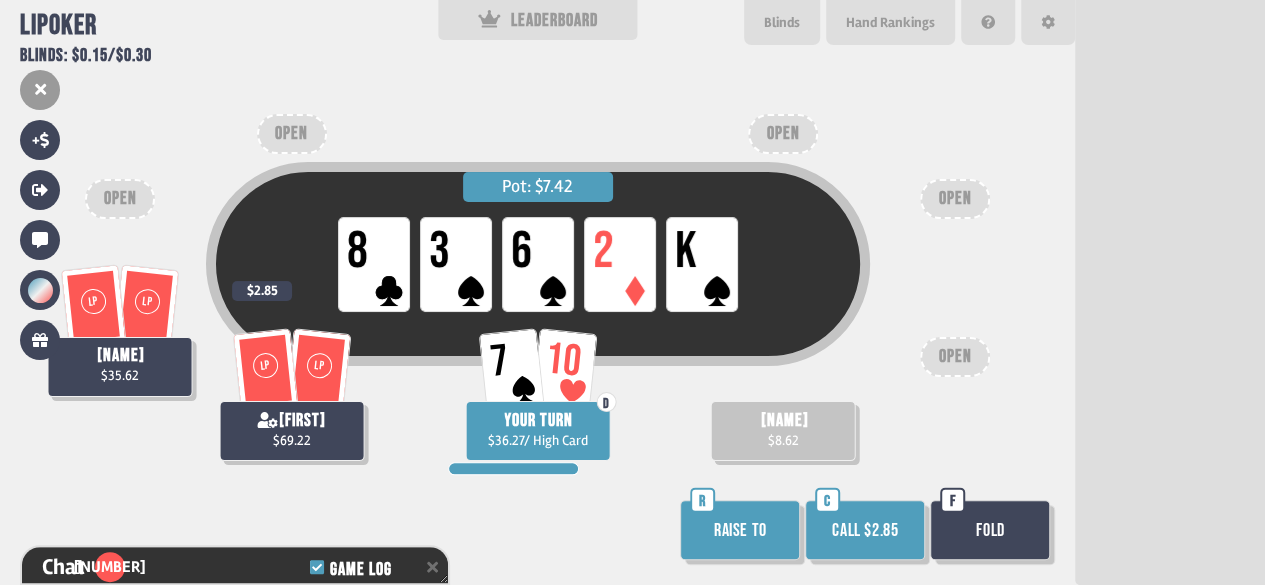 click on "Fold" at bounding box center [990, 530] 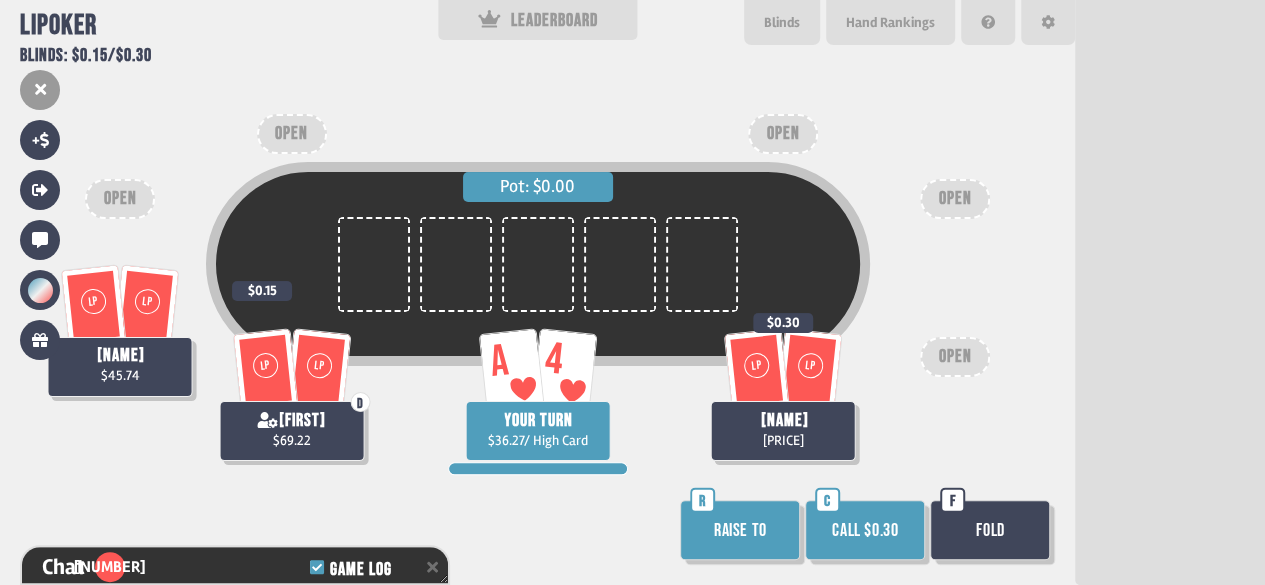 scroll, scrollTop: 98, scrollLeft: 0, axis: vertical 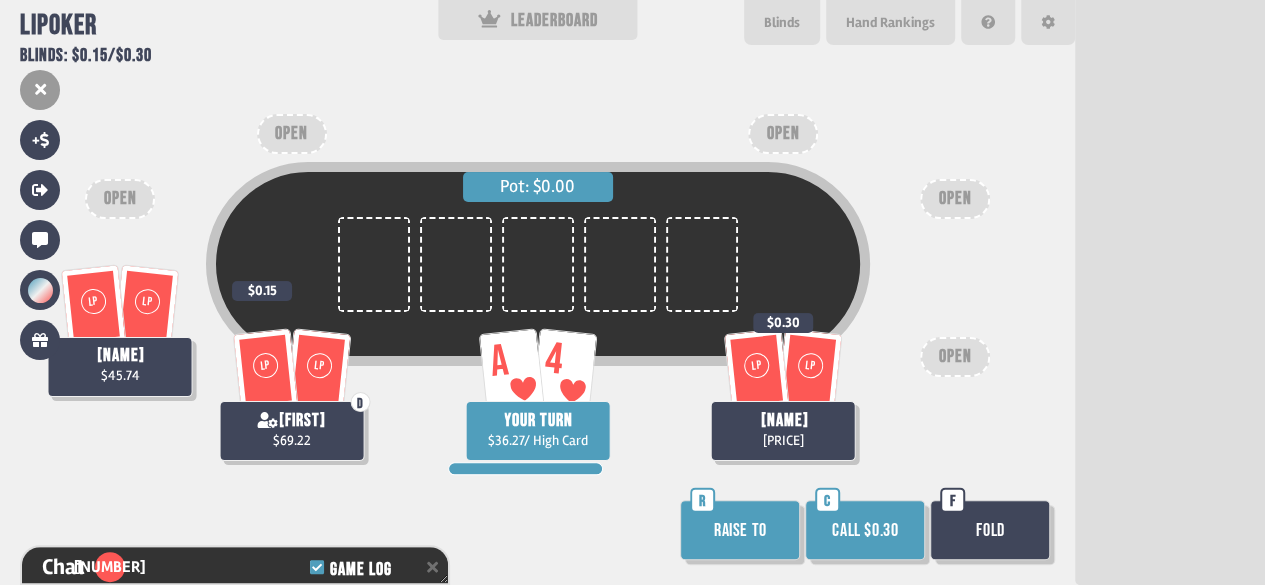 click on "Call $0.30" at bounding box center (865, 530) 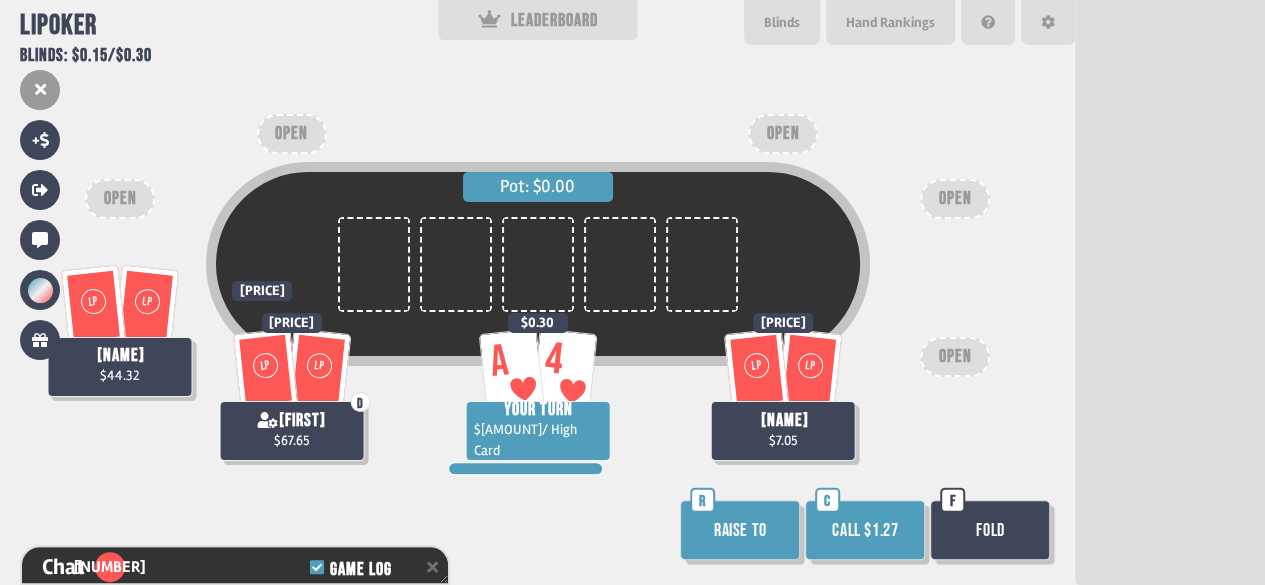 click on "Call $1.27" at bounding box center (865, 530) 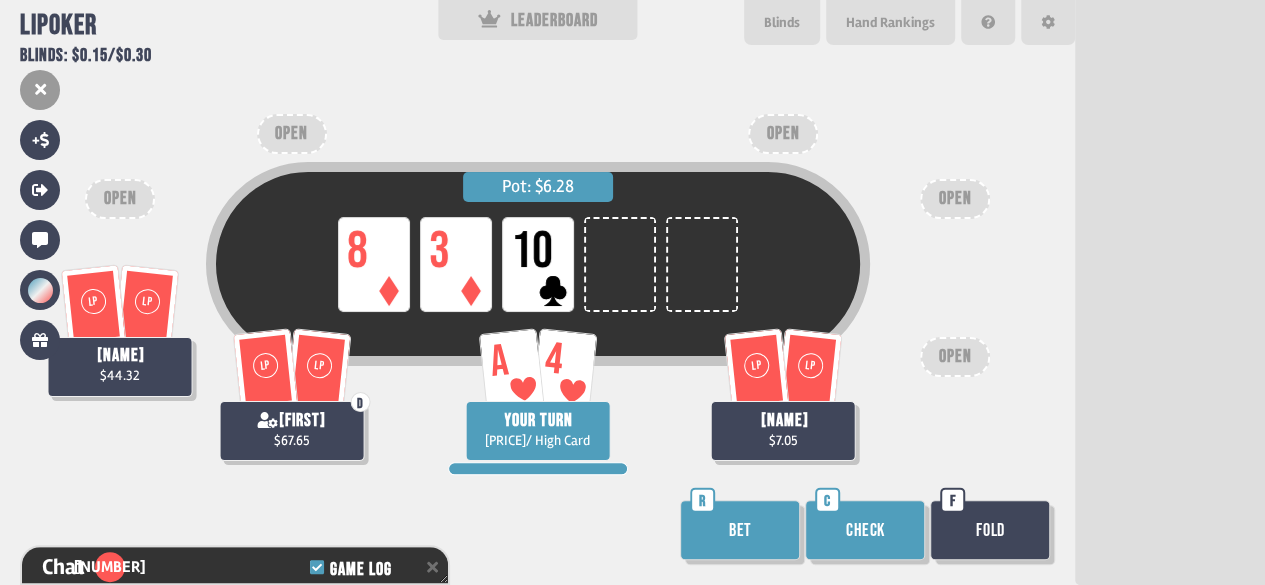 click on "Check" at bounding box center [865, 530] 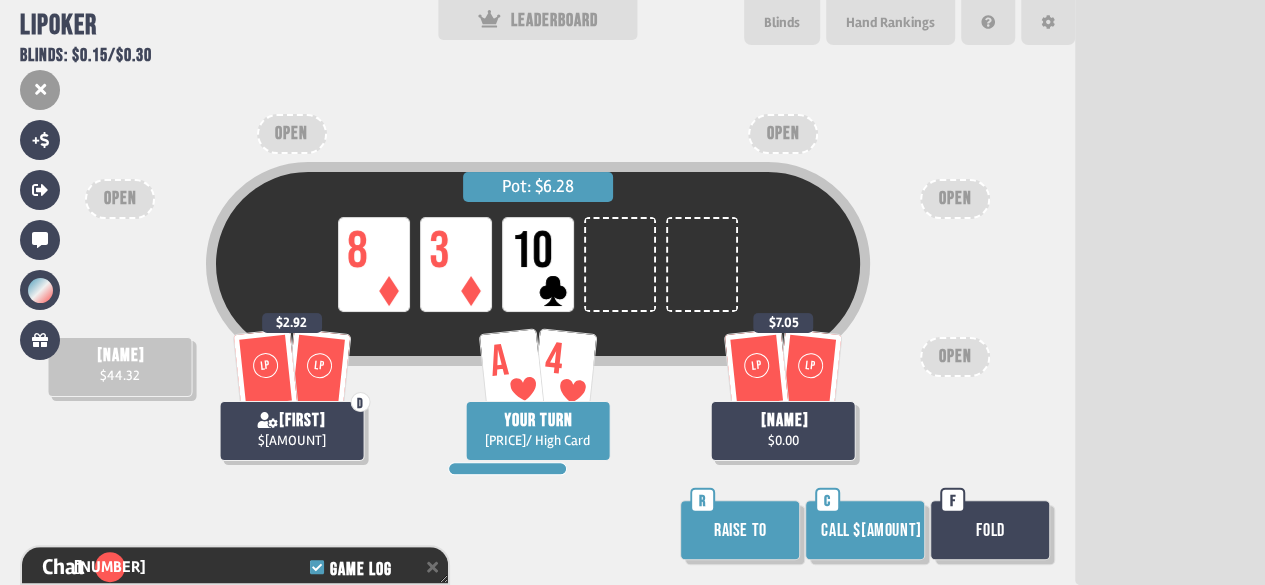click on "Fold" at bounding box center (990, 530) 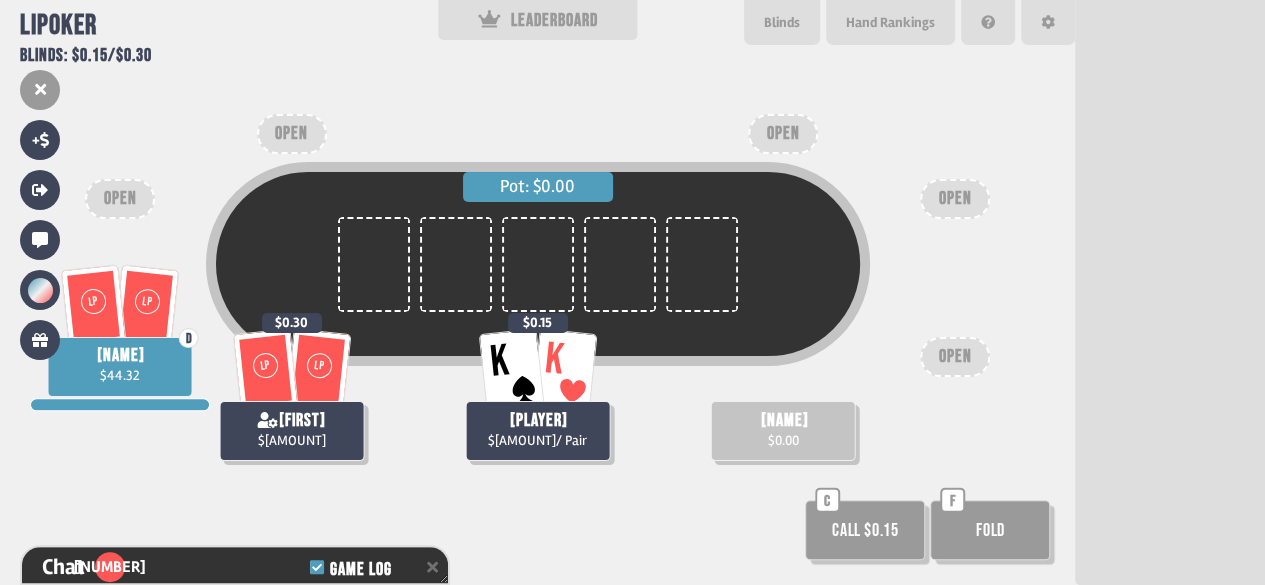scroll, scrollTop: 98, scrollLeft: 0, axis: vertical 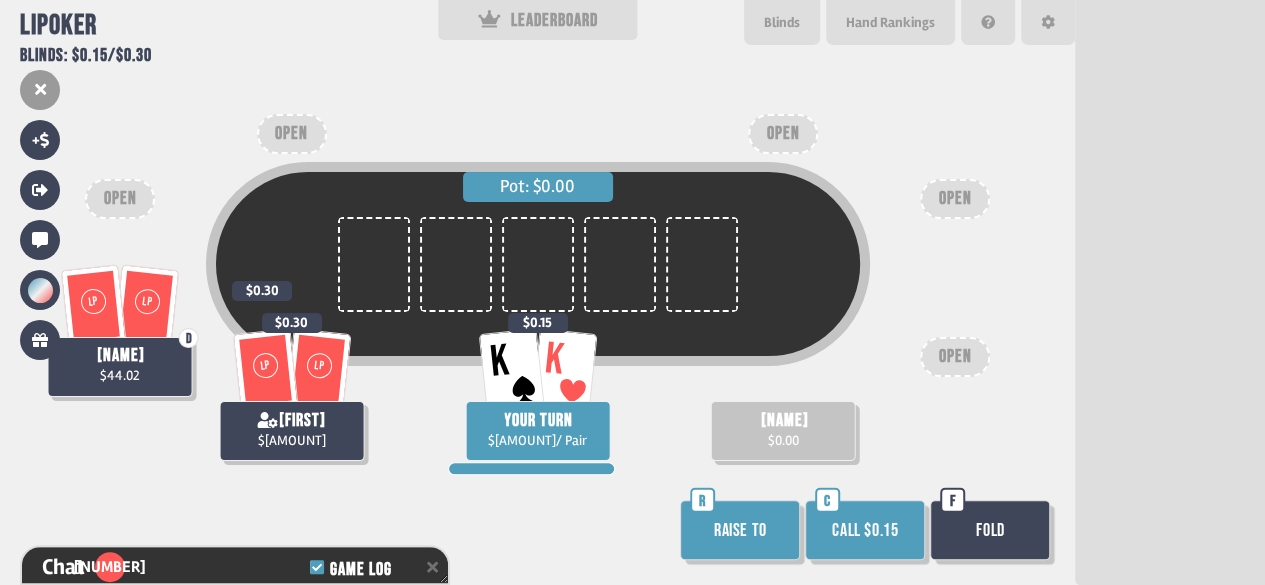 click on "Call $0.15" at bounding box center [865, 530] 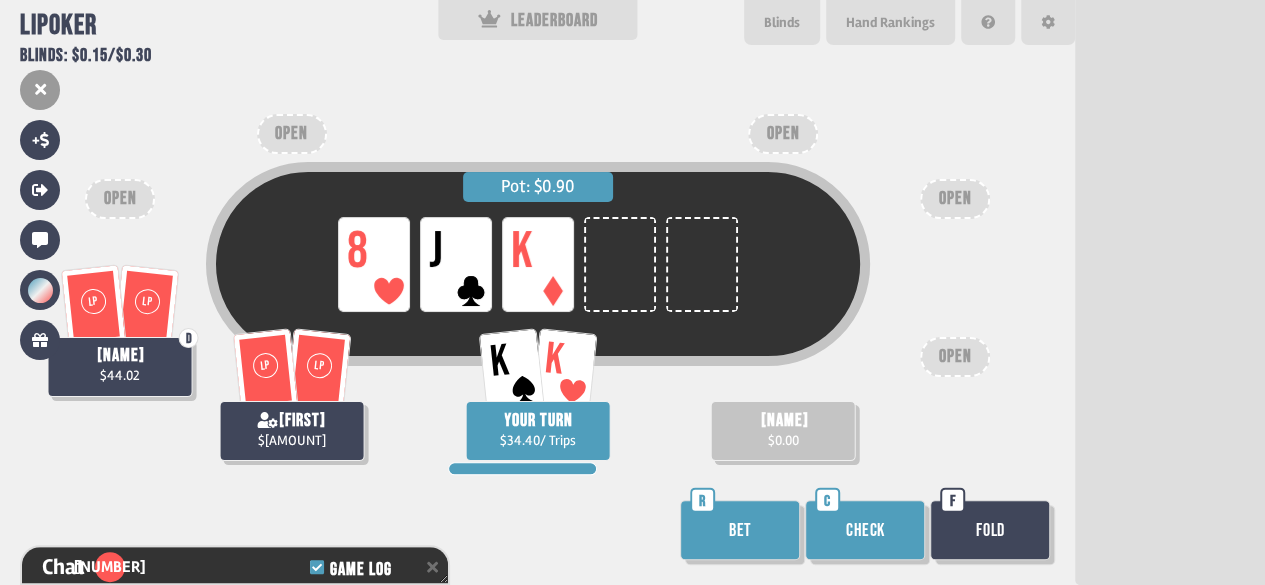click on "Bet" at bounding box center [740, 530] 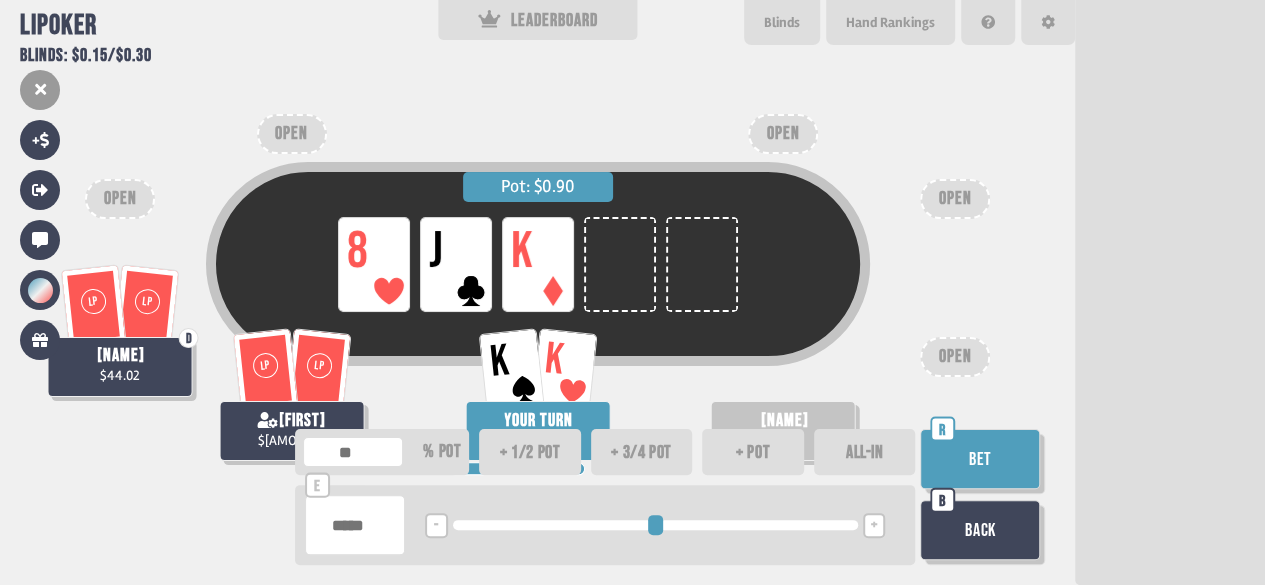 click on "Bet" at bounding box center [980, 459] 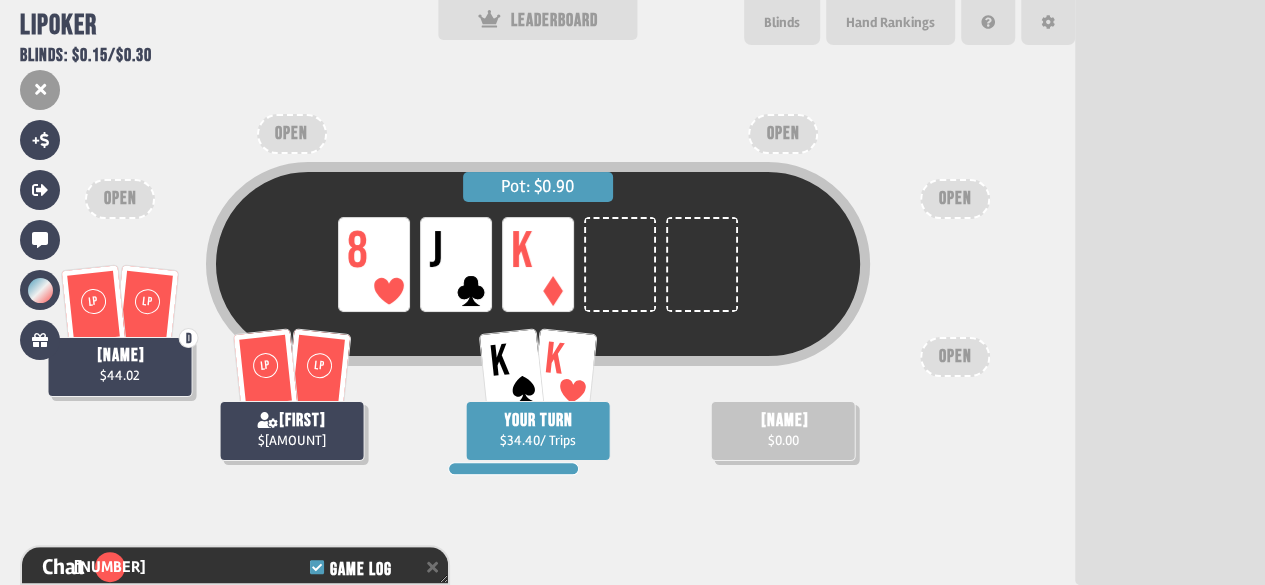 scroll, scrollTop: 14331, scrollLeft: 0, axis: vertical 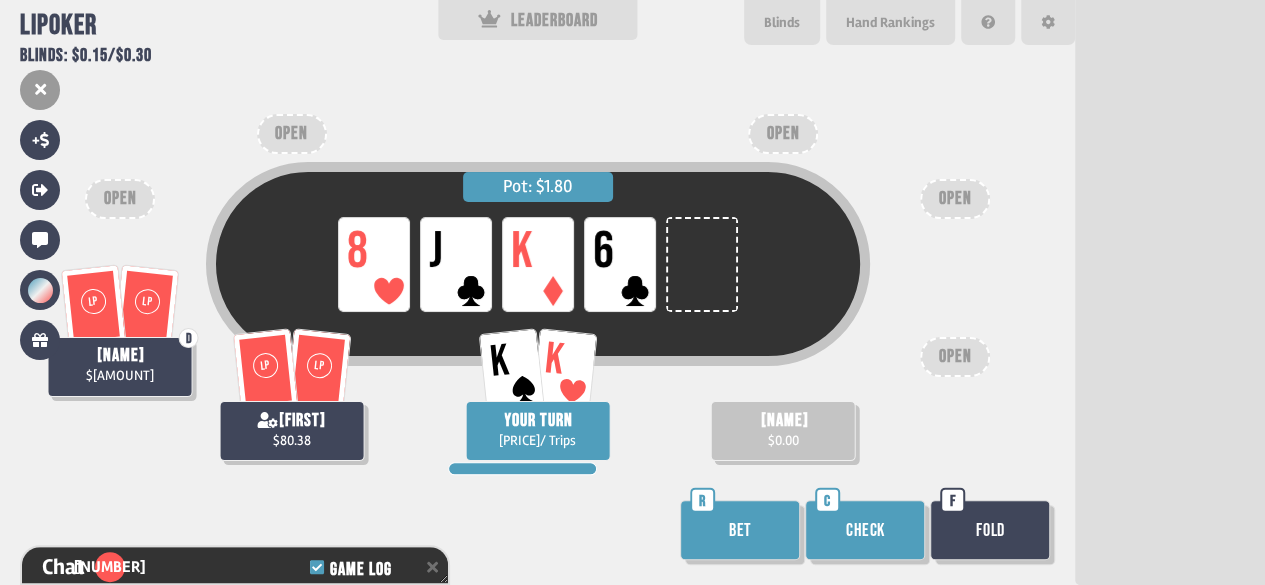 click on "Bet" at bounding box center (740, 530) 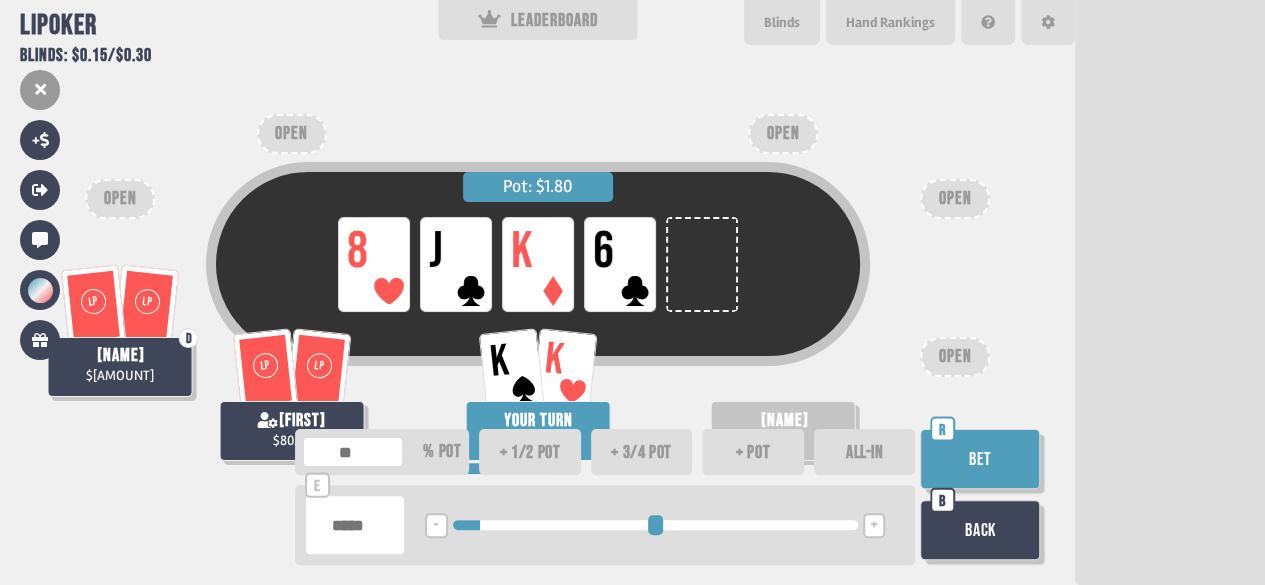 drag, startPoint x: 460, startPoint y: 526, endPoint x: 486, endPoint y: 525, distance: 26.019224 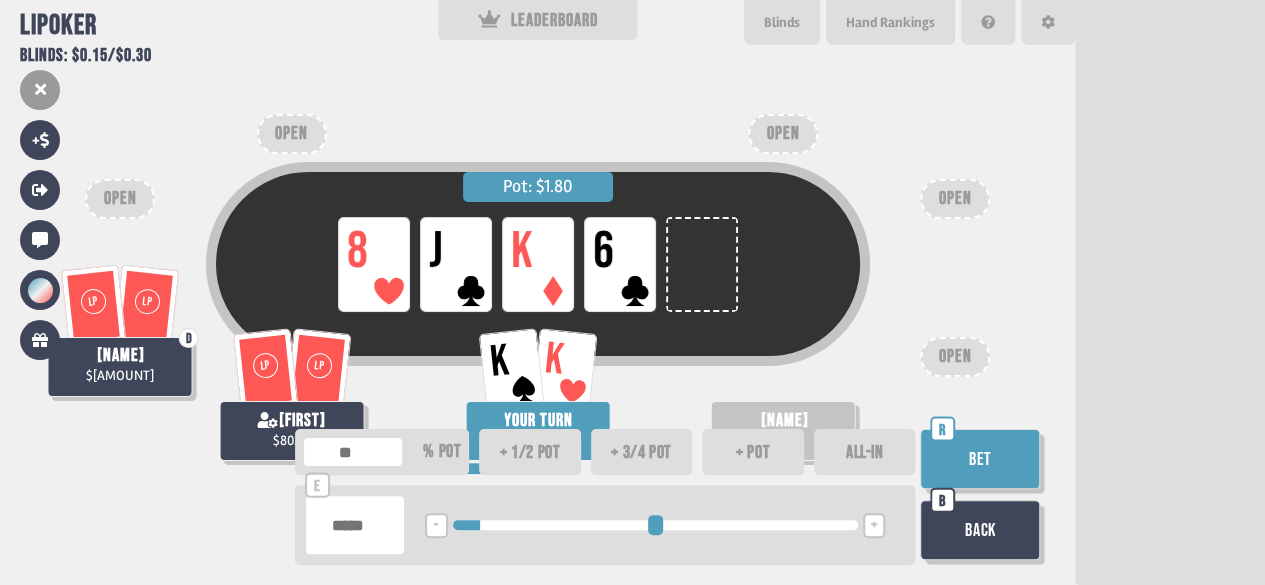 type on "***" 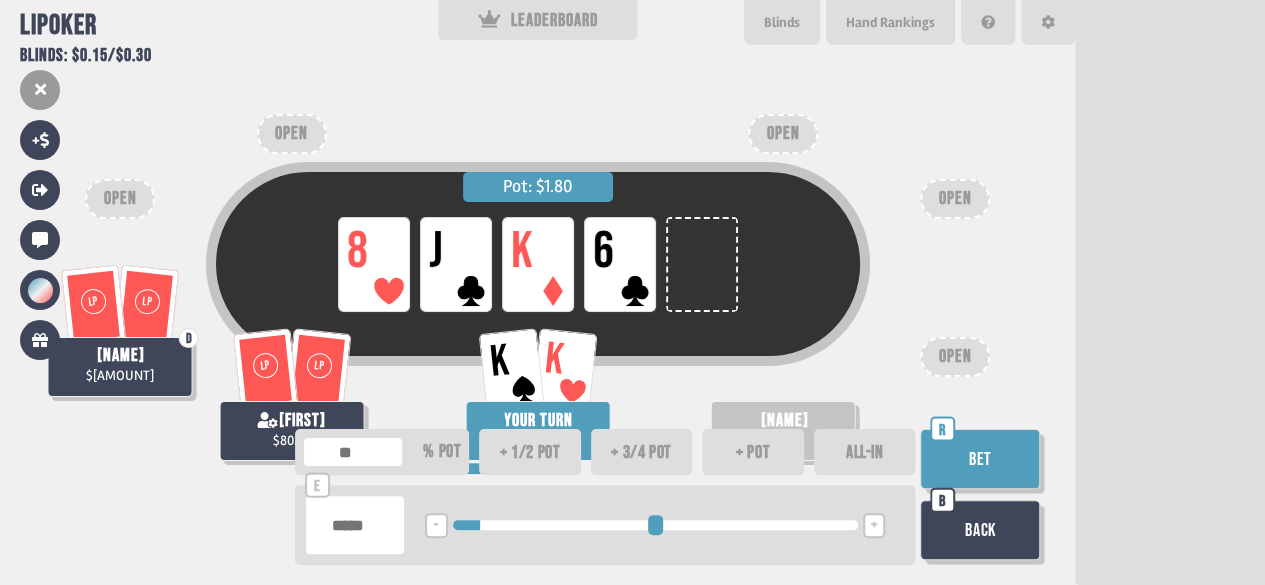 click on "Bet" at bounding box center (980, 459) 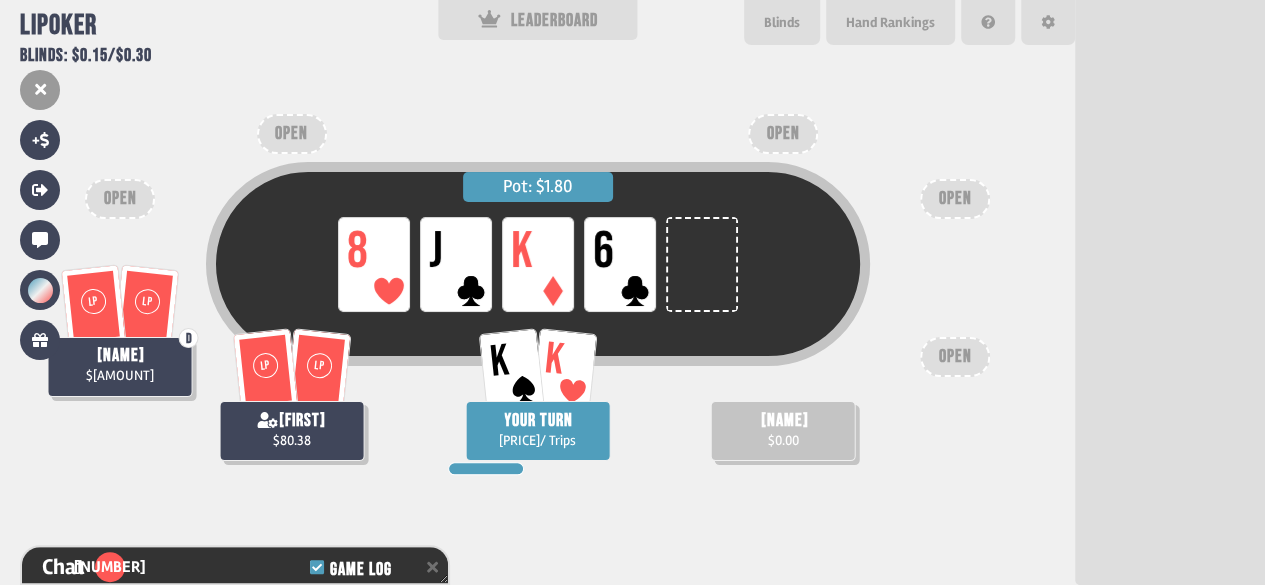 scroll, scrollTop: 14505, scrollLeft: 0, axis: vertical 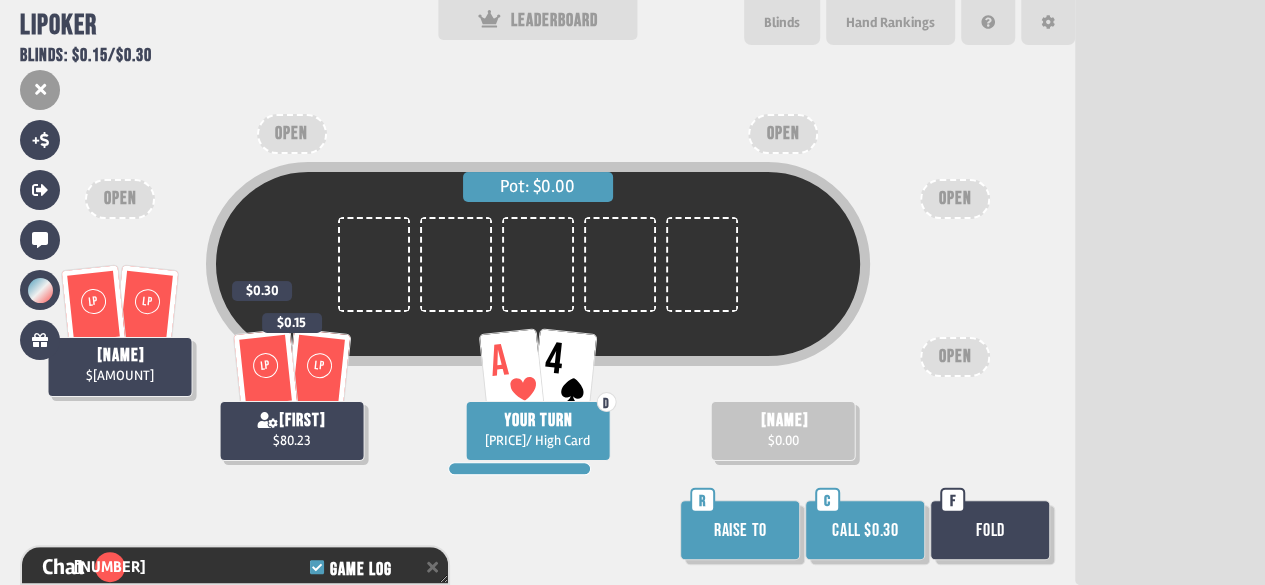 click on "Call $0.30" at bounding box center (865, 530) 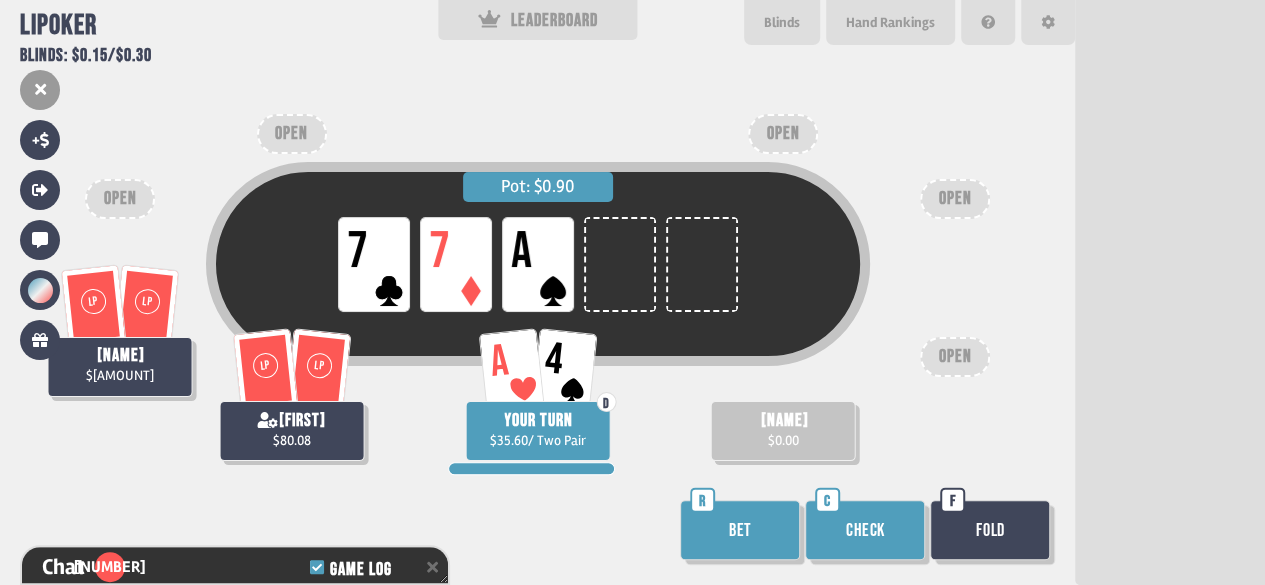 click on "Check" at bounding box center (865, 530) 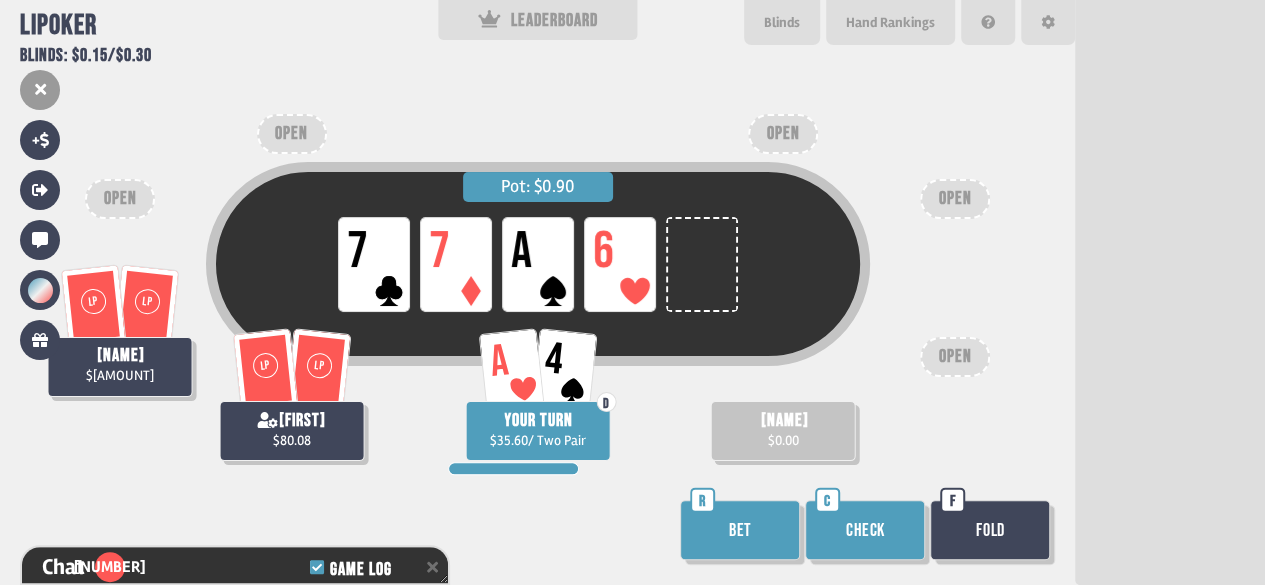 click on "Bet" at bounding box center (740, 530) 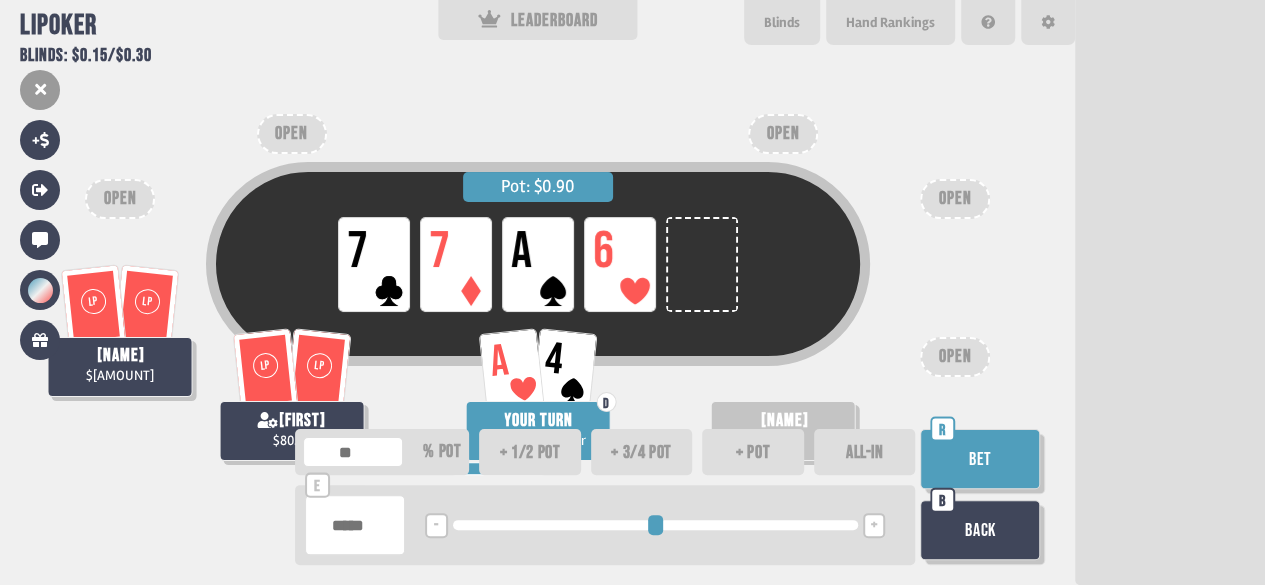 click on "Bet" at bounding box center (980, 459) 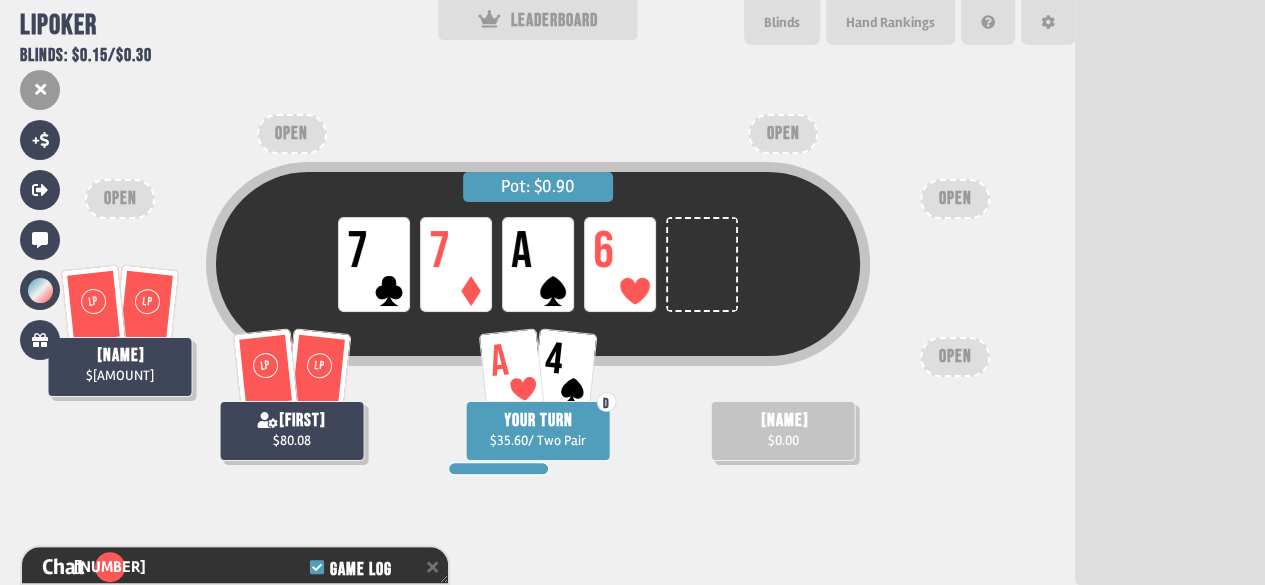 scroll, scrollTop: 15085, scrollLeft: 0, axis: vertical 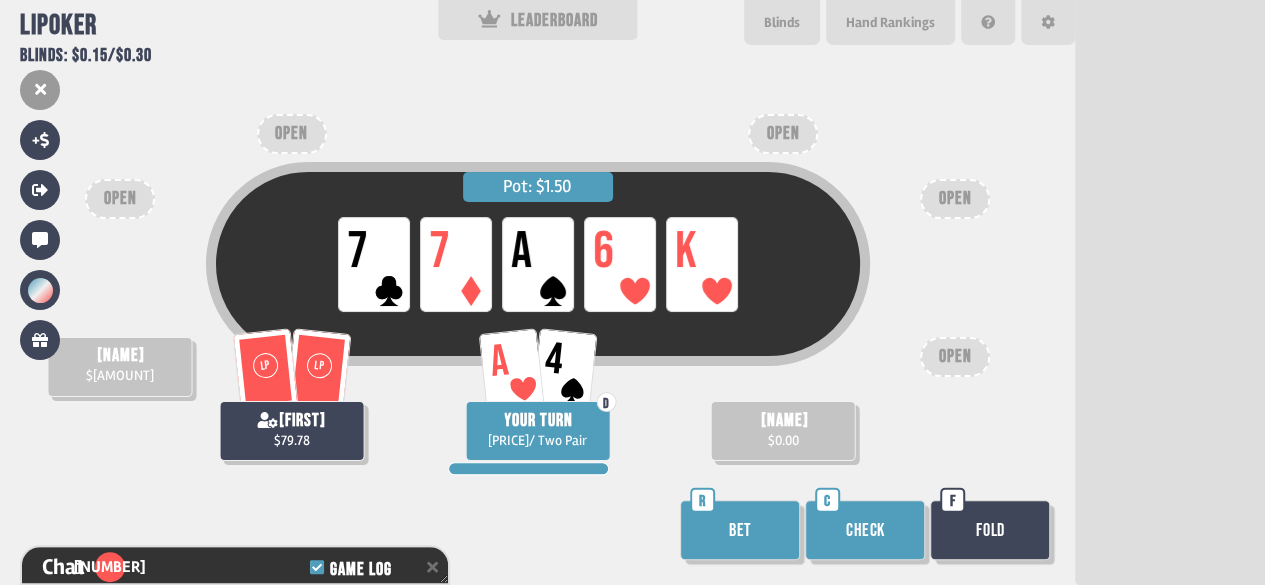 click on "Bet" at bounding box center (740, 530) 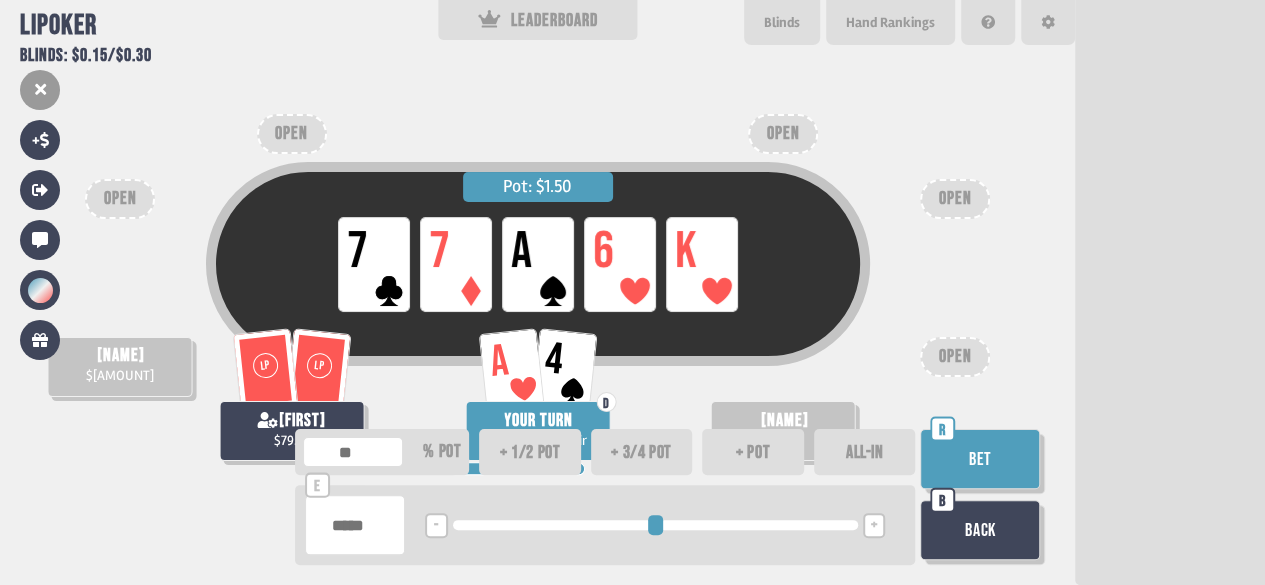 click on "Bet" at bounding box center (980, 459) 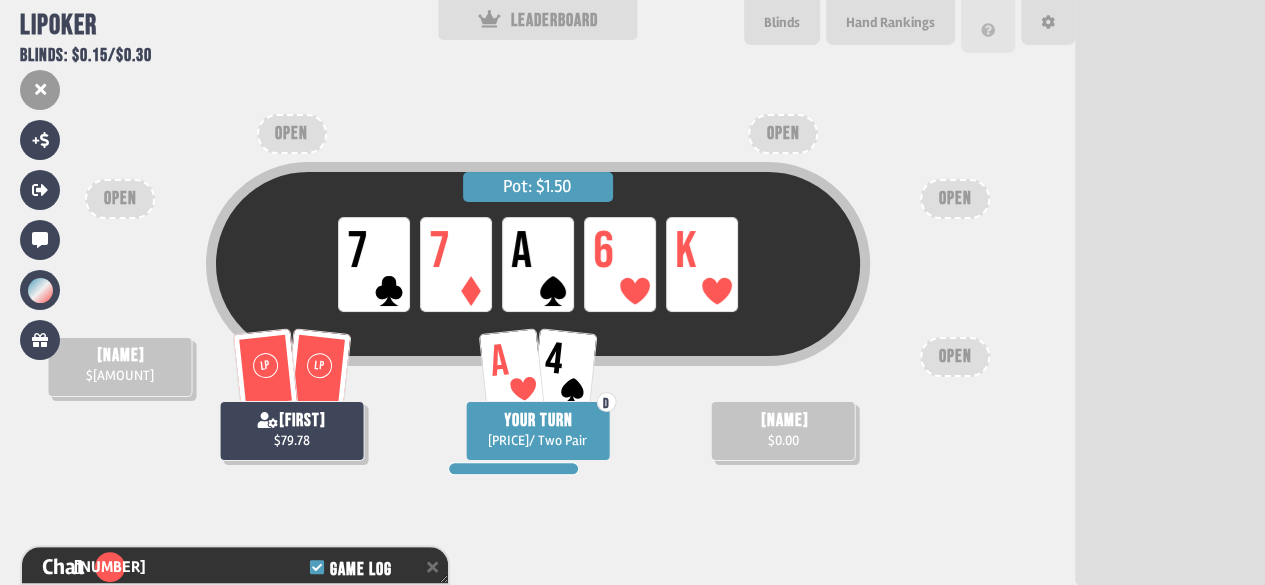 scroll, scrollTop: 15259, scrollLeft: 0, axis: vertical 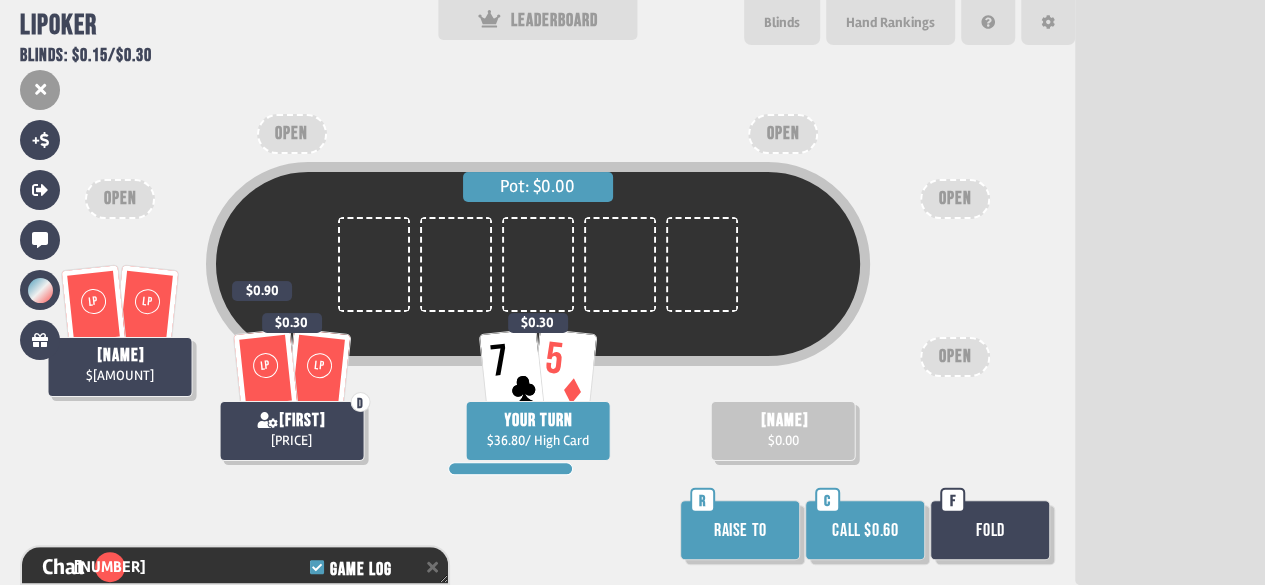 click on "Call $0.60" at bounding box center [865, 530] 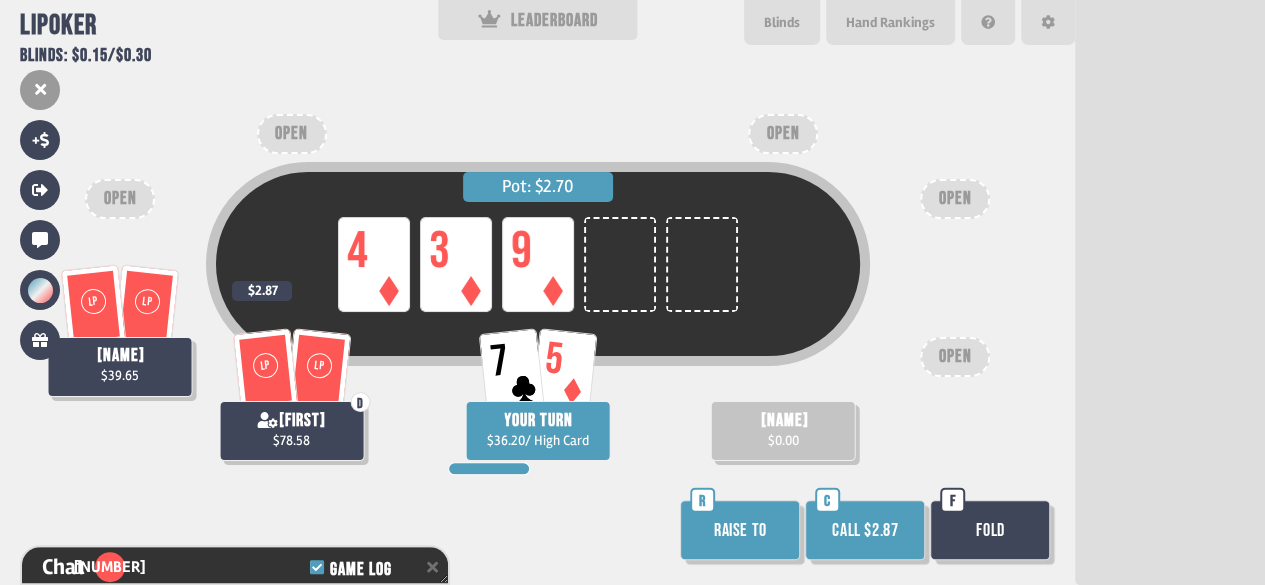 click on "Call $2.87" at bounding box center [865, 530] 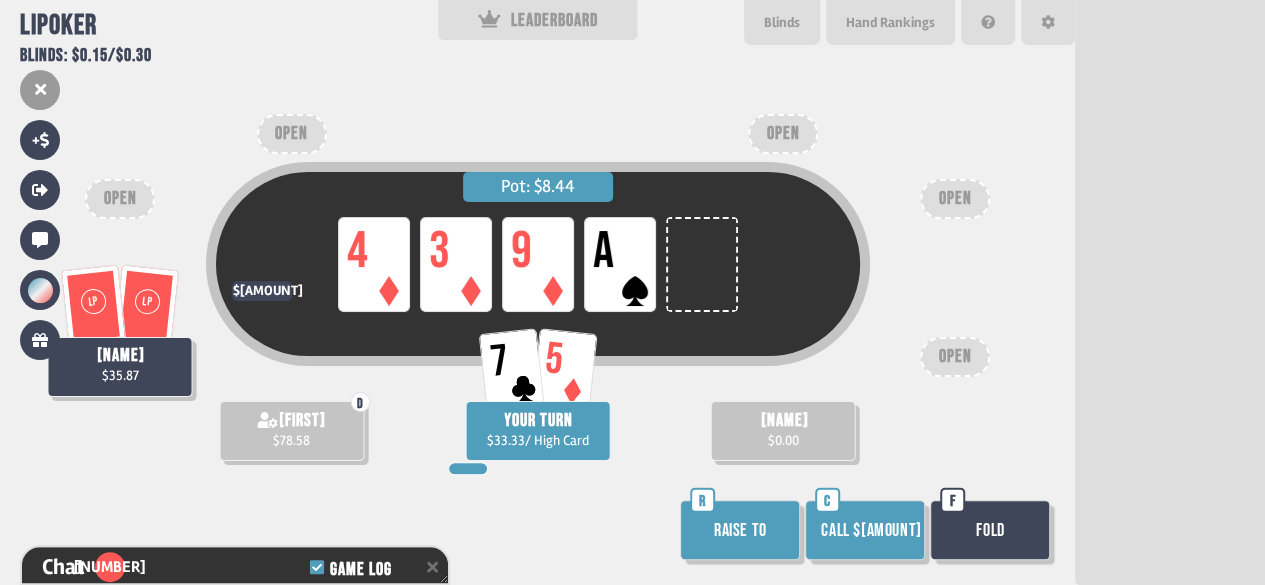 click on "Call $[AMOUNT]" at bounding box center [865, 530] 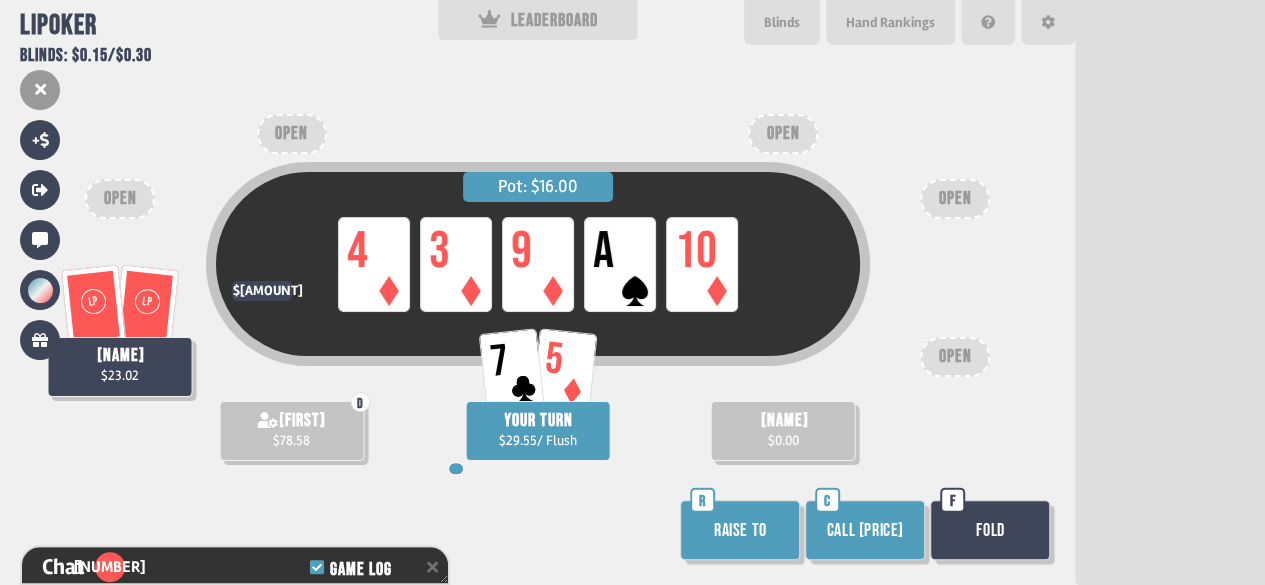 click on "Call [PRICE]" at bounding box center [865, 530] 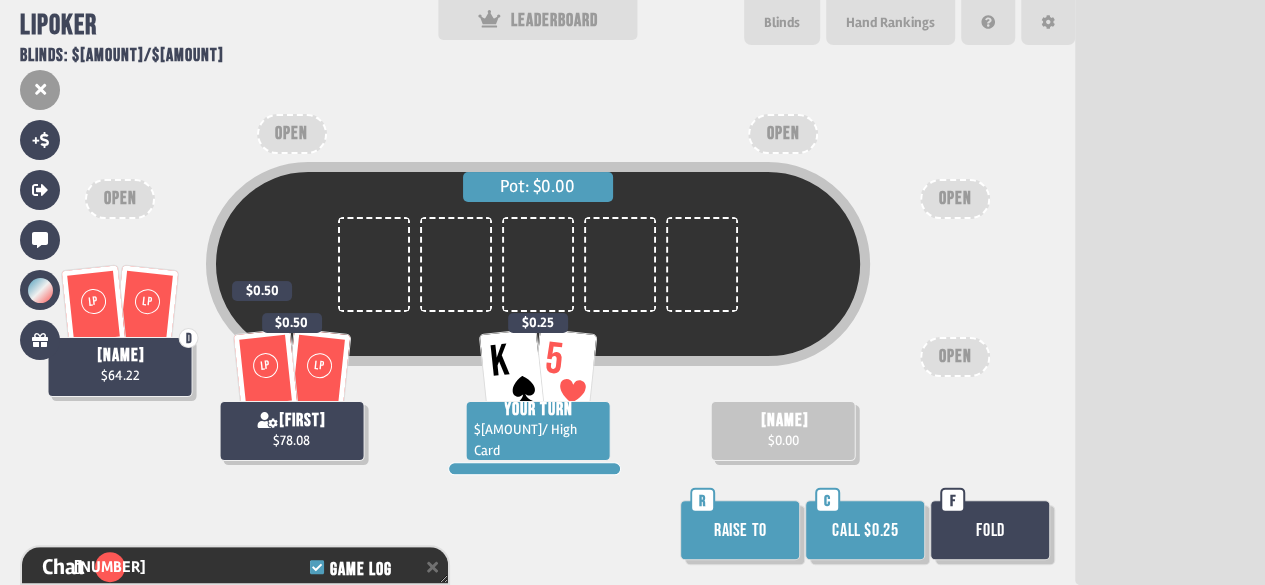 click on "Call $0.25" at bounding box center [865, 530] 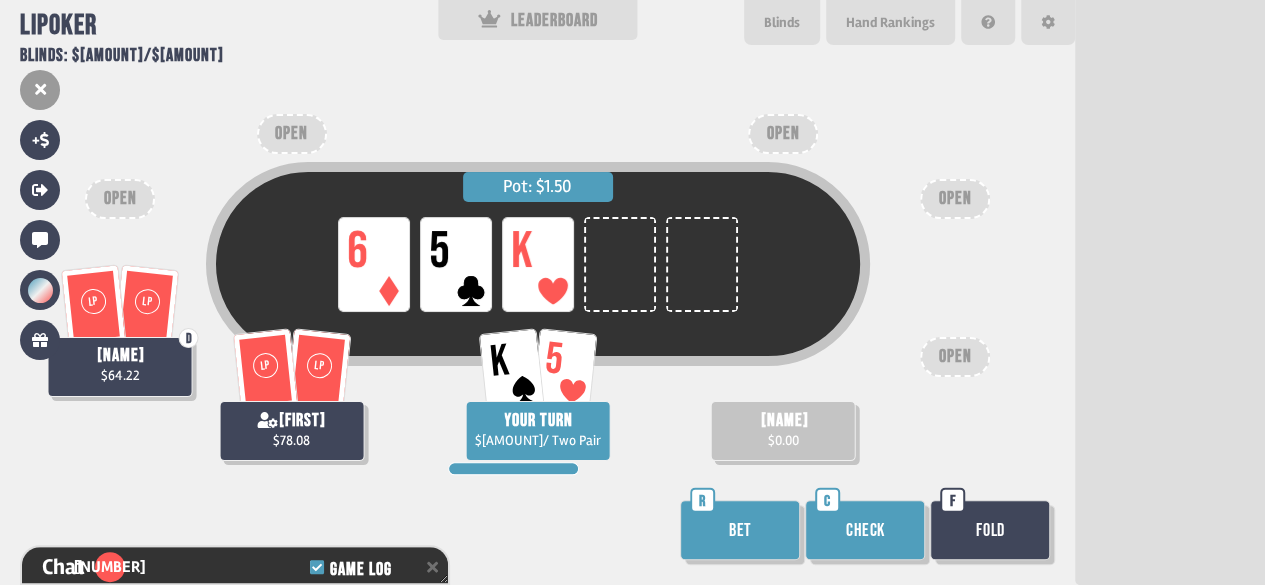 click on "Bet" at bounding box center (740, 530) 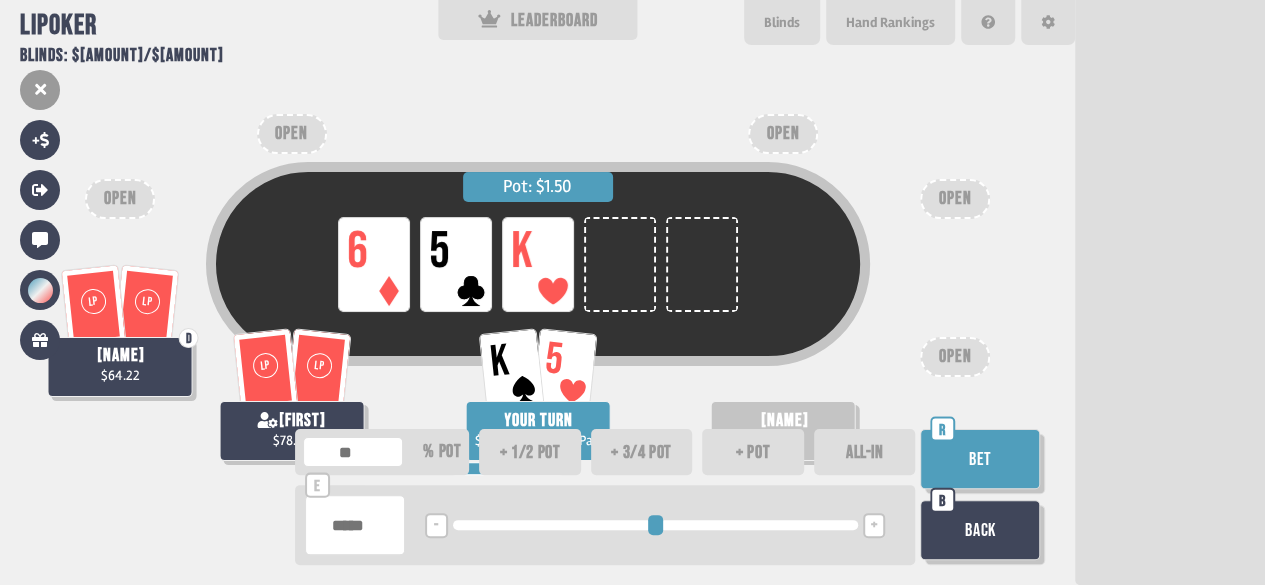 click on "Bet" at bounding box center (980, 459) 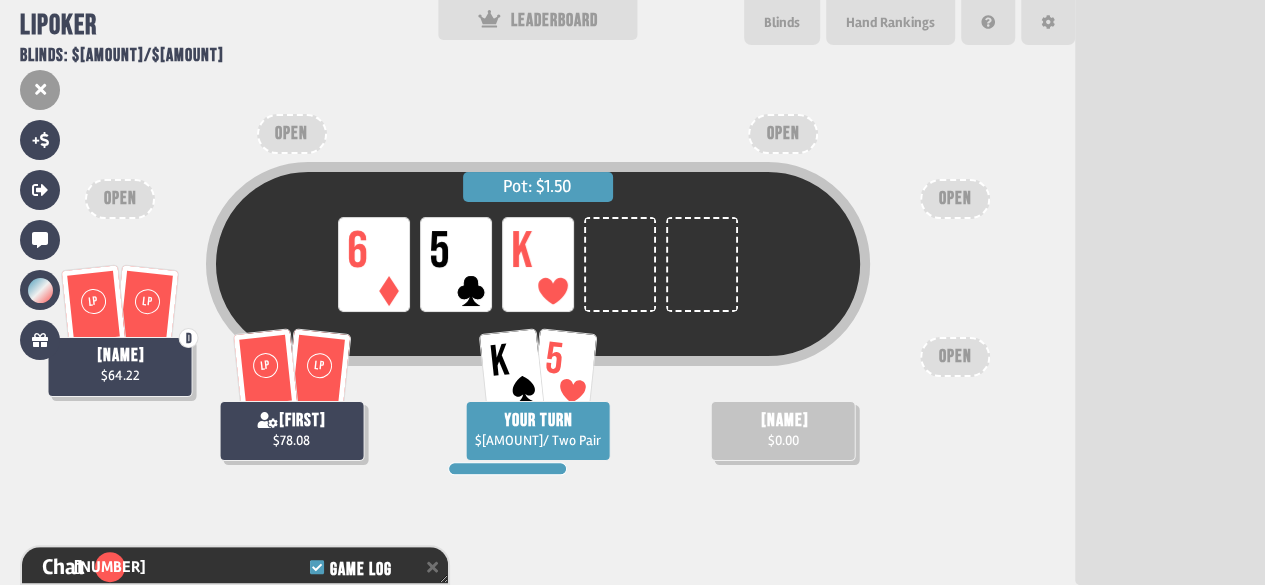 scroll, scrollTop: 16245, scrollLeft: 0, axis: vertical 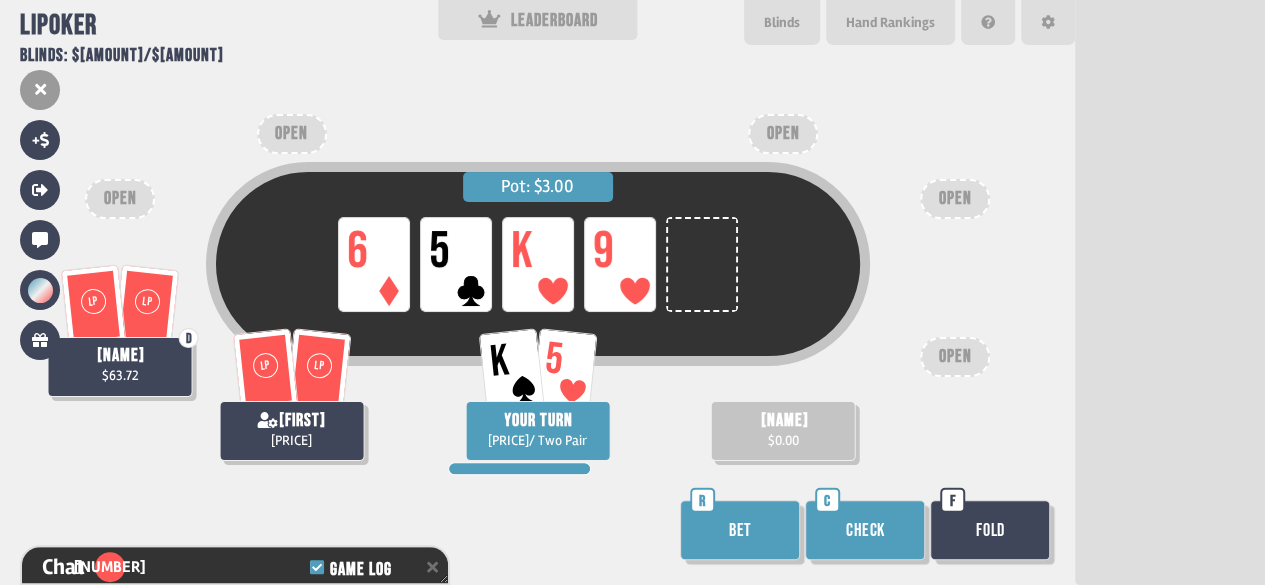 click on "Bet" at bounding box center [740, 530] 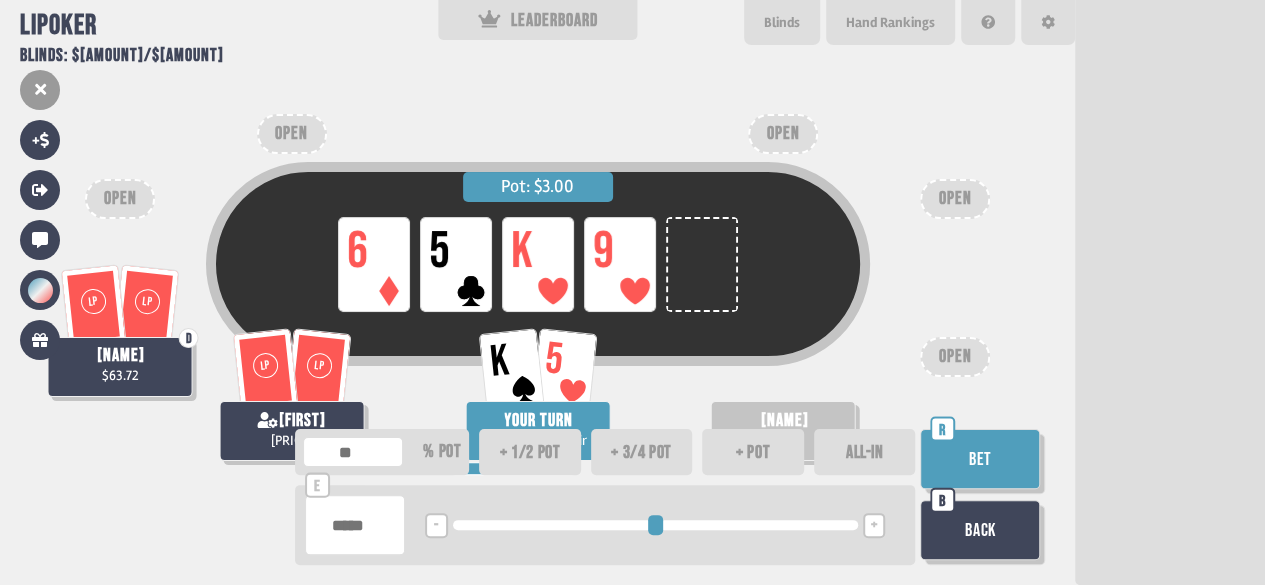 click on "Bet" at bounding box center [980, 459] 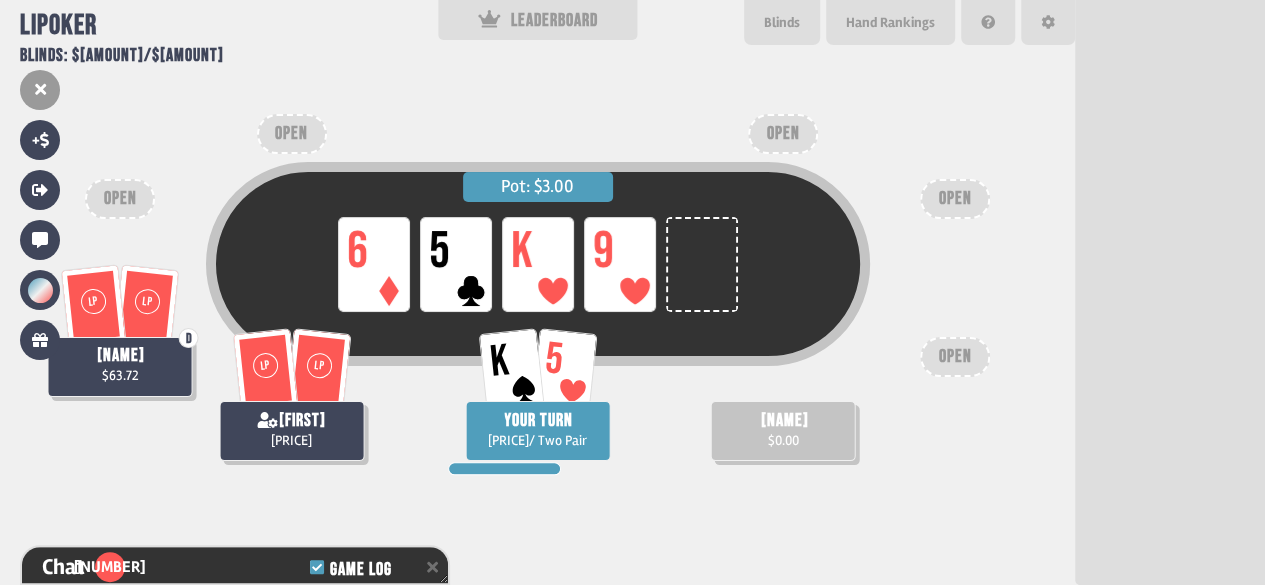 scroll, scrollTop: 16419, scrollLeft: 0, axis: vertical 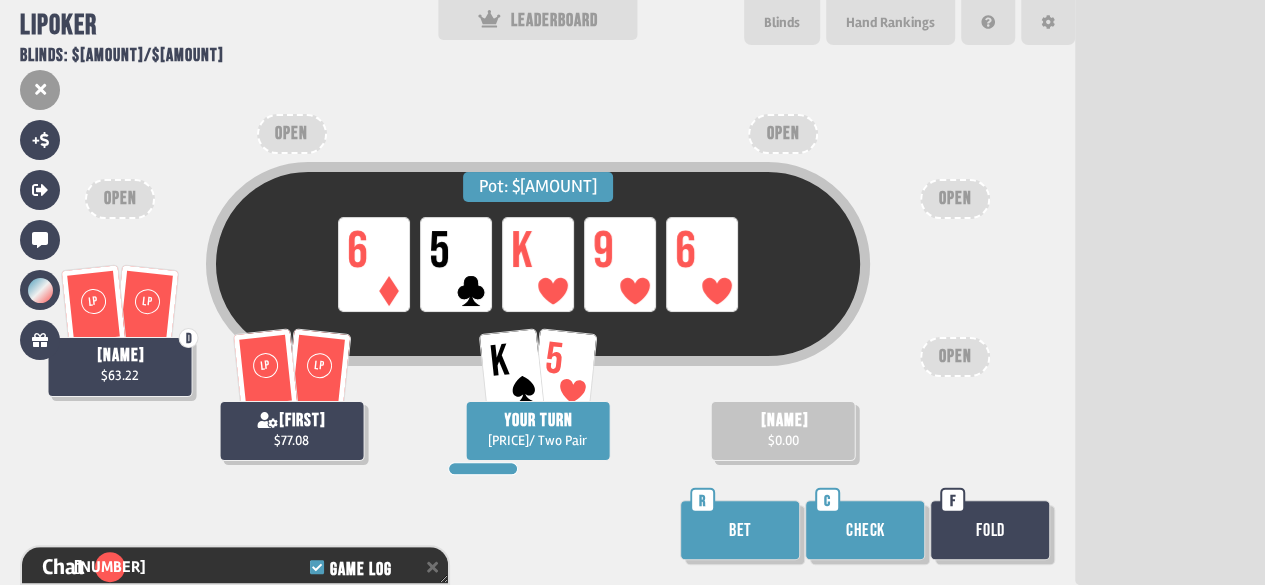 click on "Check" at bounding box center [865, 530] 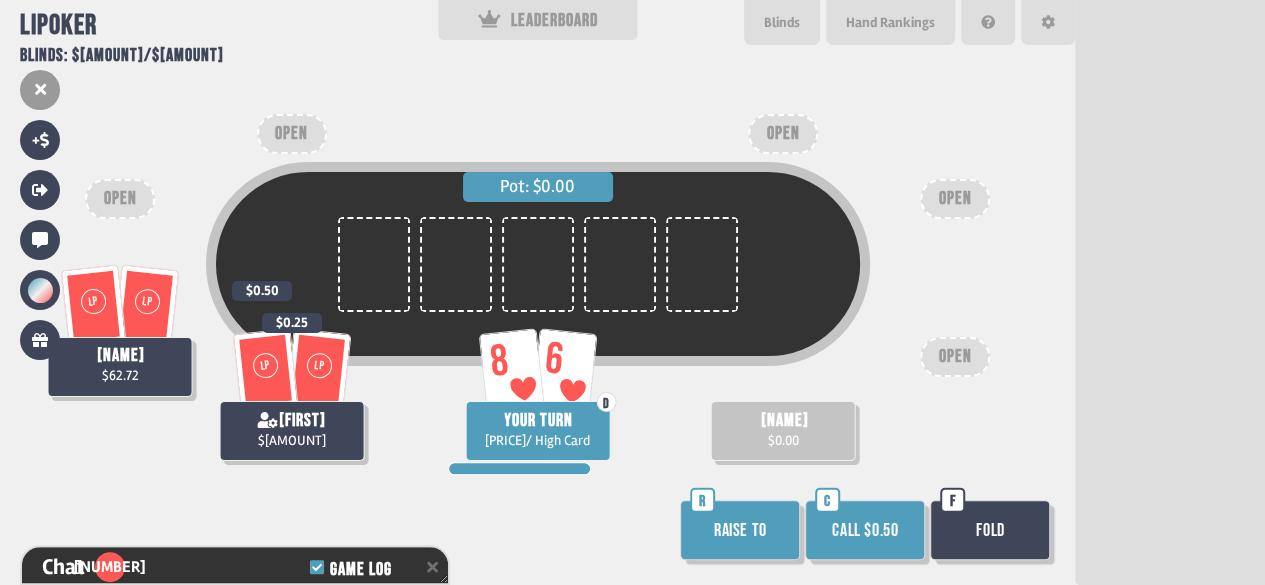click on "Call $0.50" at bounding box center (865, 530) 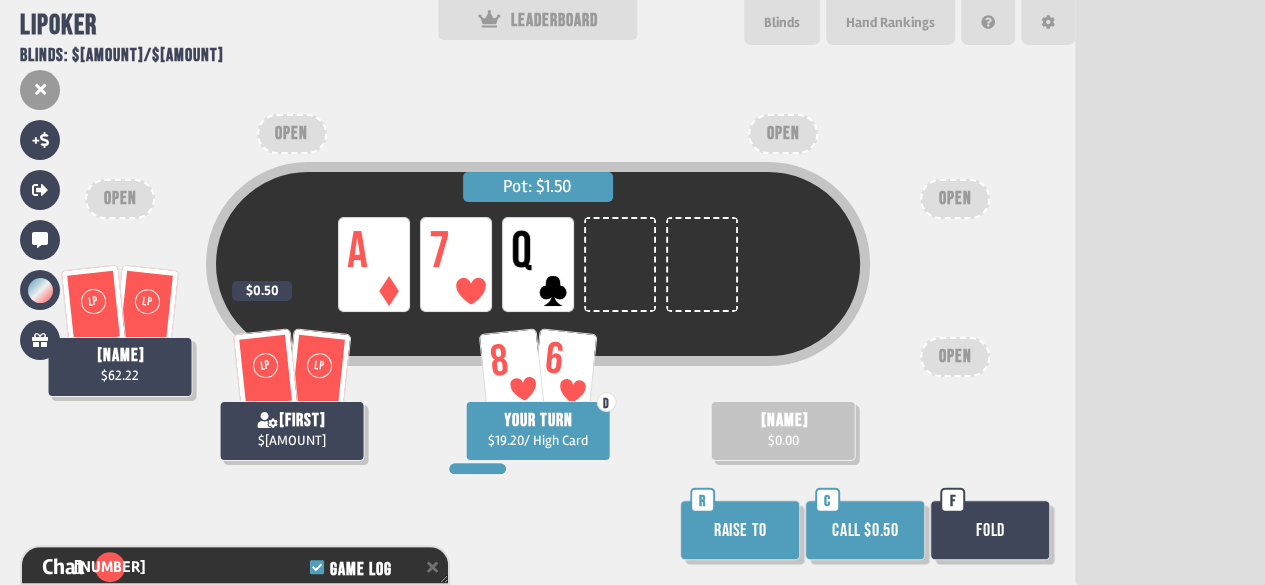 click on "Fold" at bounding box center [990, 530] 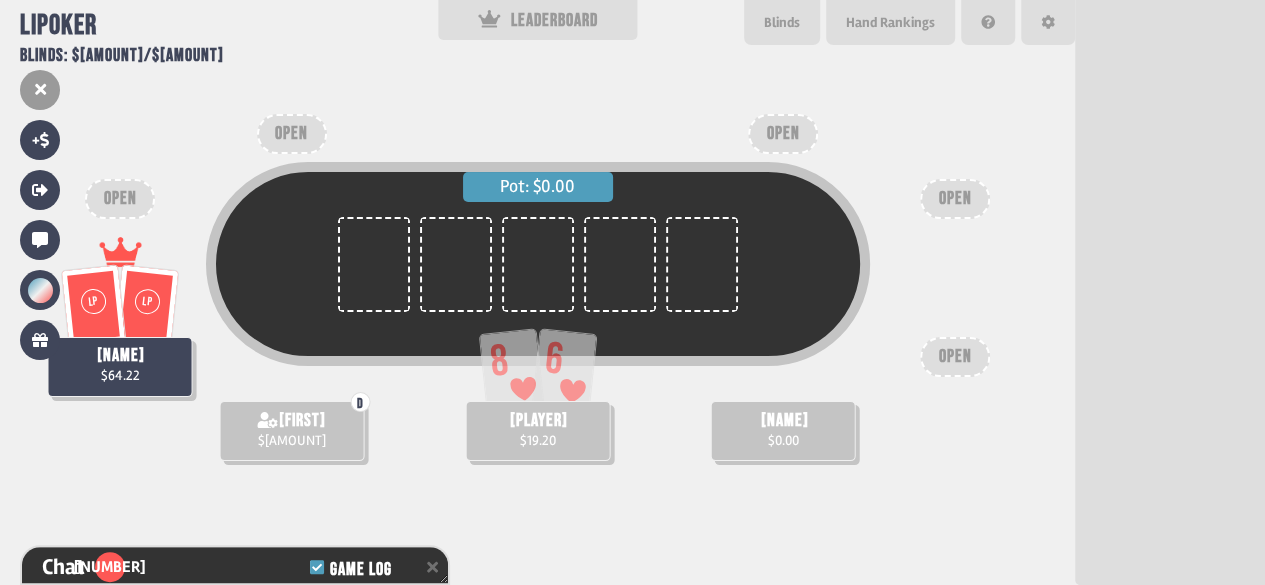 scroll, scrollTop: 98, scrollLeft: 0, axis: vertical 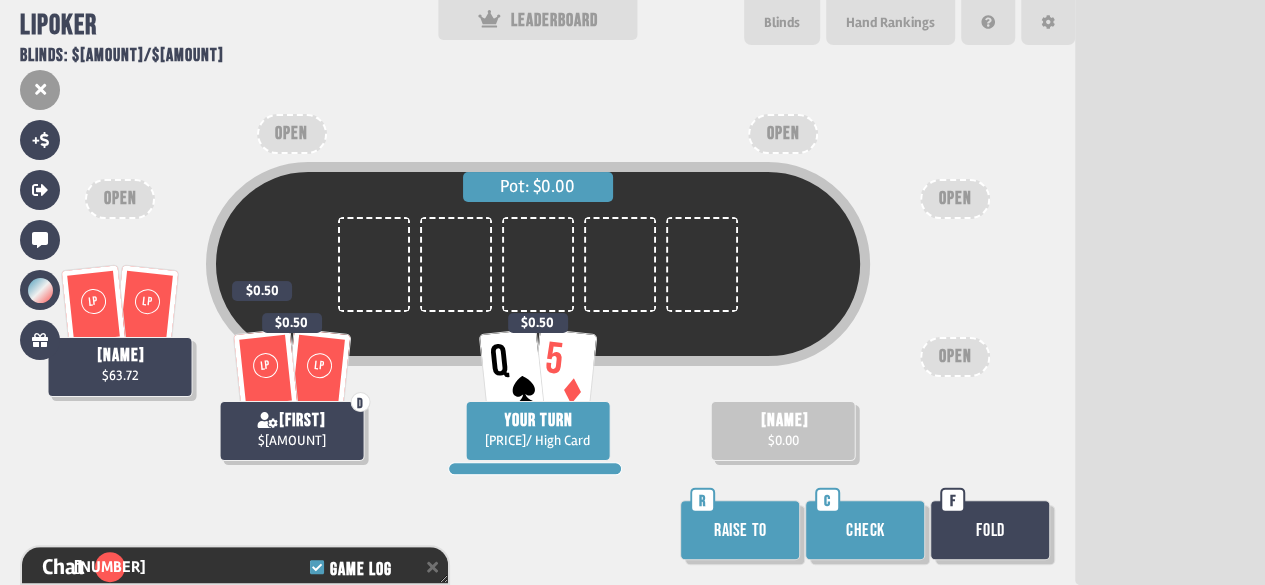 click on "Check" at bounding box center [865, 530] 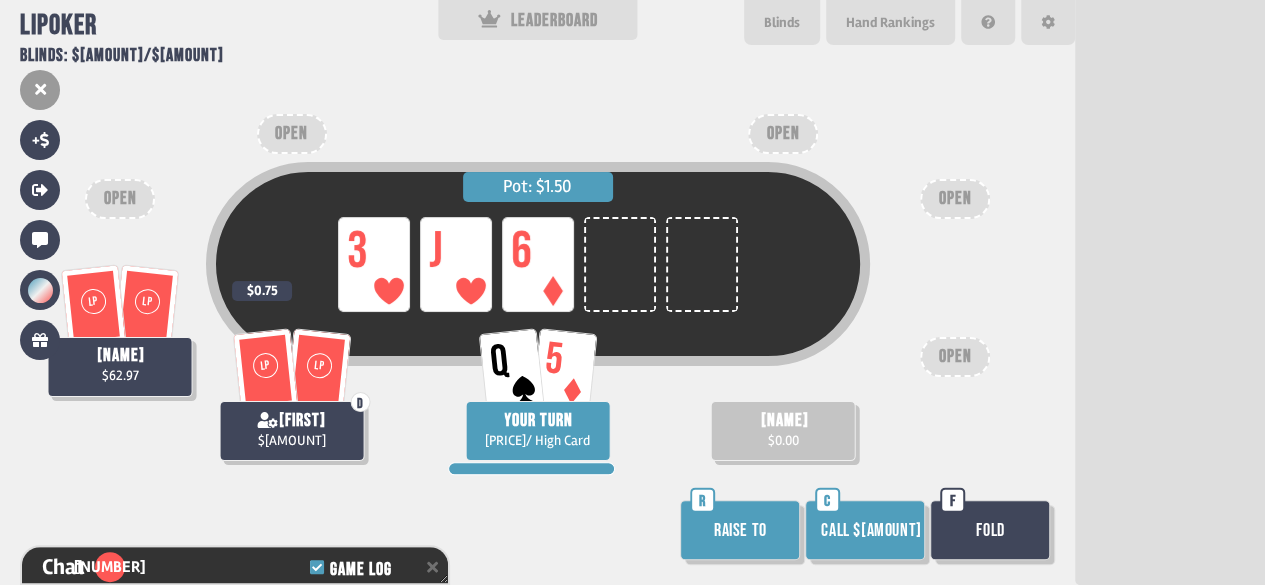 click on "Fold" at bounding box center [990, 530] 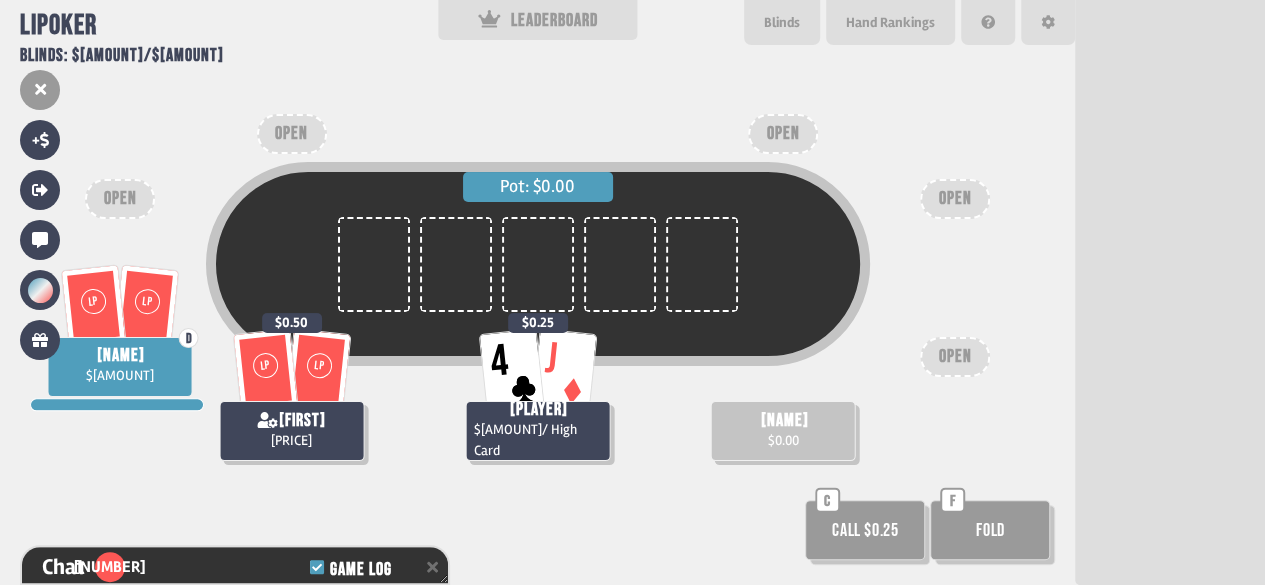 scroll, scrollTop: 98, scrollLeft: 0, axis: vertical 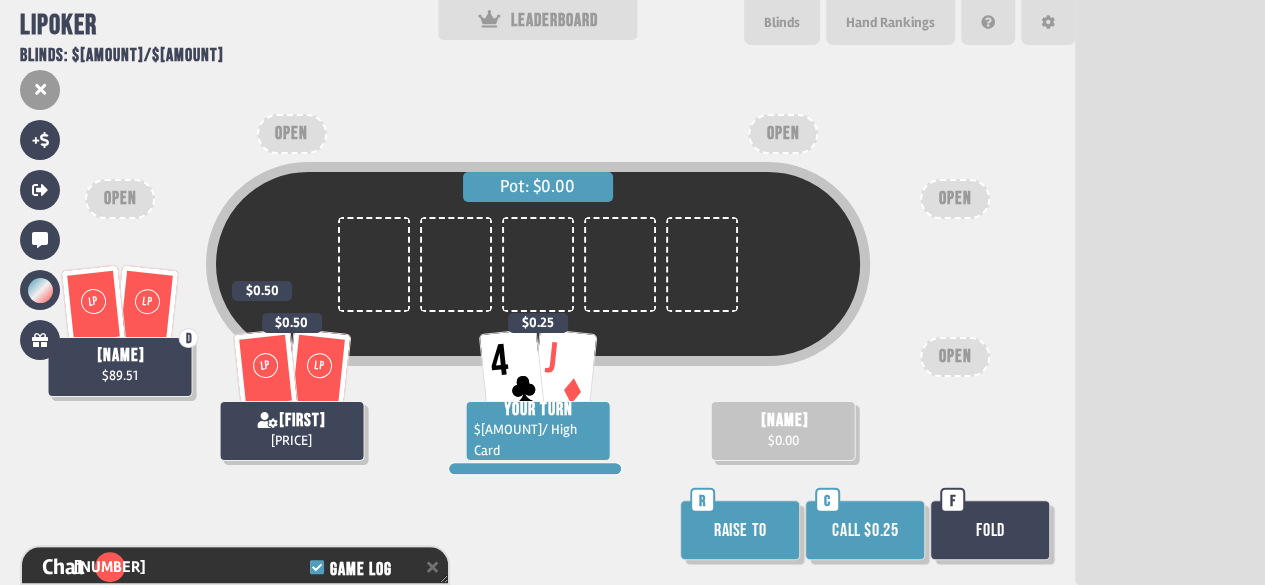 click on "Call $0.25" at bounding box center (865, 530) 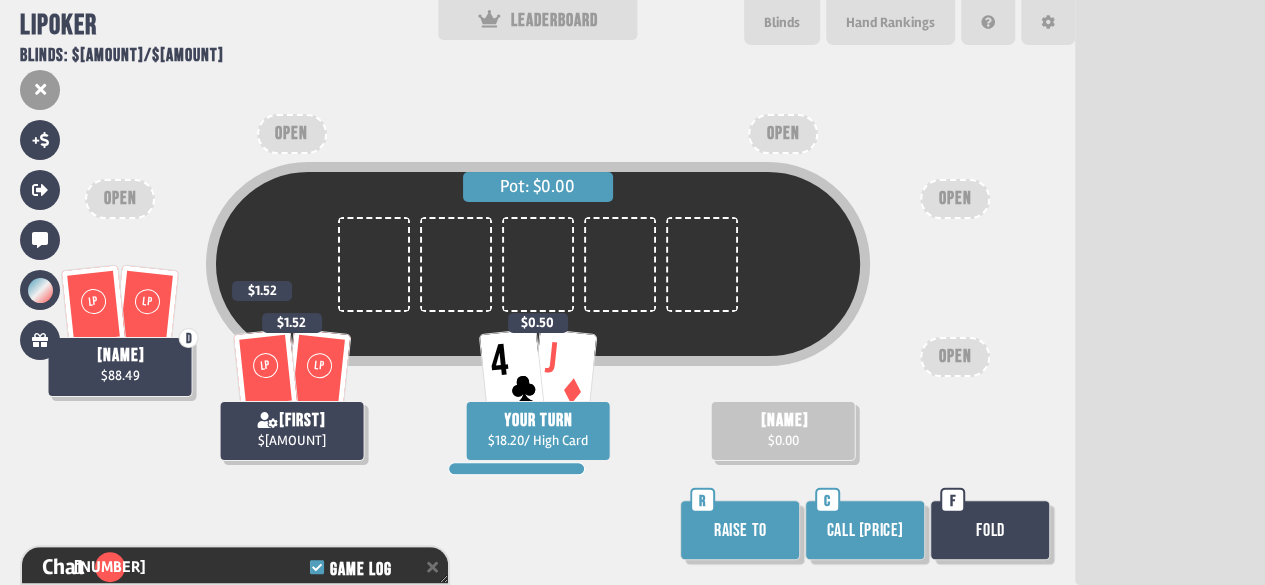 click on "Call [PRICE]" at bounding box center (865, 530) 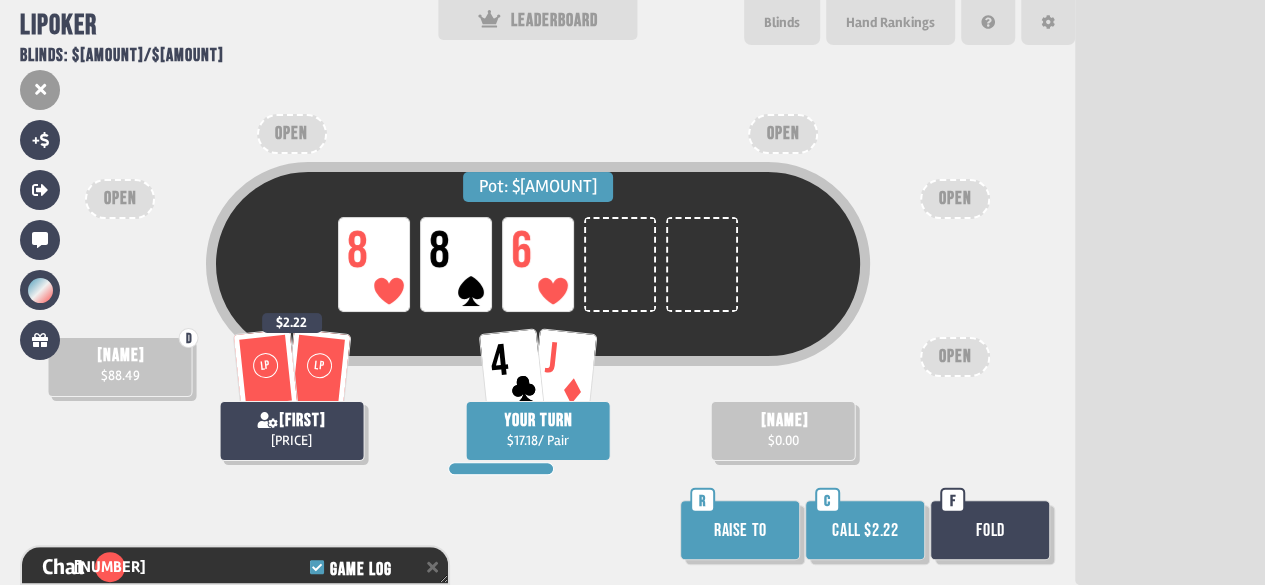 click on "Fold" at bounding box center (990, 530) 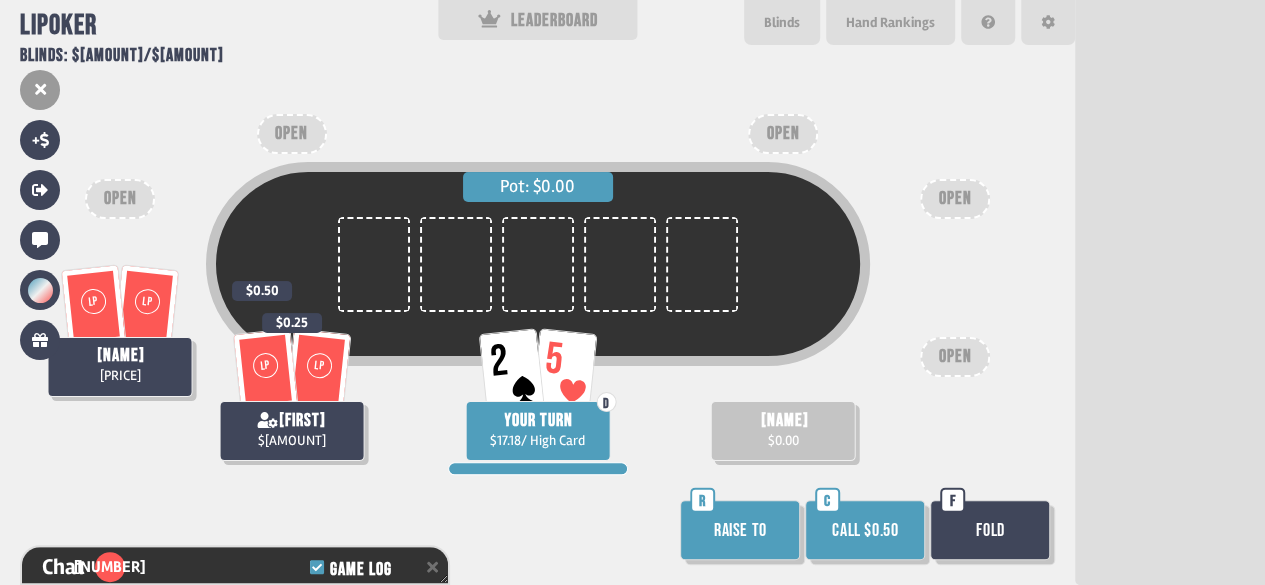 scroll, scrollTop: 98, scrollLeft: 0, axis: vertical 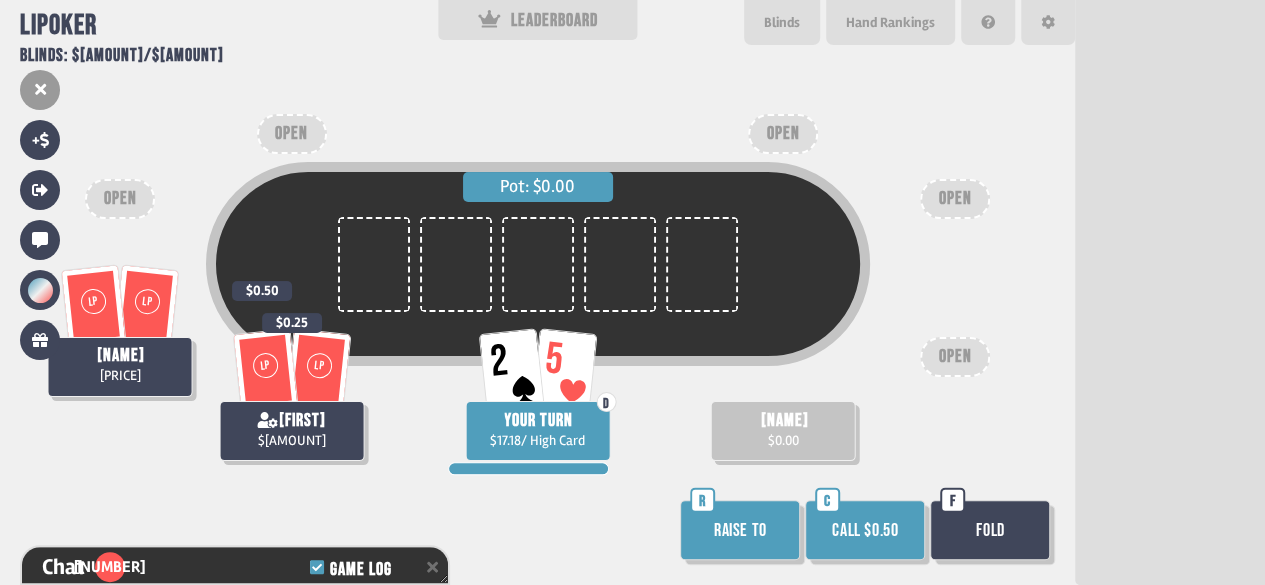 click on "Call $0.50" at bounding box center [865, 530] 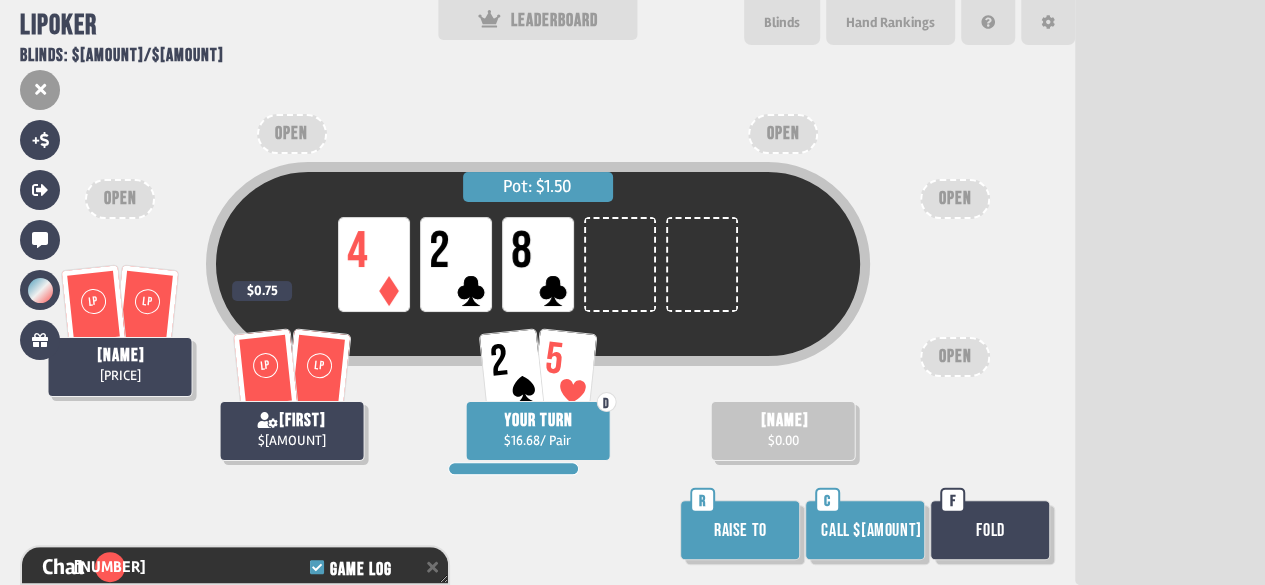 click on "Call $[AMOUNT]" at bounding box center (865, 530) 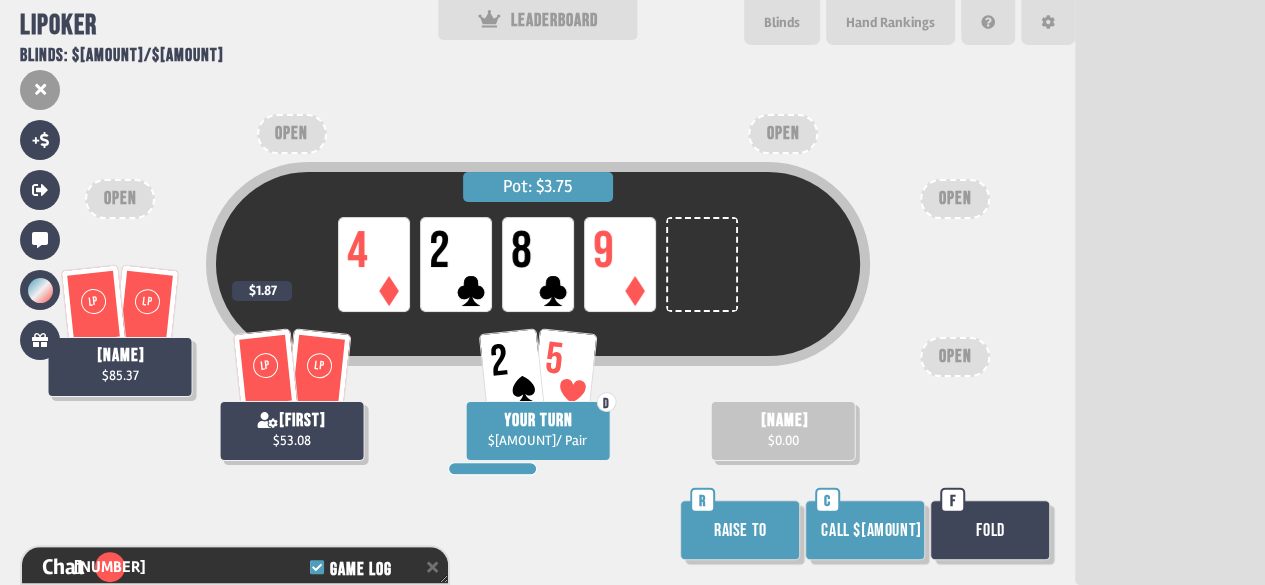 click on "Fold" at bounding box center [990, 530] 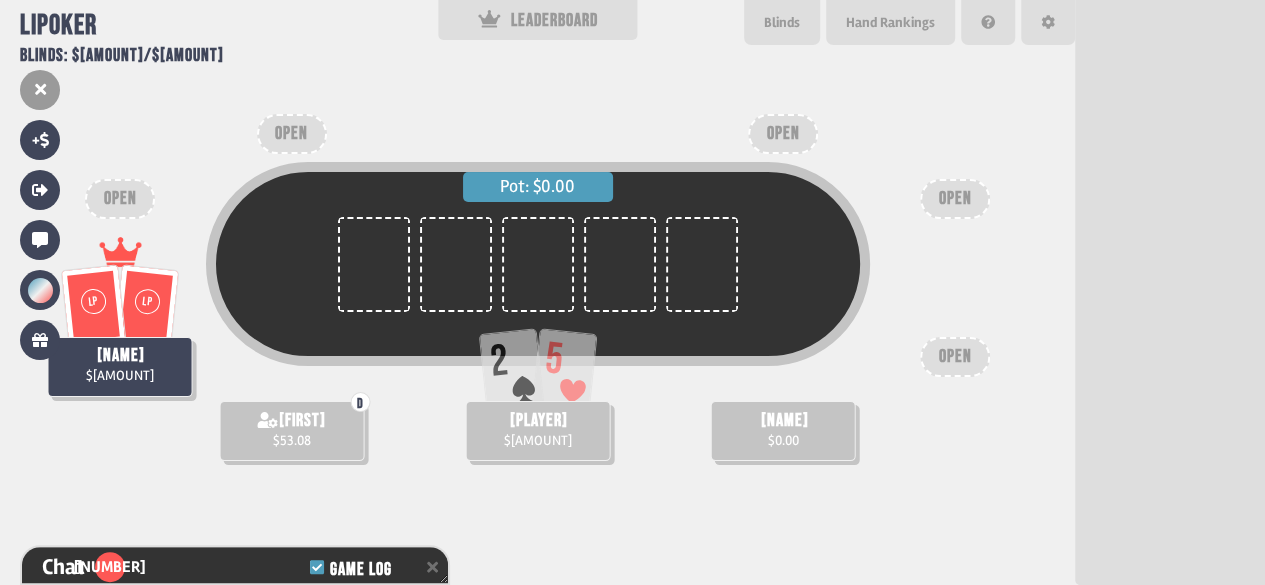scroll, scrollTop: 98, scrollLeft: 0, axis: vertical 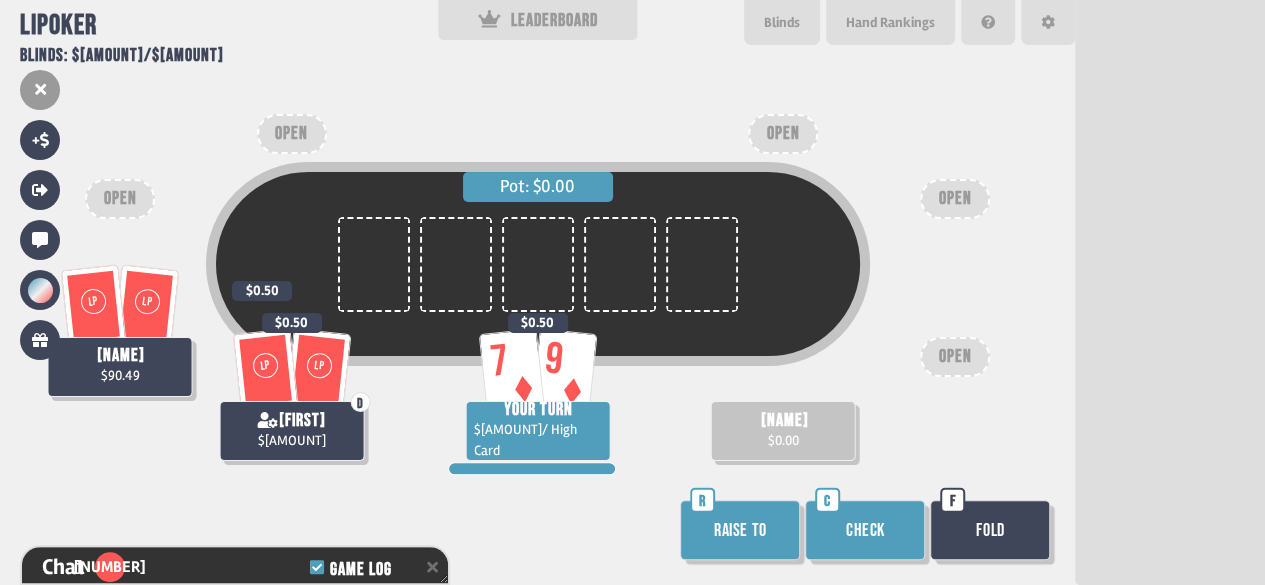 click on "Check" at bounding box center [865, 530] 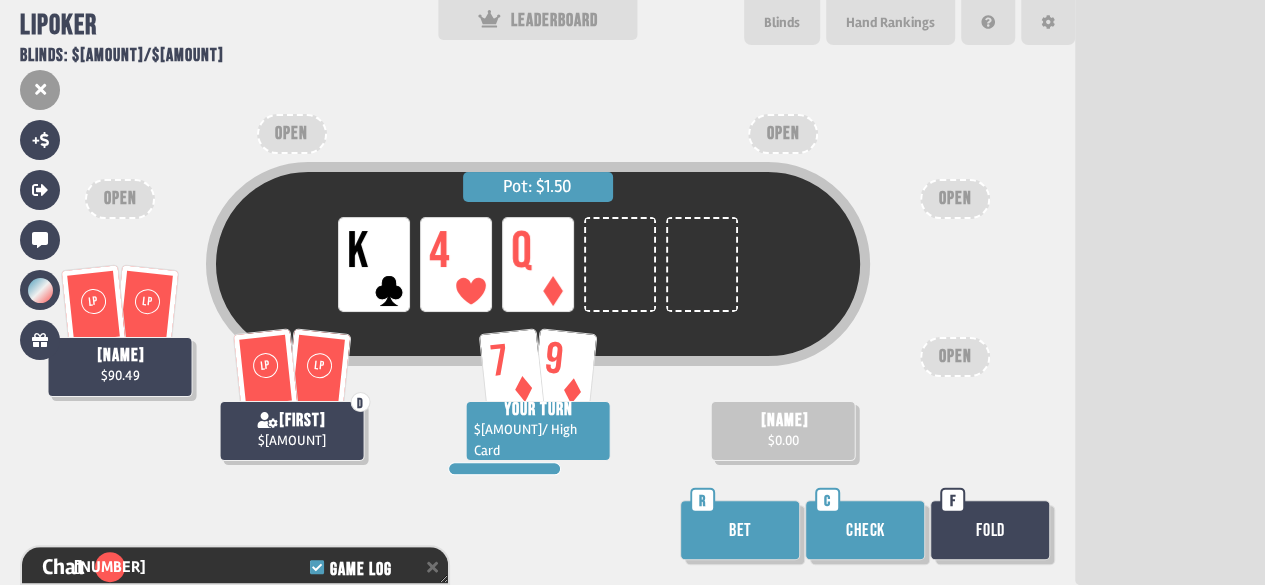 click on "Check" at bounding box center (865, 530) 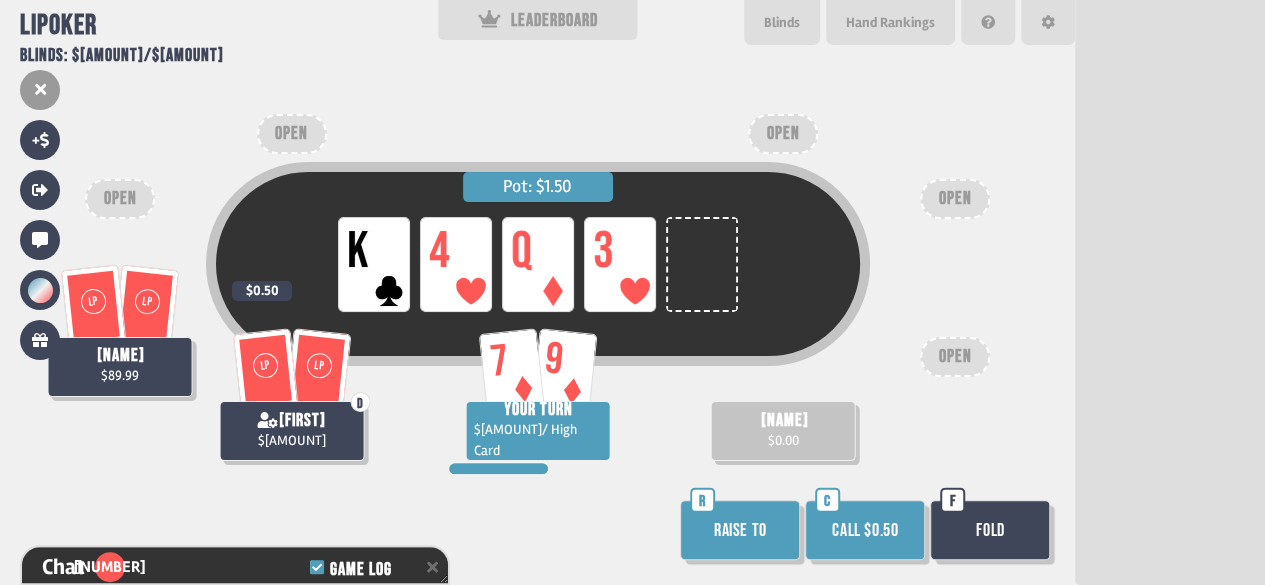 click on "Fold" at bounding box center (990, 530) 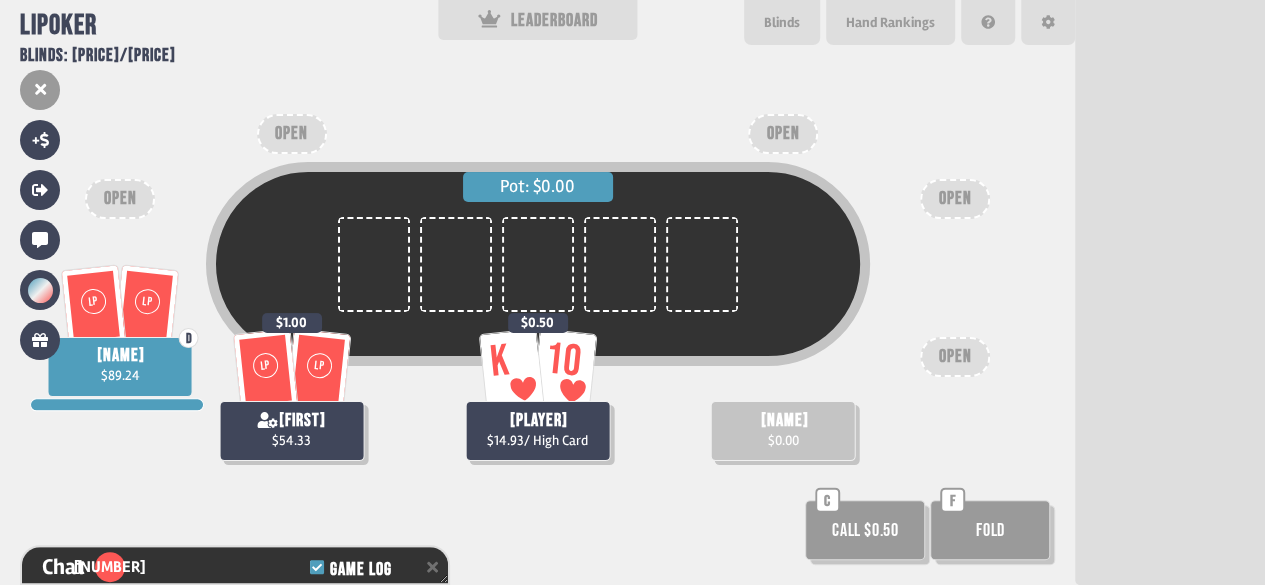scroll, scrollTop: 98, scrollLeft: 0, axis: vertical 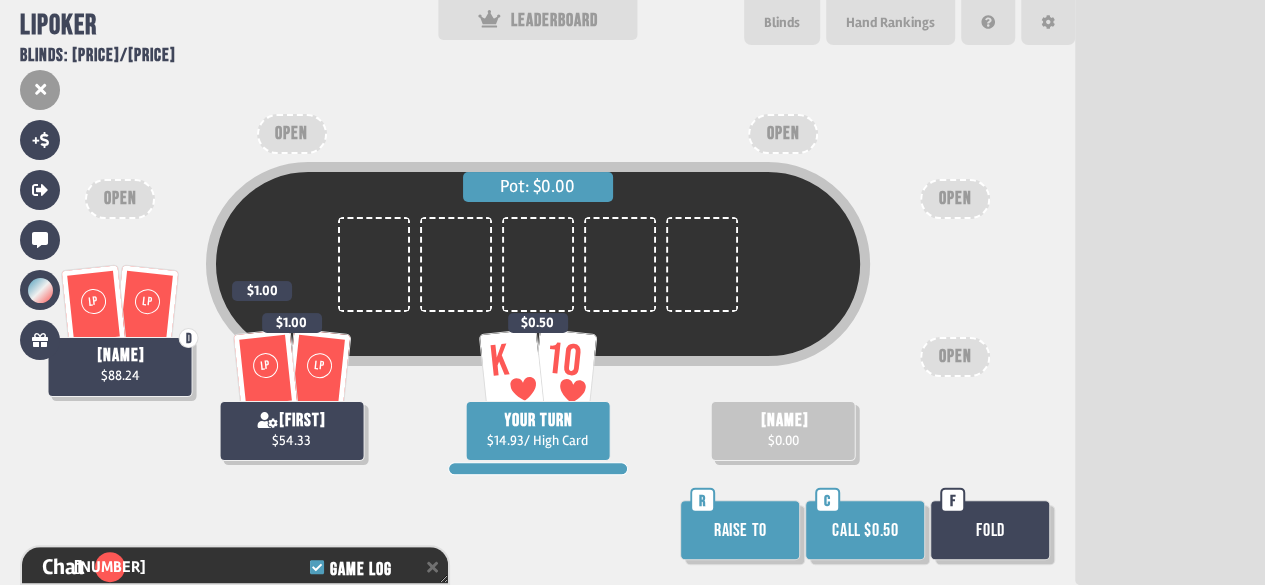 click on "Call $0.50" at bounding box center (865, 530) 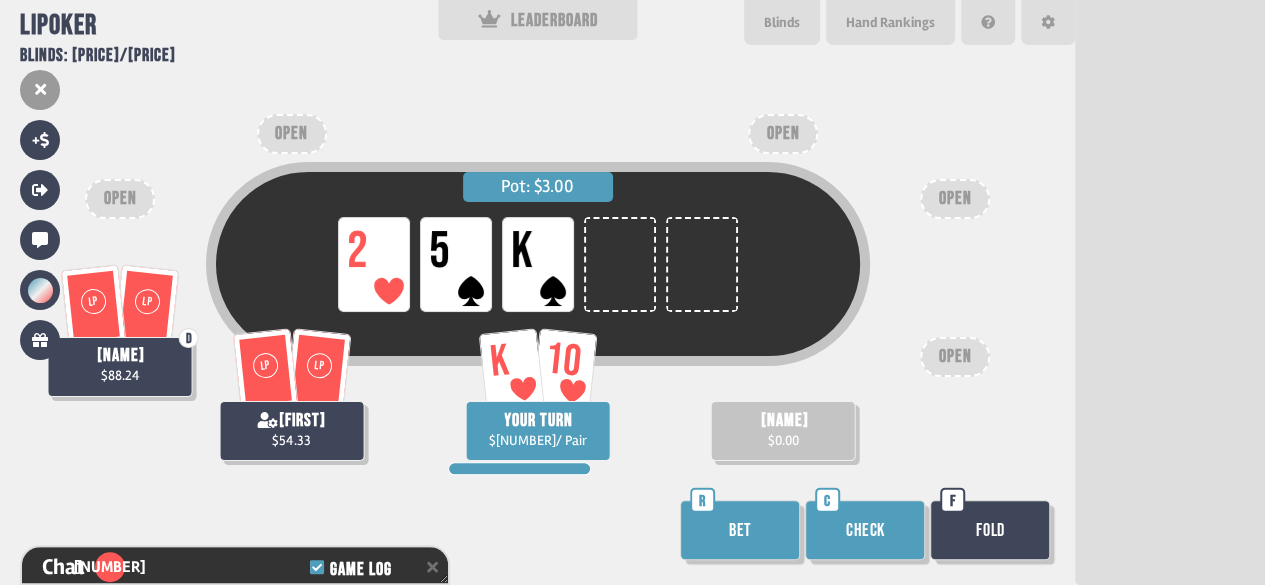 click on "Bet" at bounding box center [740, 530] 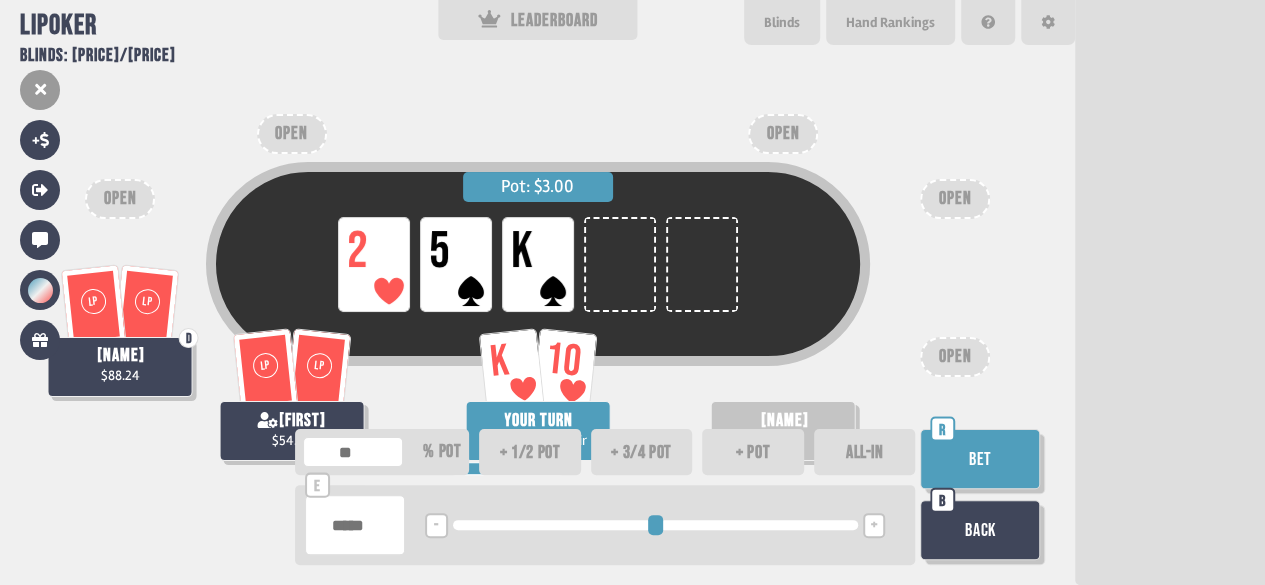 click on "Bet" at bounding box center [980, 459] 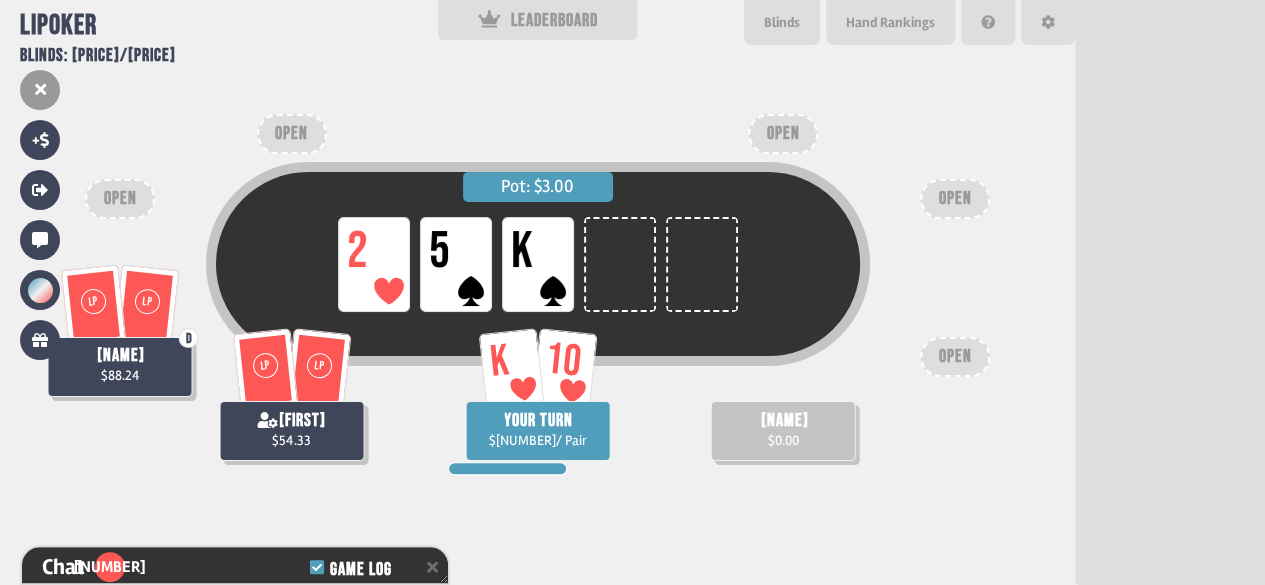scroll, scrollTop: 19609, scrollLeft: 0, axis: vertical 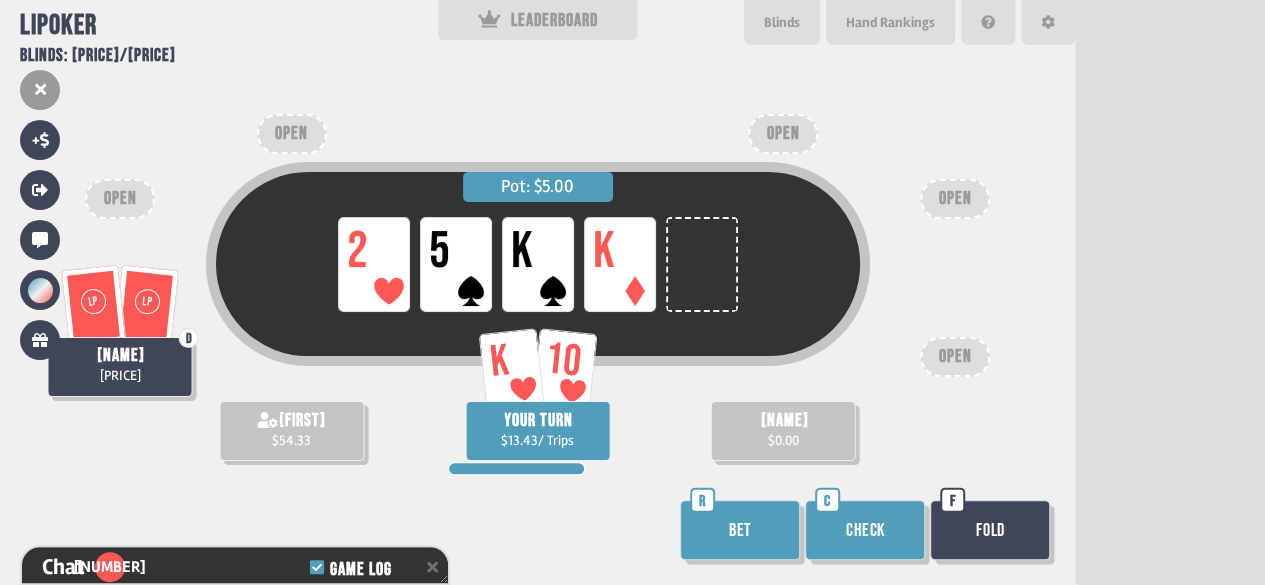 click on "Bet" at bounding box center (740, 530) 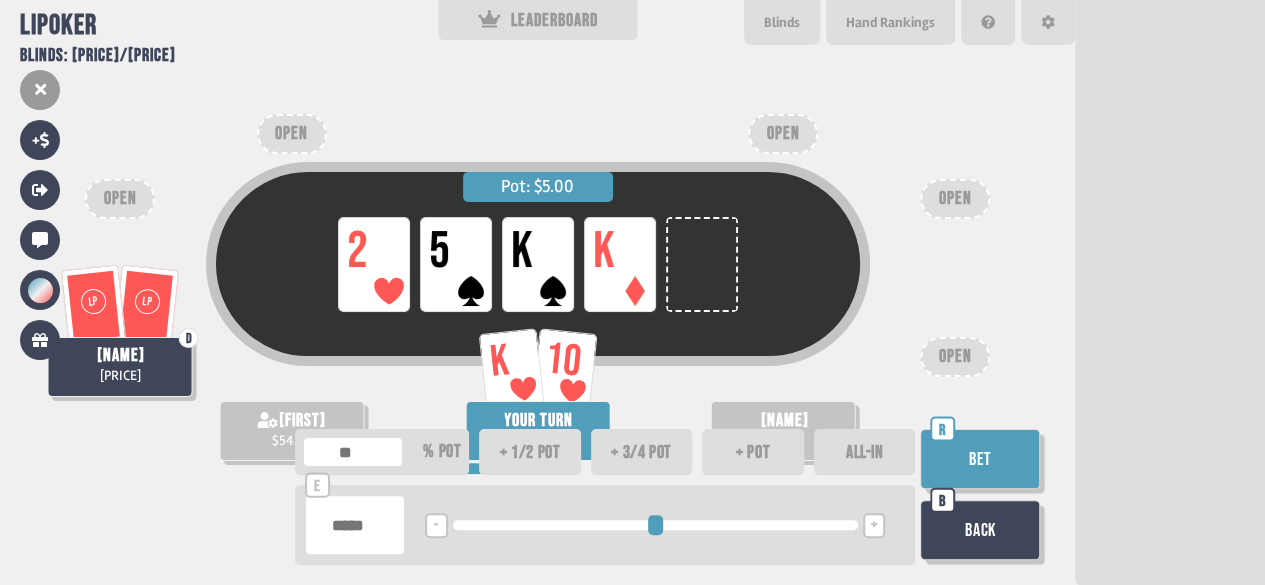 click on "Bet" at bounding box center [980, 459] 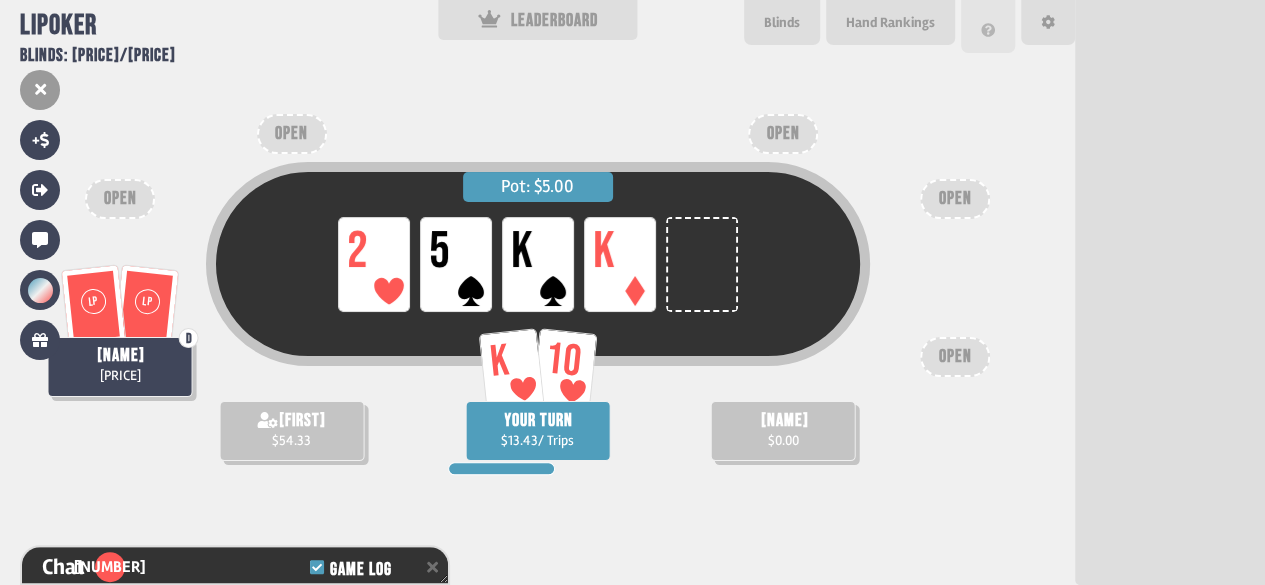 scroll, scrollTop: 19783, scrollLeft: 0, axis: vertical 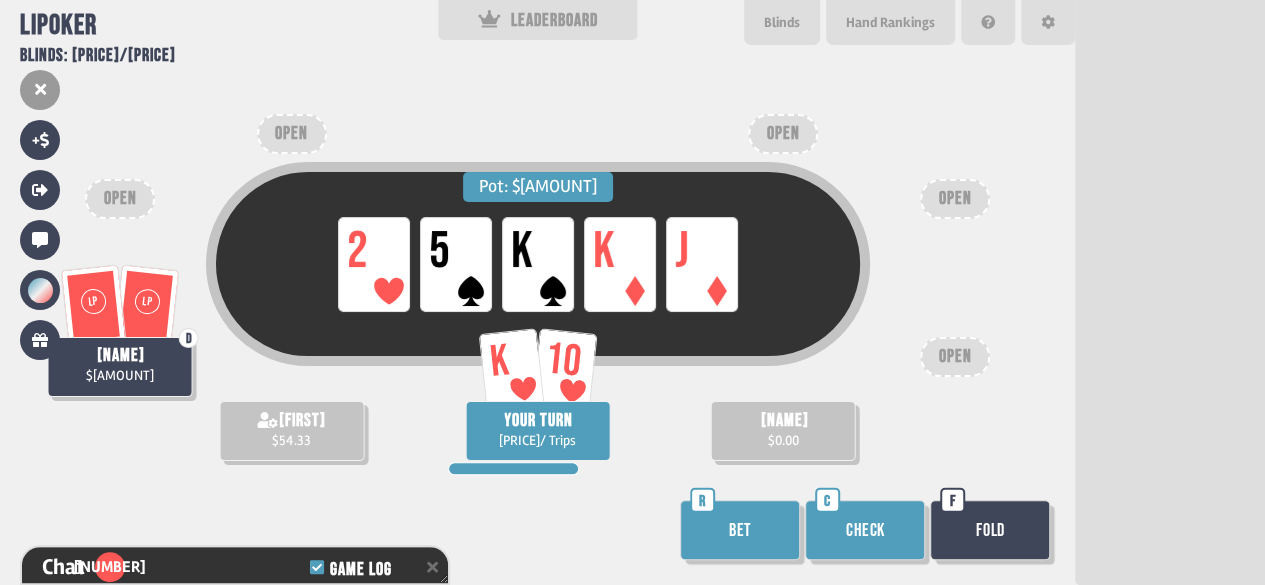 click on "Bet" at bounding box center [740, 530] 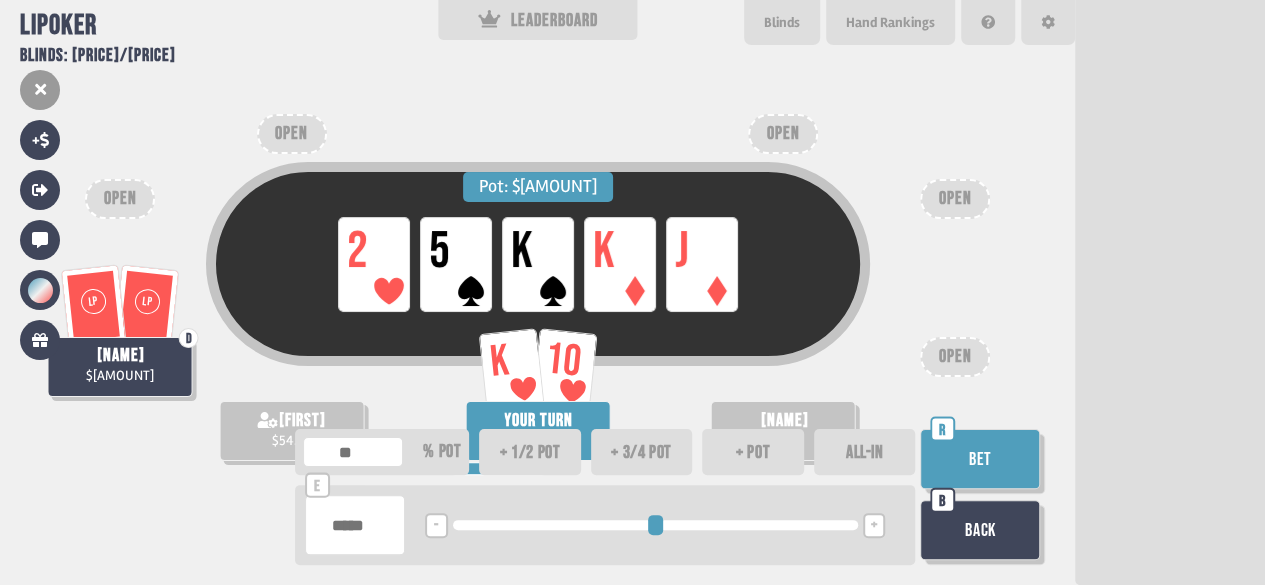 click on "ALL-IN" at bounding box center [865, 452] 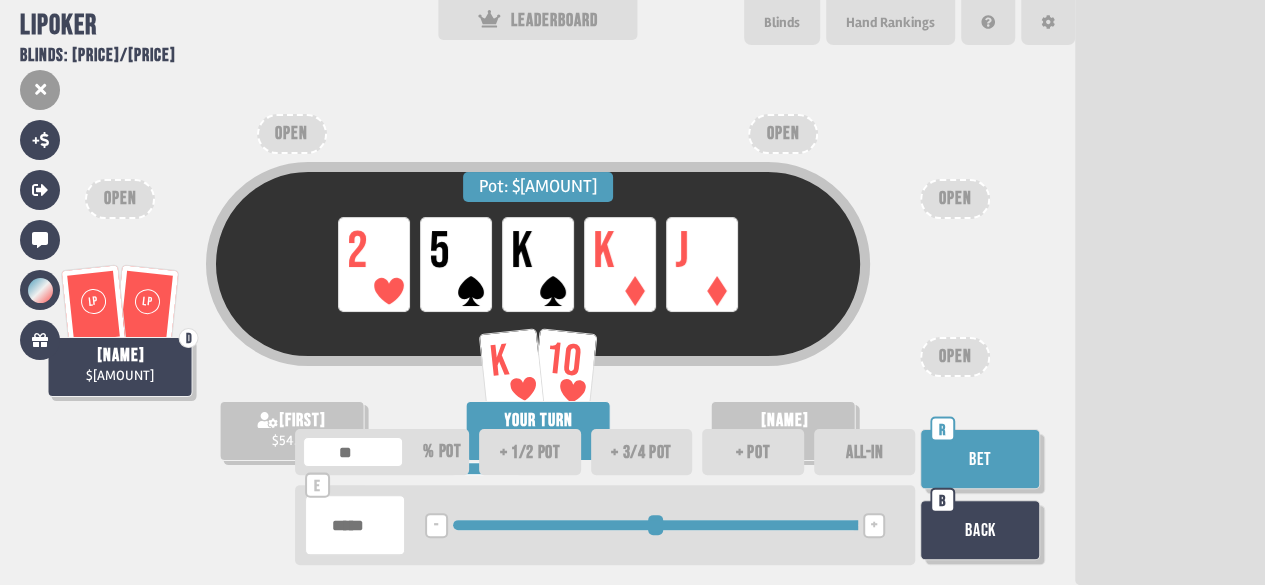 click on "Bet" at bounding box center [980, 459] 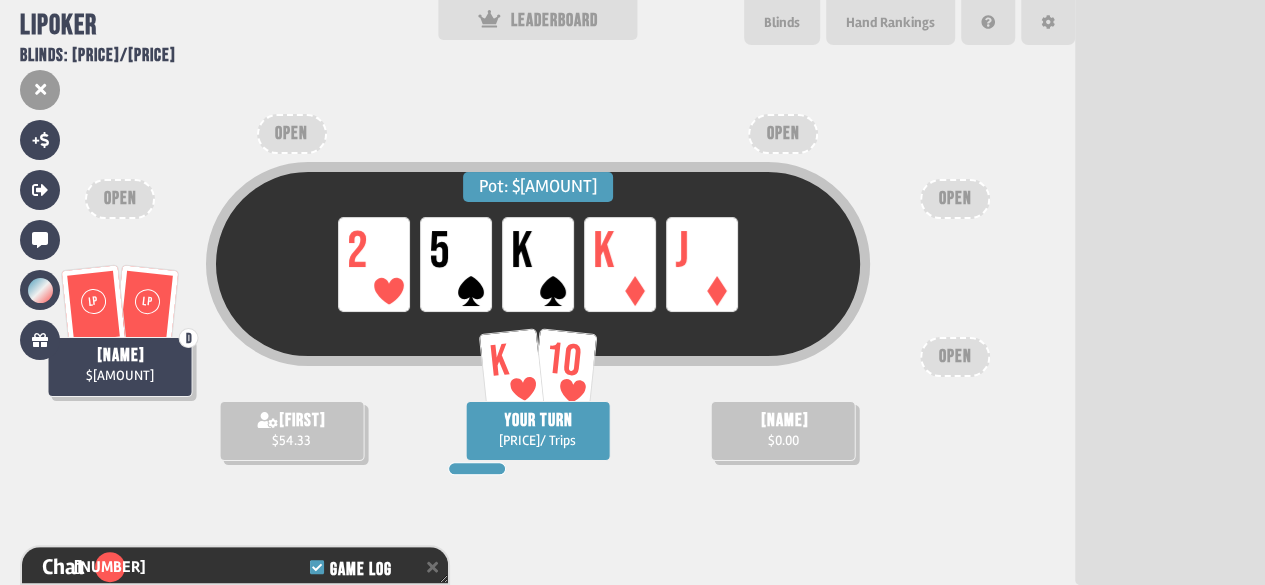 scroll, scrollTop: 19899, scrollLeft: 0, axis: vertical 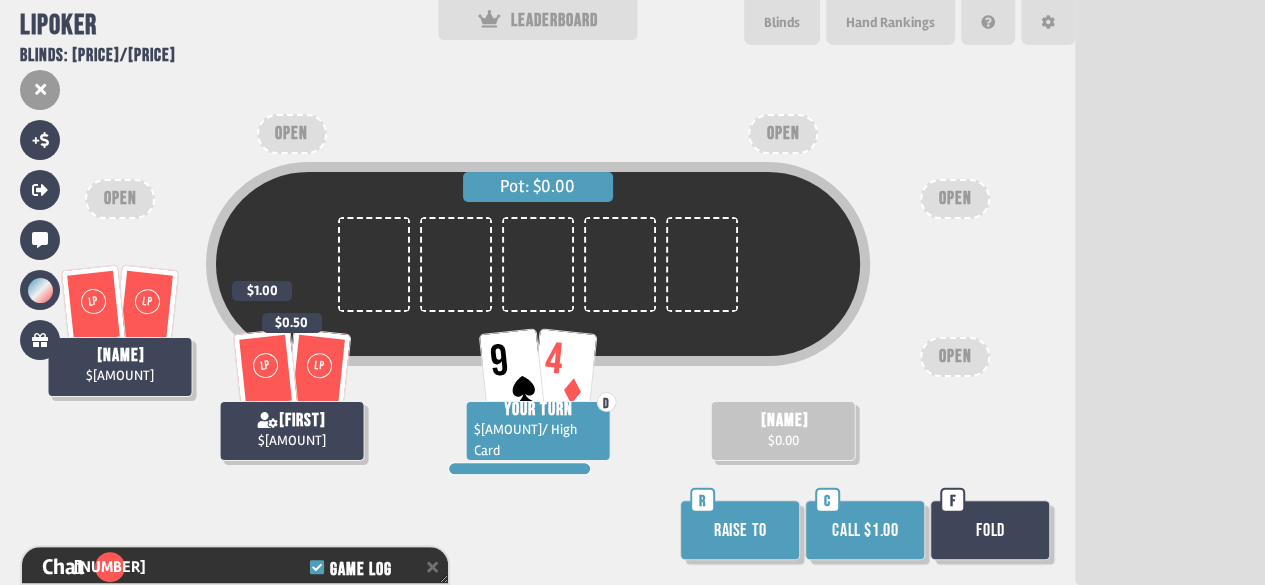 click on "Call $1.00" at bounding box center (865, 530) 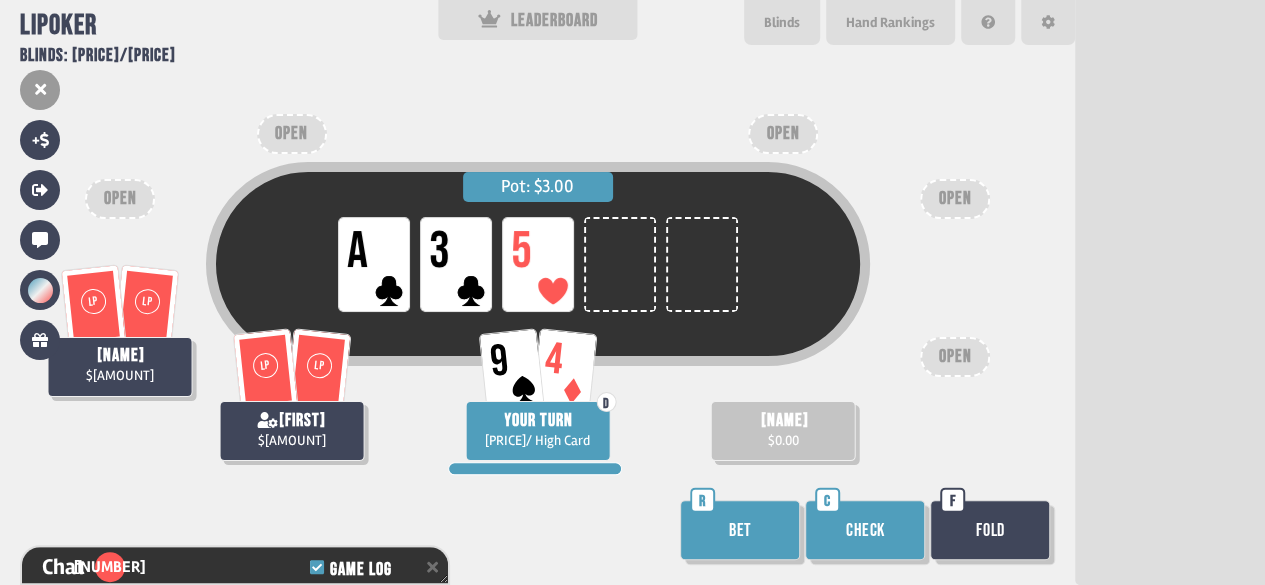 click on "Check" at bounding box center (865, 530) 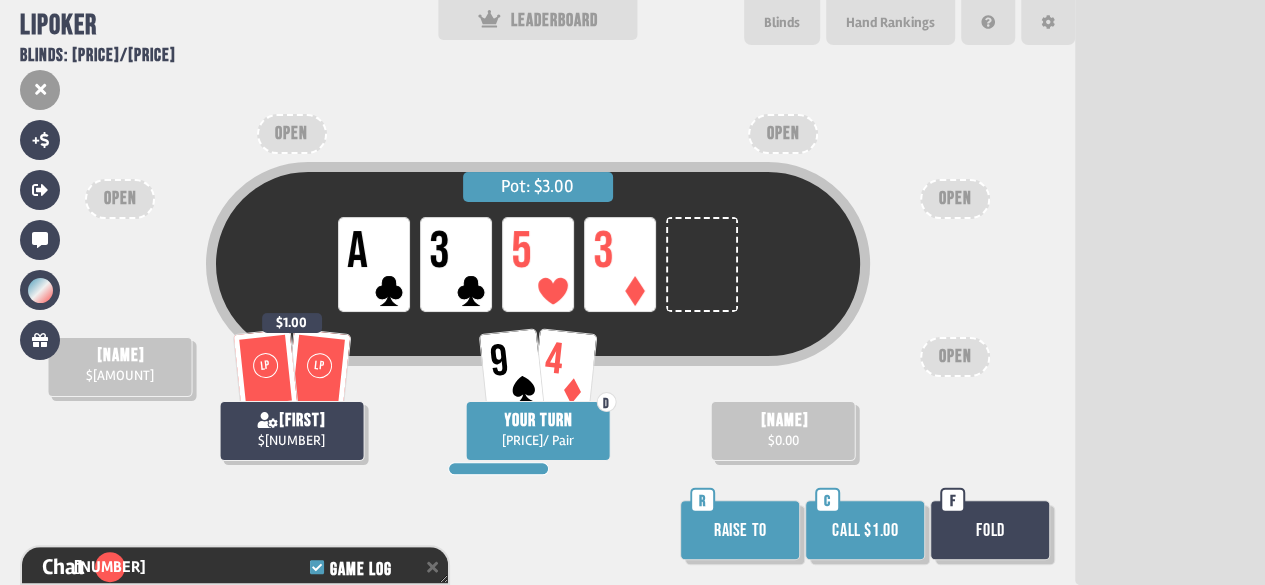 click on "Fold" at bounding box center [990, 530] 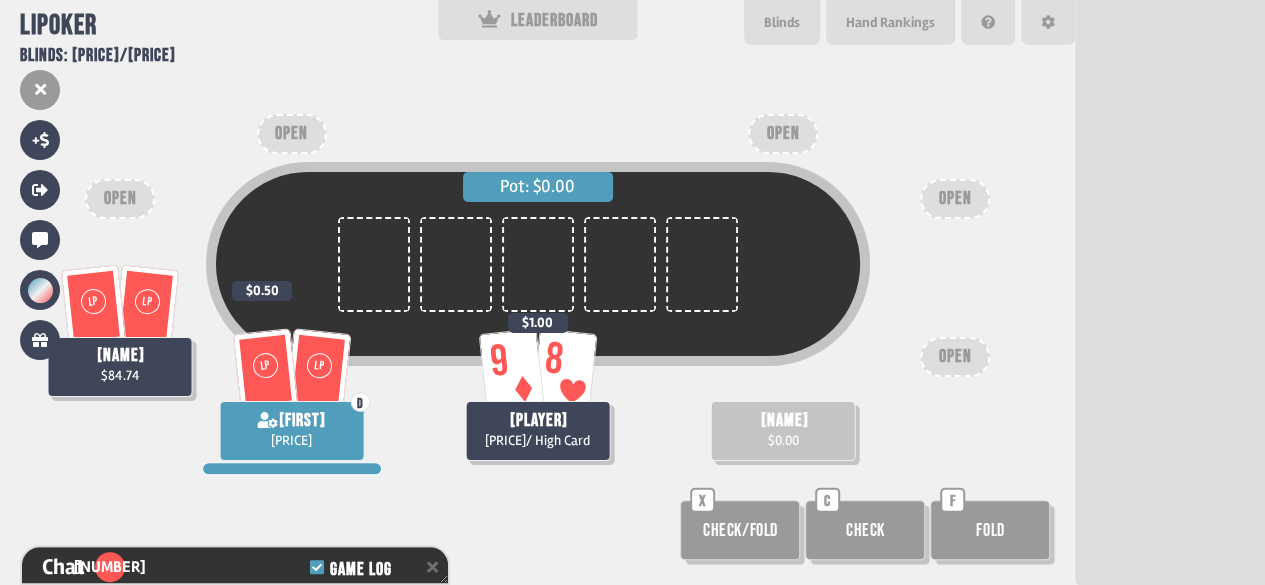 scroll, scrollTop: 98, scrollLeft: 0, axis: vertical 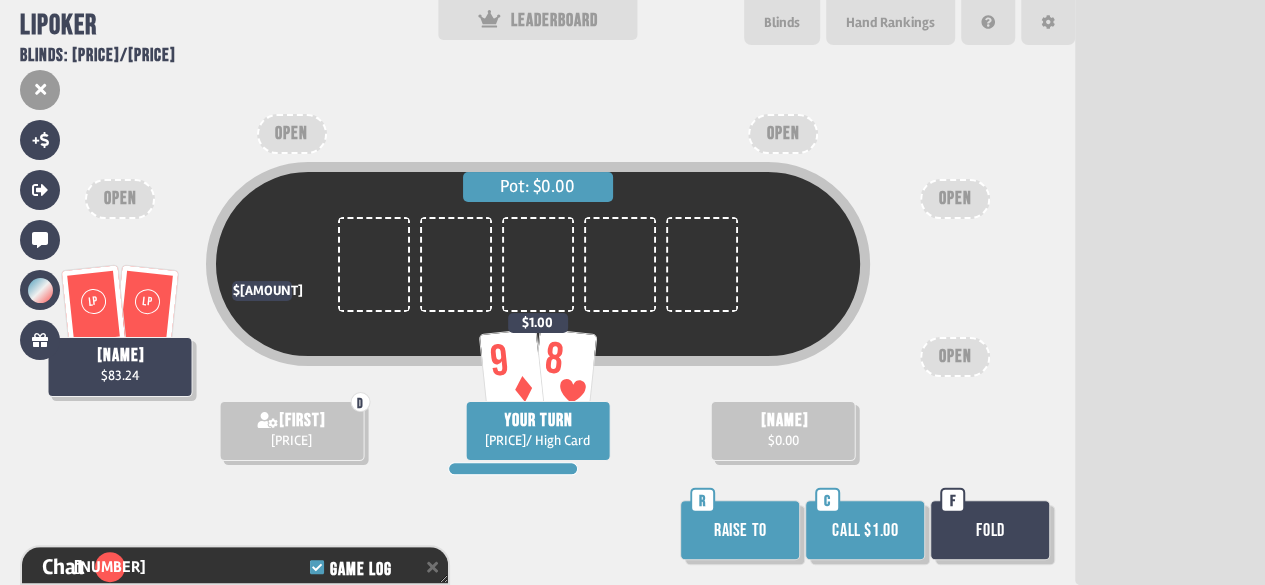 click on "Call $1.00" at bounding box center [865, 530] 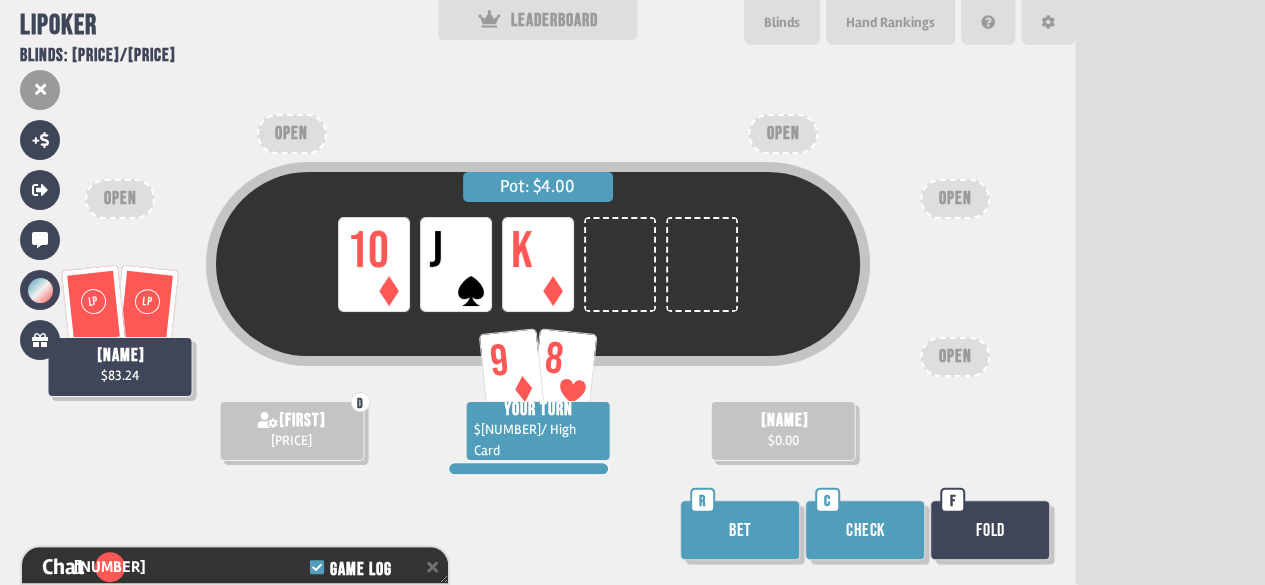 click on "Check" at bounding box center (865, 530) 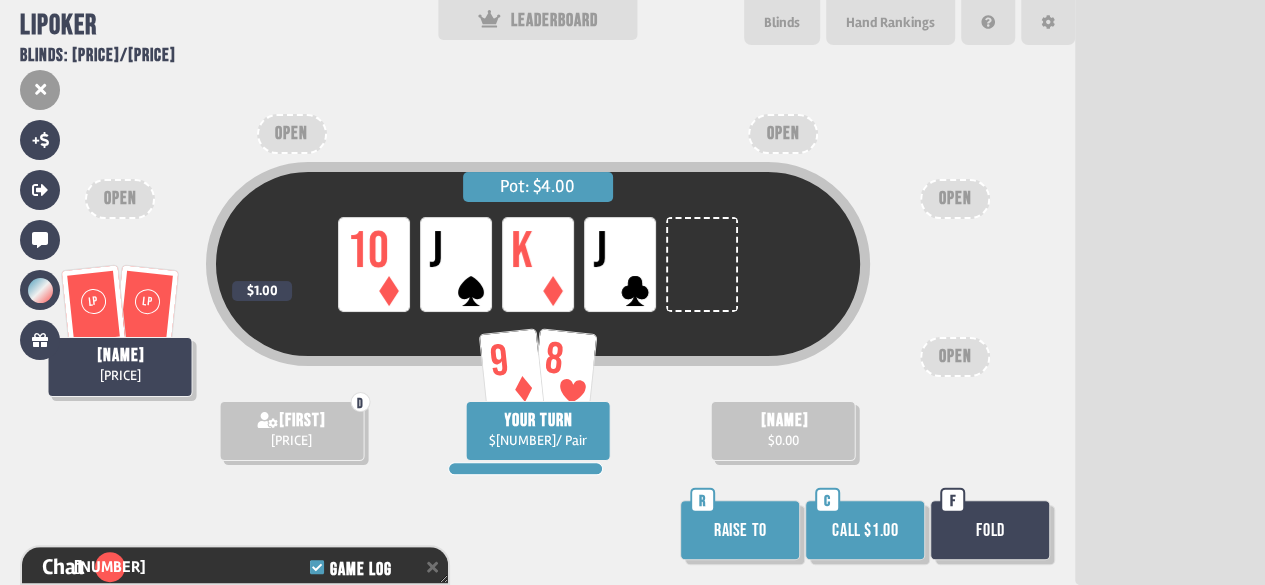 click on "Call $1.00" at bounding box center (865, 530) 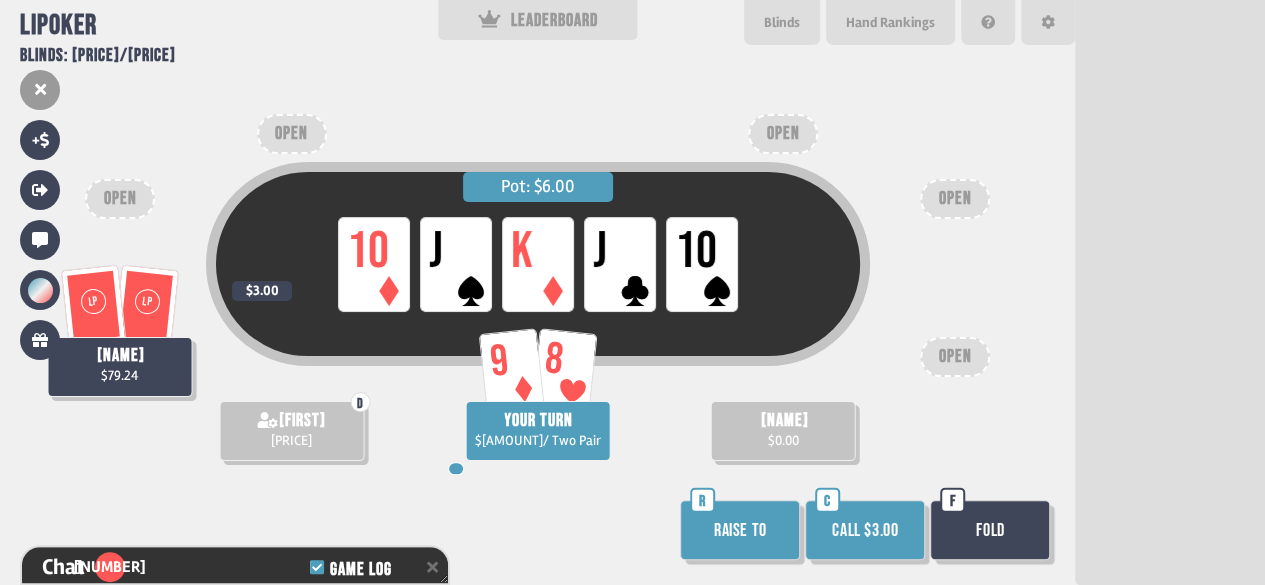 click on "Call $3.00" at bounding box center (865, 530) 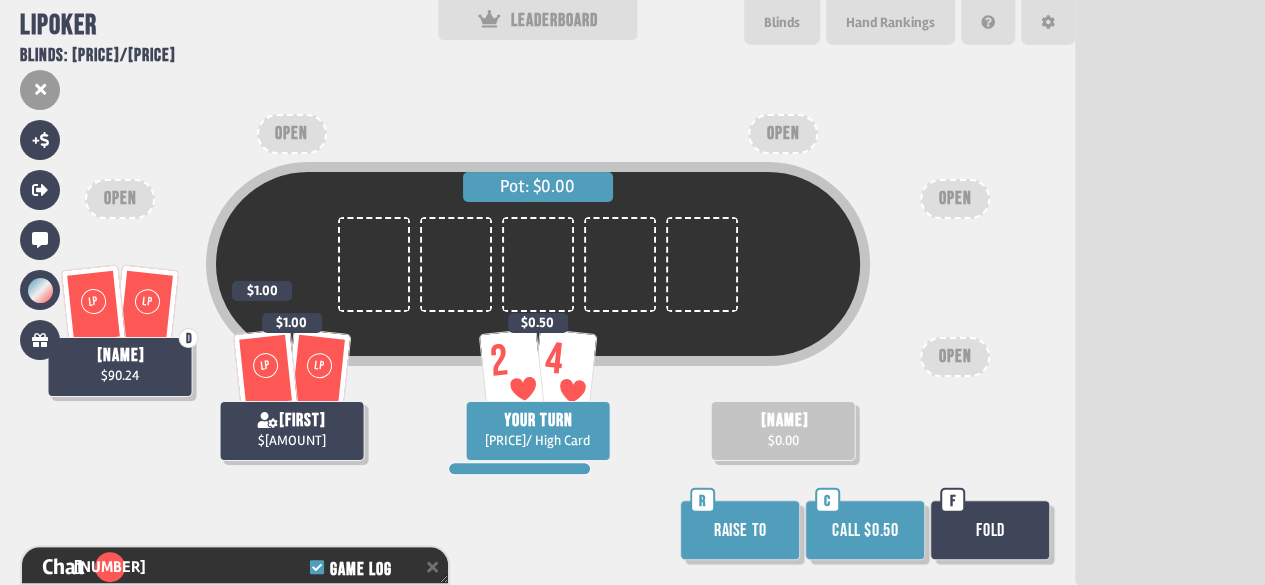 click on "Call $0.50" at bounding box center [865, 530] 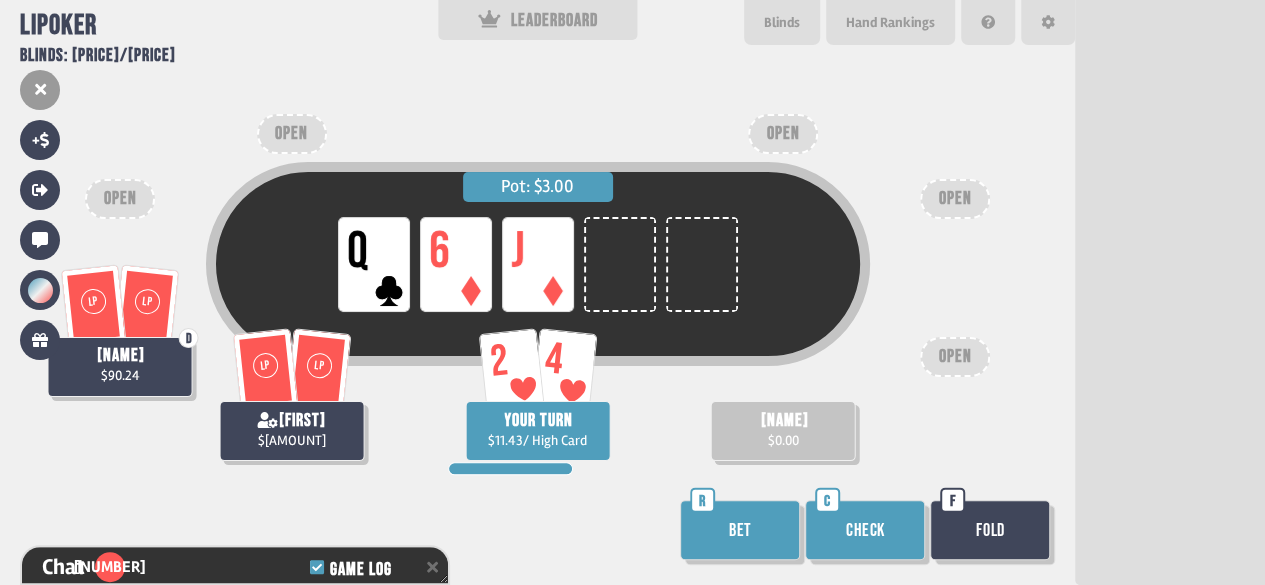 click on "Check" at bounding box center [865, 530] 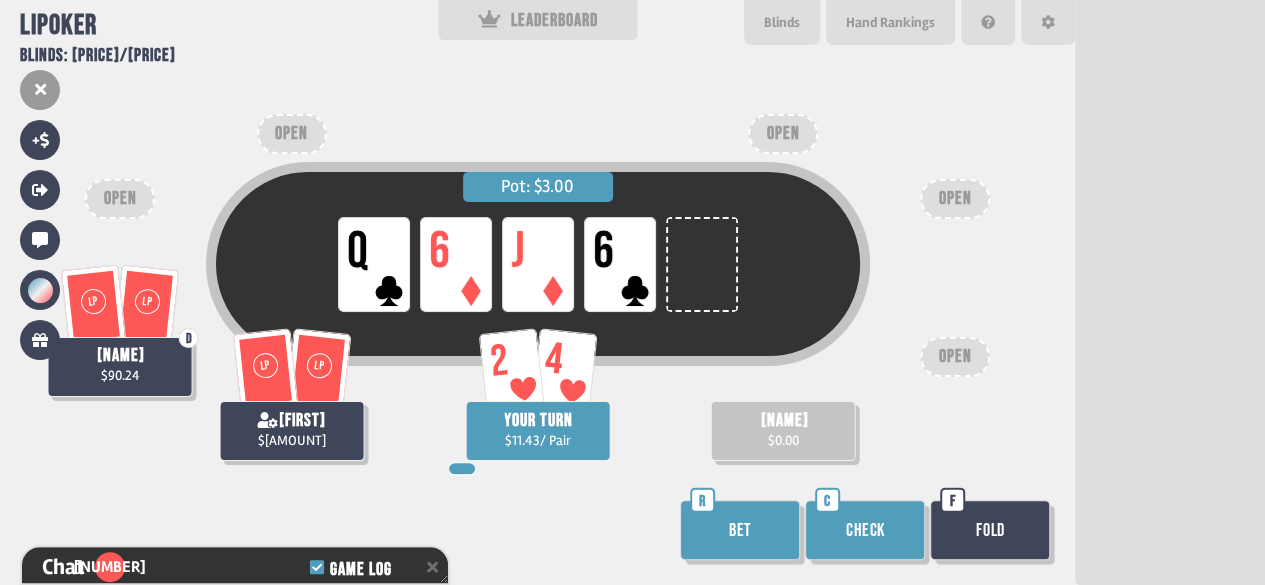 click on "Check" at bounding box center (865, 530) 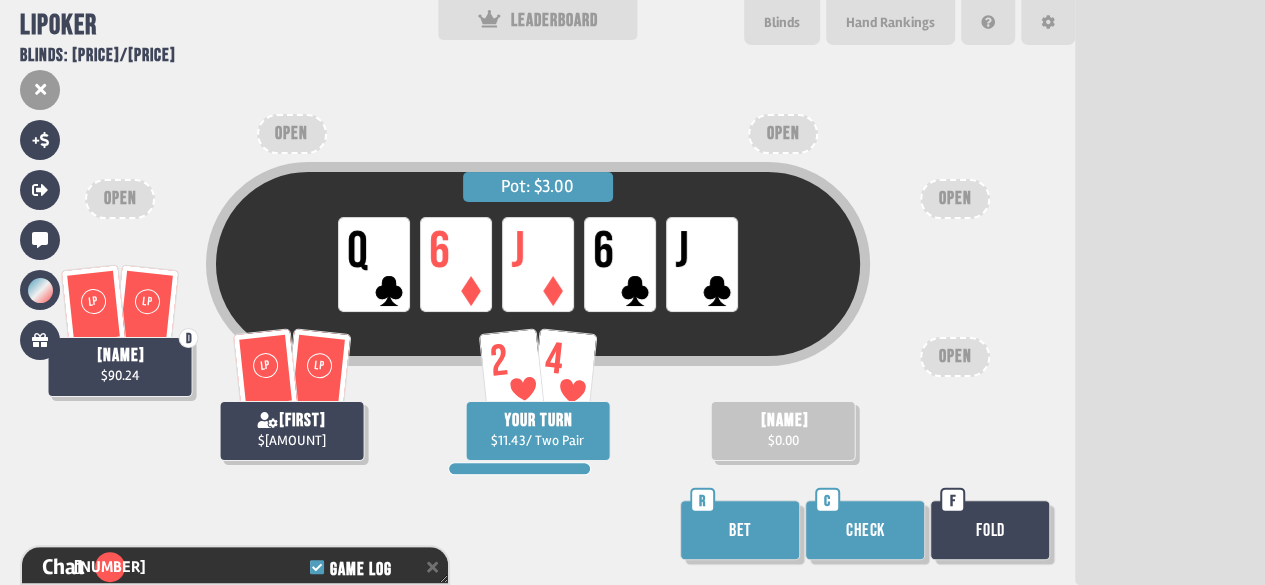 click on "Check" at bounding box center (865, 530) 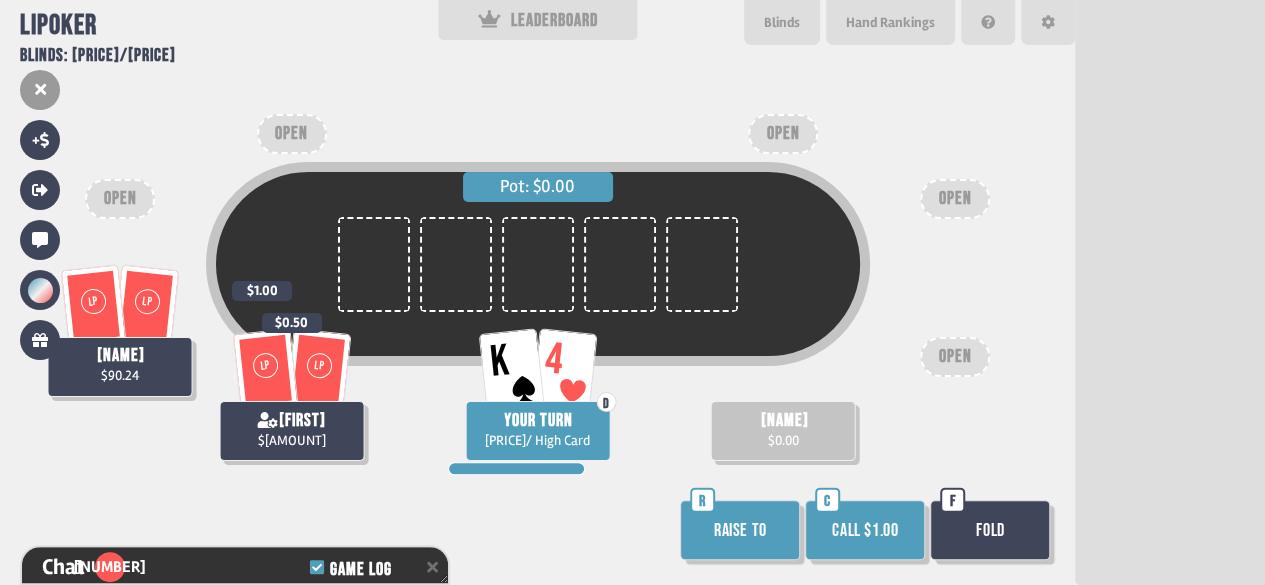click on "Call $1.00" at bounding box center (865, 530) 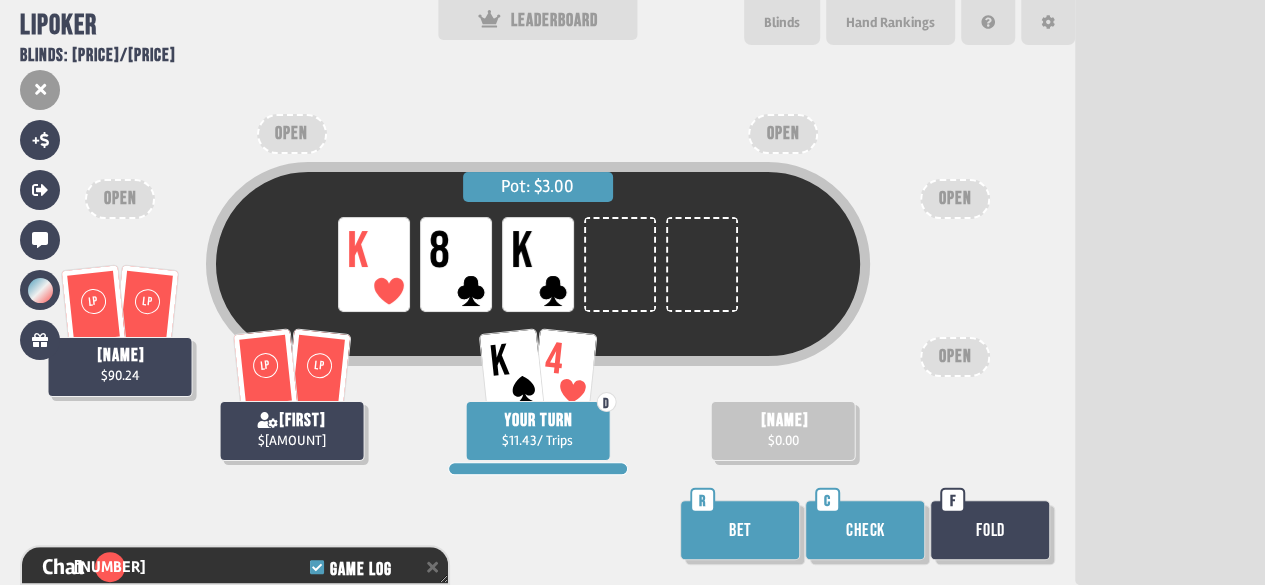 click on "Check" at bounding box center (865, 530) 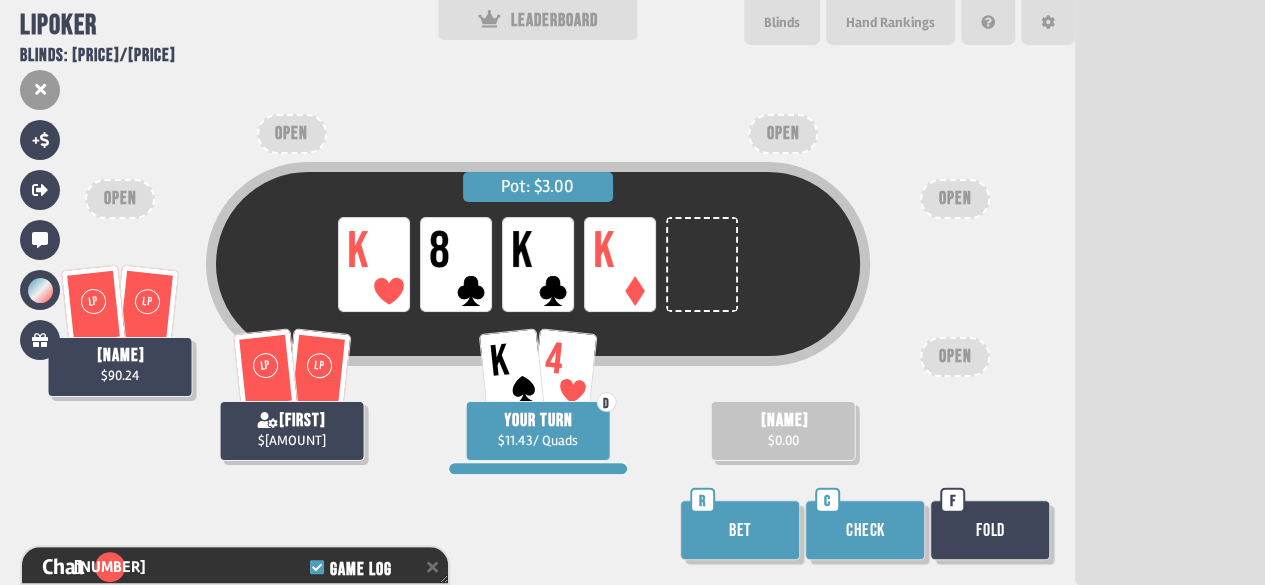 click on "Pot: $3.00   LP K LP 8 LP K LP K LP LP [FIRST] $[AMOUNT]  LP LP [FIRST] $[AMOUNT]  [FIRST] $[AMOUNT]  K 4 D YOUR TURN $[AMOUNT]   / Quads OPEN OPEN OPEN OPEN OPEN Bet R Check C Fold F" at bounding box center (537, 292) 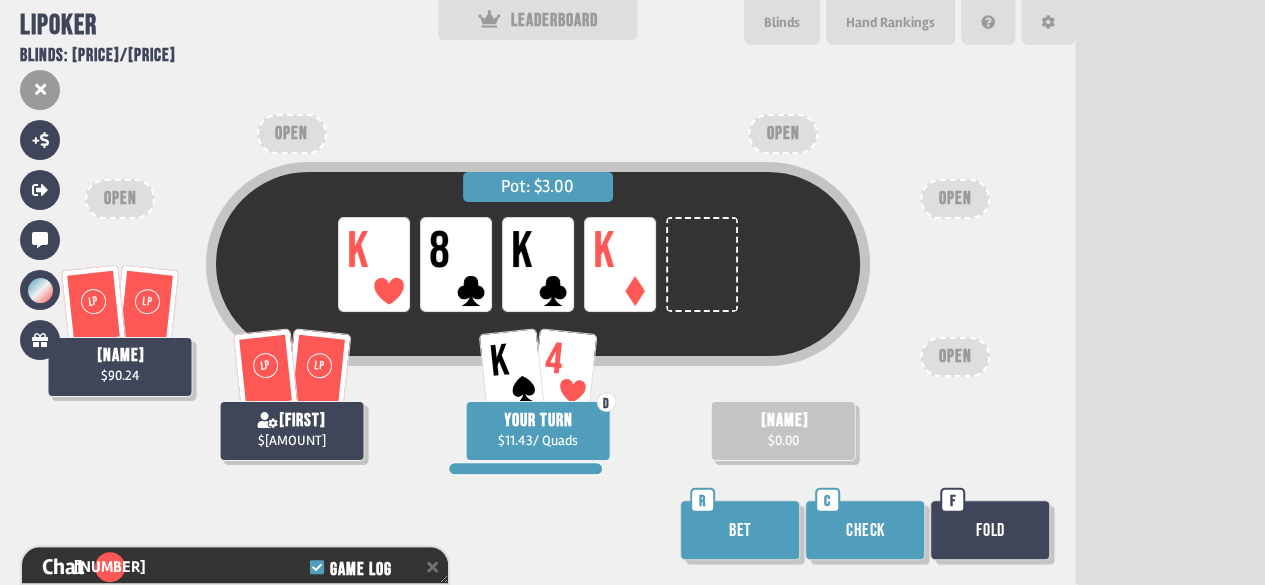 click on "Bet" at bounding box center [740, 530] 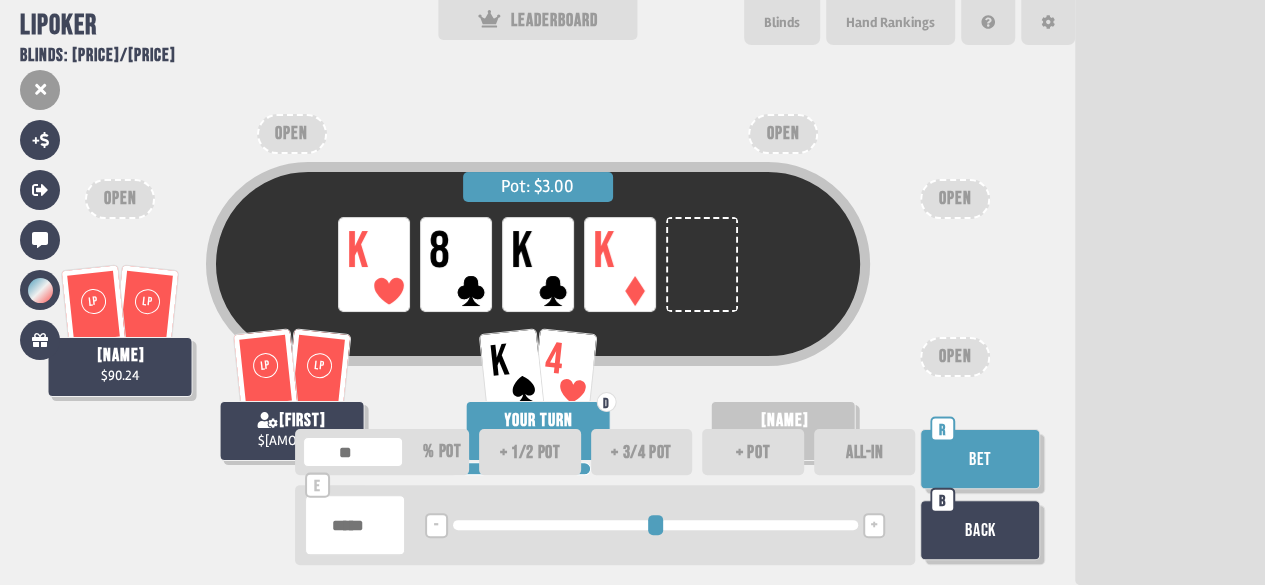 click on "Bet" at bounding box center (980, 459) 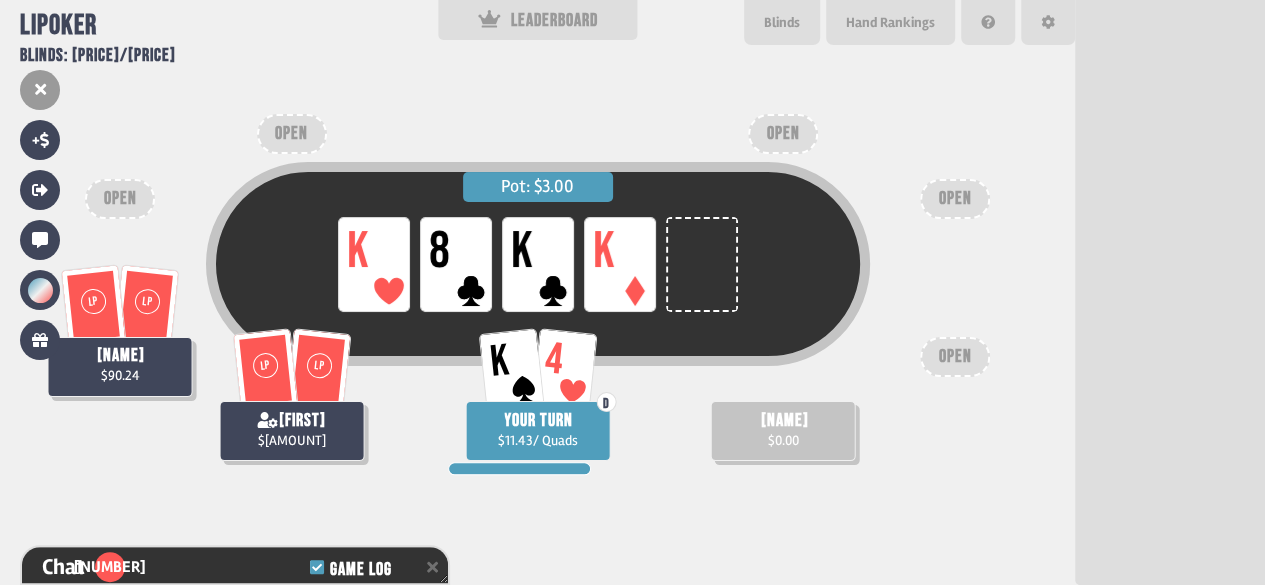 scroll, scrollTop: 22261, scrollLeft: 0, axis: vertical 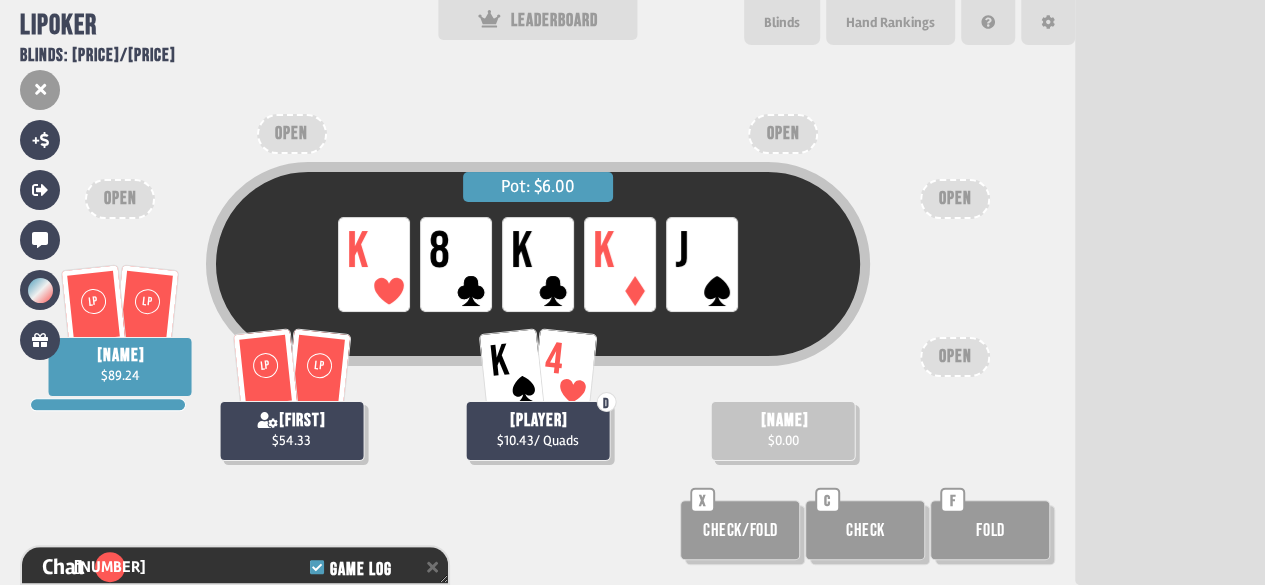 click on "Check/Fold" at bounding box center (740, 530) 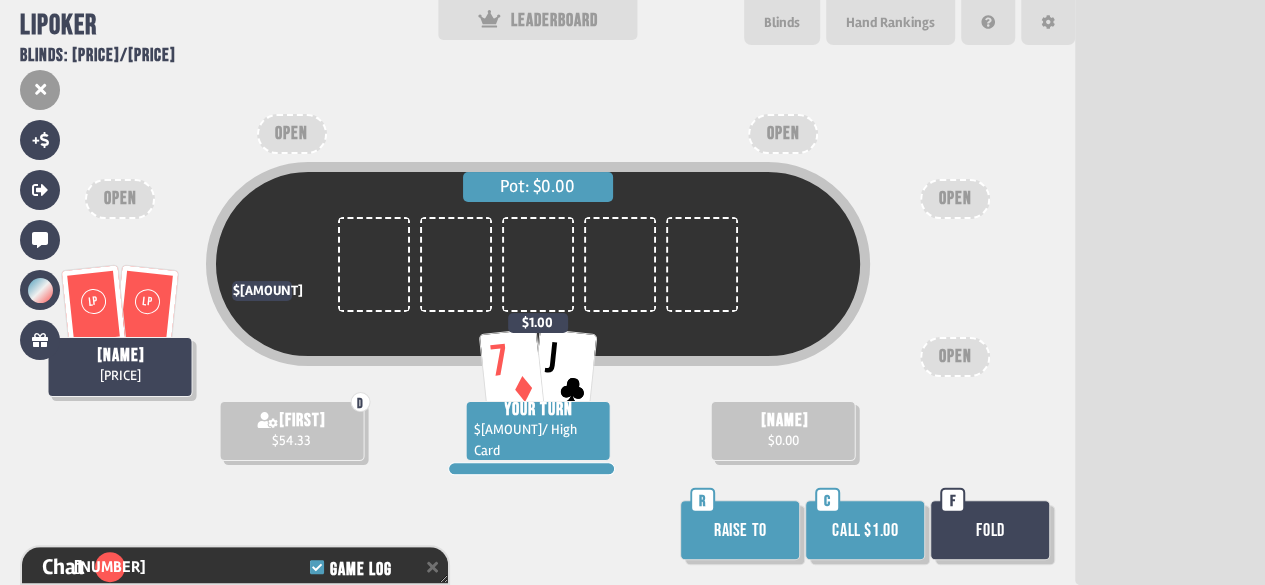 click on "Call $1.00" at bounding box center (865, 530) 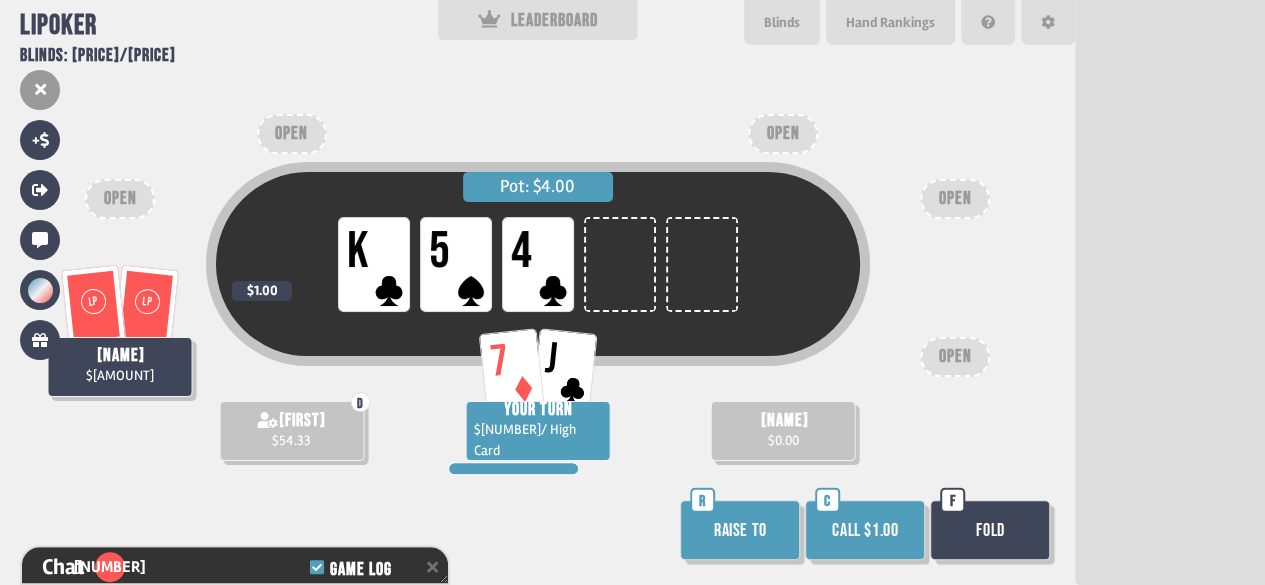 click on "Call $1.00" at bounding box center (865, 530) 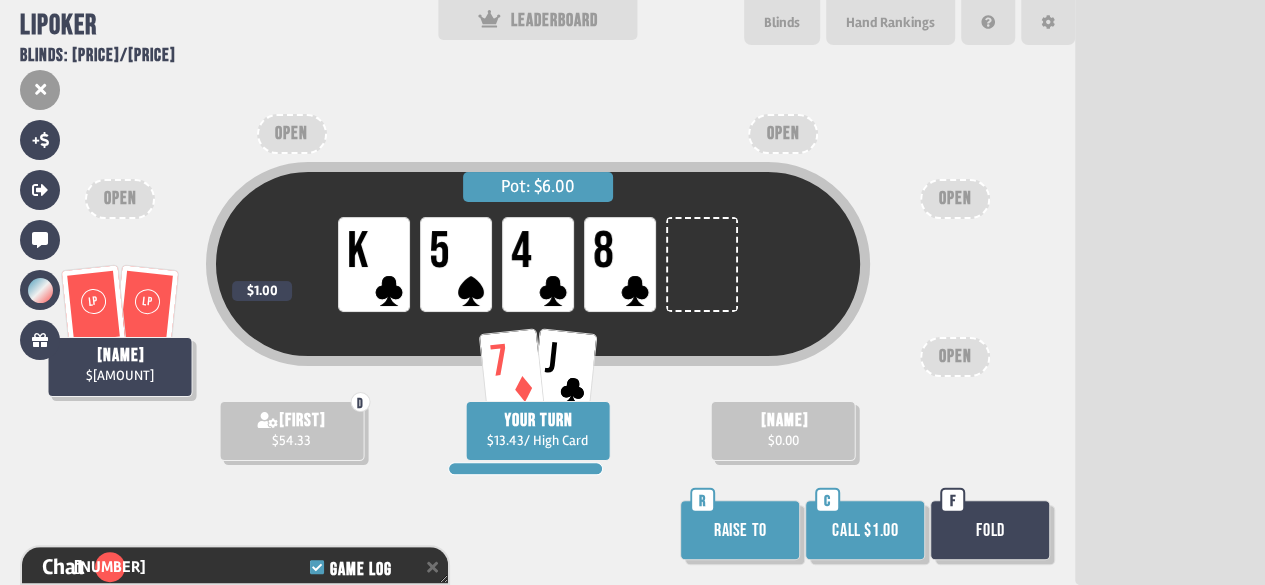click on "Call $1.00" at bounding box center [865, 530] 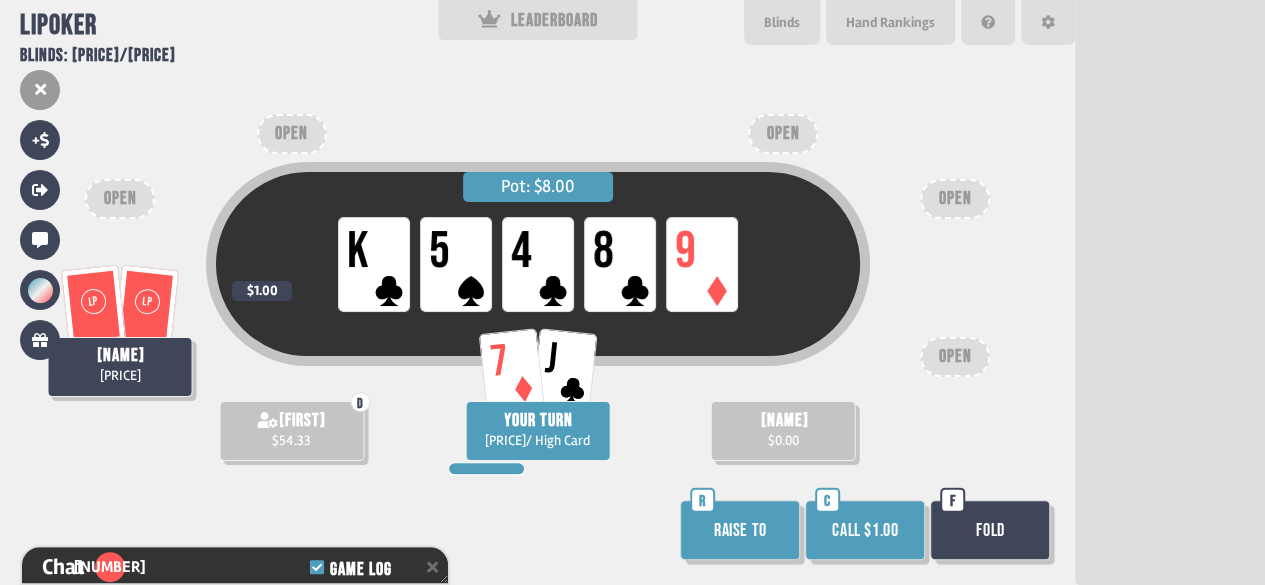 click on "Fold" at bounding box center (990, 530) 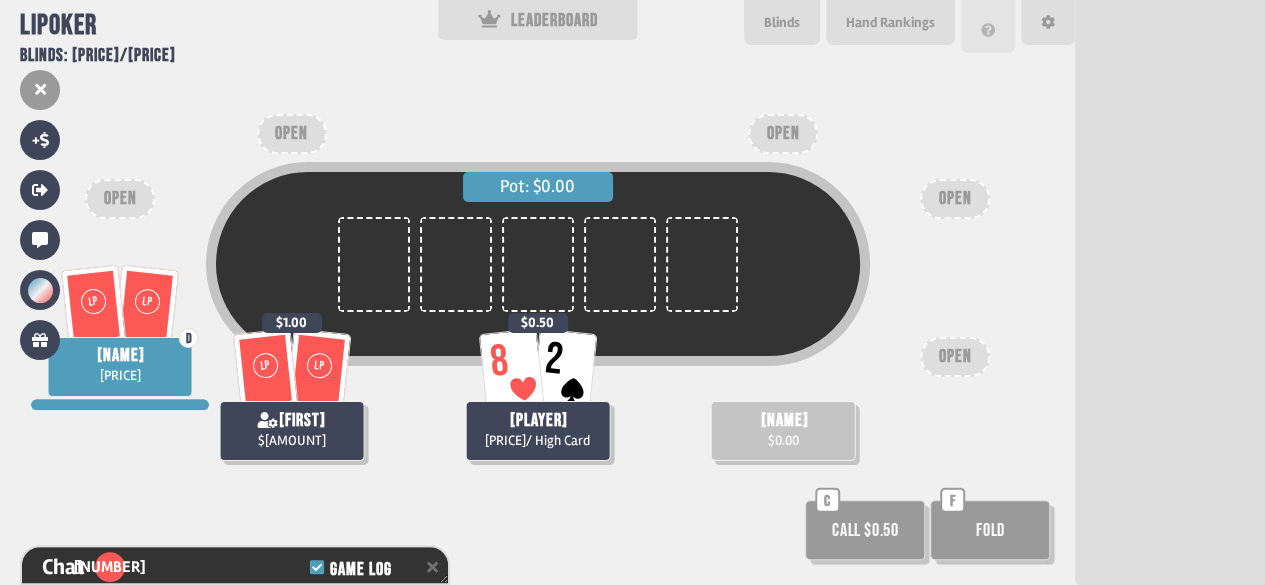 scroll, scrollTop: 98, scrollLeft: 0, axis: vertical 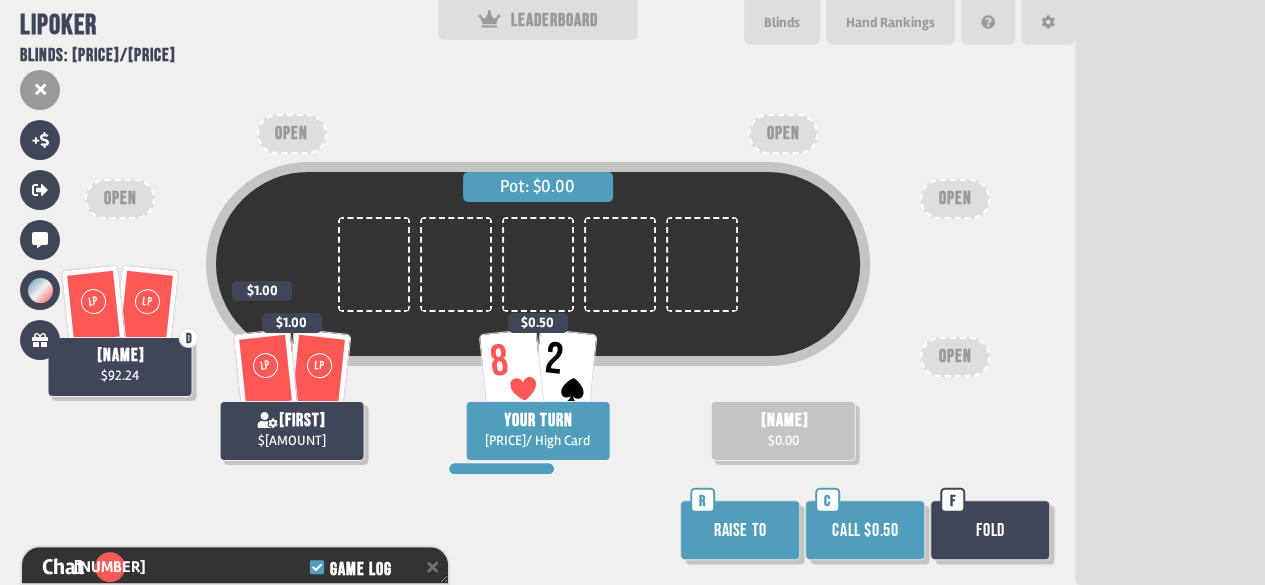 click on "Call $0.50" at bounding box center (865, 530) 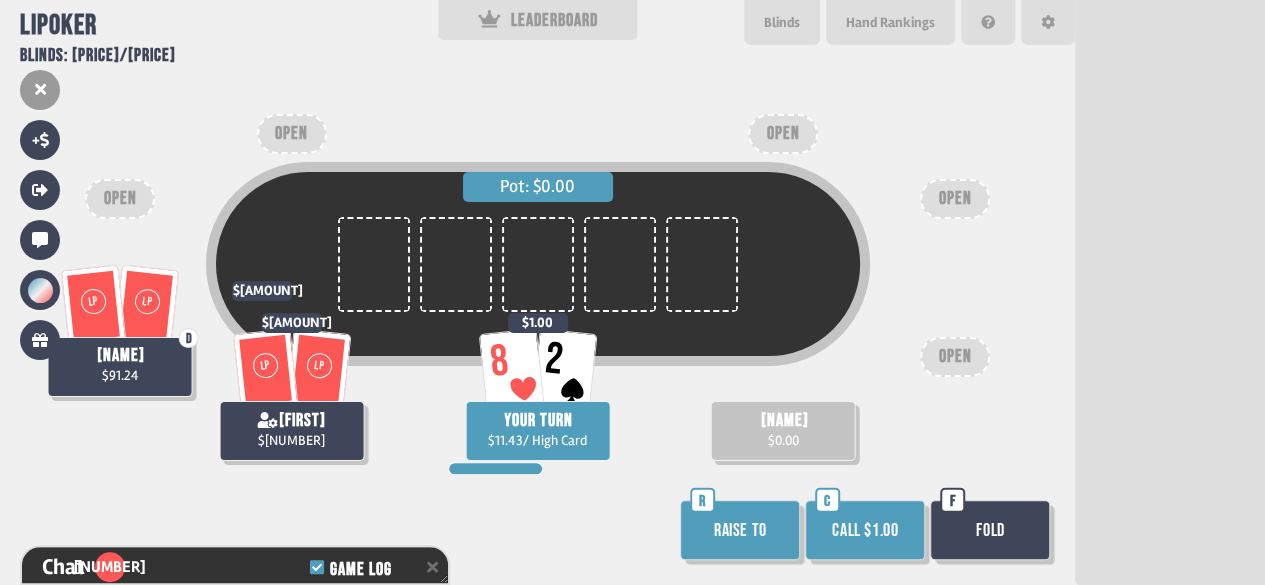 click on "Fold" at bounding box center (990, 530) 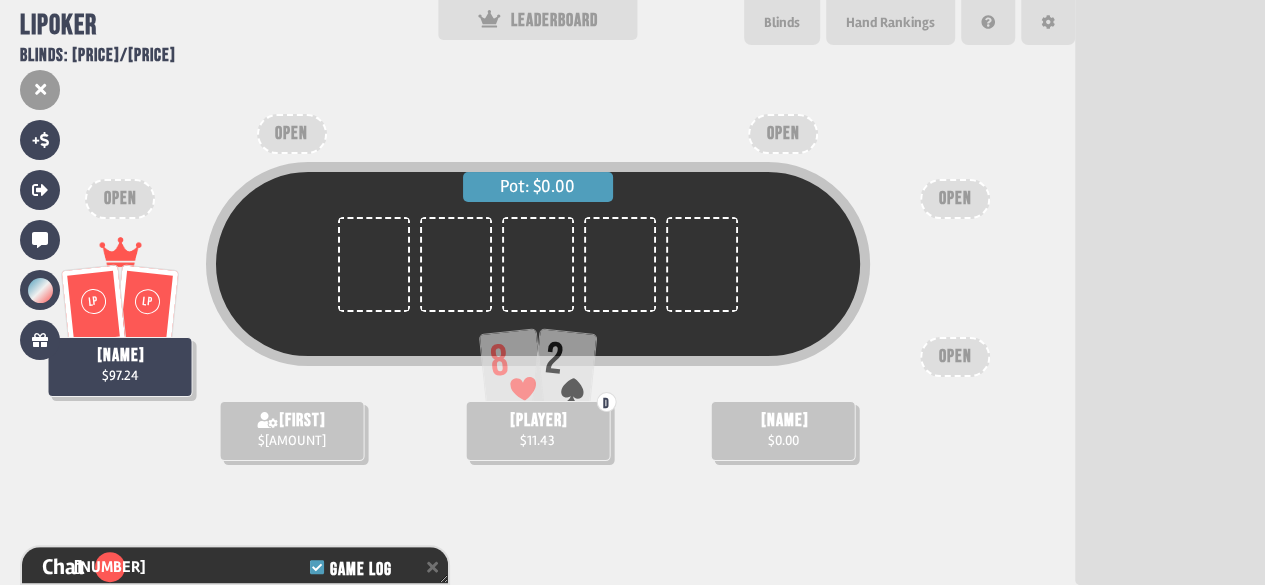 scroll, scrollTop: 98, scrollLeft: 0, axis: vertical 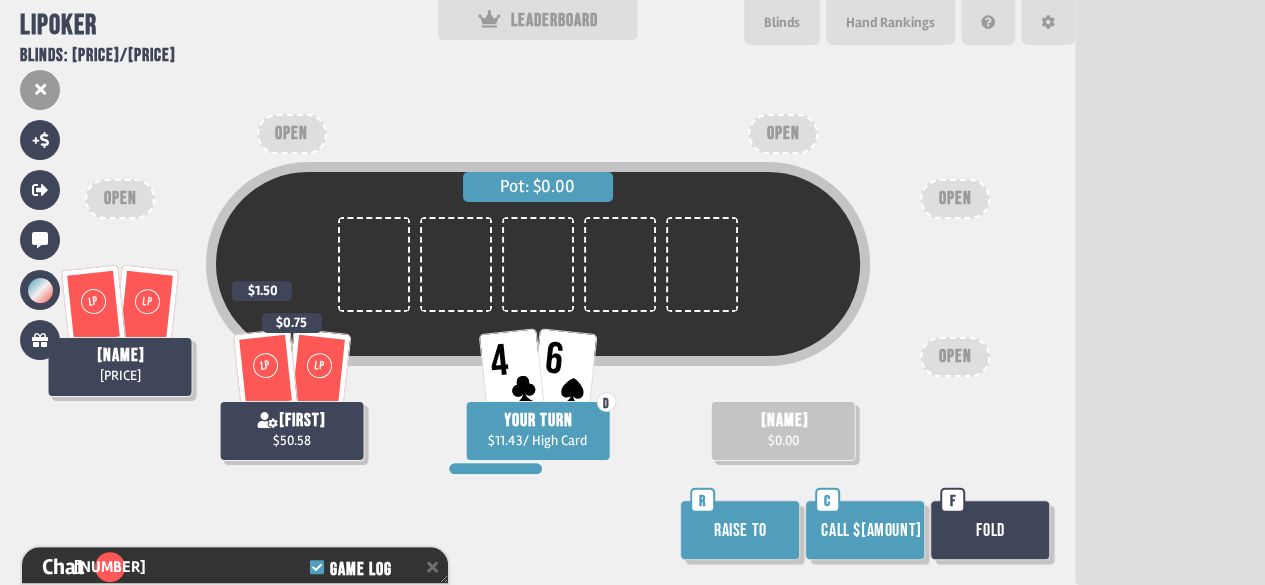 click on "Fold" at bounding box center (990, 530) 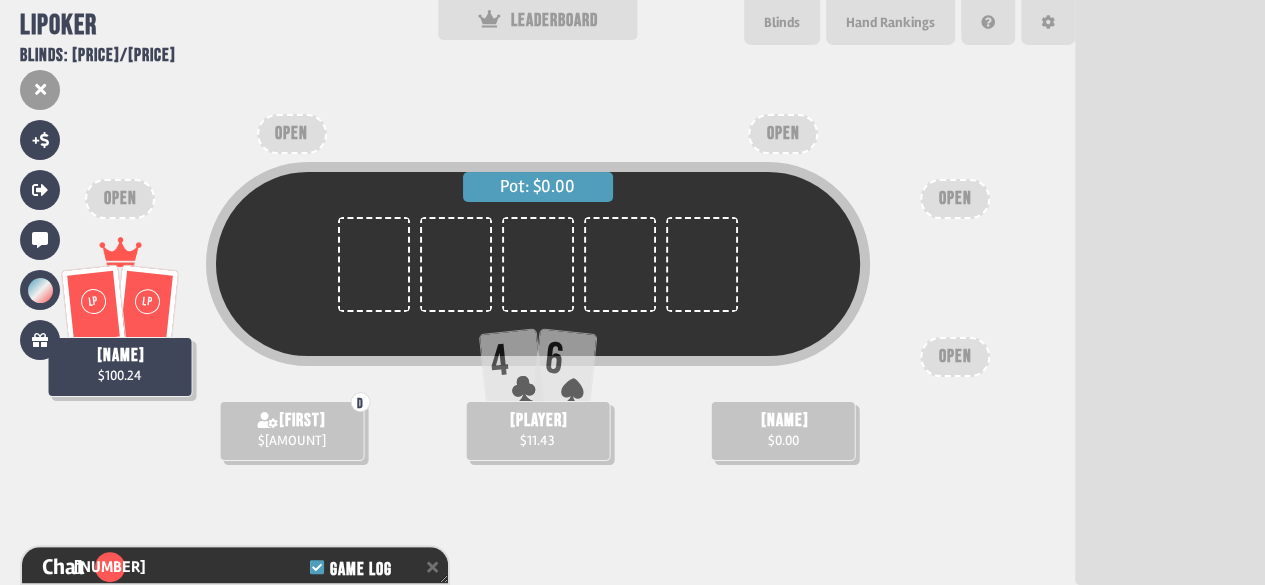 scroll, scrollTop: 98, scrollLeft: 0, axis: vertical 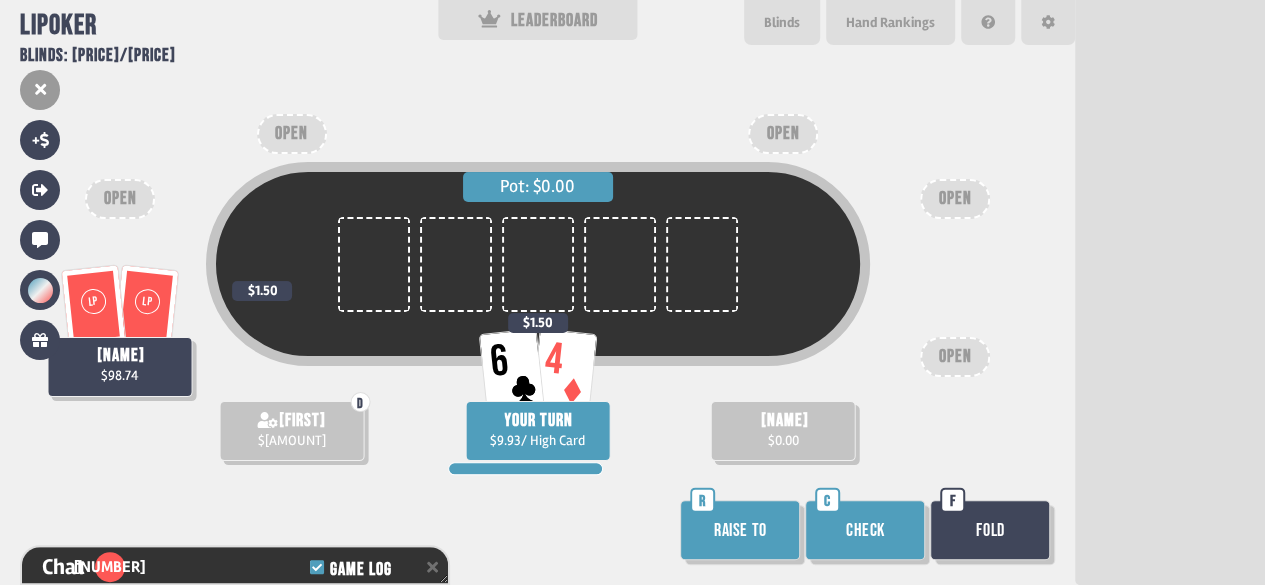 click on "Check" at bounding box center [865, 530] 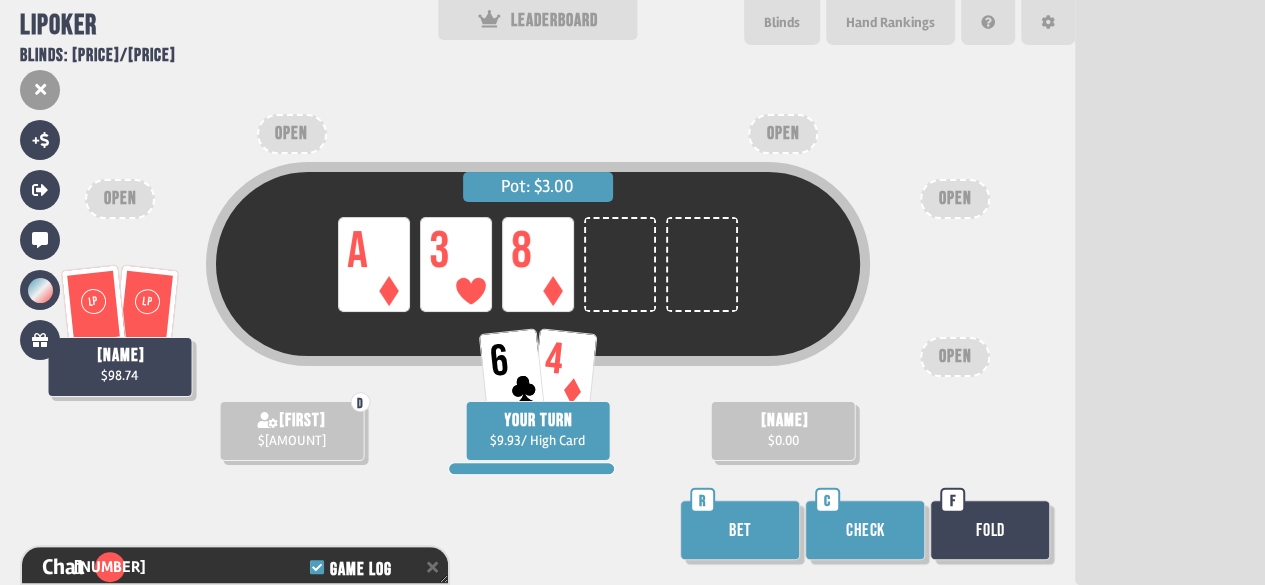 click on "Check" at bounding box center [865, 530] 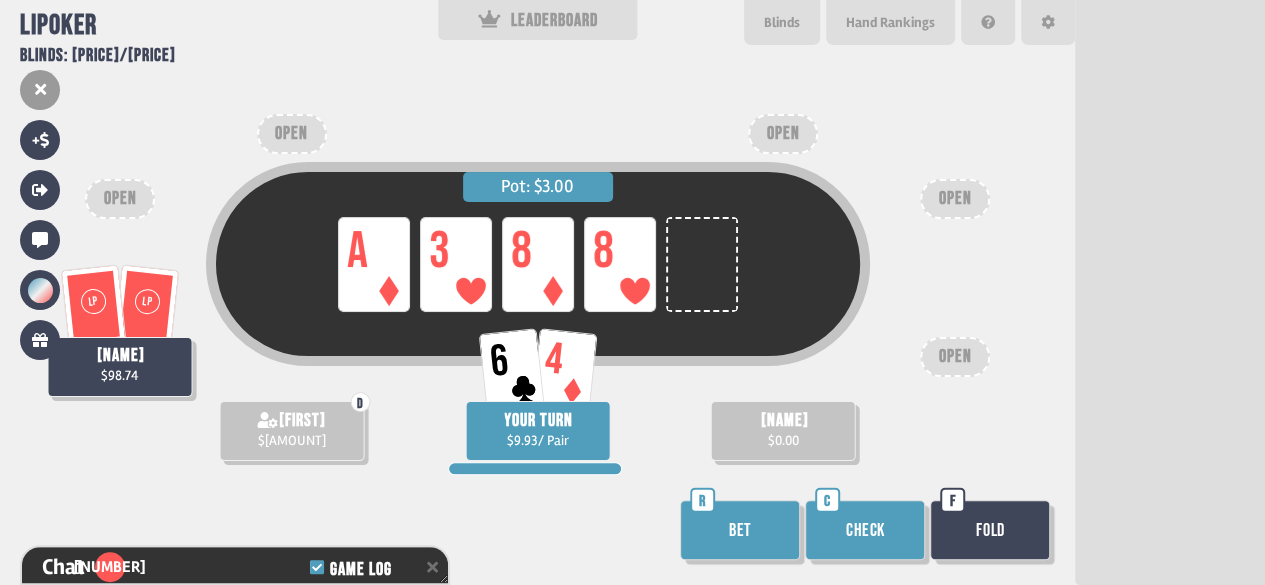 click on "Check" at bounding box center (865, 530) 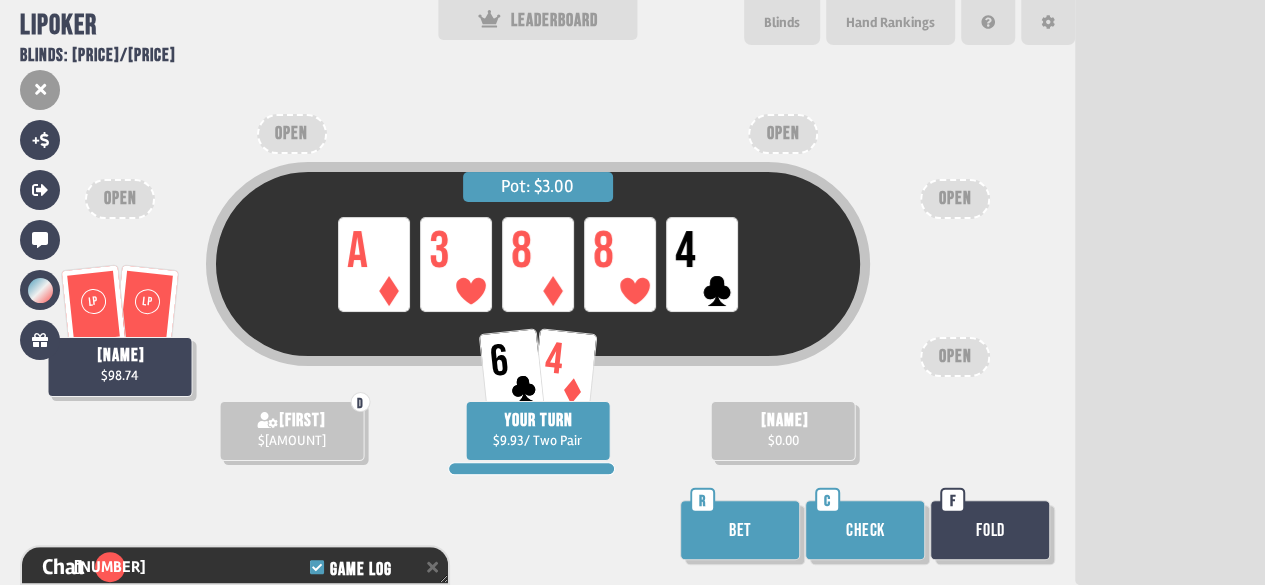 click on "Bet" at bounding box center (740, 530) 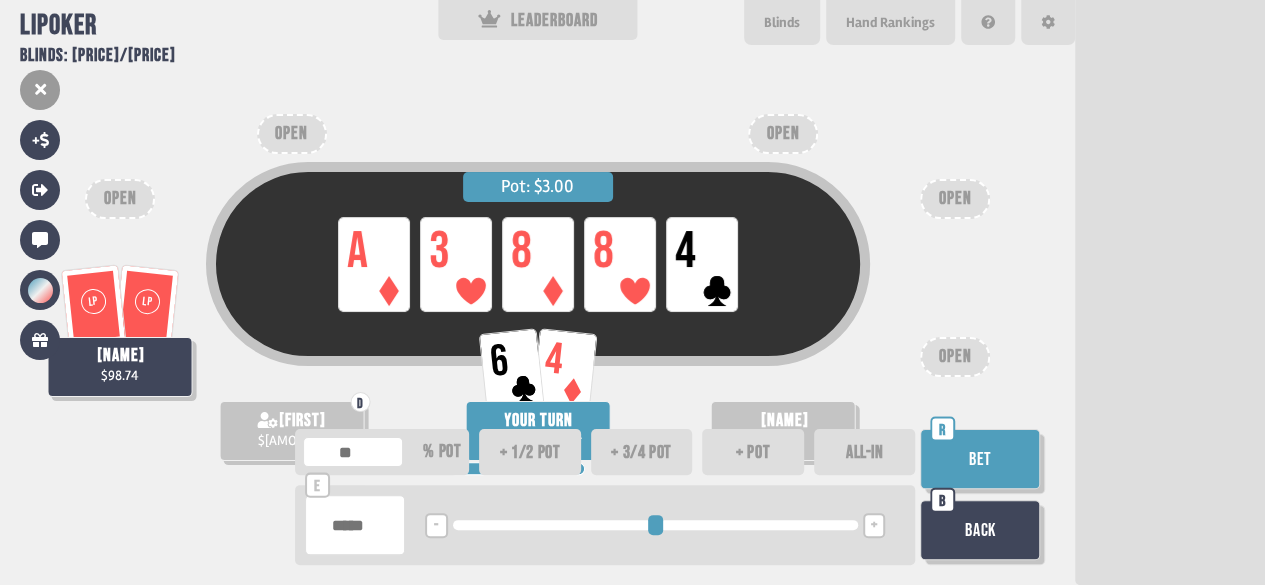 click on "ALL-IN" at bounding box center (865, 452) 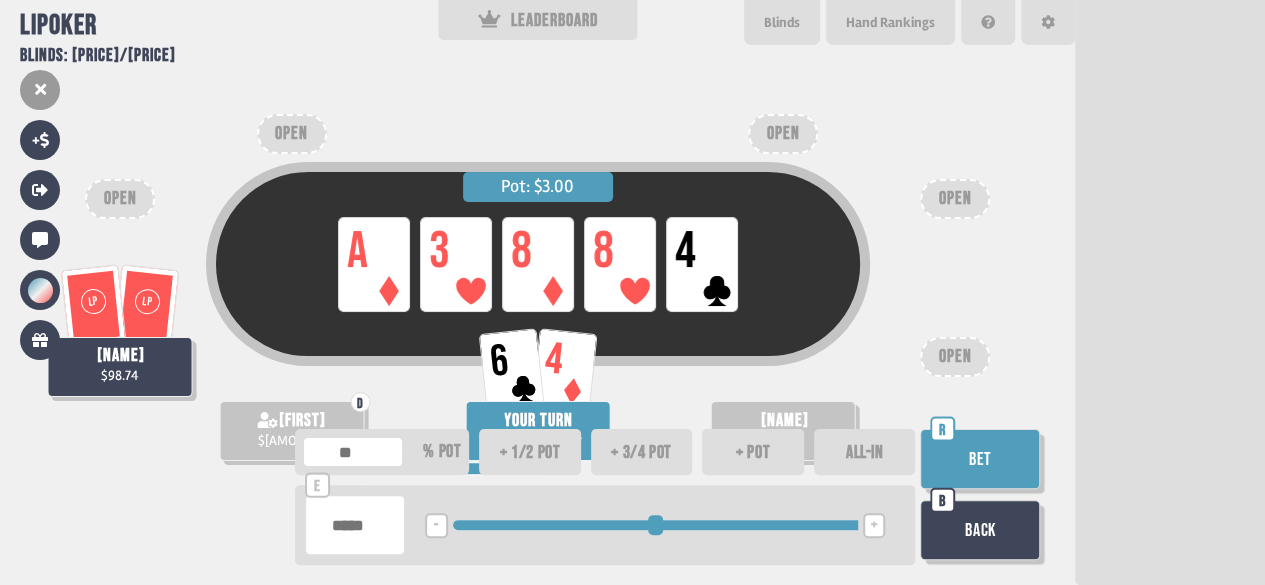 click on "ALL-IN" at bounding box center (865, 452) 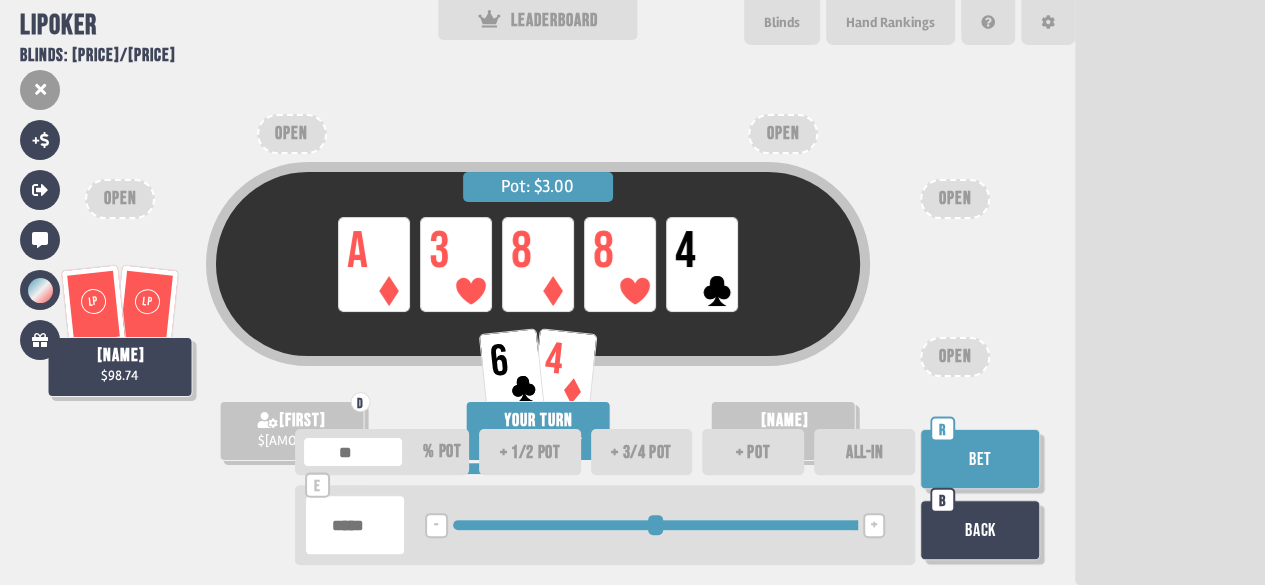 click on "Bet" at bounding box center (980, 459) 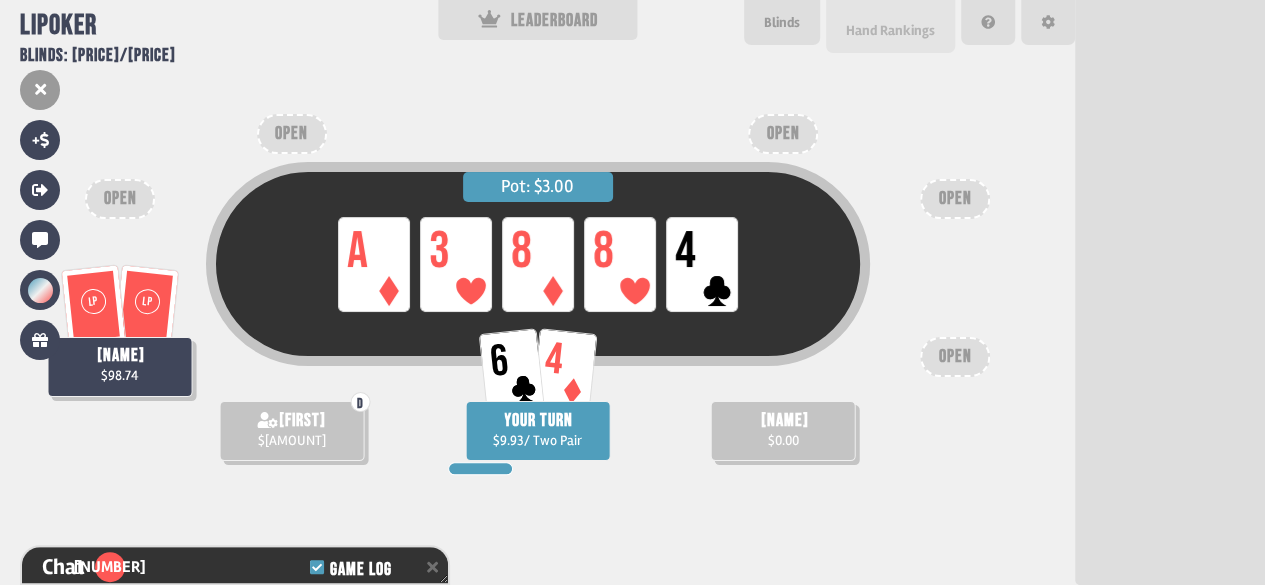 scroll, scrollTop: 24697, scrollLeft: 0, axis: vertical 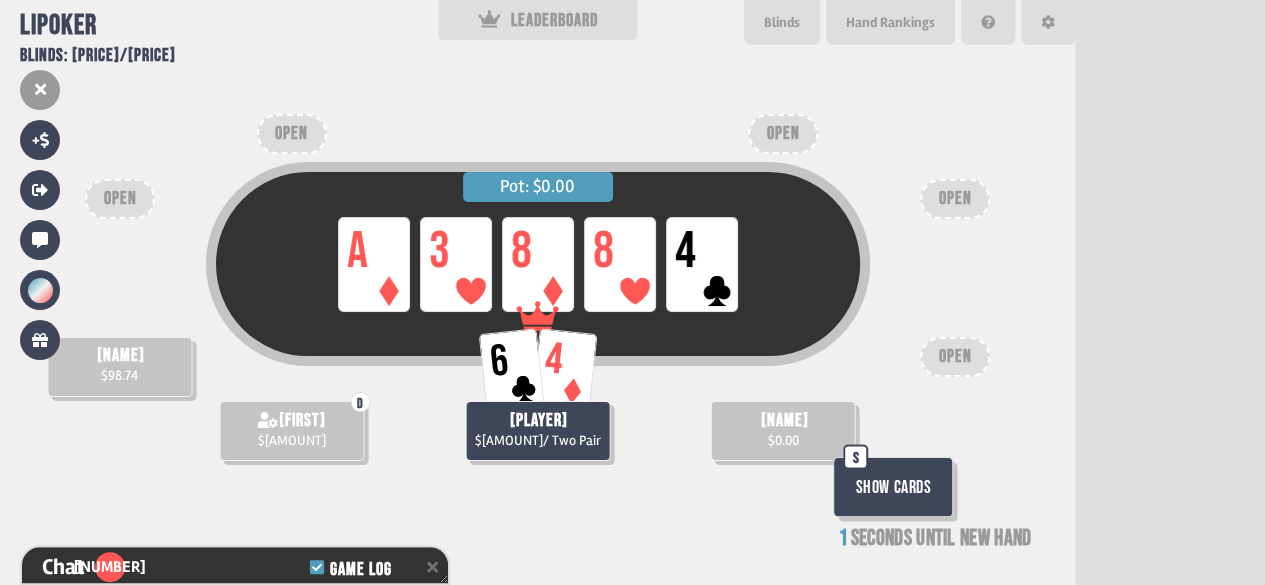 click on "Pot: $[AMOUNT]   LP A LP 3 LP 8 LP 8 LP 4 [FIRST] $[AMOUNT]  D [FIRST] $[AMOUNT]  [FIRST] $[AMOUNT]   / Two Pair OPEN OPEN OPEN OPEN OPEN Show Cards S 1  seconds until new hand" at bounding box center [537, 292] 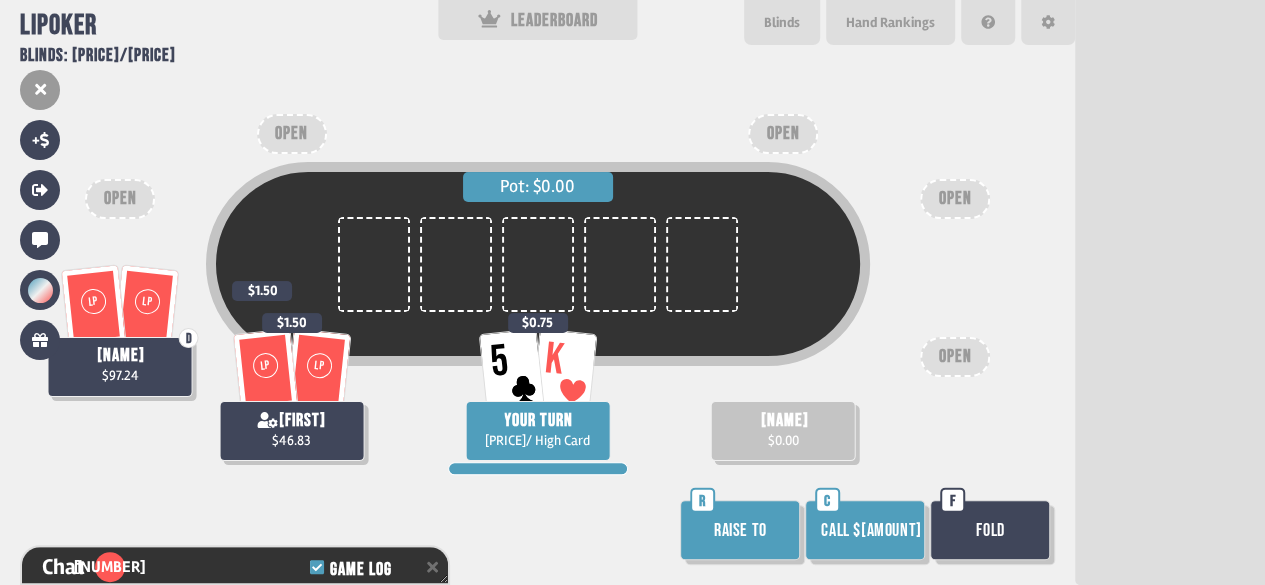click on "Call $[AMOUNT]" at bounding box center [865, 530] 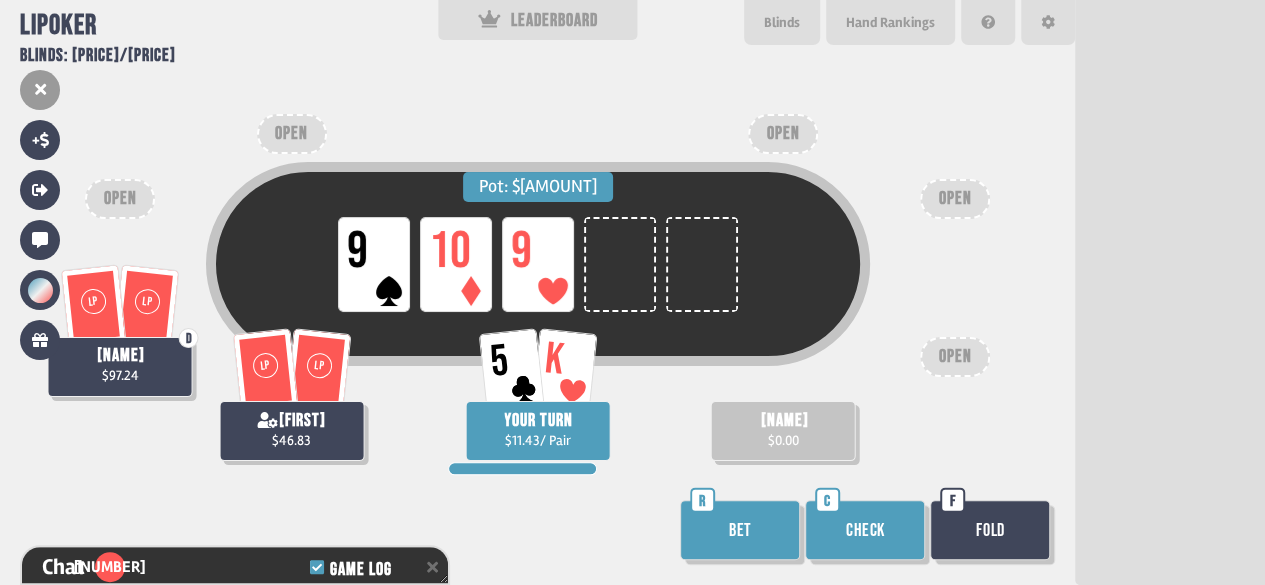 click on "Check" at bounding box center [865, 530] 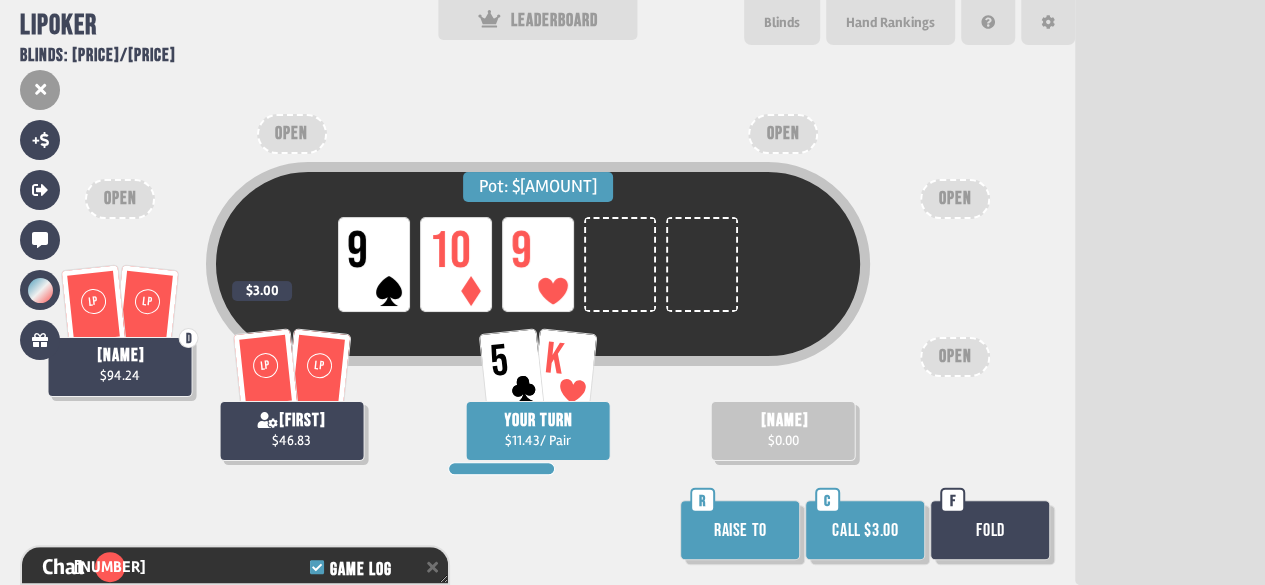 click on "Fold" at bounding box center (990, 530) 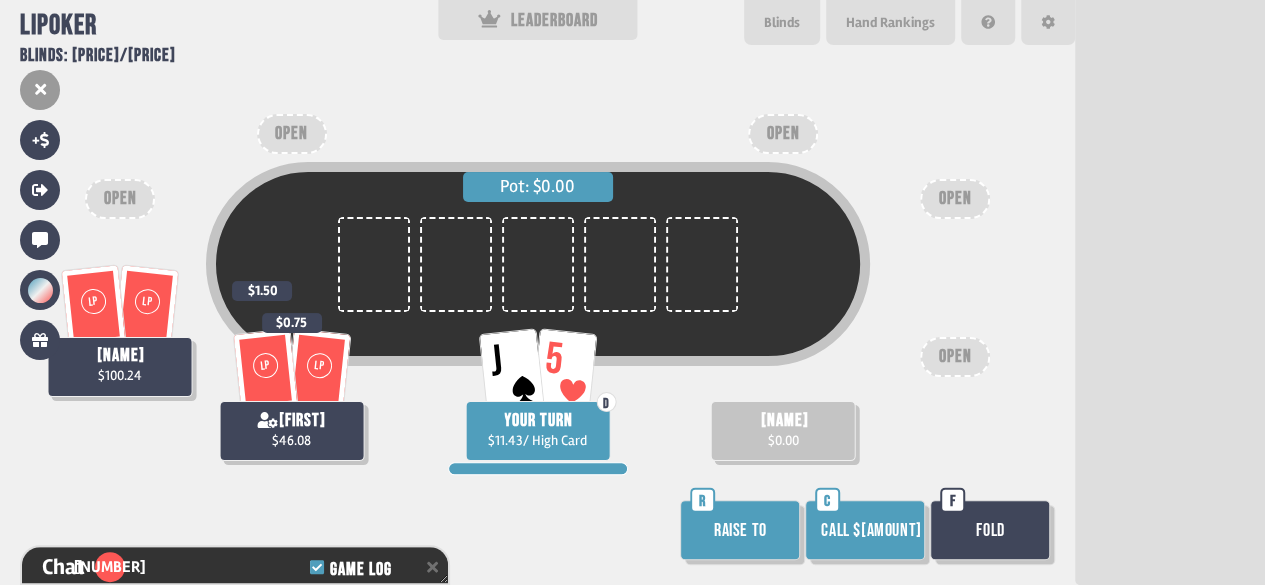 scroll, scrollTop: 98, scrollLeft: 0, axis: vertical 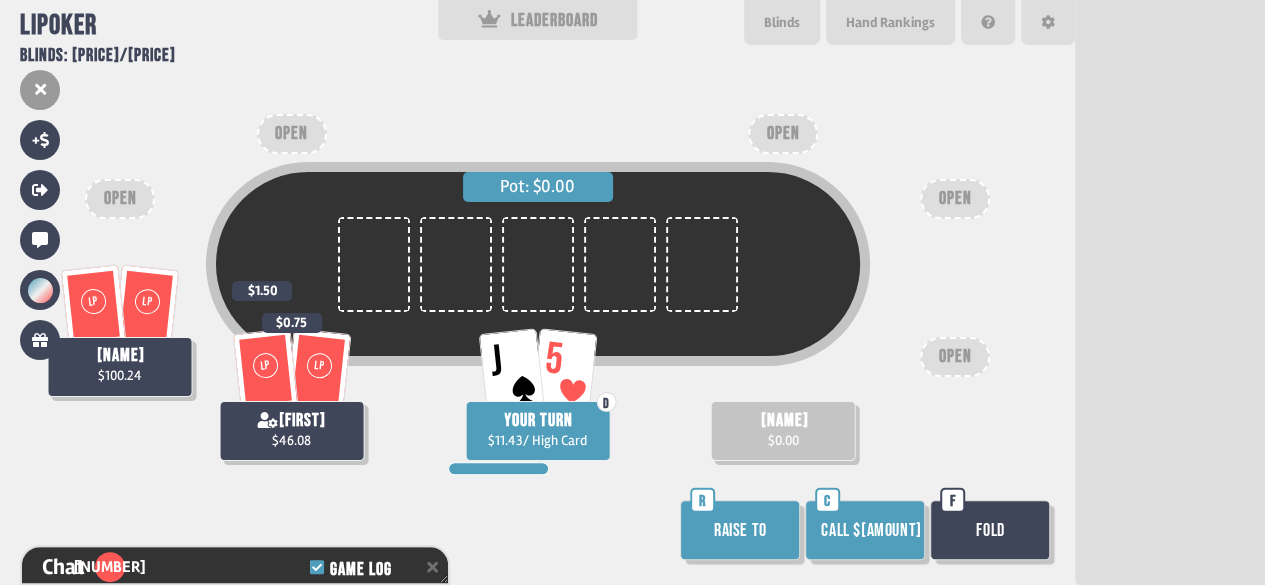 click on "Call $[AMOUNT]" at bounding box center [865, 530] 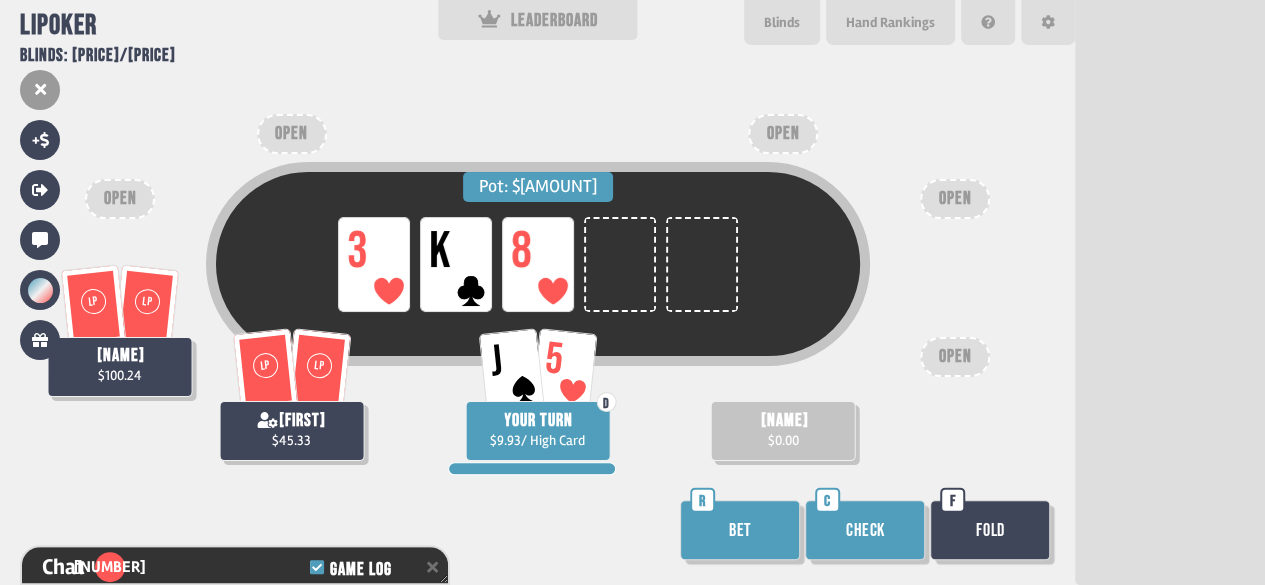 click on "Check" at bounding box center [865, 530] 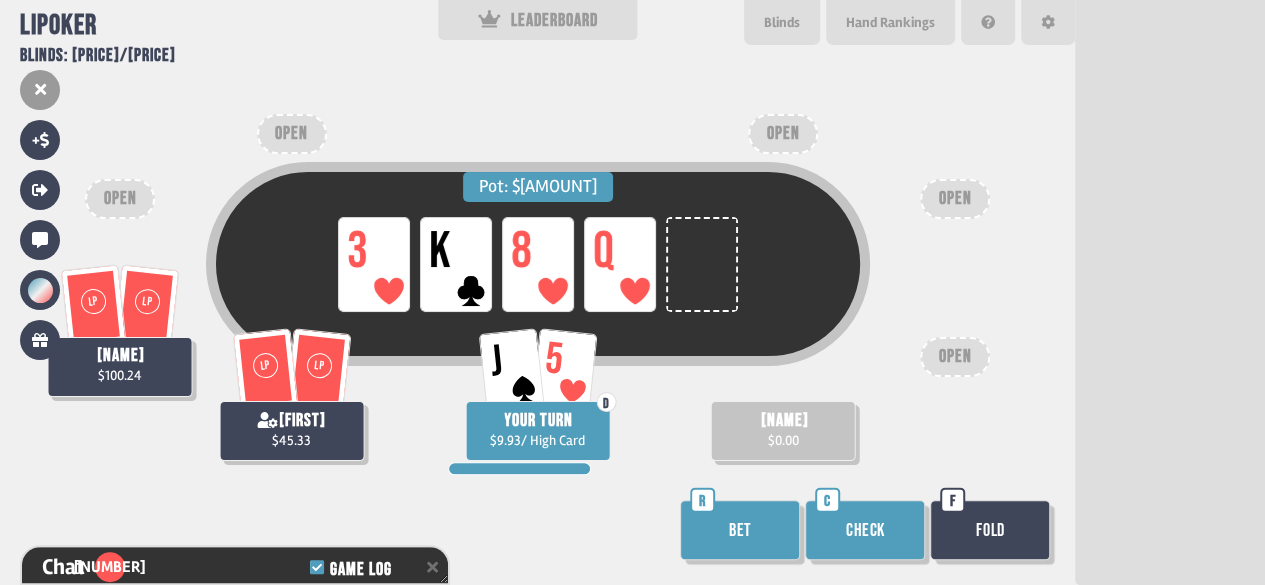 click on "Check" at bounding box center [865, 530] 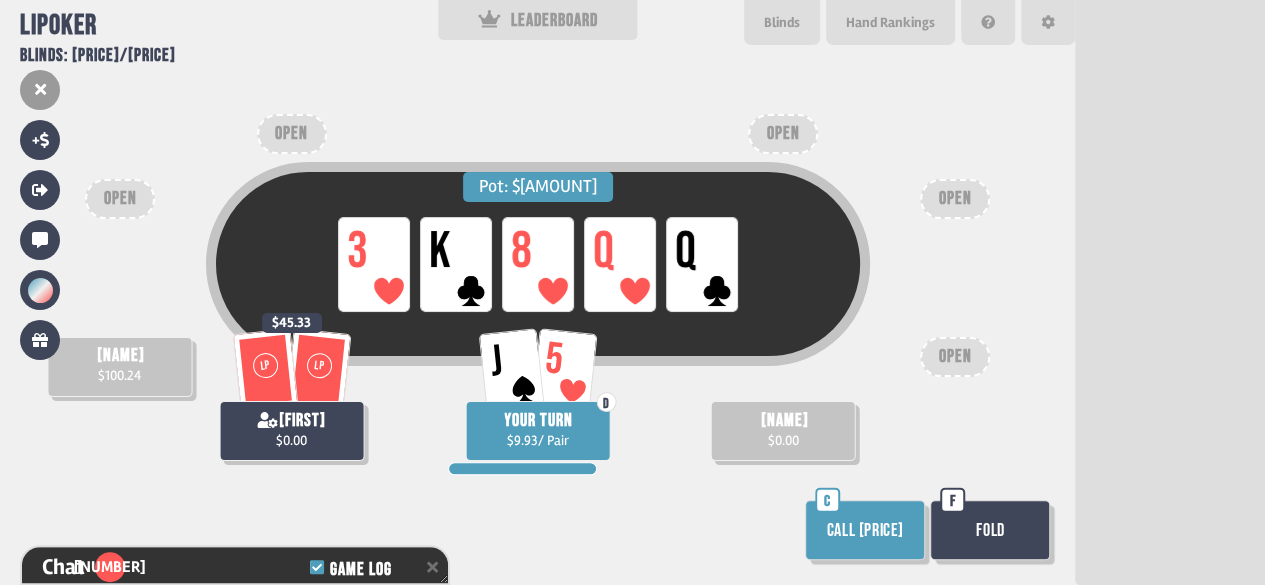 click on "Fold" at bounding box center (990, 530) 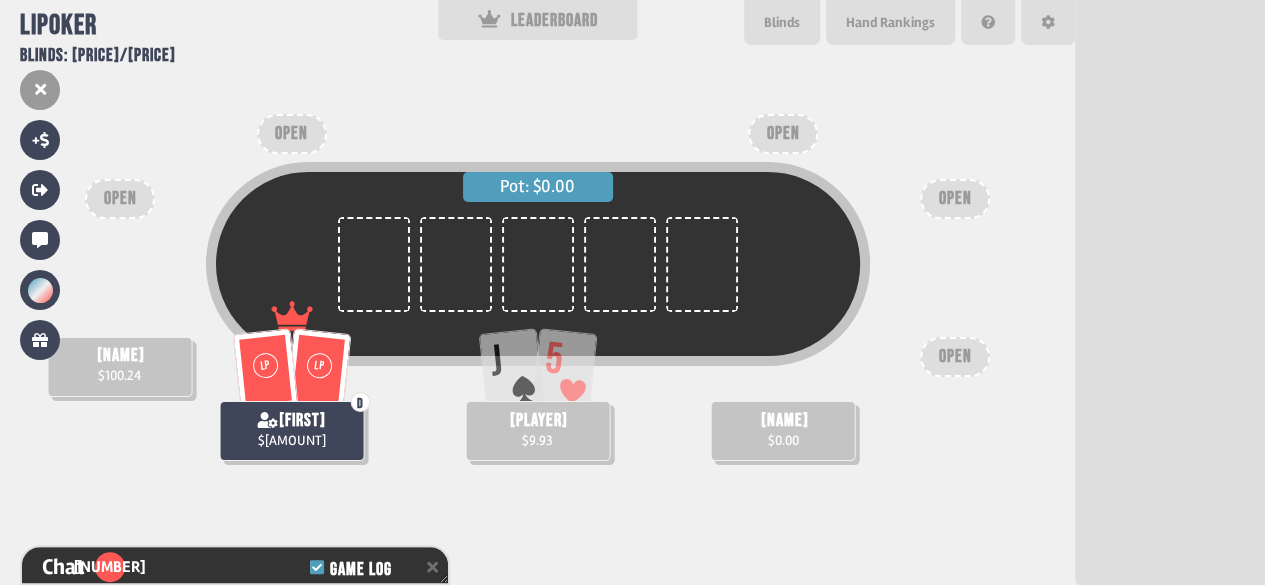 scroll, scrollTop: 98, scrollLeft: 0, axis: vertical 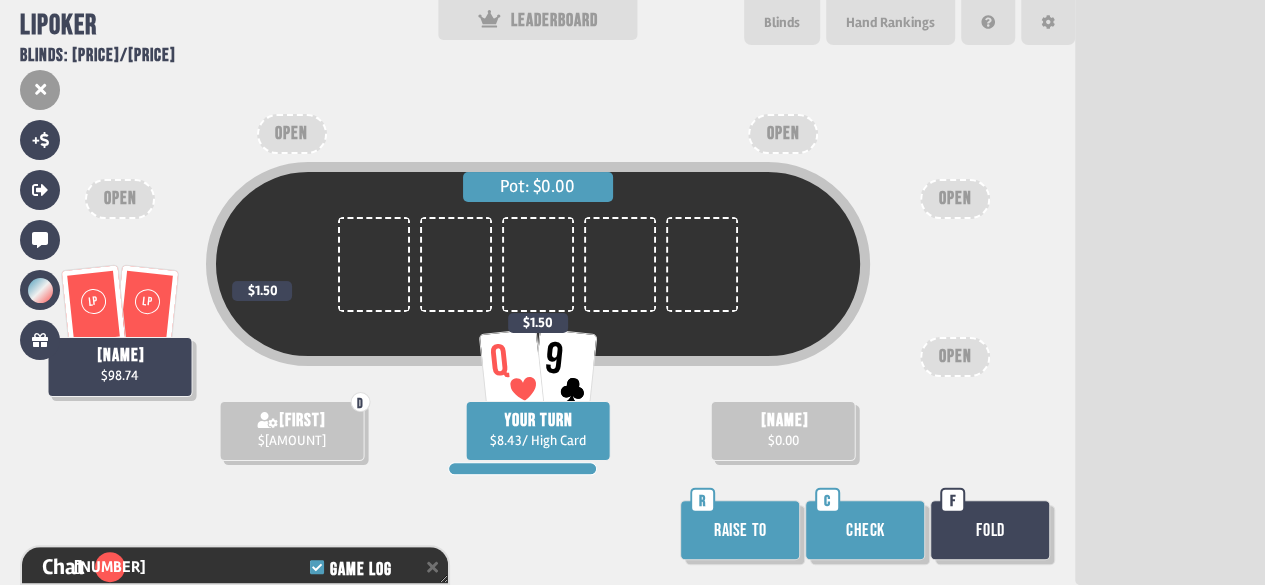 click on "Raise to" at bounding box center [740, 530] 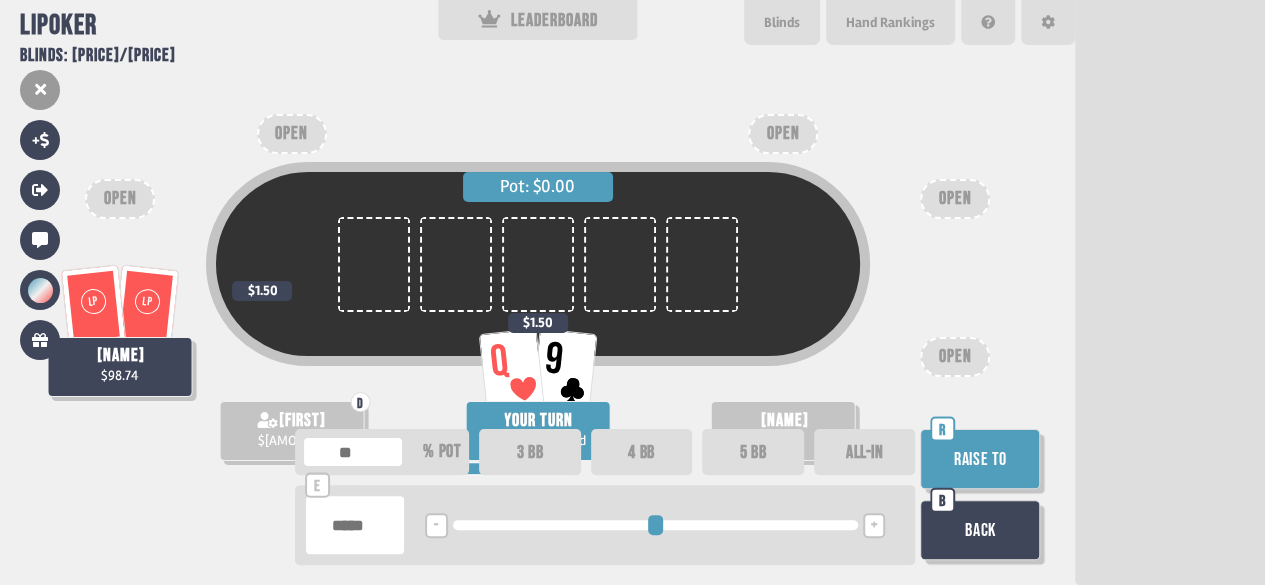 click on "ALL-IN" at bounding box center [865, 452] 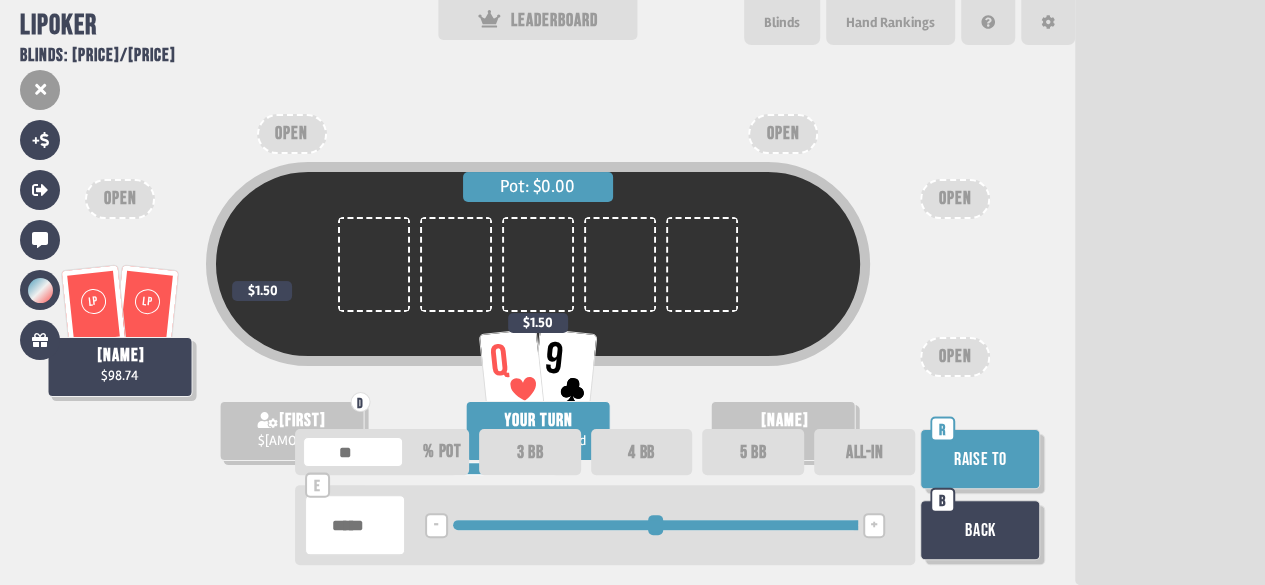 click on "Raise to" at bounding box center (980, 459) 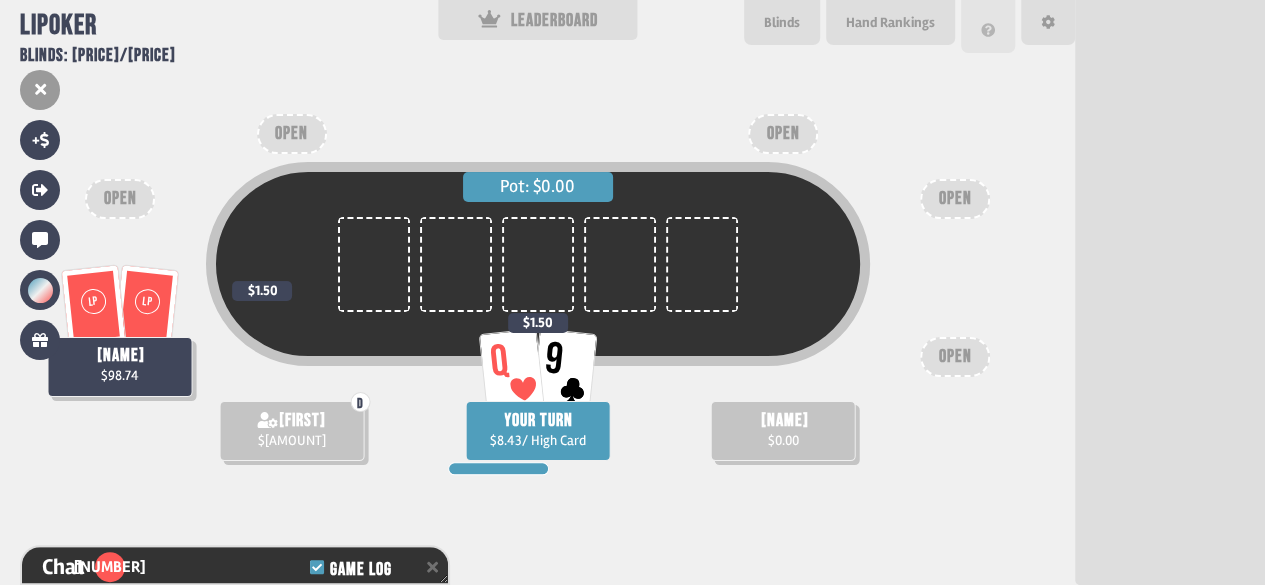 scroll, scrollTop: 26139, scrollLeft: 0, axis: vertical 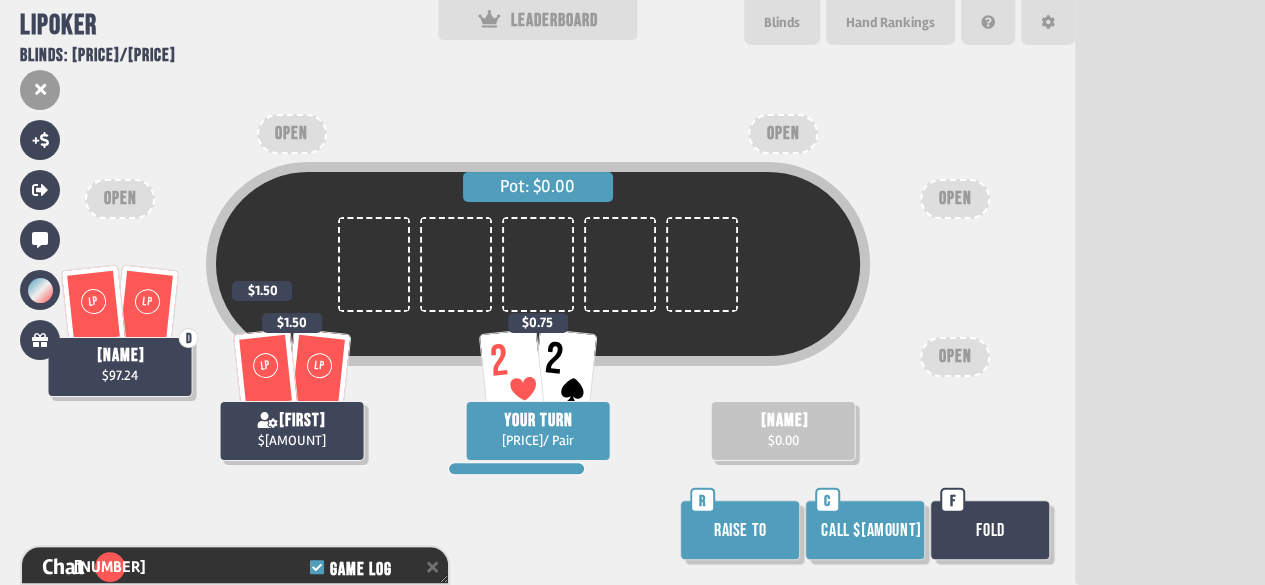 click on "Call $[AMOUNT]" at bounding box center [865, 530] 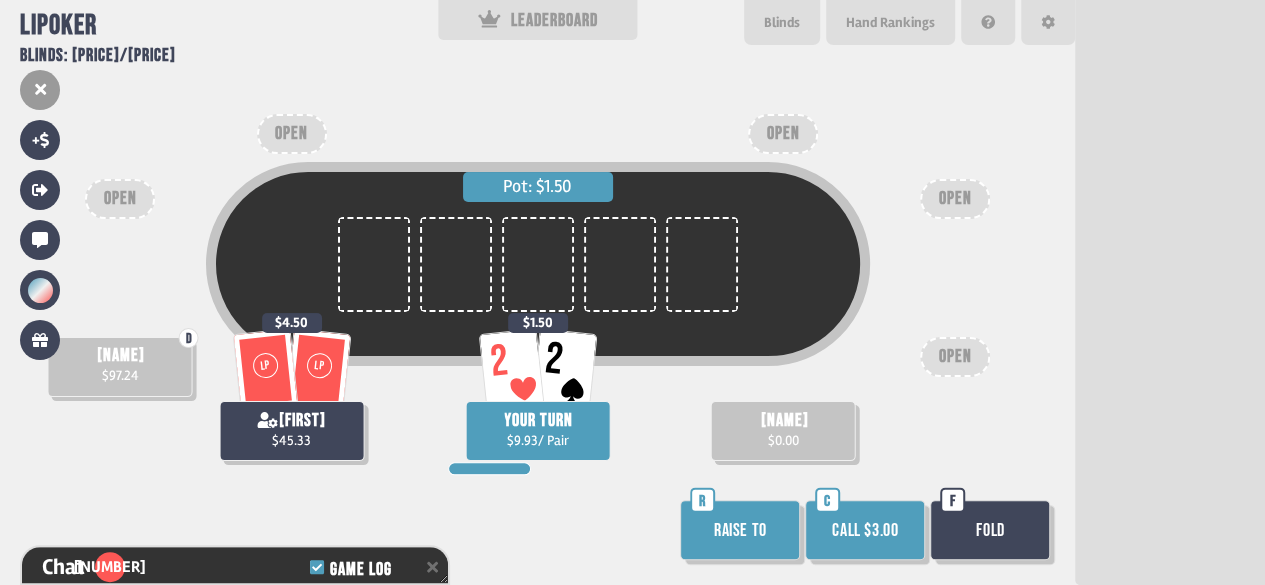 click on "Call $3.00" at bounding box center [865, 530] 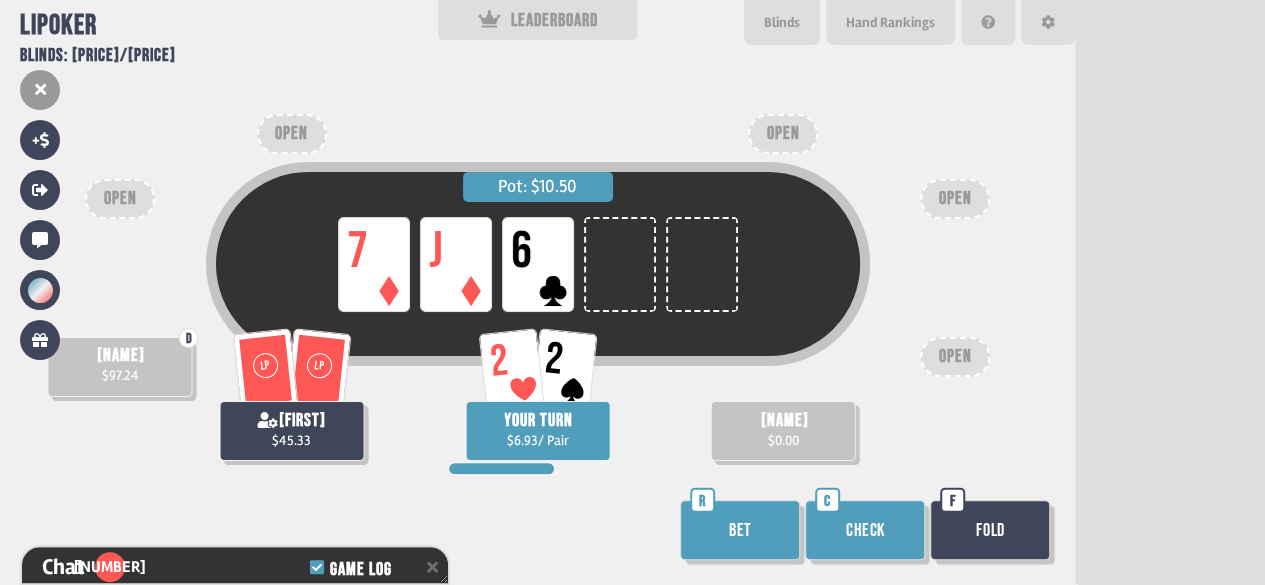 click on "Check" at bounding box center (865, 530) 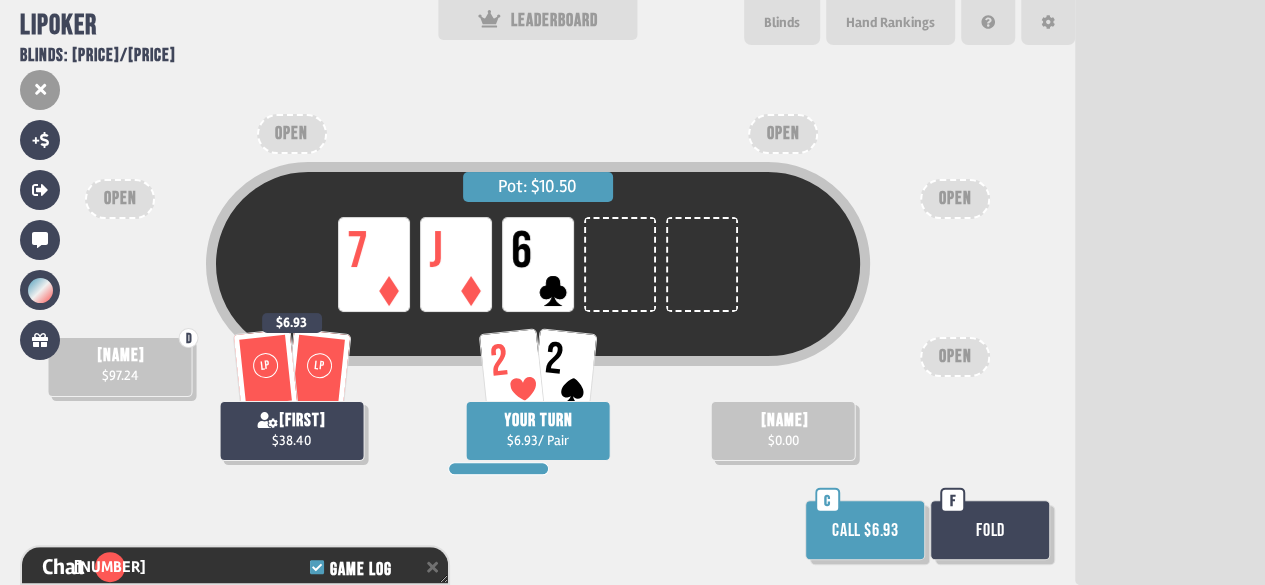 click on "Call $6.93" at bounding box center (865, 530) 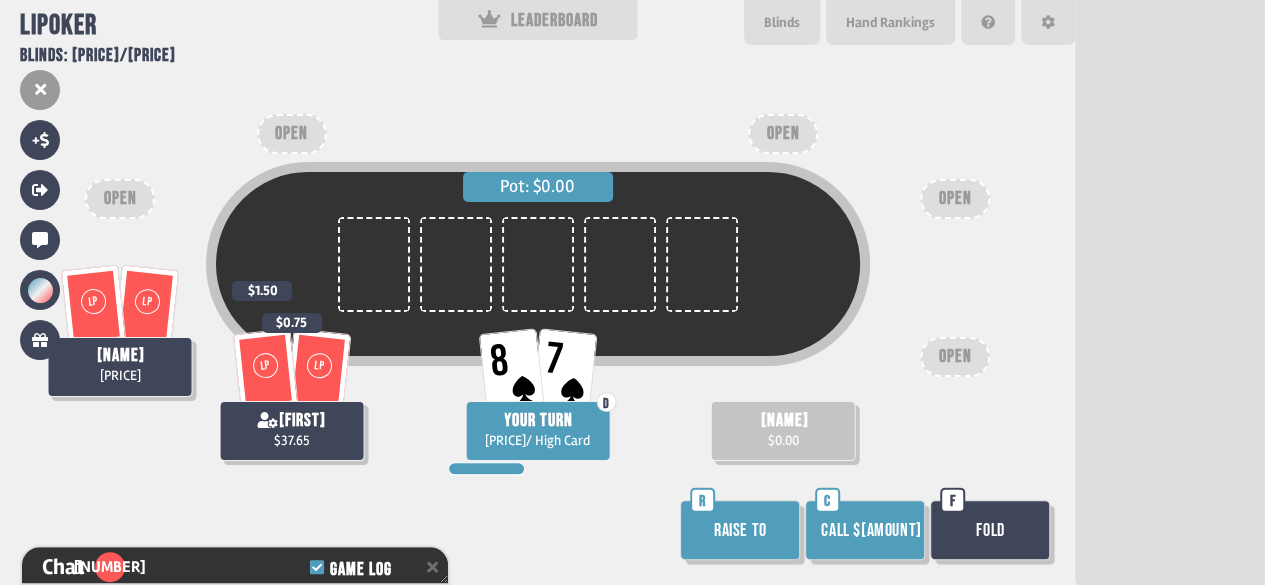 click on "Call $[AMOUNT]" at bounding box center (865, 530) 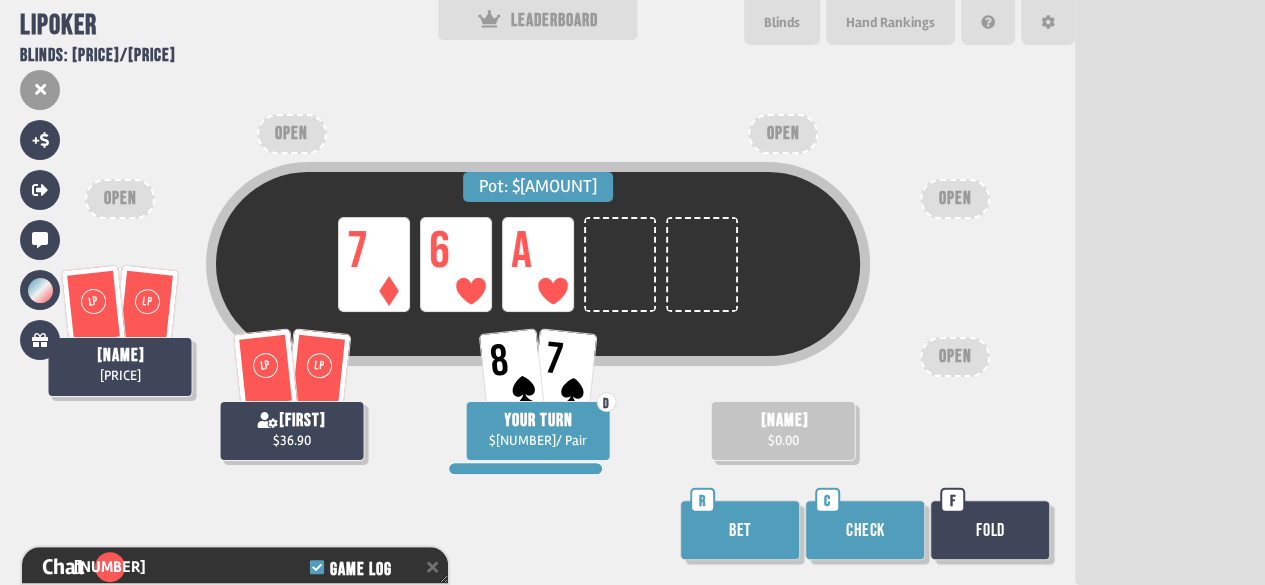 click on "Check" at bounding box center (865, 530) 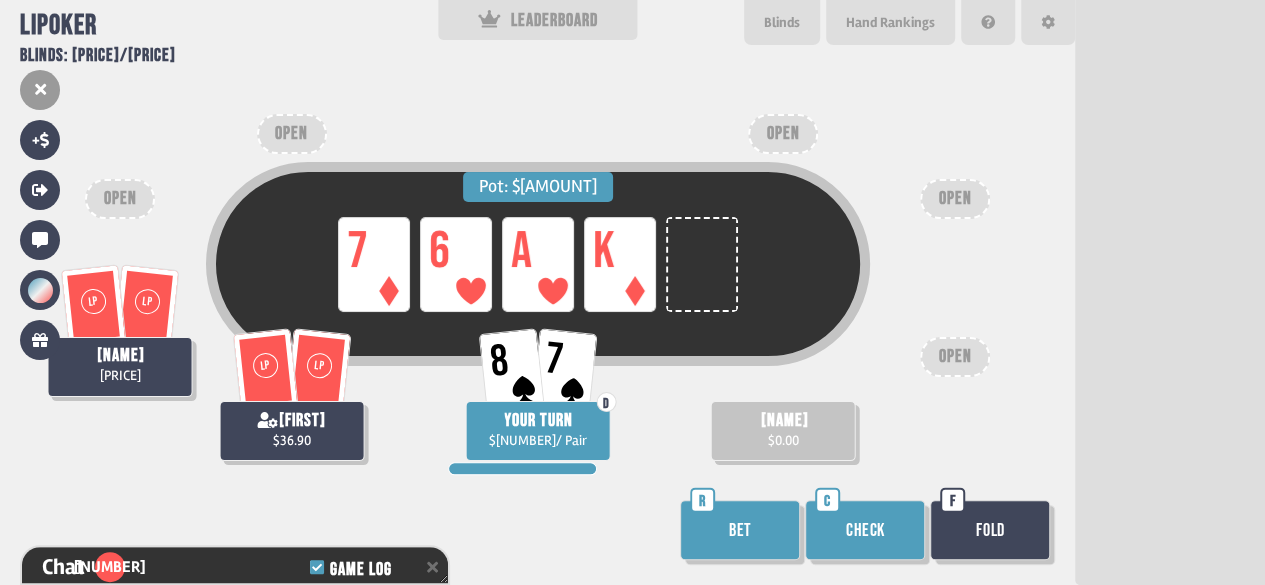 click on "Check" at bounding box center [865, 530] 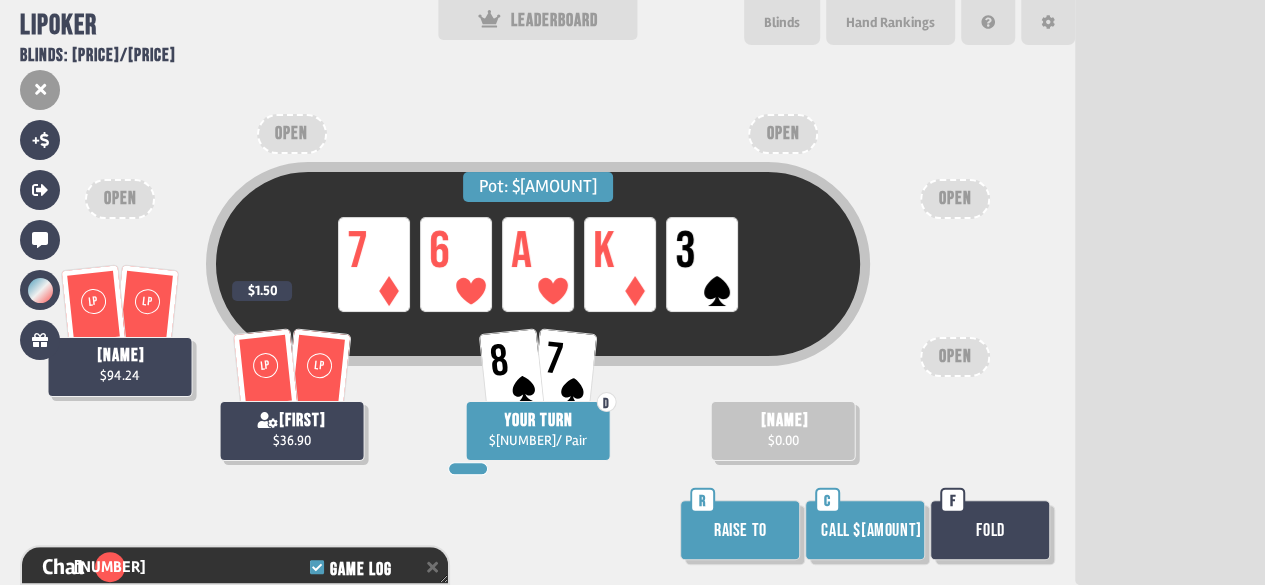 click on "Fold" at bounding box center (990, 530) 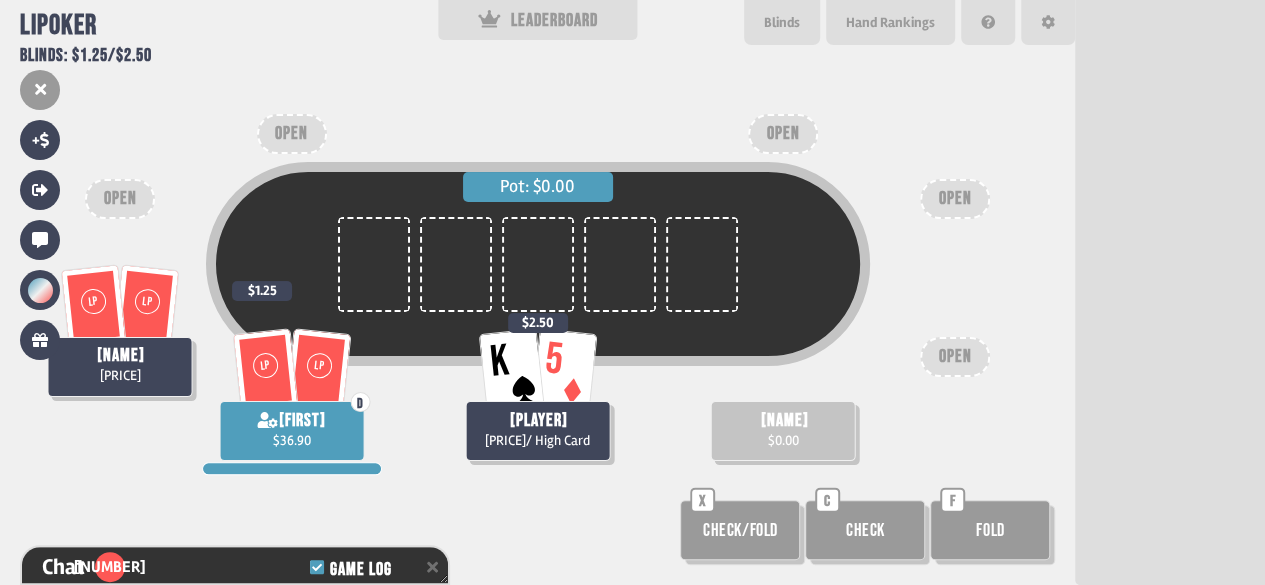 scroll, scrollTop: 98, scrollLeft: 0, axis: vertical 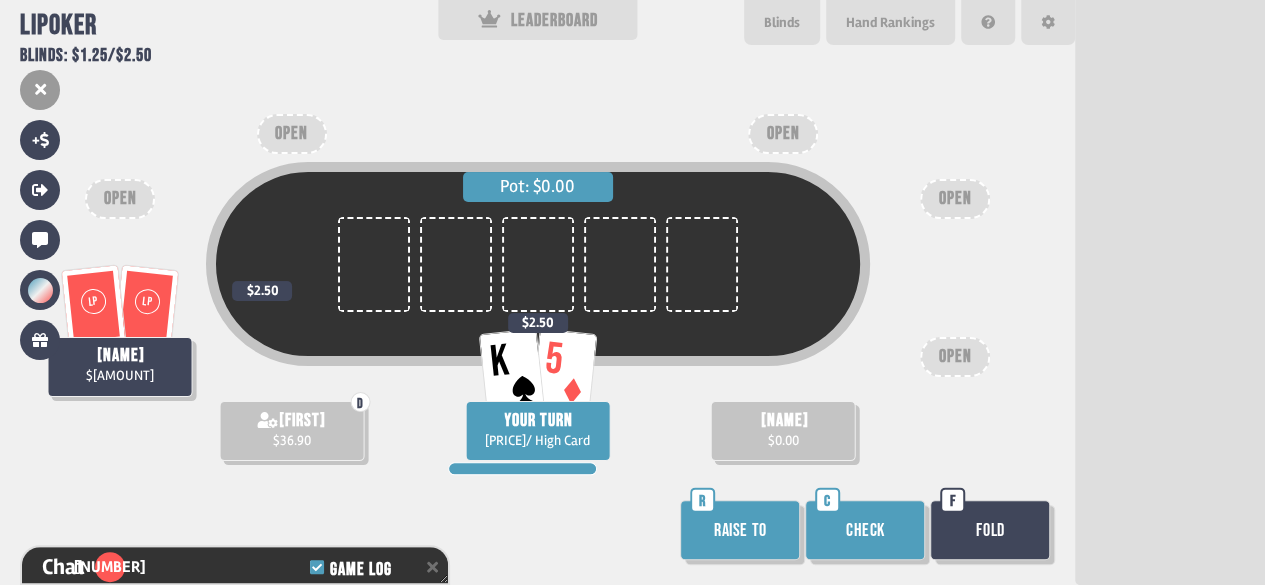 click on "Check" at bounding box center [865, 530] 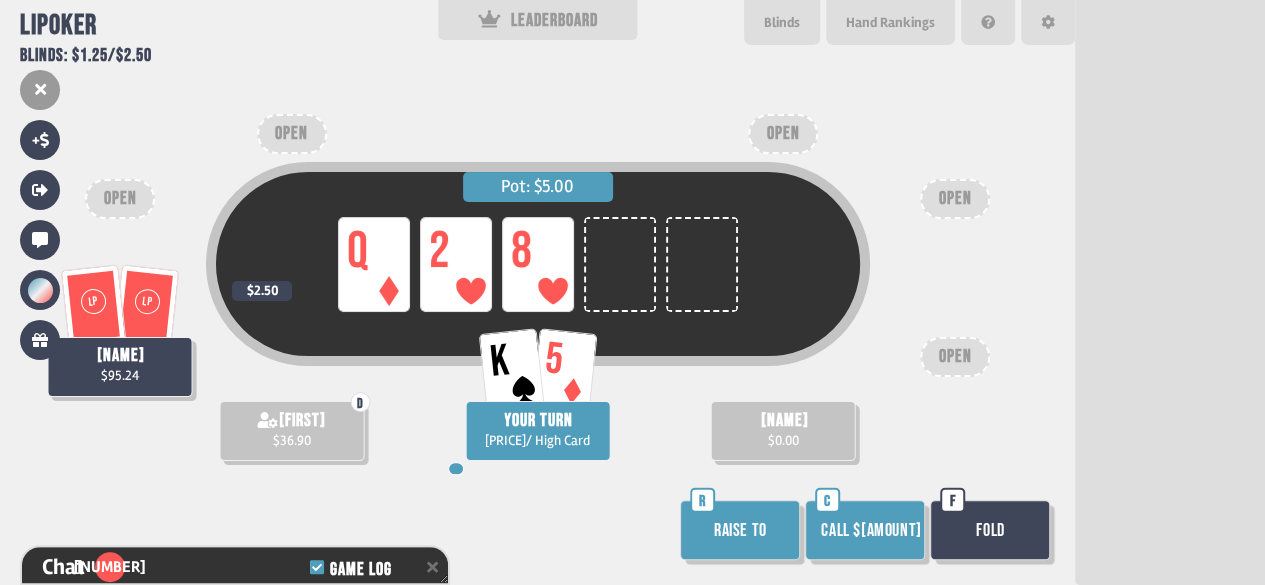click on "Call $[AMOUNT]" at bounding box center (865, 530) 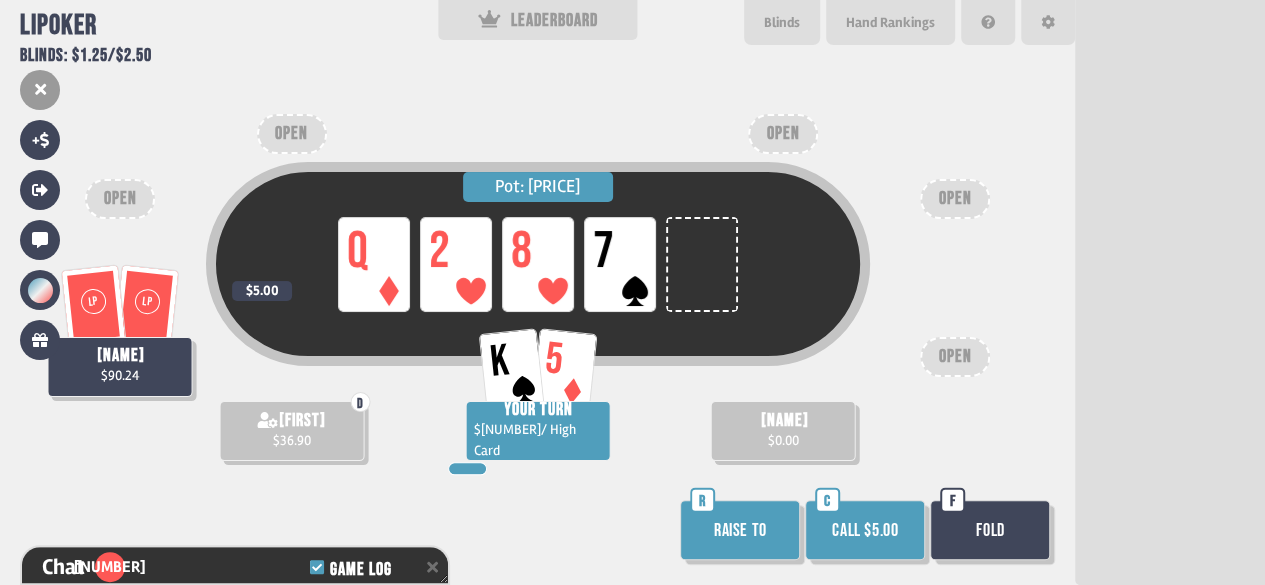click on "Fold" at bounding box center (990, 530) 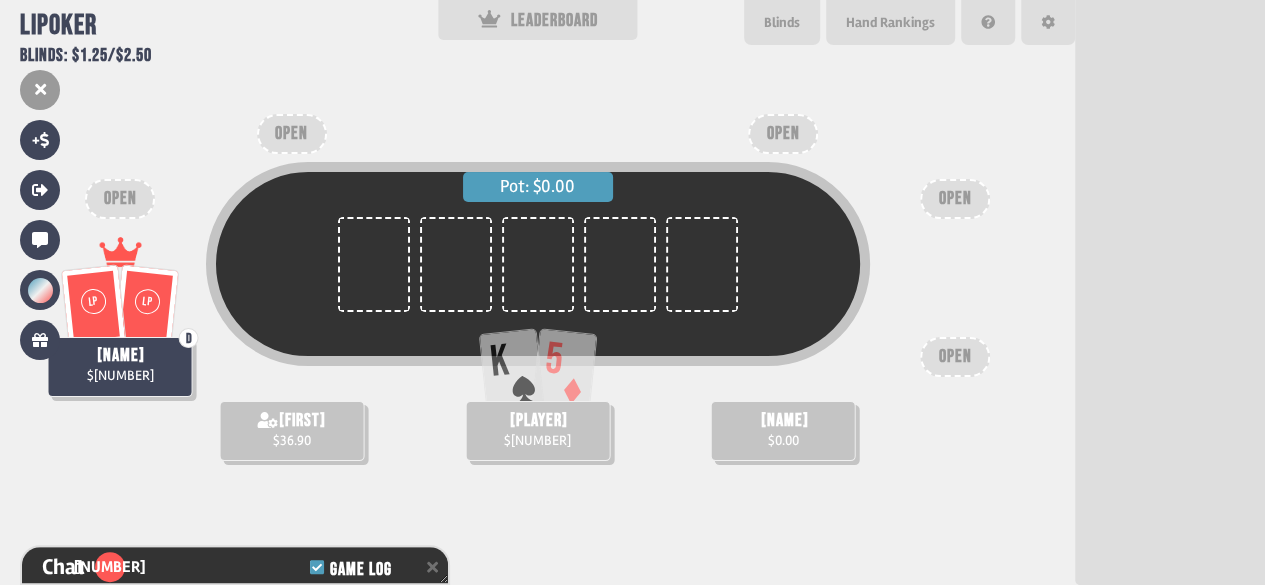 scroll, scrollTop: 98, scrollLeft: 0, axis: vertical 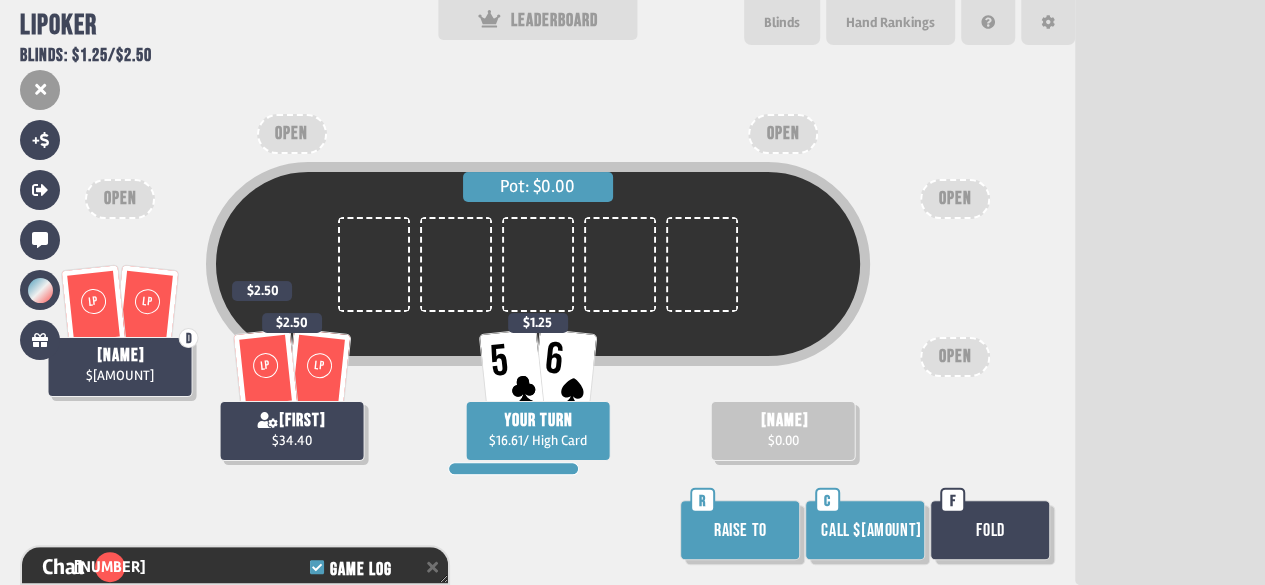 click on "Call $[AMOUNT]" at bounding box center [865, 530] 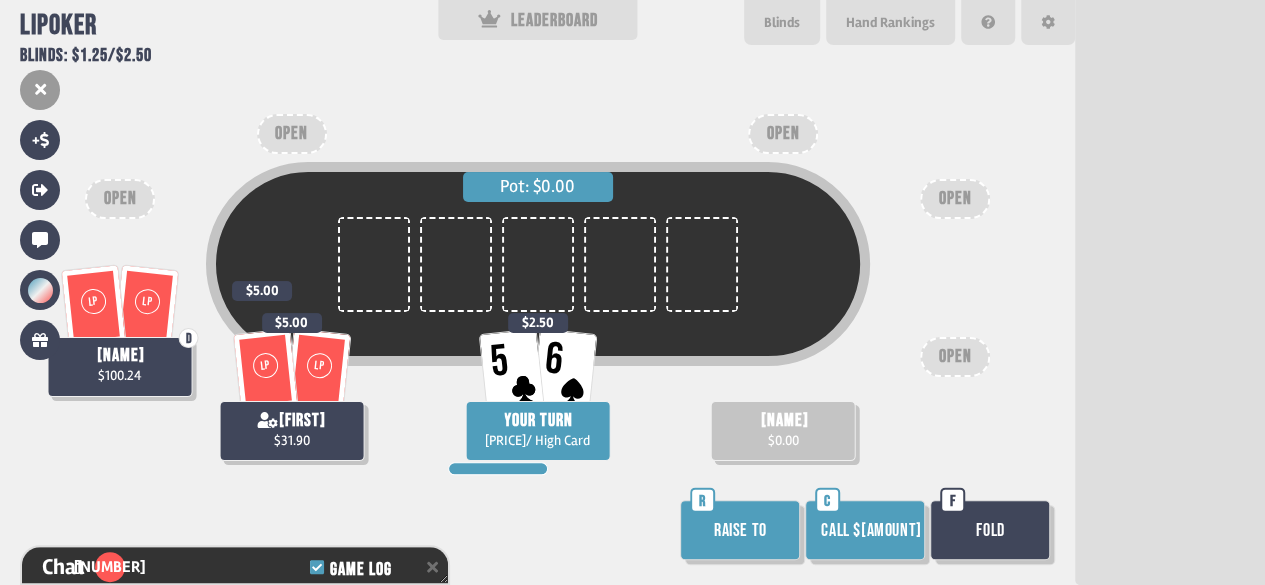 click on "Fold" at bounding box center (990, 530) 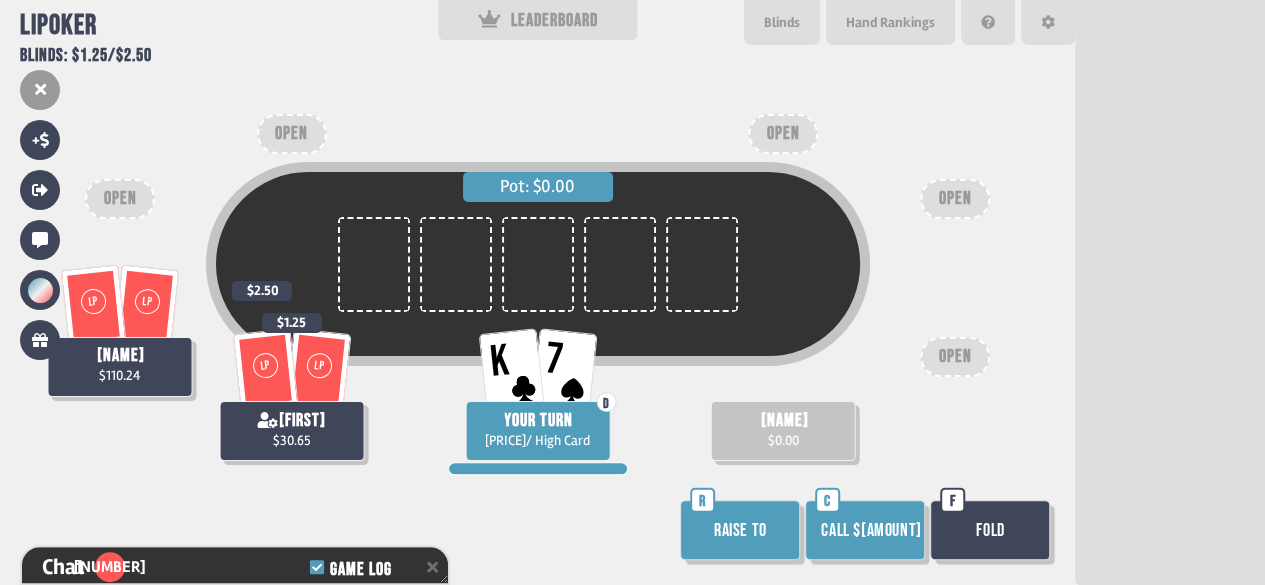 scroll, scrollTop: 98, scrollLeft: 0, axis: vertical 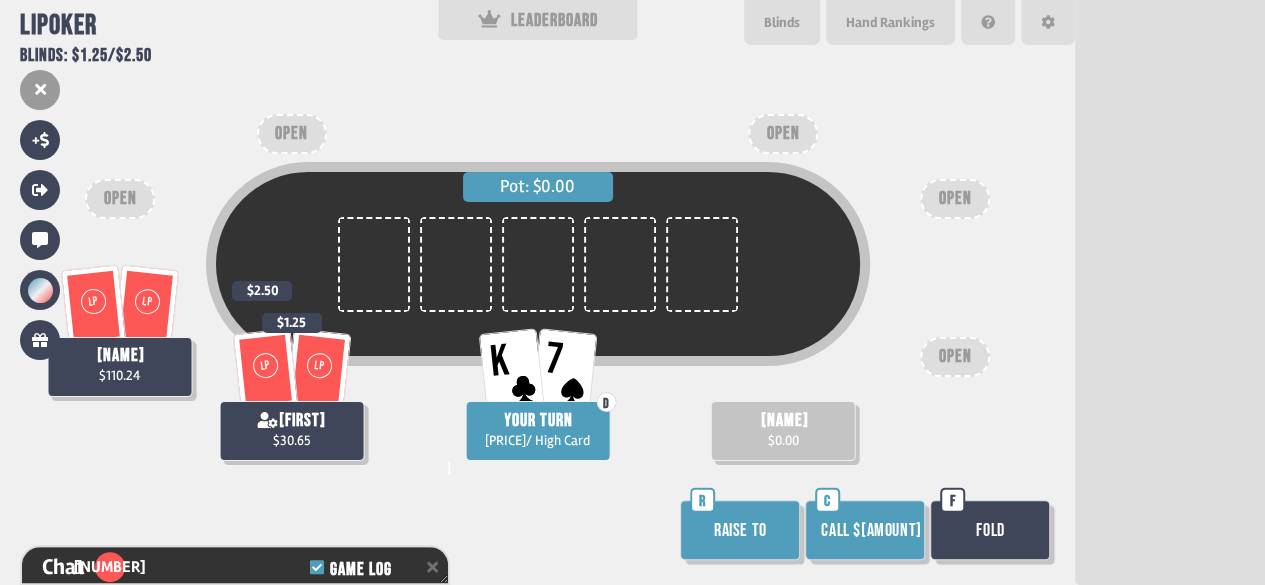 click on "Call $[AMOUNT]" at bounding box center [865, 530] 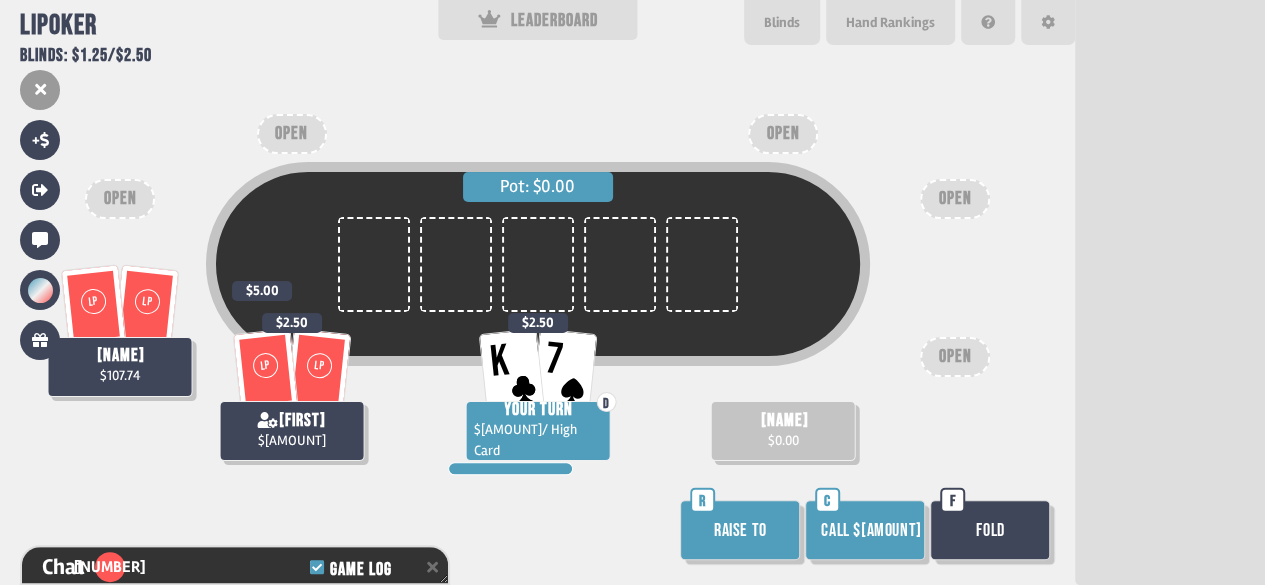 click on "Call $[AMOUNT]" at bounding box center [865, 530] 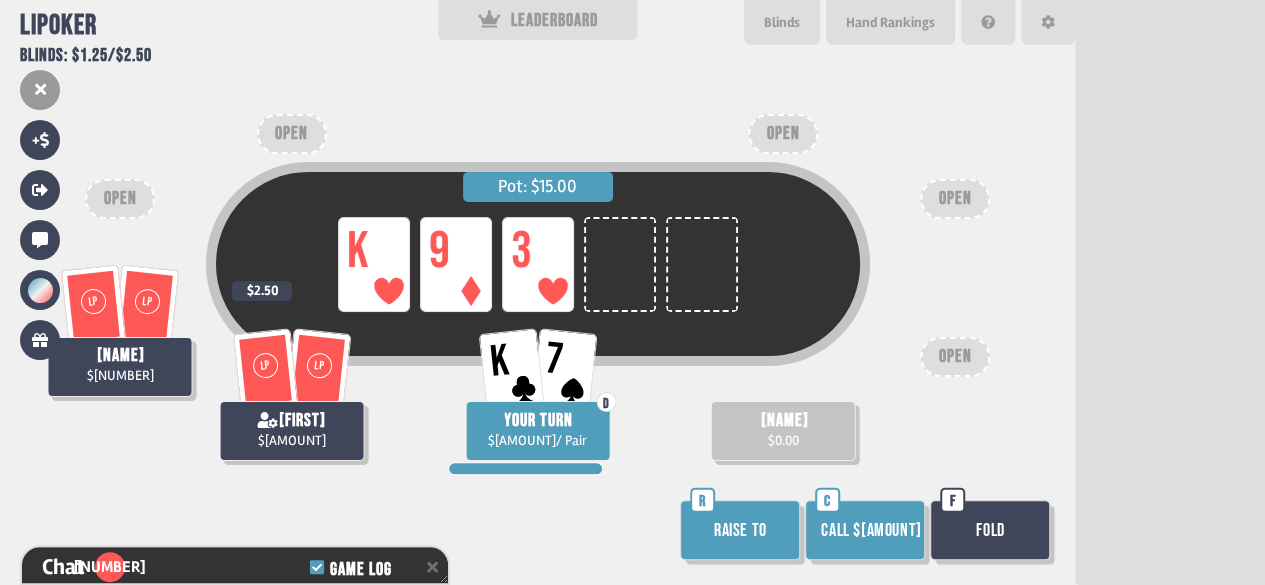 click on "Call $[AMOUNT]" at bounding box center [865, 530] 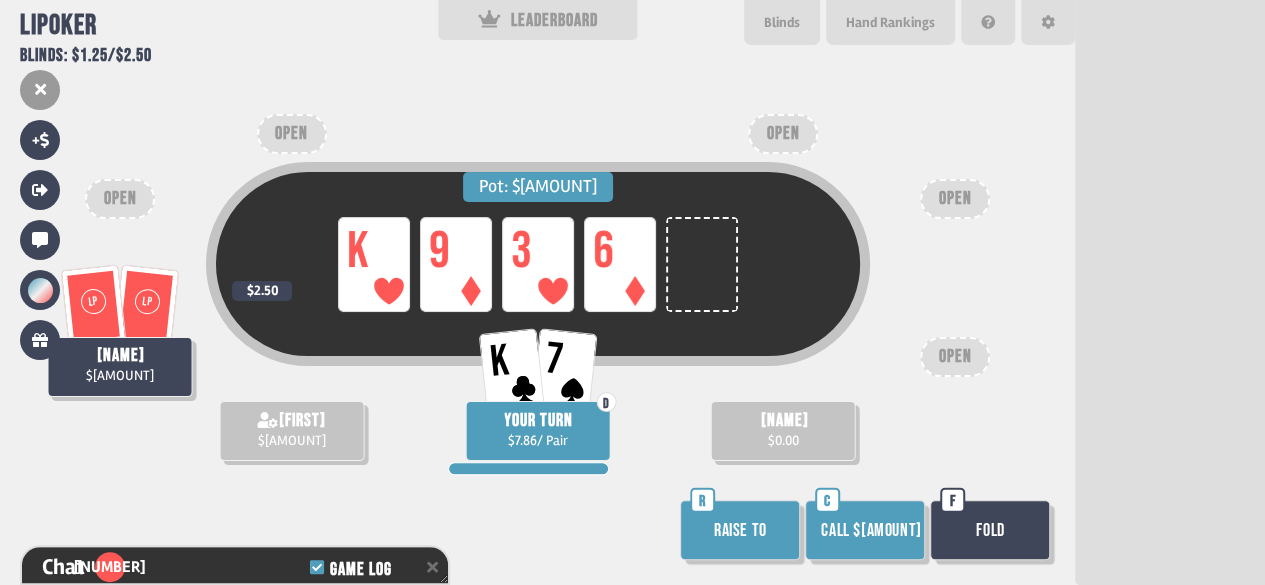 click on "Call $[AMOUNT]" at bounding box center [865, 530] 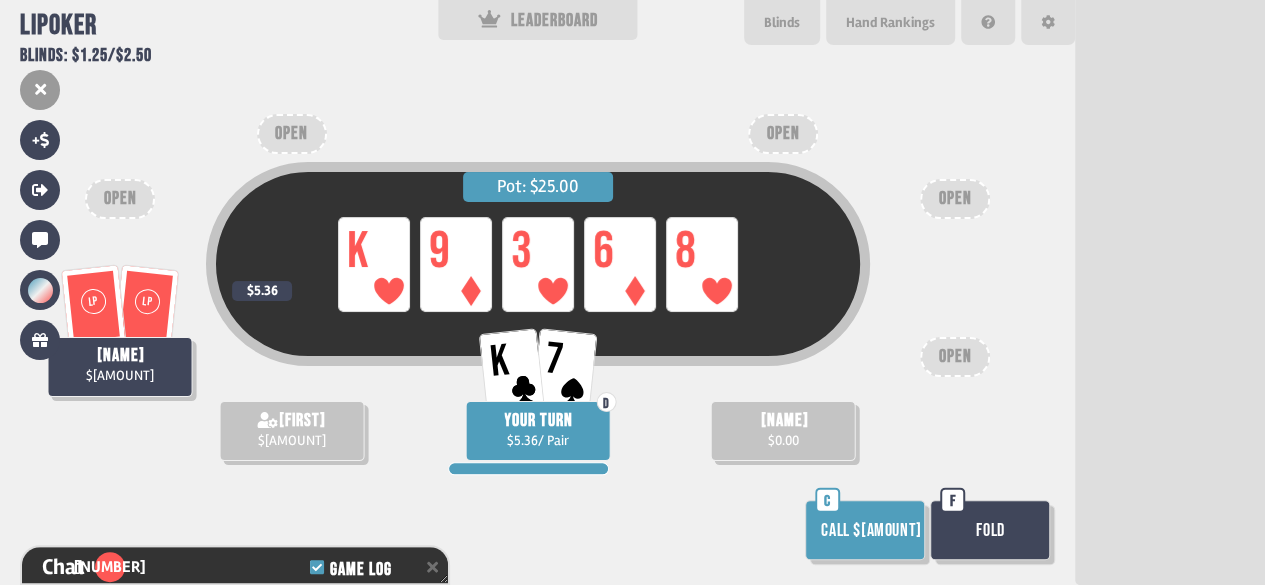 click on "Call $[AMOUNT]" at bounding box center (865, 530) 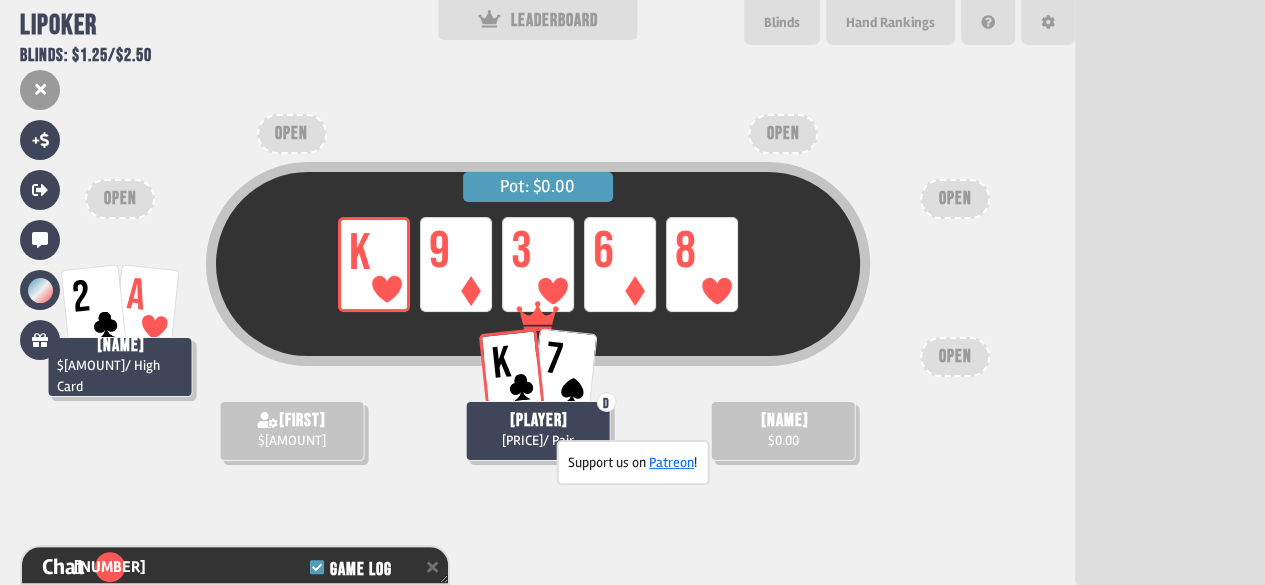 click on "Pot: $[NUMBER]   LP [CARD] LP [NUMBER] LP [NUMBER] LP [NUMBER] [NUMBER] [CARD] [NAME] $[NUMBER]   / High Card [NAME] $[NUMBER]  [NAME] $[NUMBER]   / Pair OPEN OPEN OPEN OPEN OPEN" at bounding box center (537, 292) 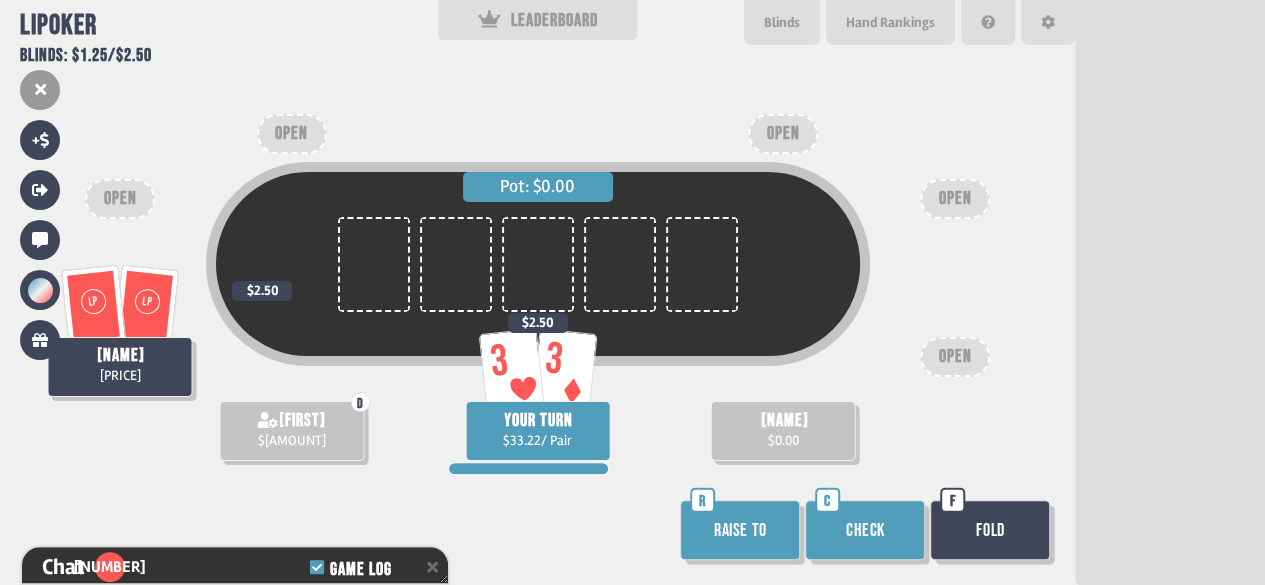 click on "Check" at bounding box center (865, 530) 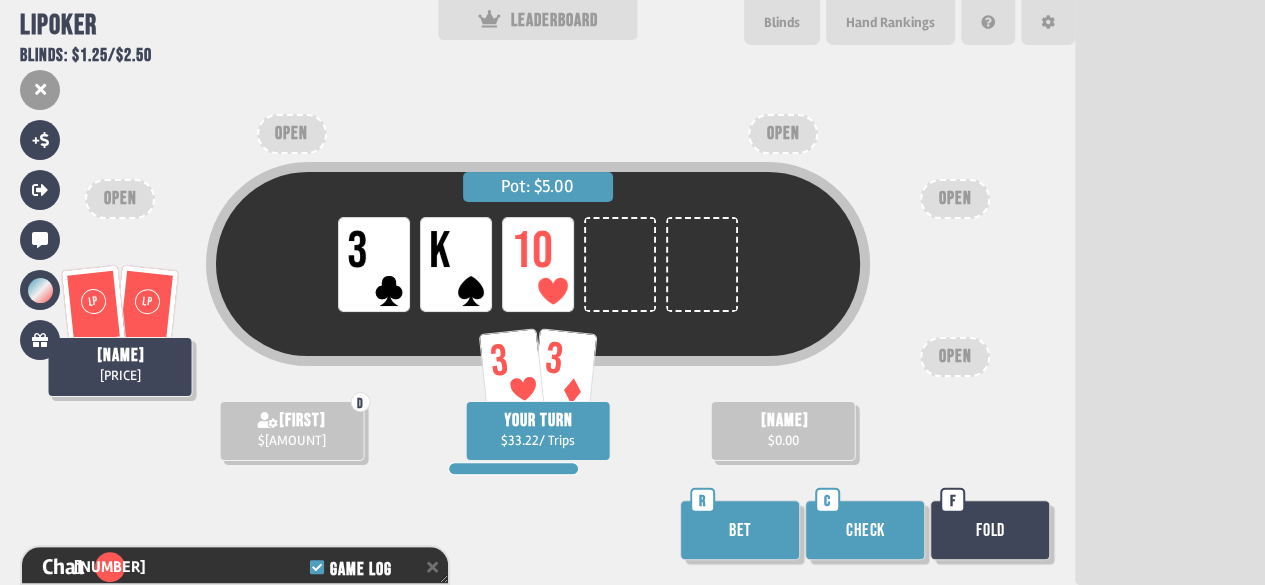 click on "Check" at bounding box center (865, 530) 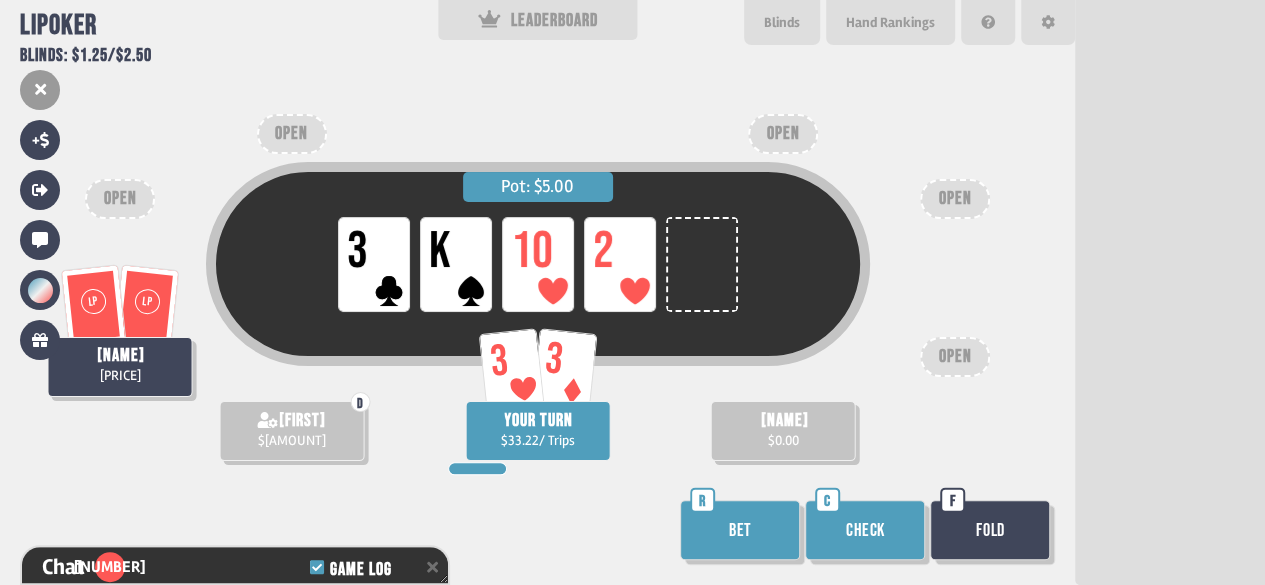 click on "Bet" at bounding box center [740, 530] 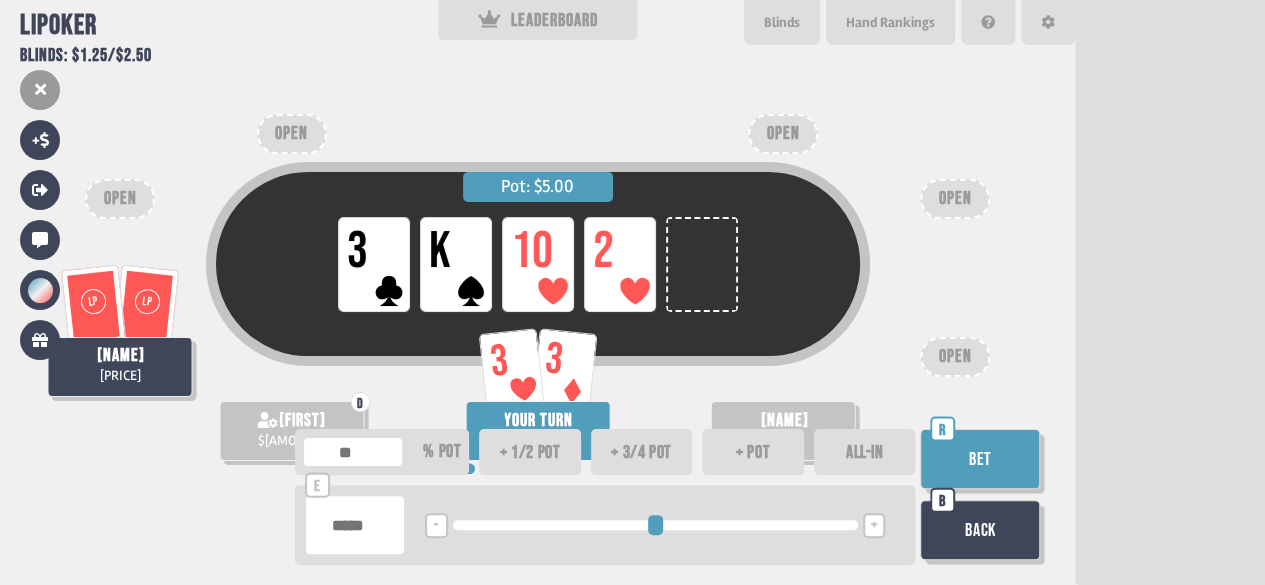 click on "Bet" at bounding box center (980, 459) 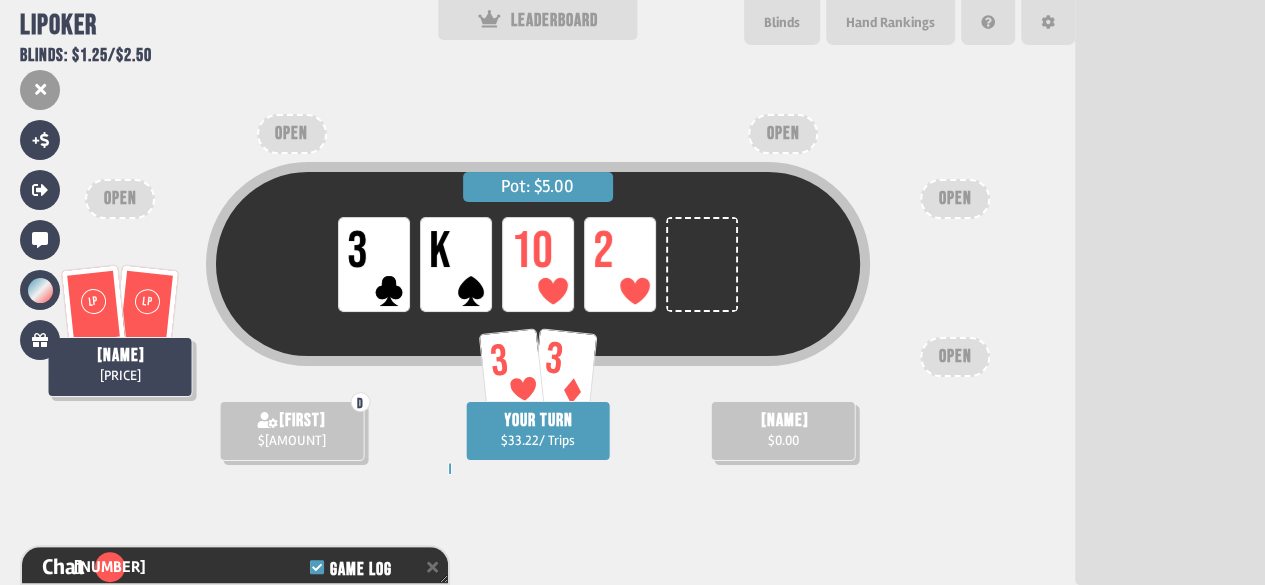 scroll, scrollTop: 29553, scrollLeft: 0, axis: vertical 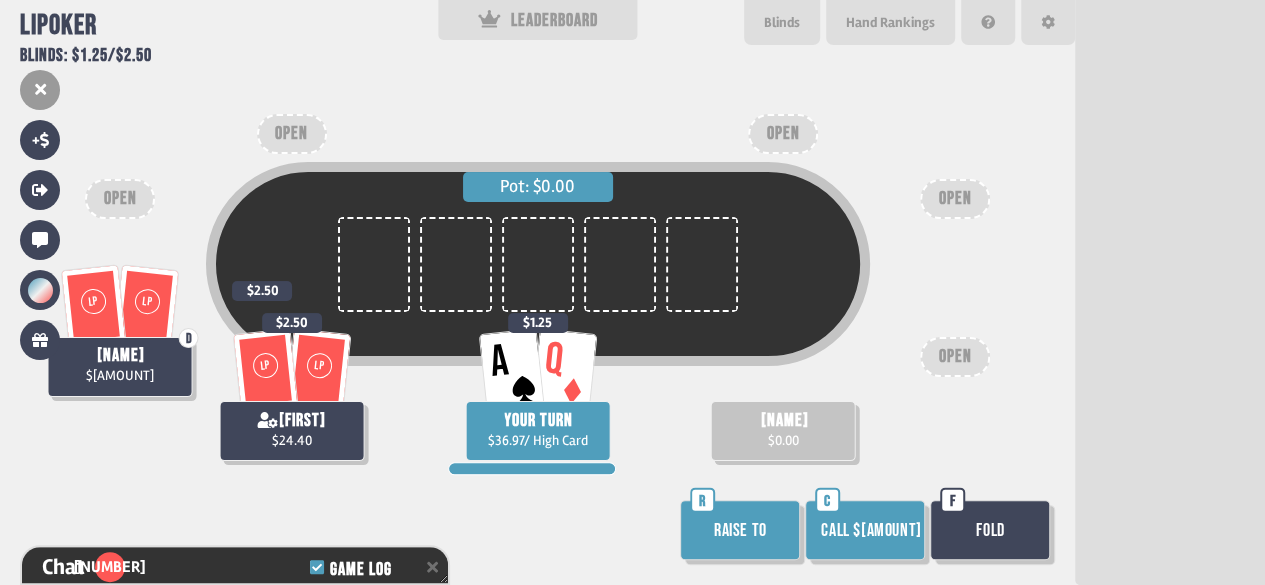 click on "Call $[AMOUNT]" at bounding box center (865, 530) 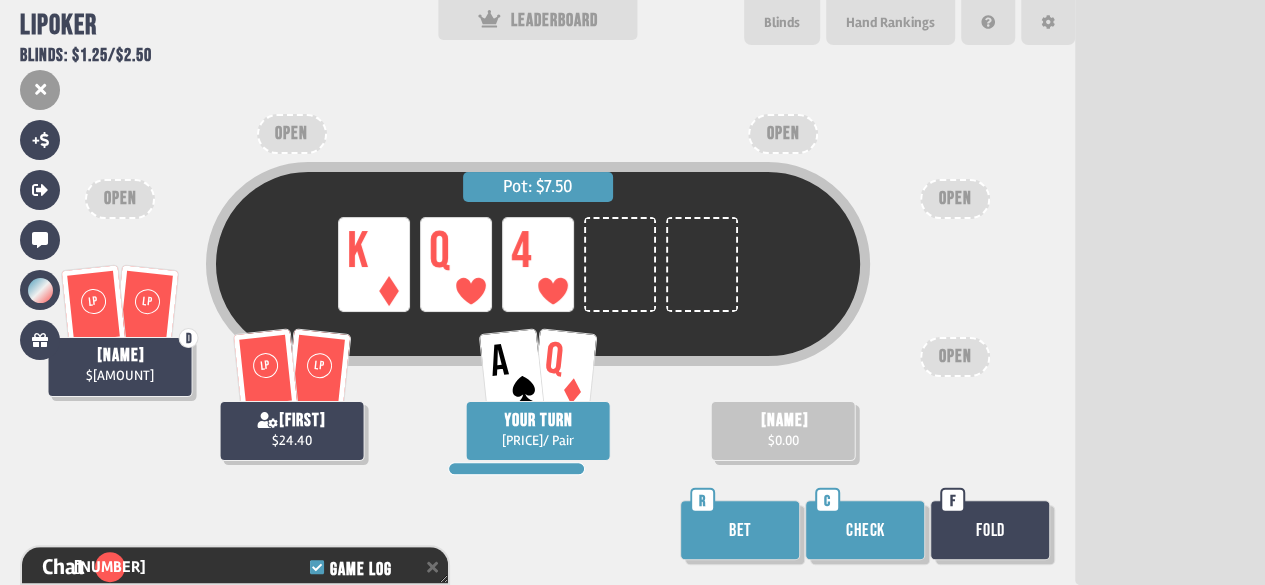 click on "Bet" at bounding box center [740, 530] 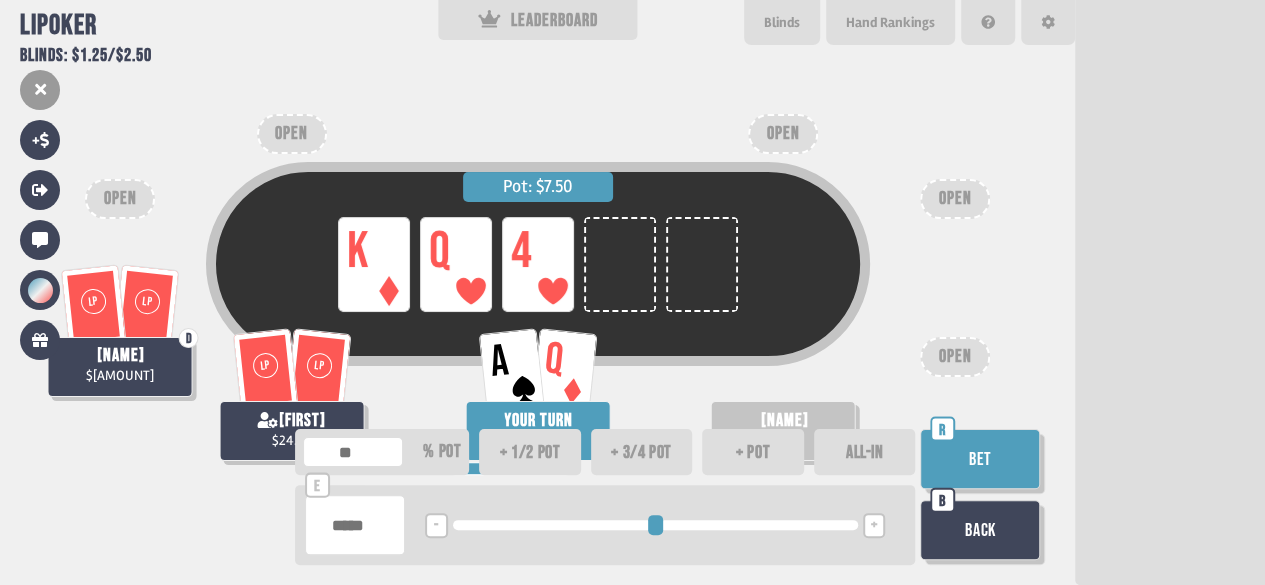click on "Bet" at bounding box center [980, 459] 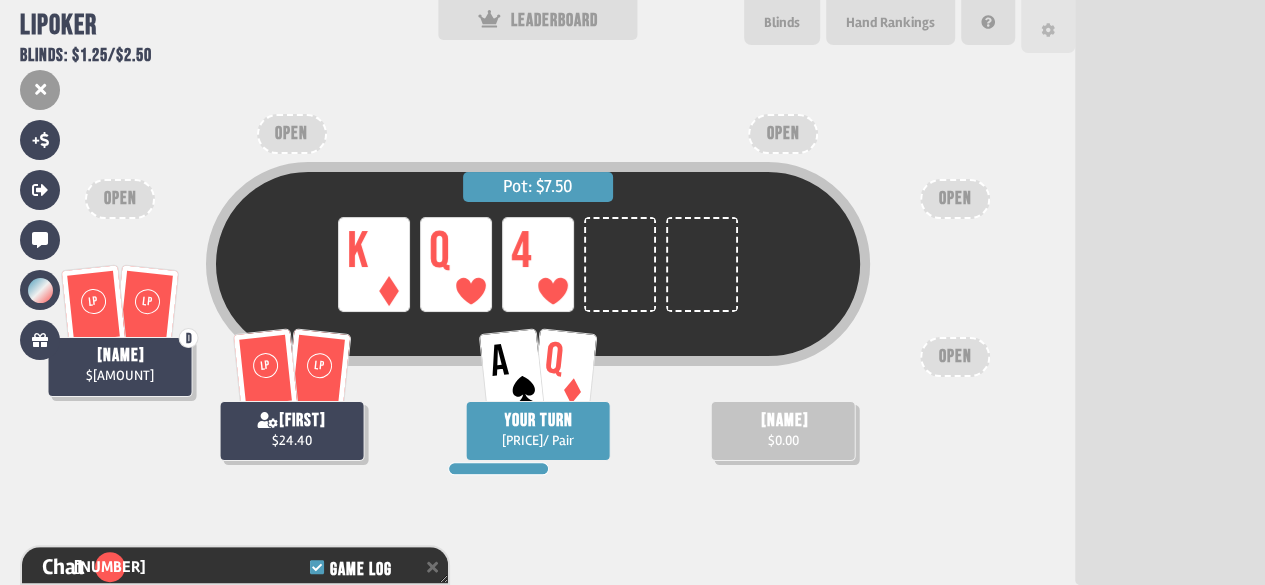 scroll, scrollTop: 29901, scrollLeft: 0, axis: vertical 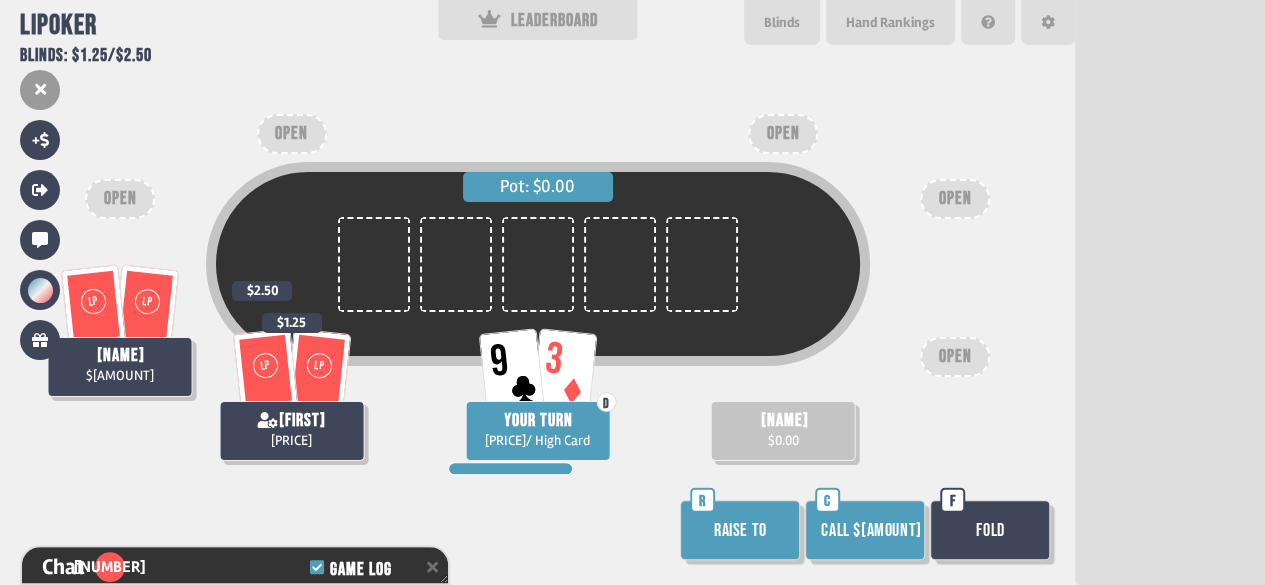 click on "Call $[AMOUNT]" at bounding box center [865, 530] 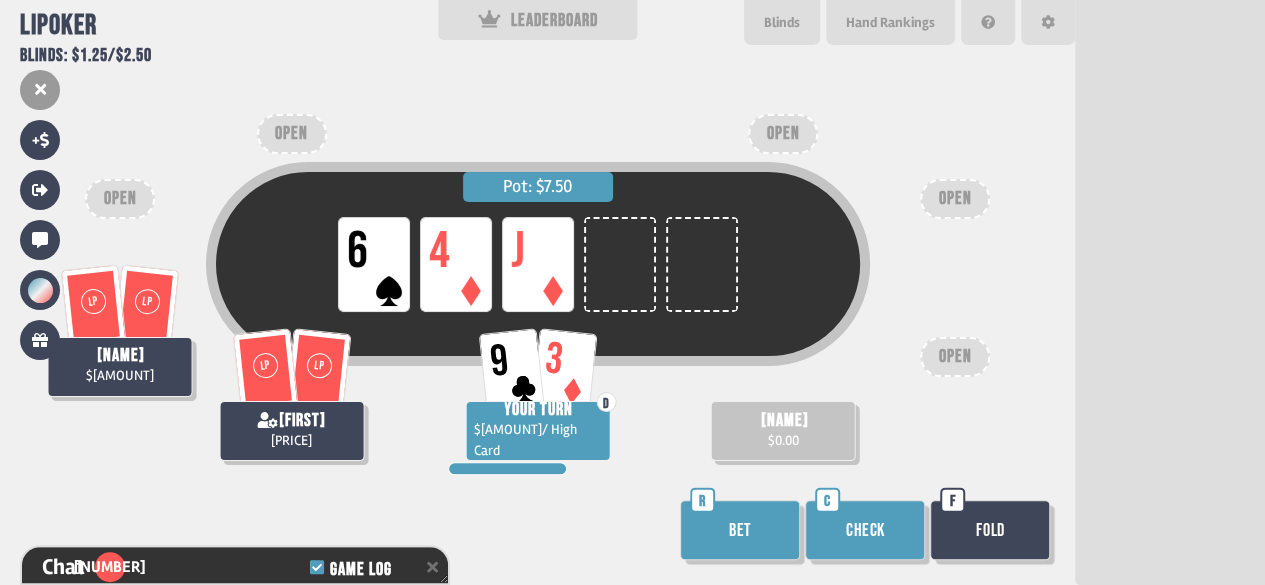 click on "Check" at bounding box center [865, 530] 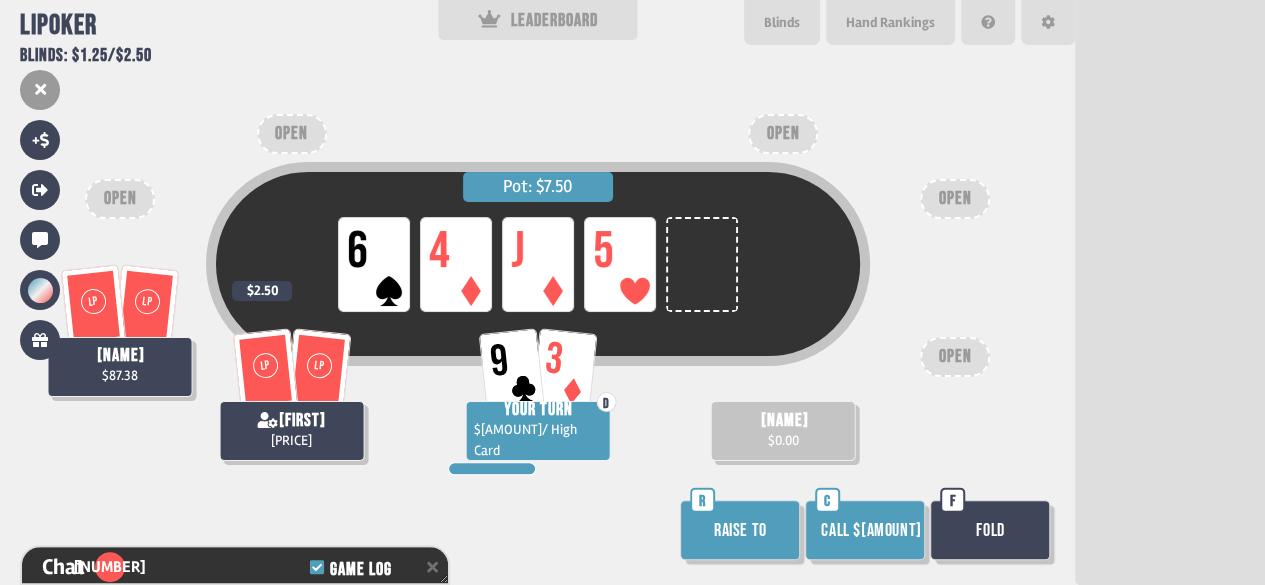 click on "Fold" at bounding box center (990, 530) 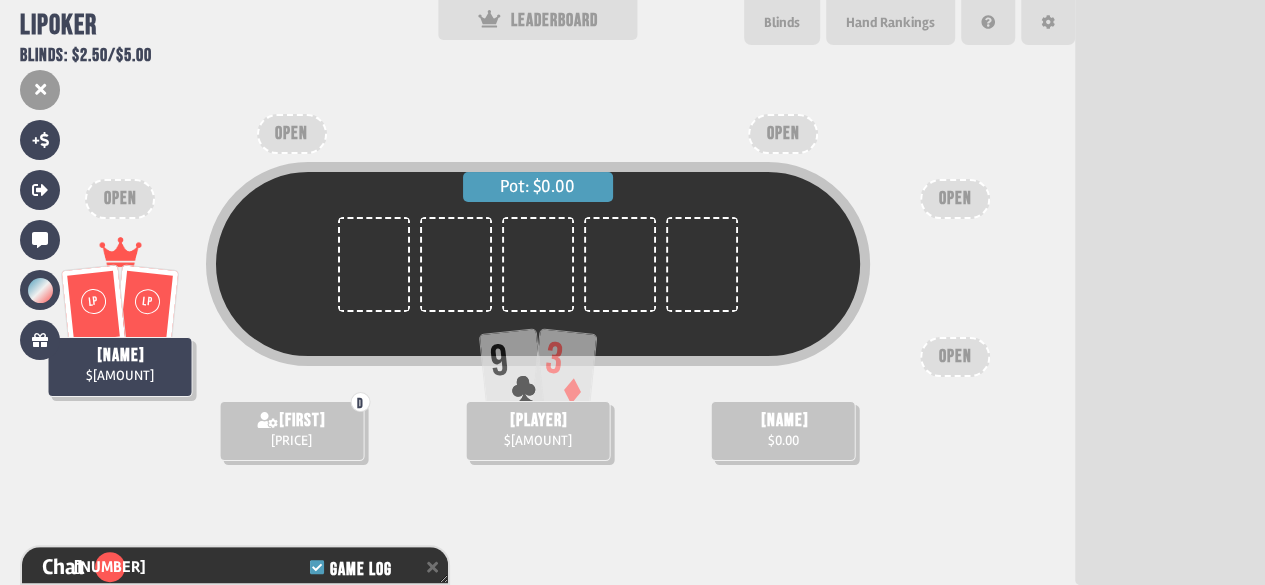 scroll, scrollTop: 98, scrollLeft: 0, axis: vertical 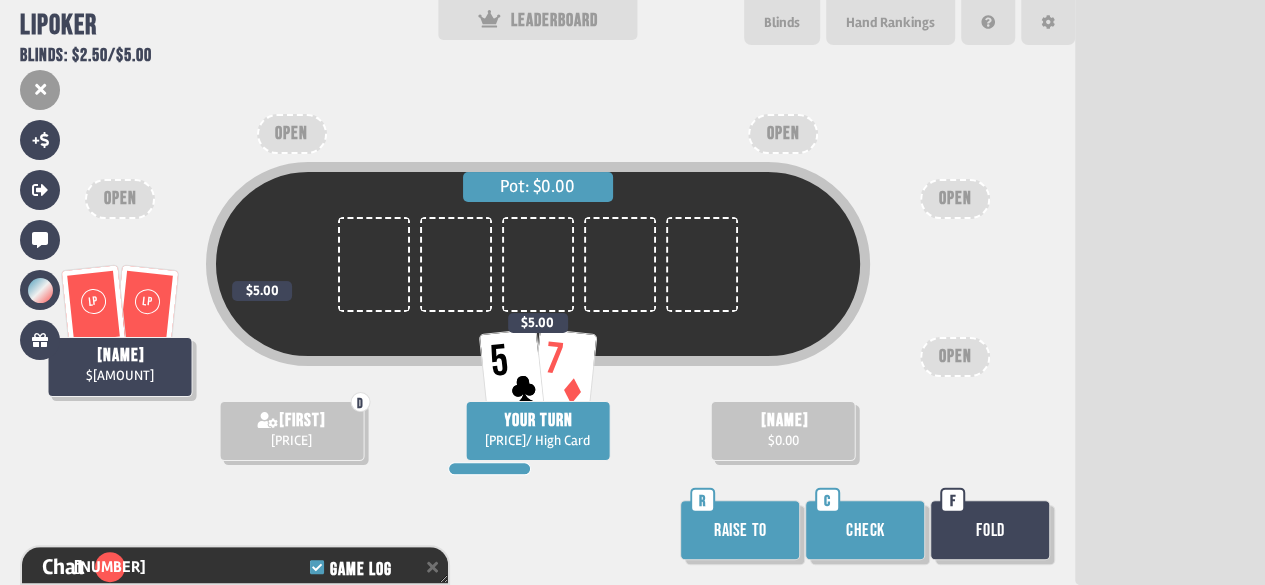 click on "Fold" at bounding box center [990, 530] 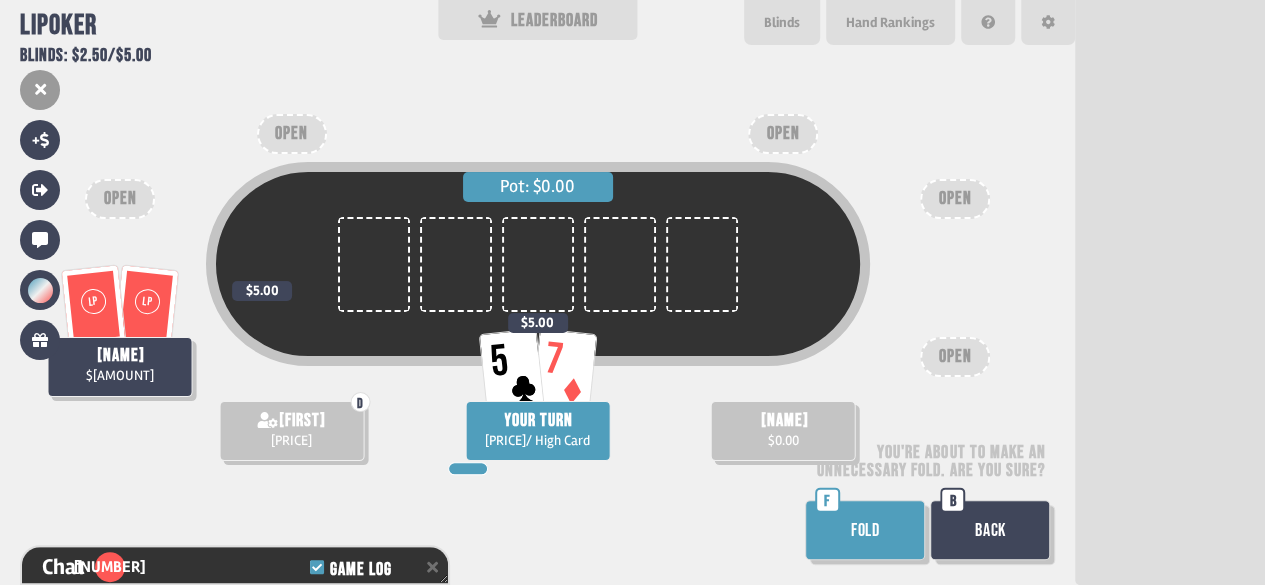 click on "FOLD" at bounding box center [865, 530] 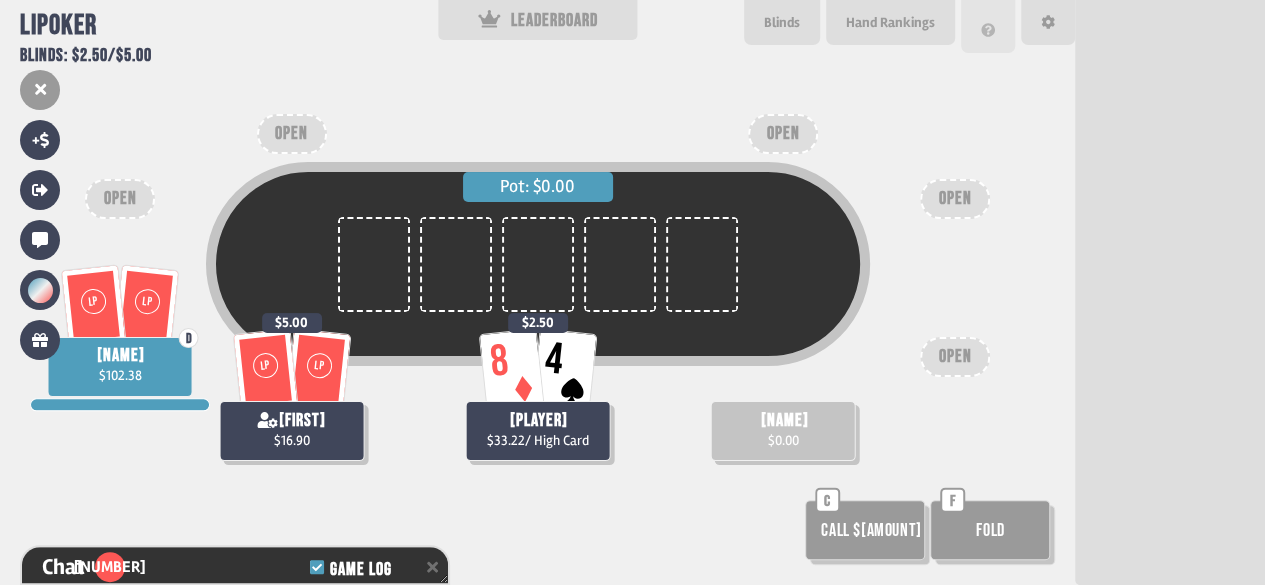 scroll, scrollTop: 98, scrollLeft: 0, axis: vertical 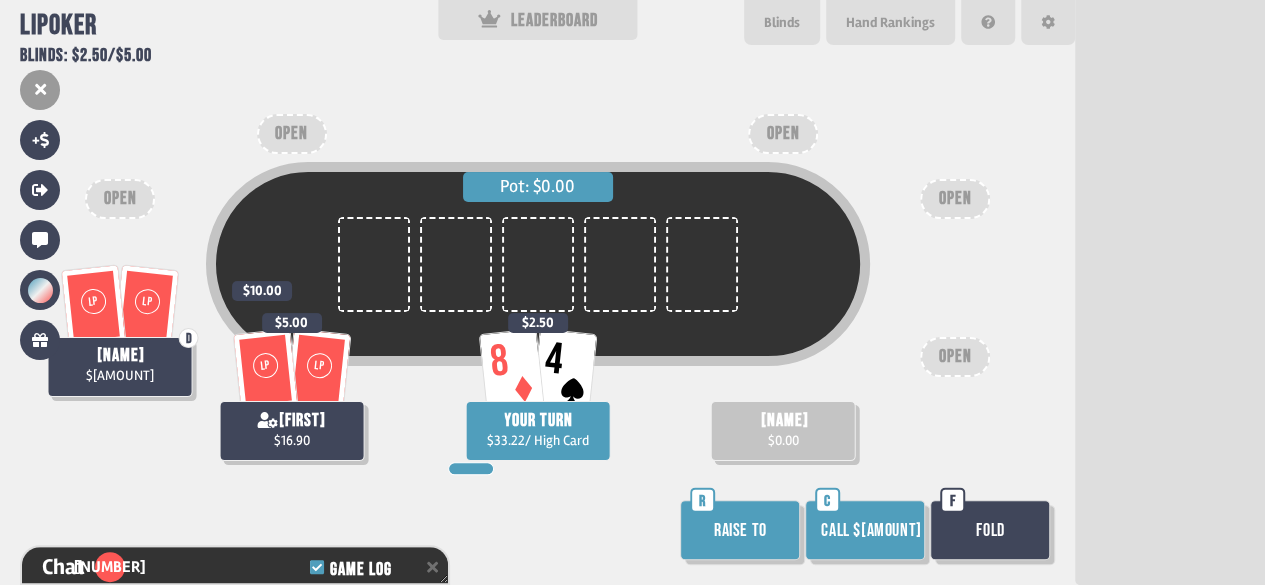 click on "Fold" at bounding box center [990, 530] 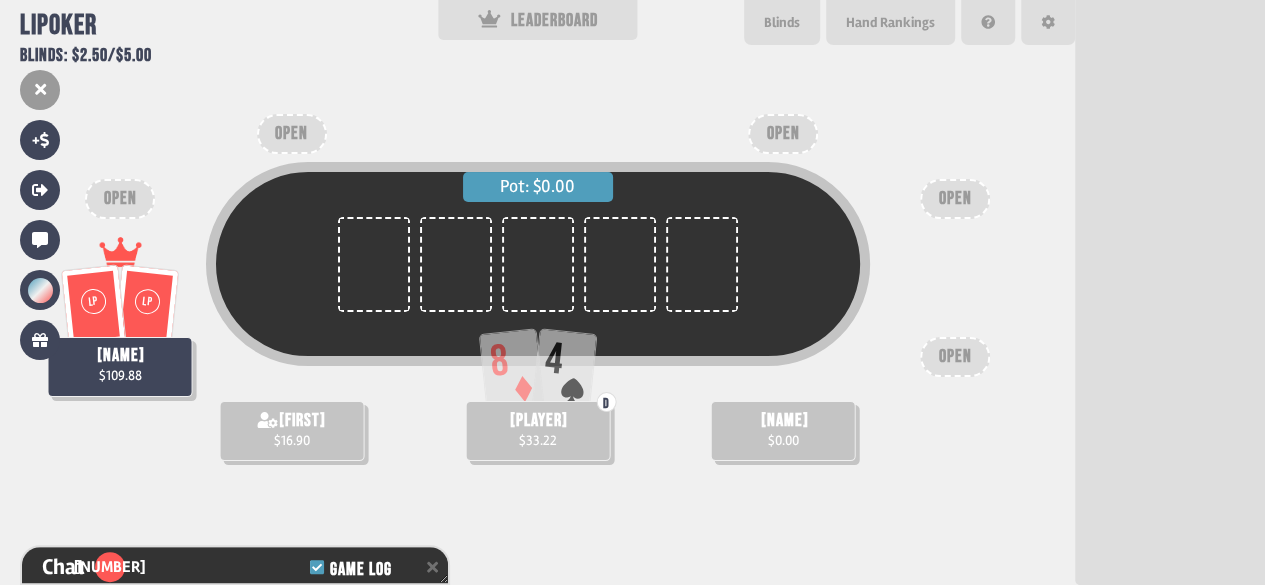 scroll, scrollTop: 98, scrollLeft: 0, axis: vertical 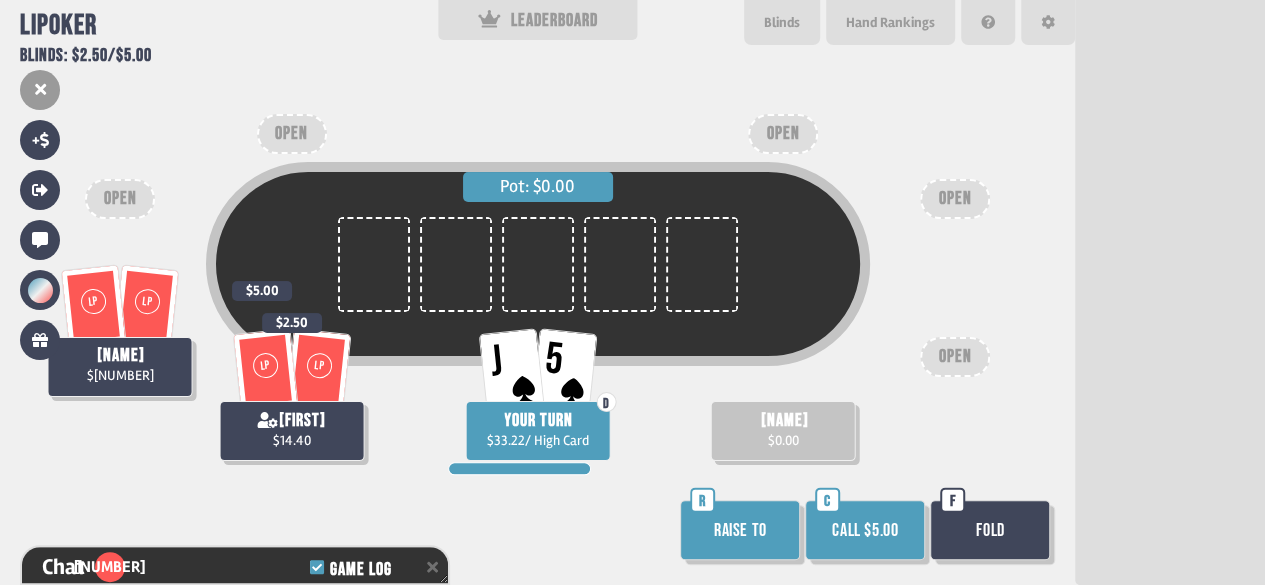 click on "Call $5.00" at bounding box center [865, 530] 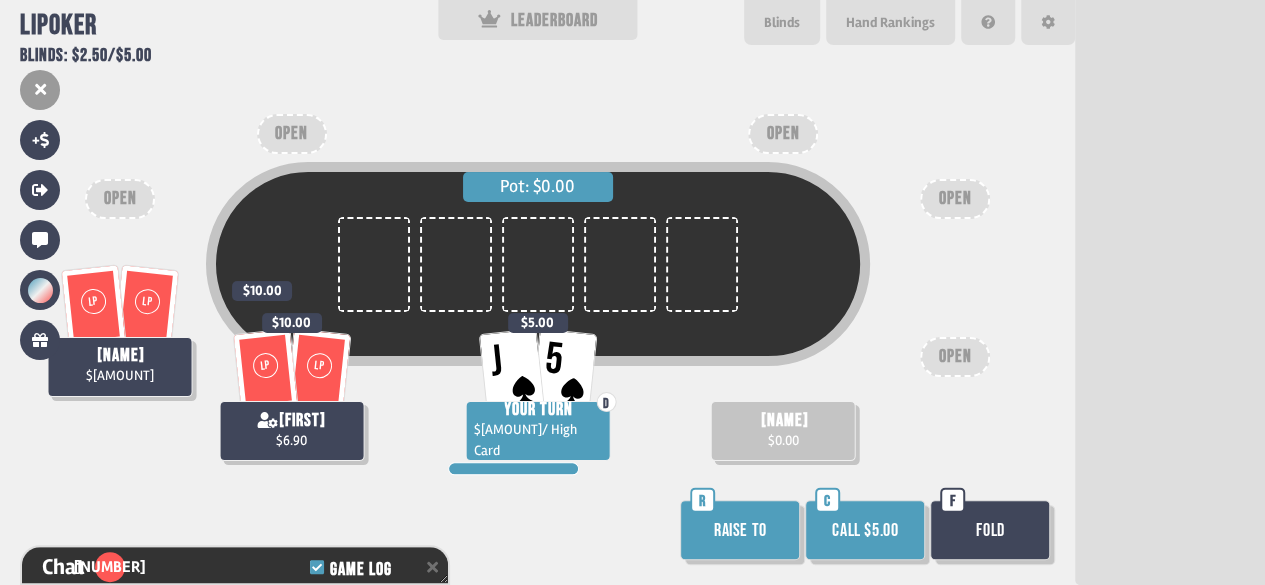 click on "Call $5.00" at bounding box center (865, 530) 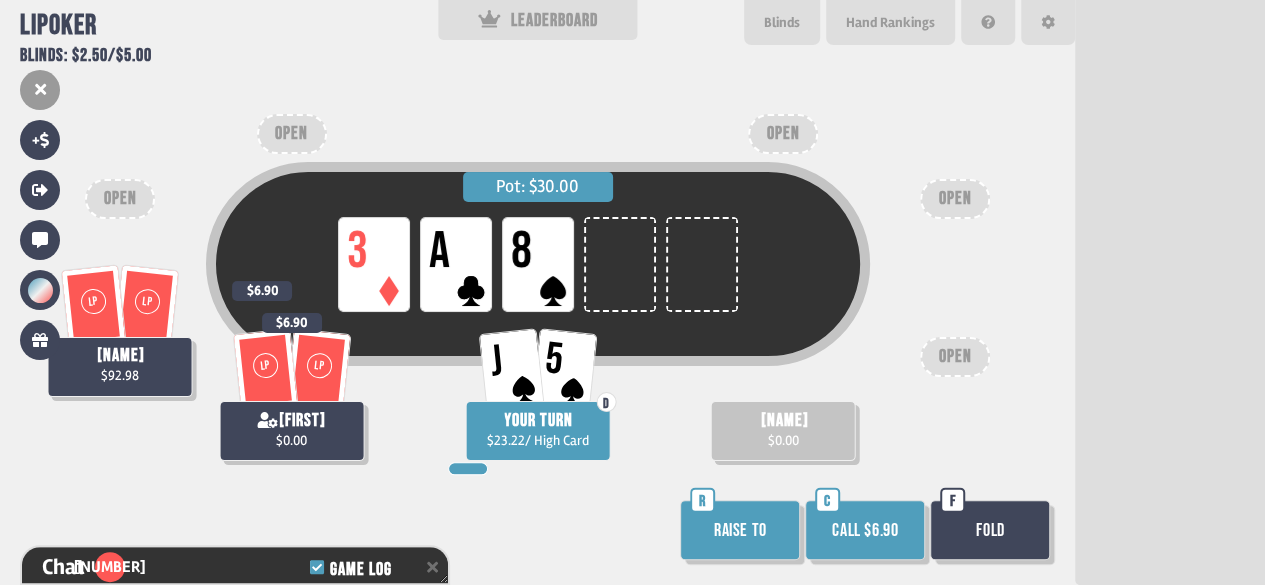 click on "Call $6.90" at bounding box center [865, 530] 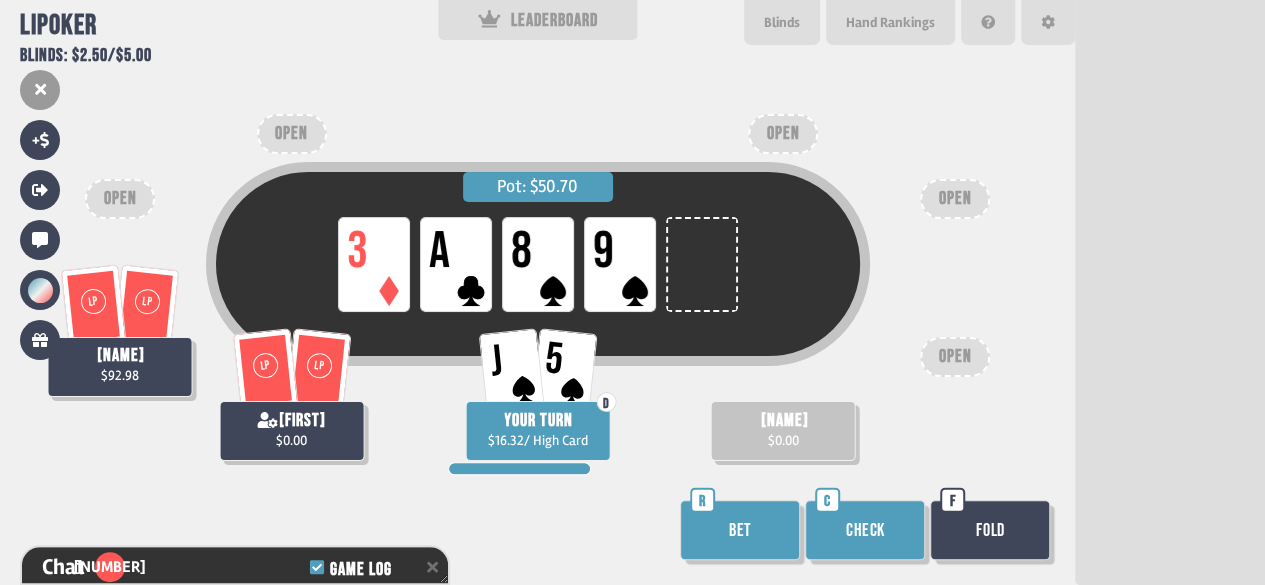 click on "Check" at bounding box center [865, 530] 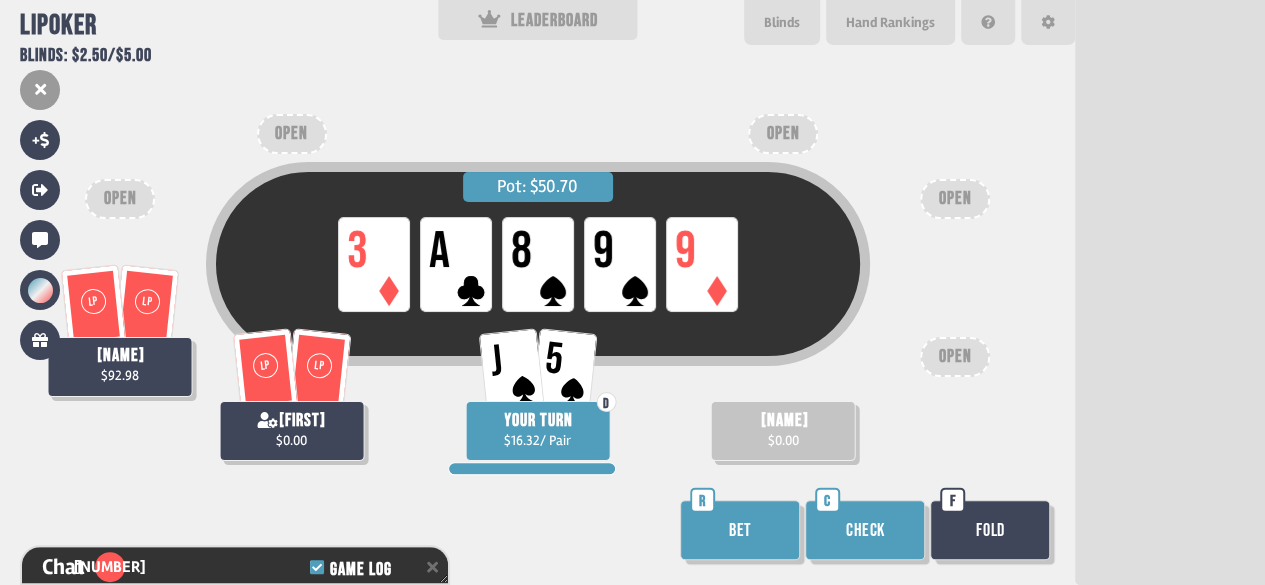 click on "Check" at bounding box center (865, 530) 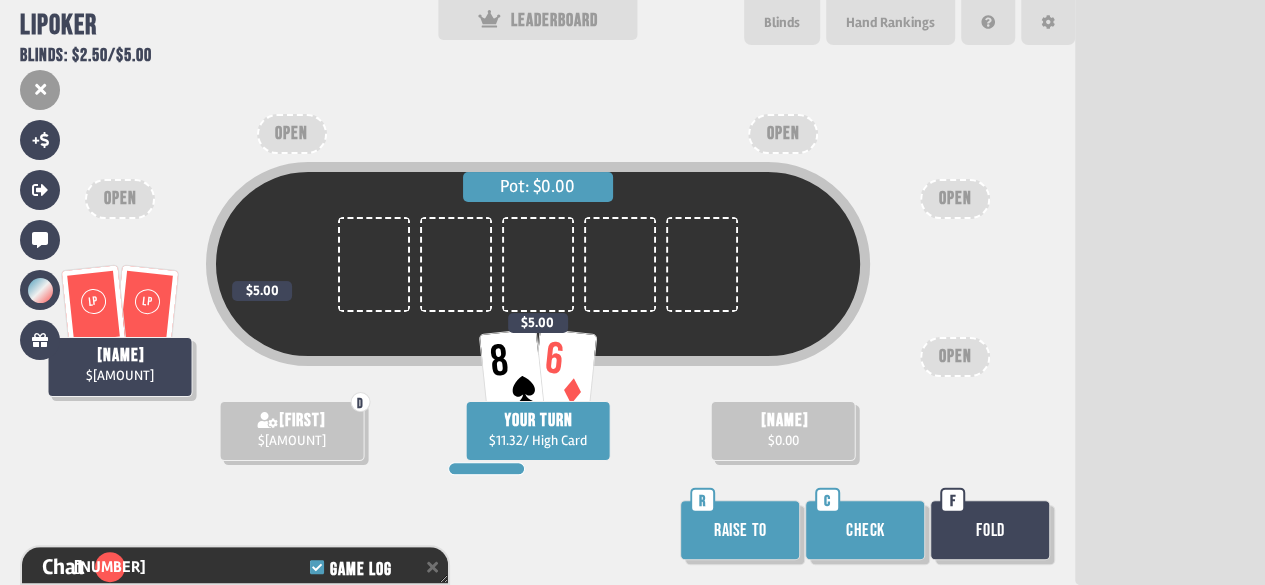 click on "Fold" at bounding box center (990, 530) 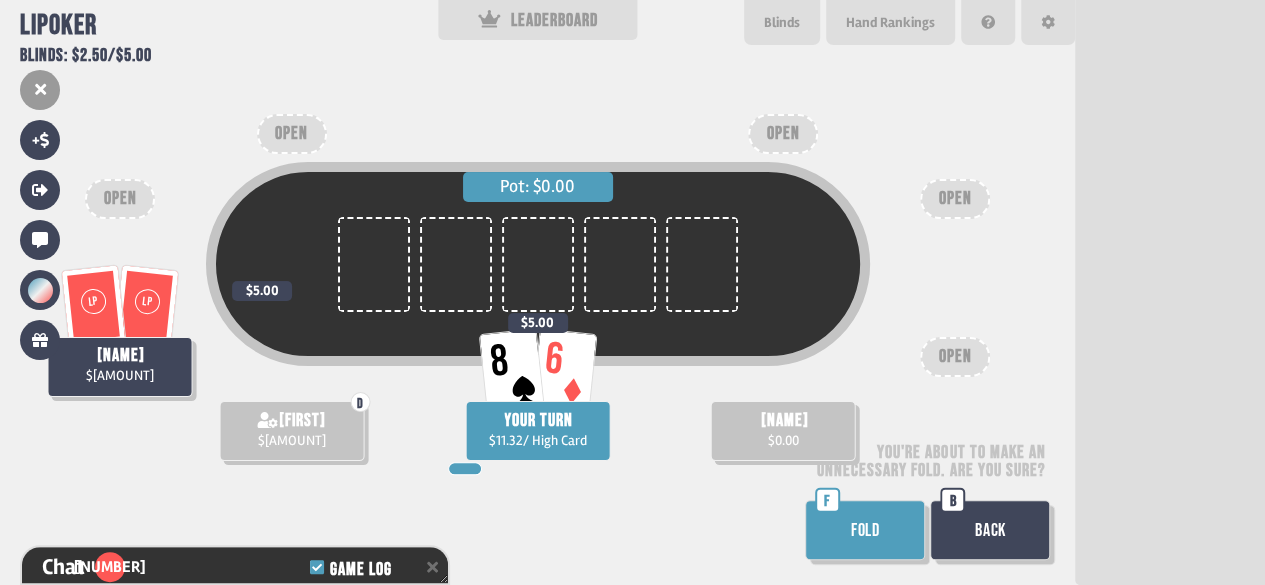 click on "Back" at bounding box center [990, 530] 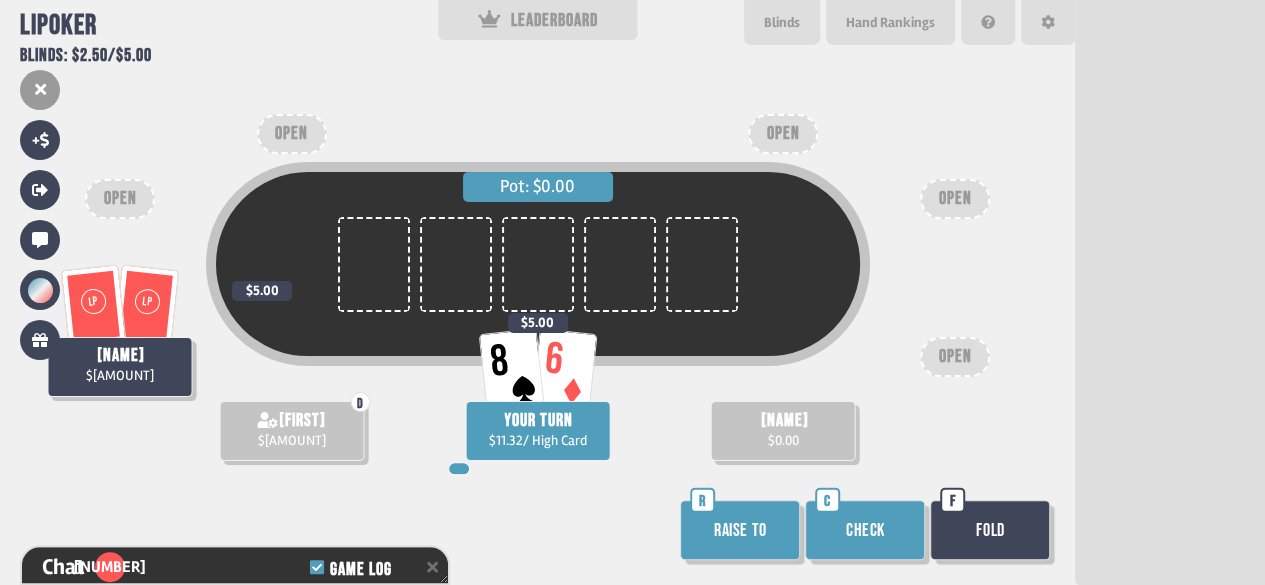 click on "Check" at bounding box center [865, 530] 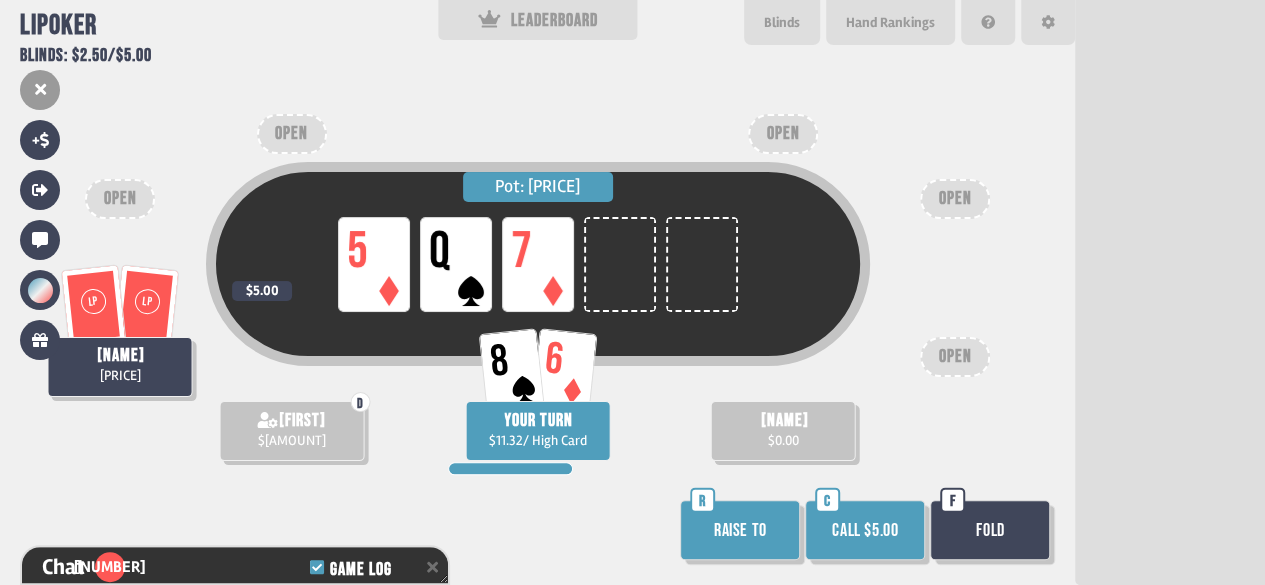 click on "Call $5.00" at bounding box center [865, 530] 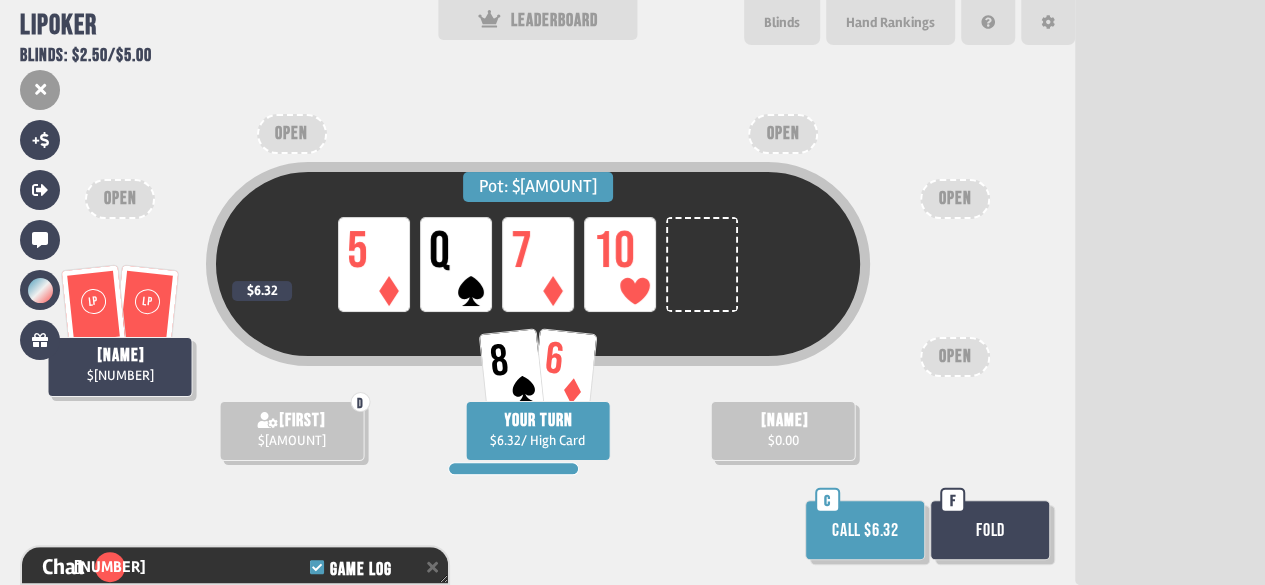 click on "Call $6.32" at bounding box center [865, 530] 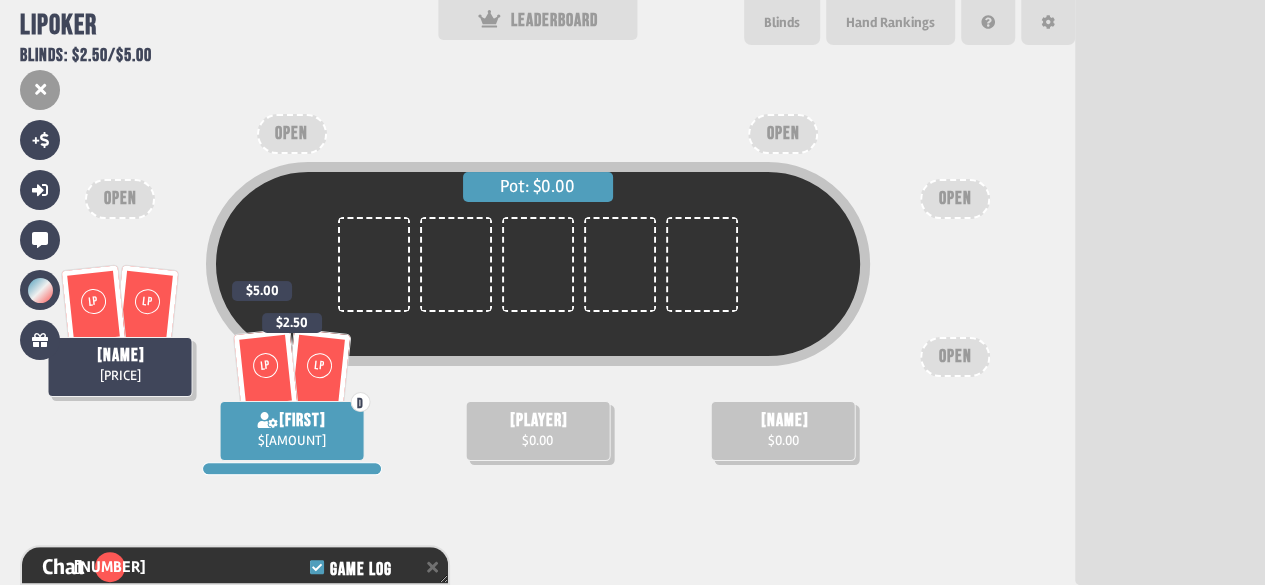 scroll, scrollTop: 100, scrollLeft: 0, axis: vertical 